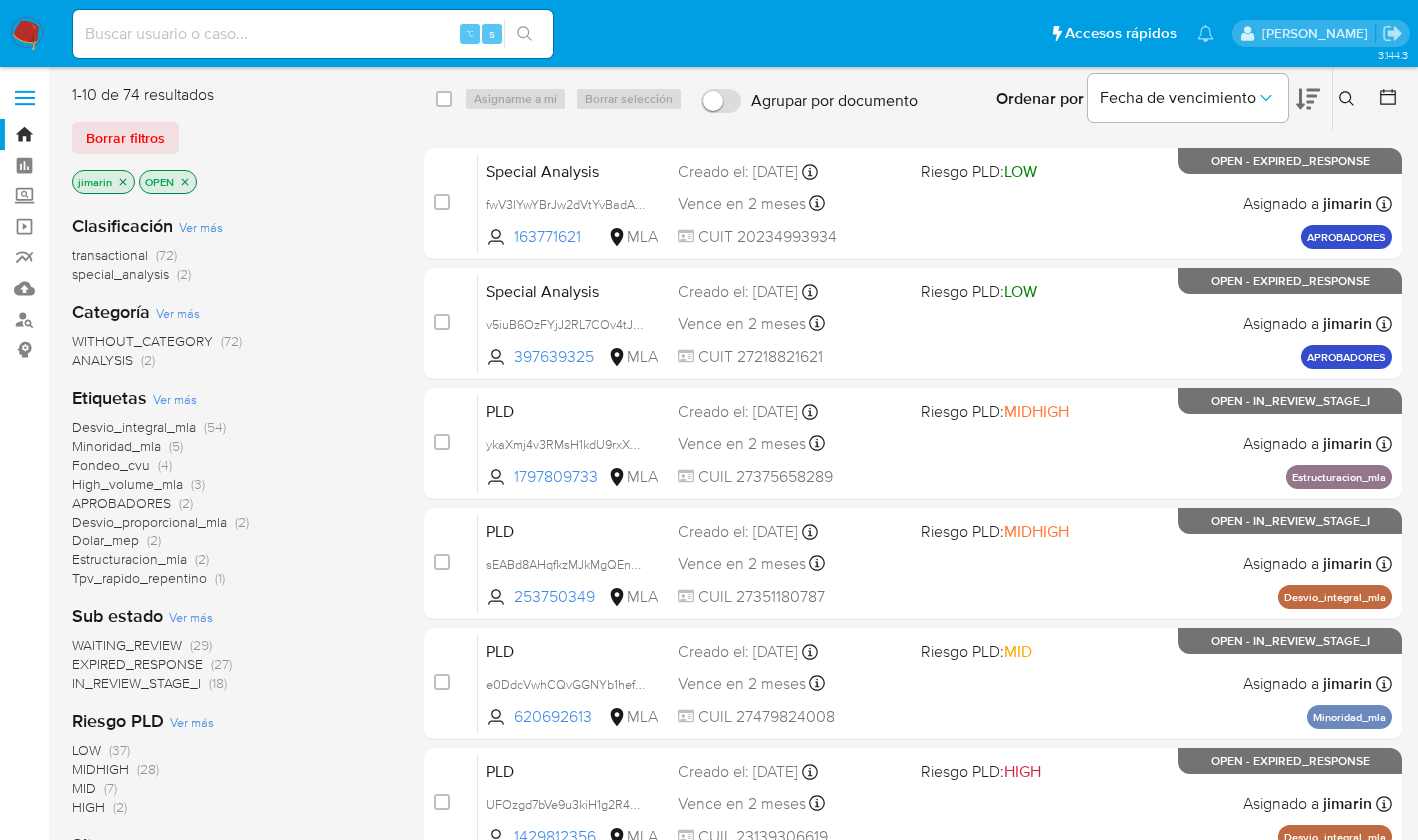 scroll, scrollTop: 0, scrollLeft: 0, axis: both 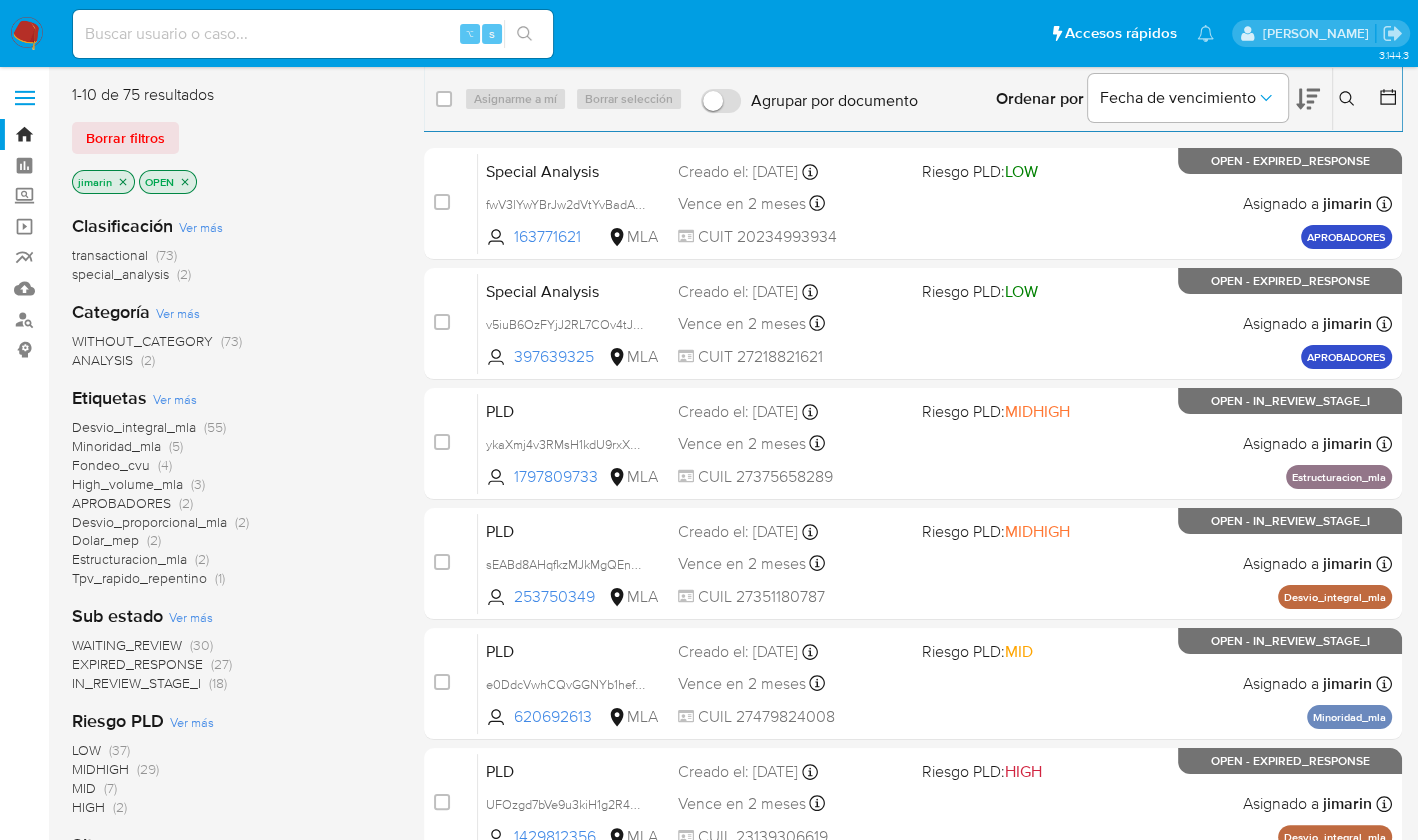 click 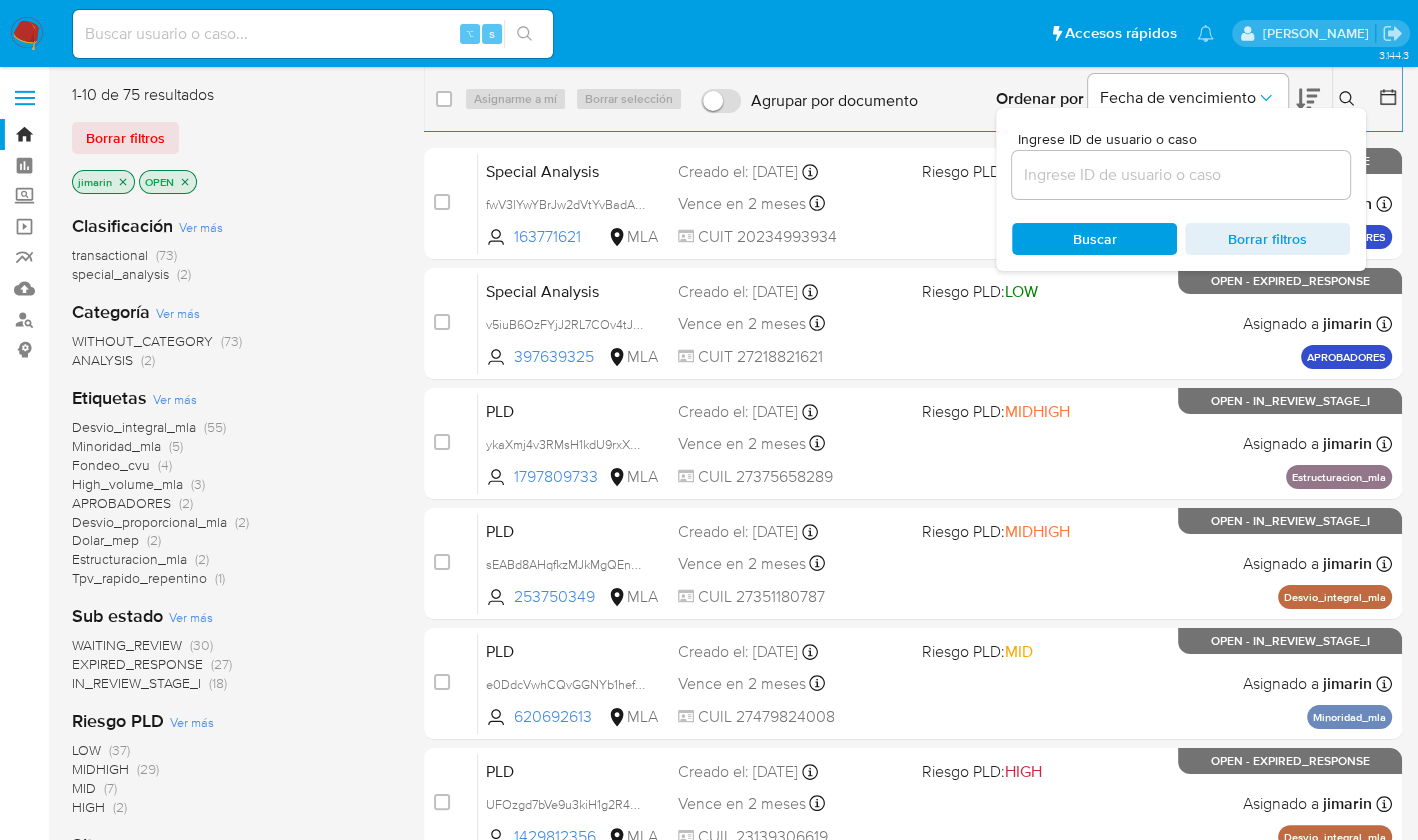 click at bounding box center (1181, 175) 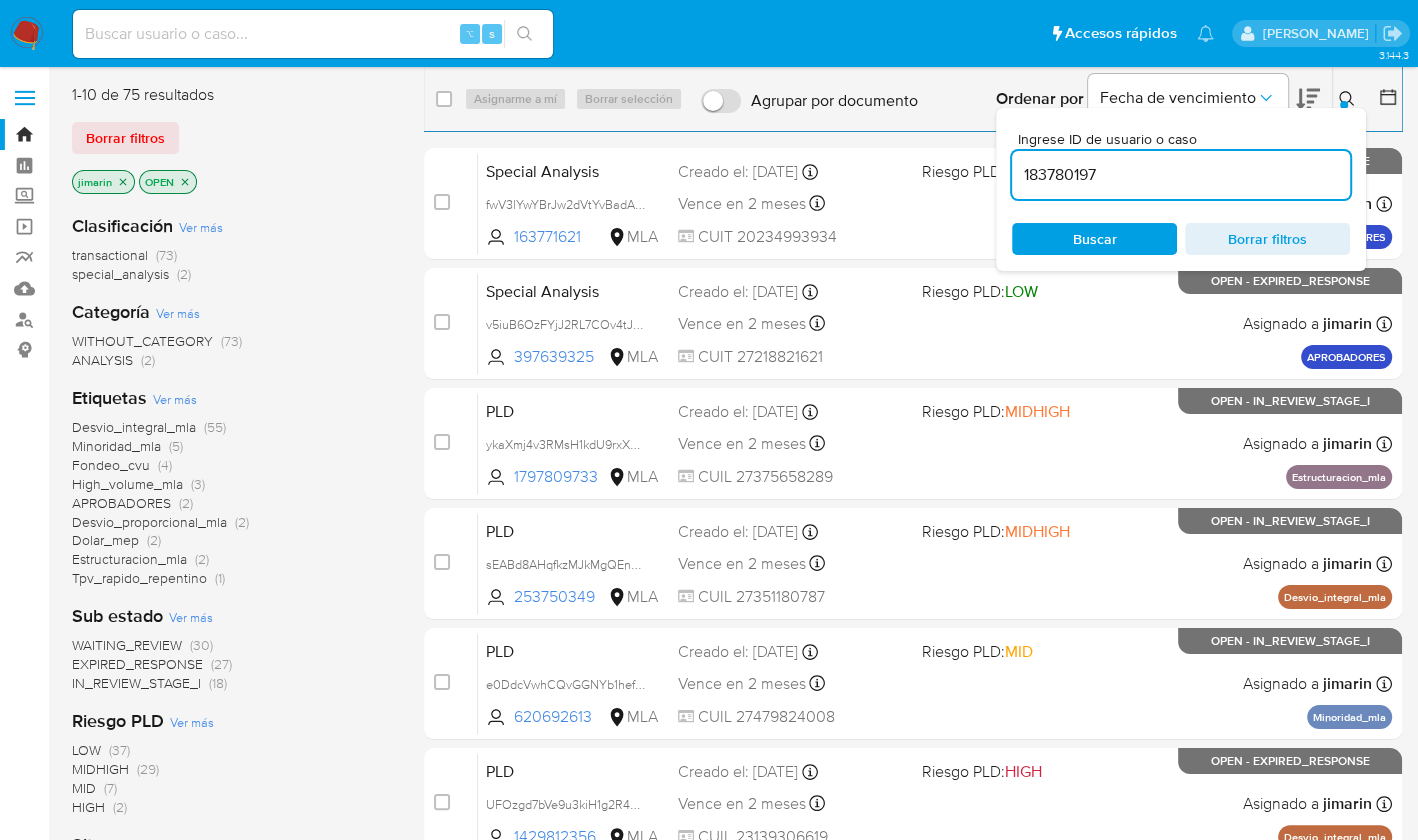 type on "183780197" 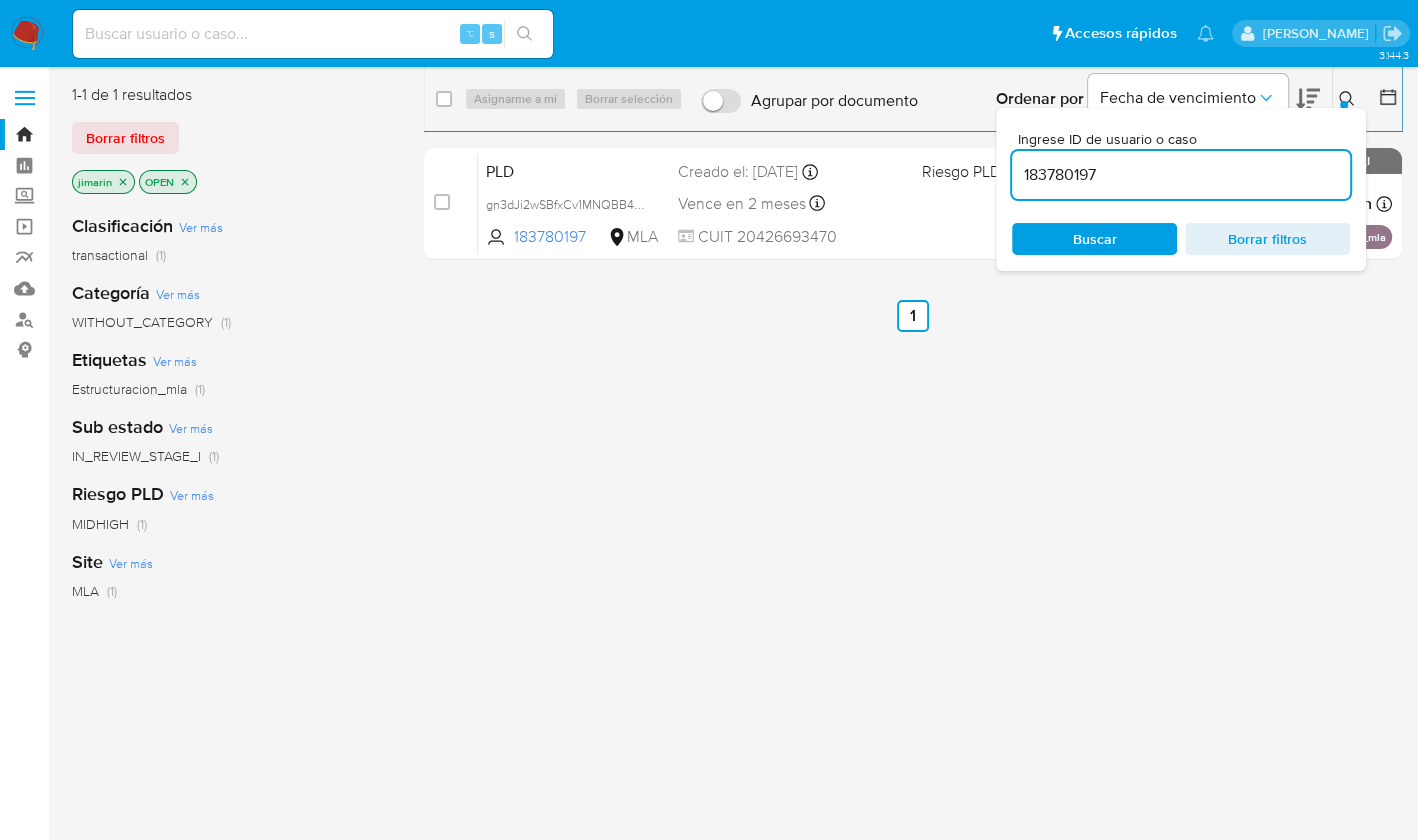 click 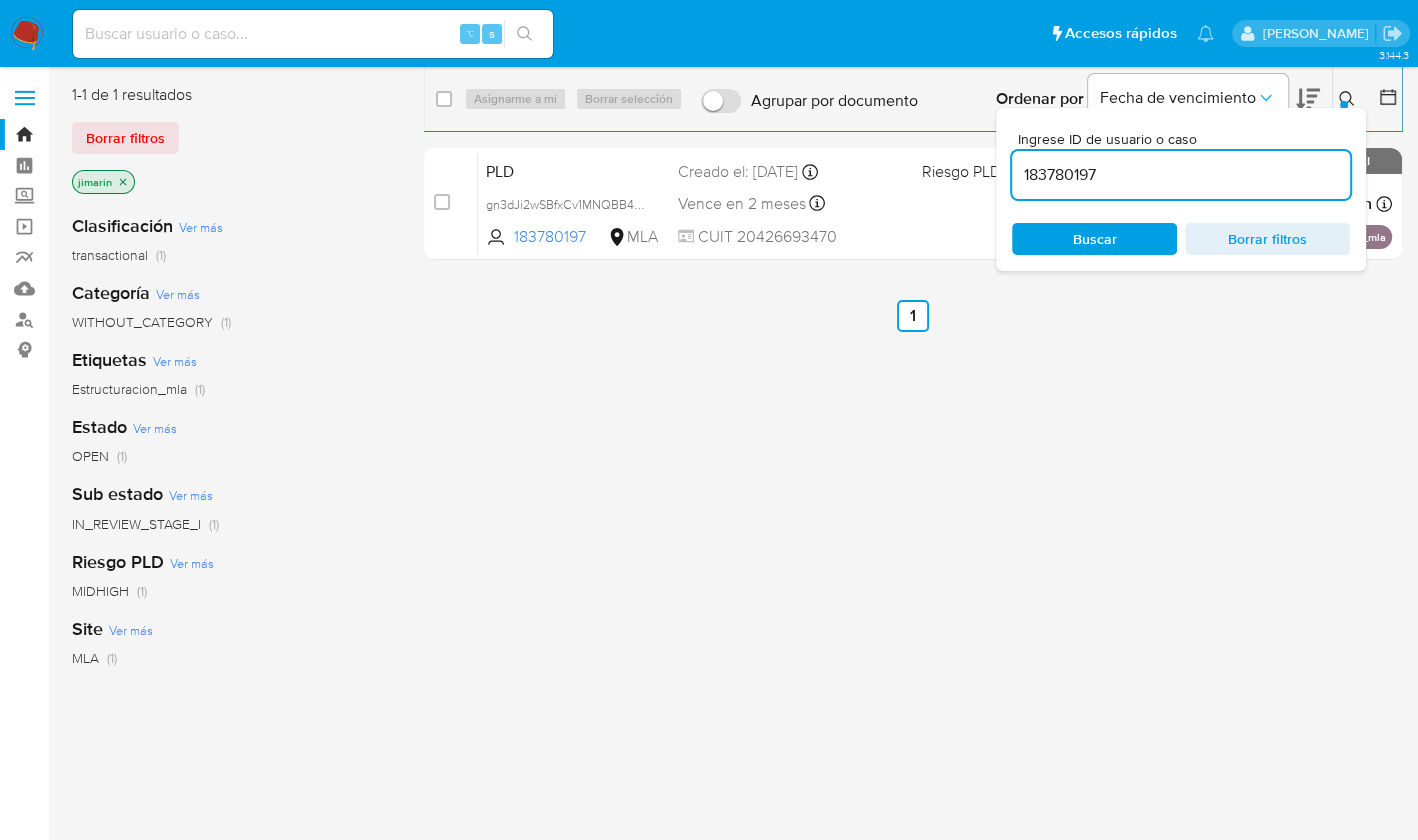 click 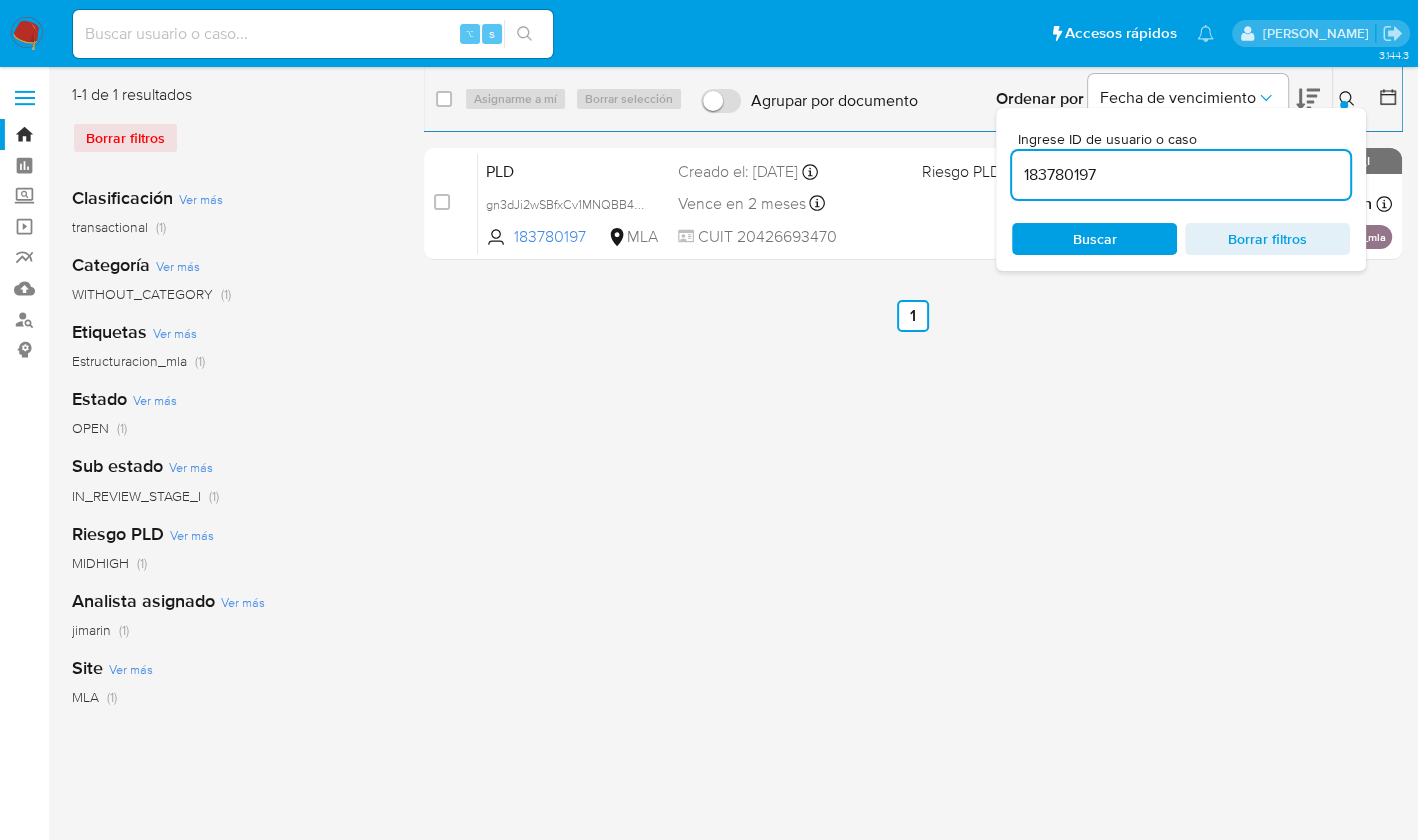 click at bounding box center (1349, 99) 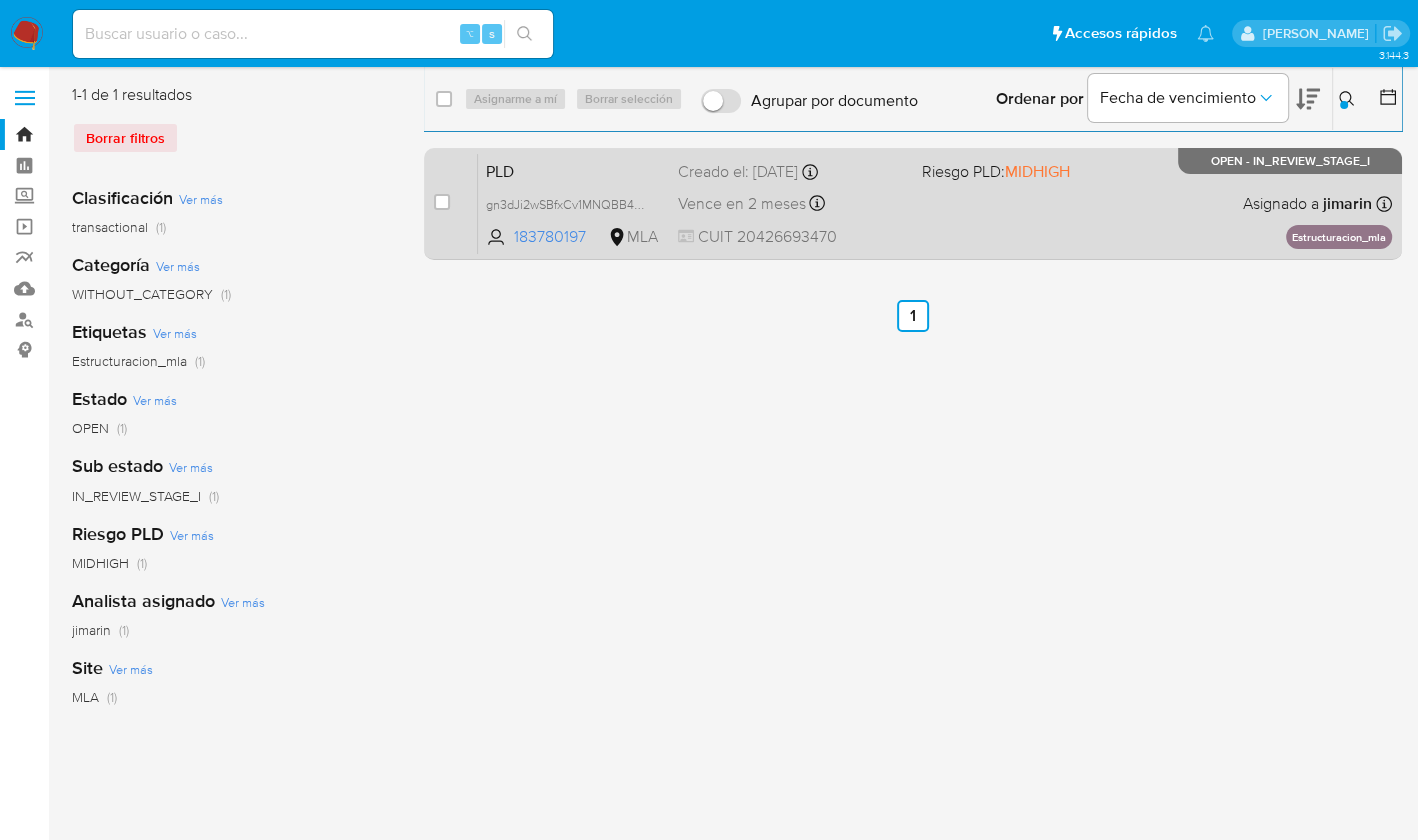 click on "PLD gn3dJi2wSBfxCv1MNQBB47kp 183780197 MLA Riesgo PLD:  MIDHIGH Creado el: 12/06/2025   Creado el: 12/06/2025 03:14:24 Vence en 2 meses   Vence el 10/09/2025 03:14:25 CUIT   20426693470 Asignado a   jimarin   Asignado el: 18/06/2025 14:19:44 Estructuracion_mla OPEN - IN_REVIEW_STAGE_I" at bounding box center (935, 203) 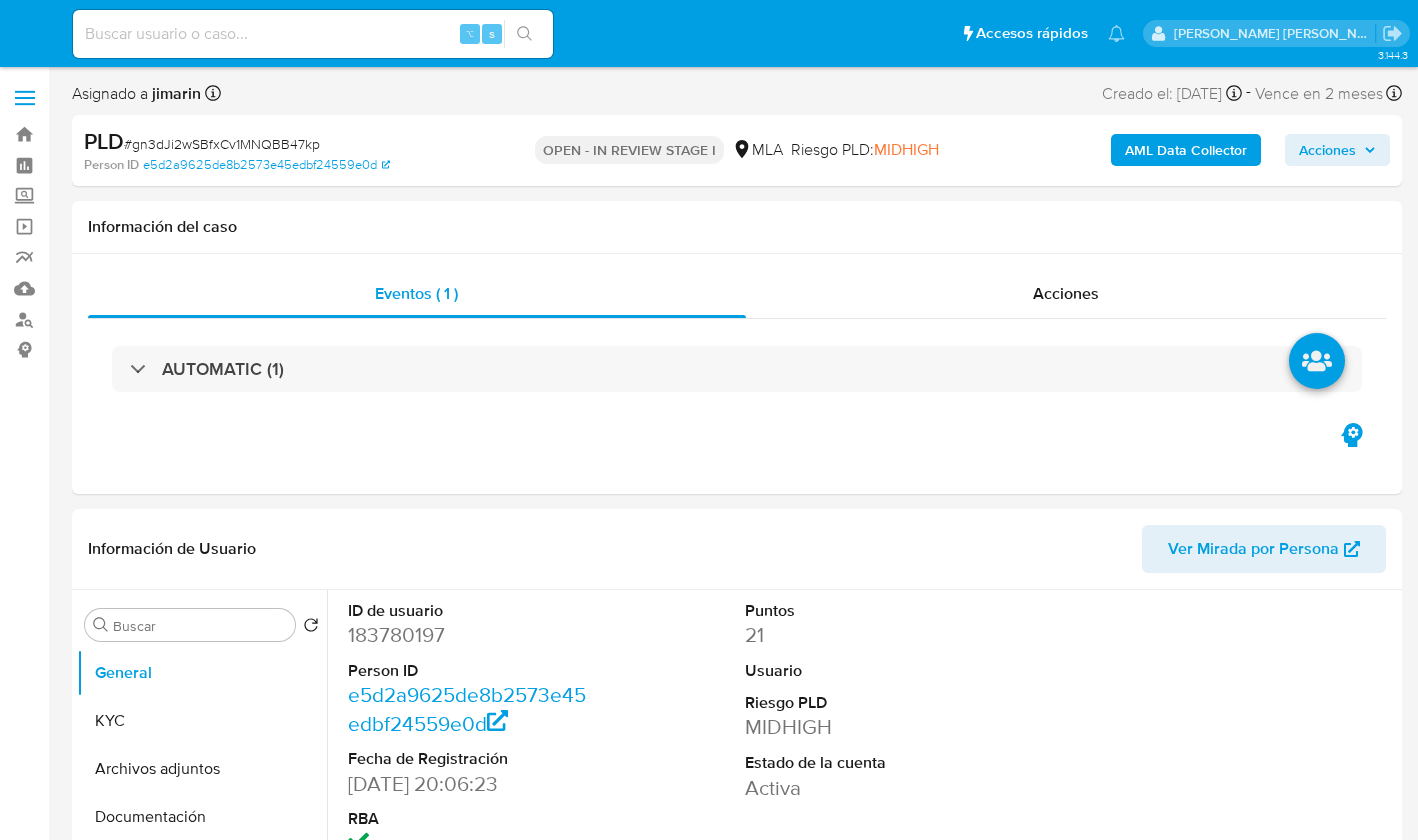 select on "10" 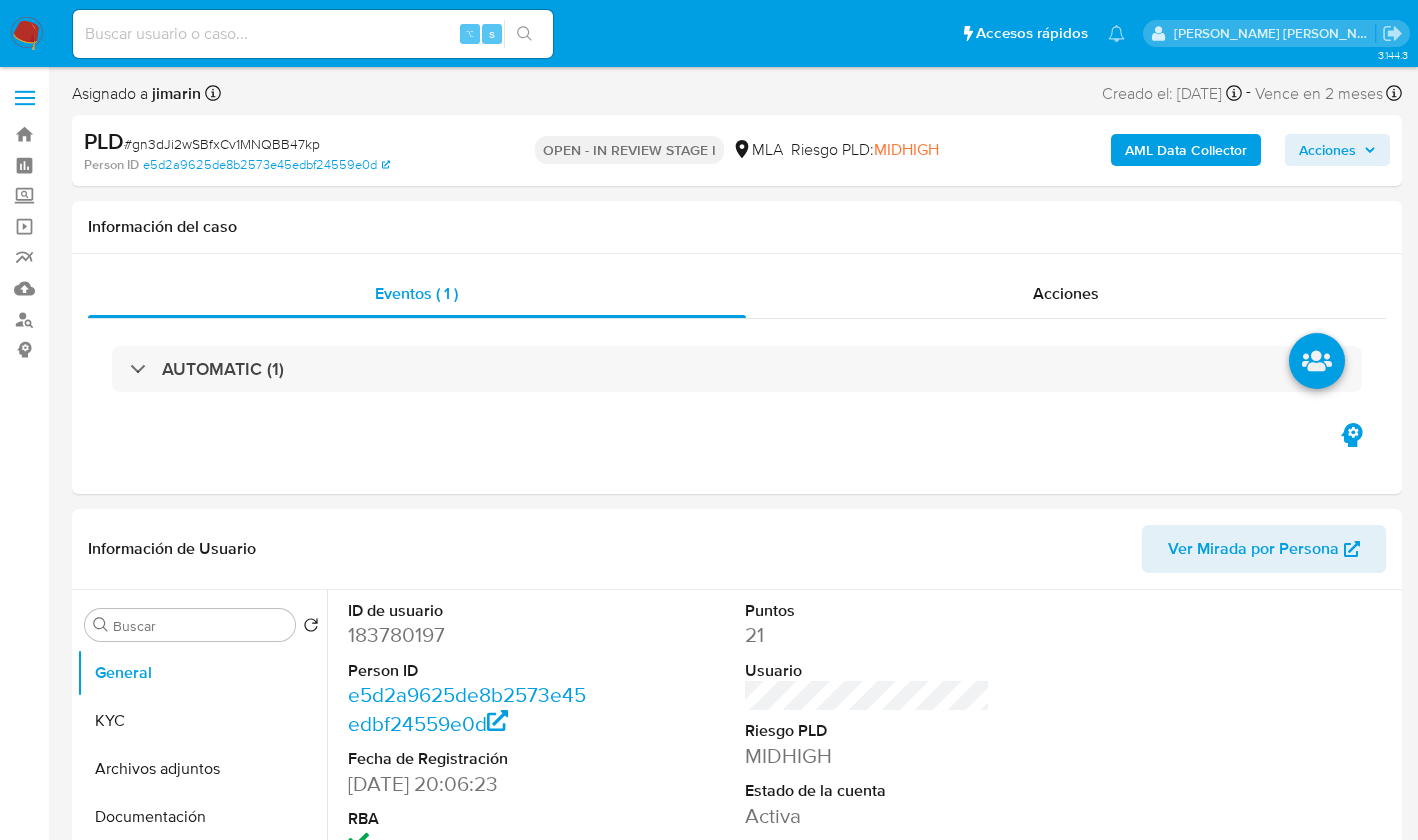 scroll, scrollTop: 0, scrollLeft: 0, axis: both 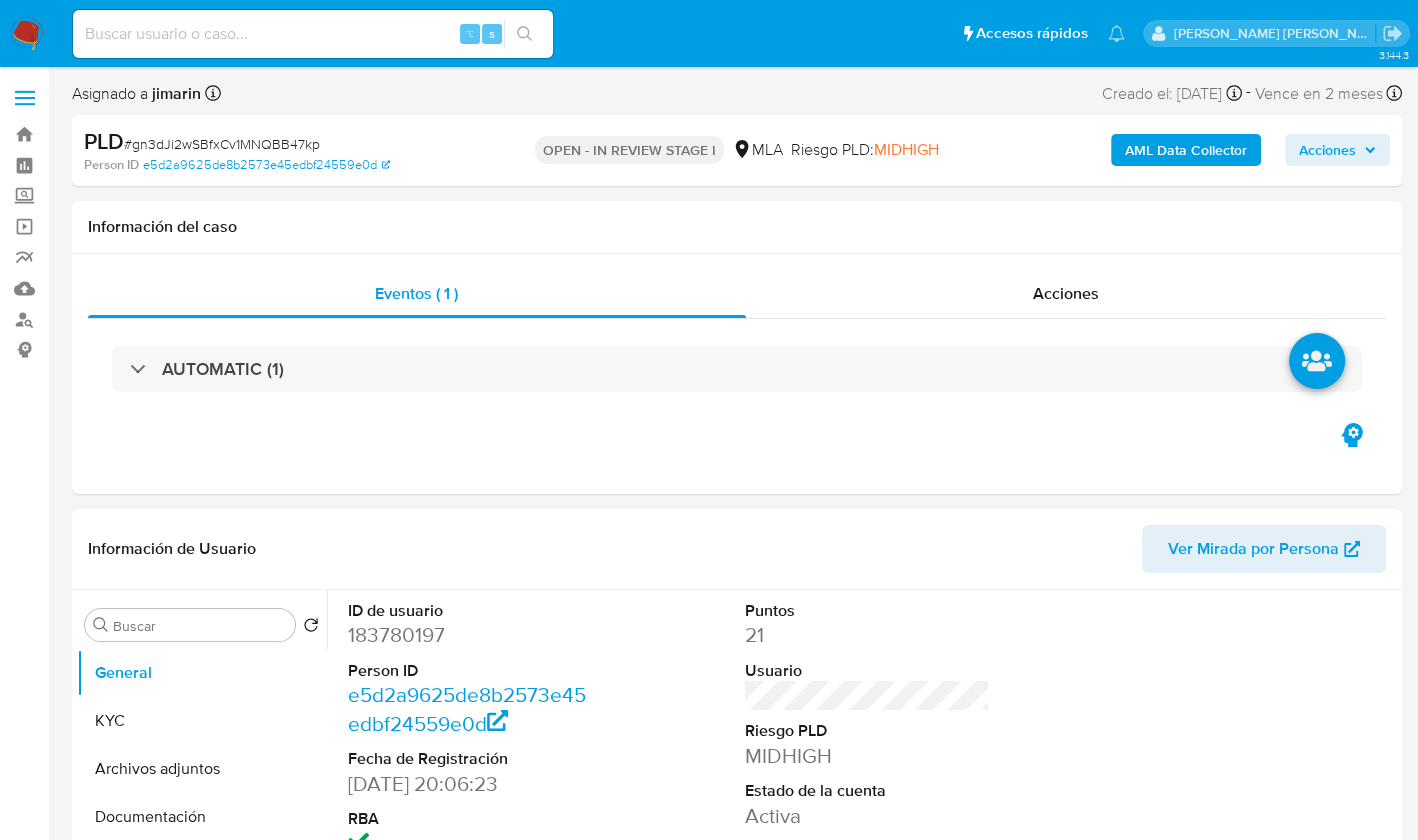 click on "# gn3dJi2wSBfxCv1MNQBB47kp" at bounding box center [222, 144] 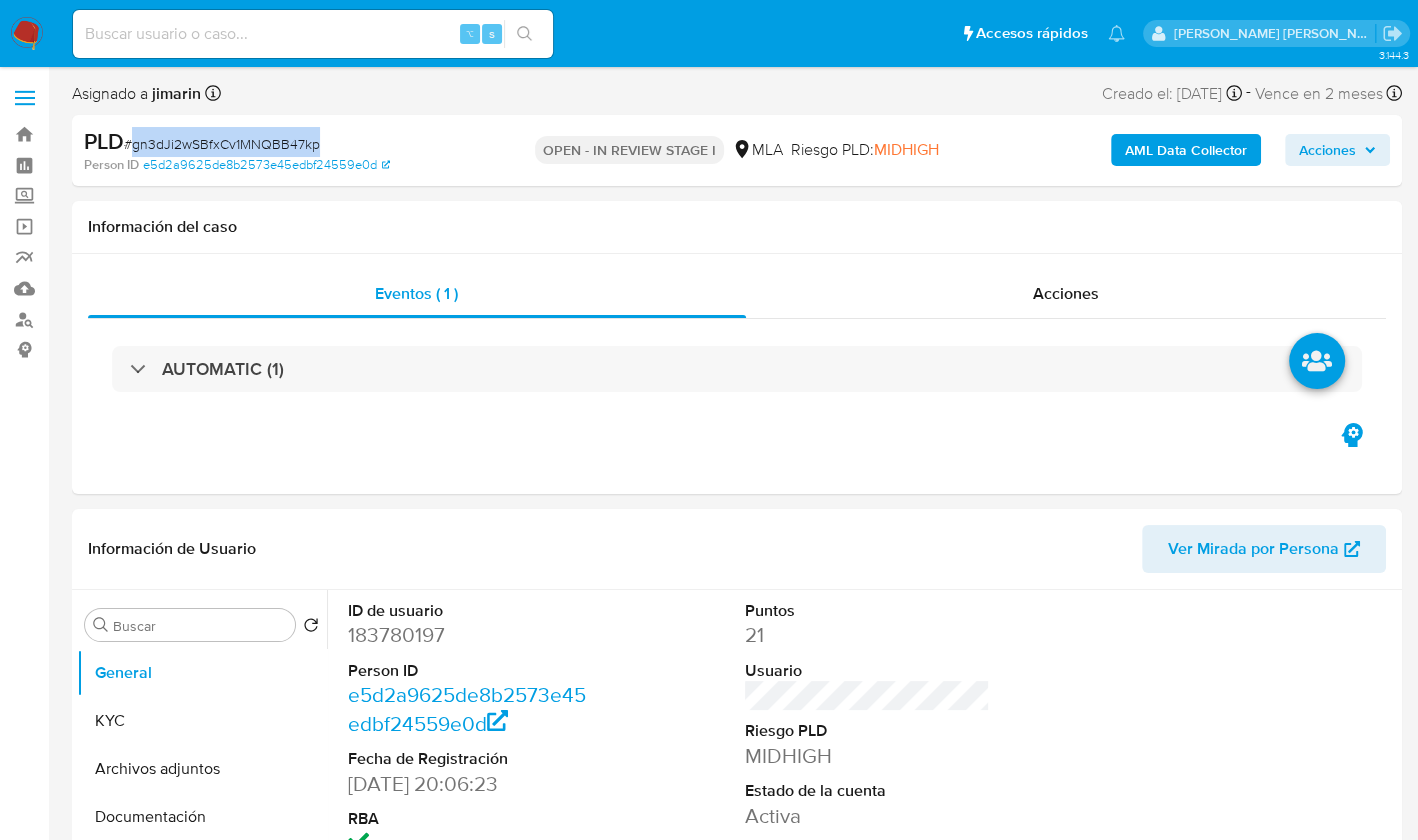 click on "# gn3dJi2wSBfxCv1MNQBB47kp" at bounding box center (222, 144) 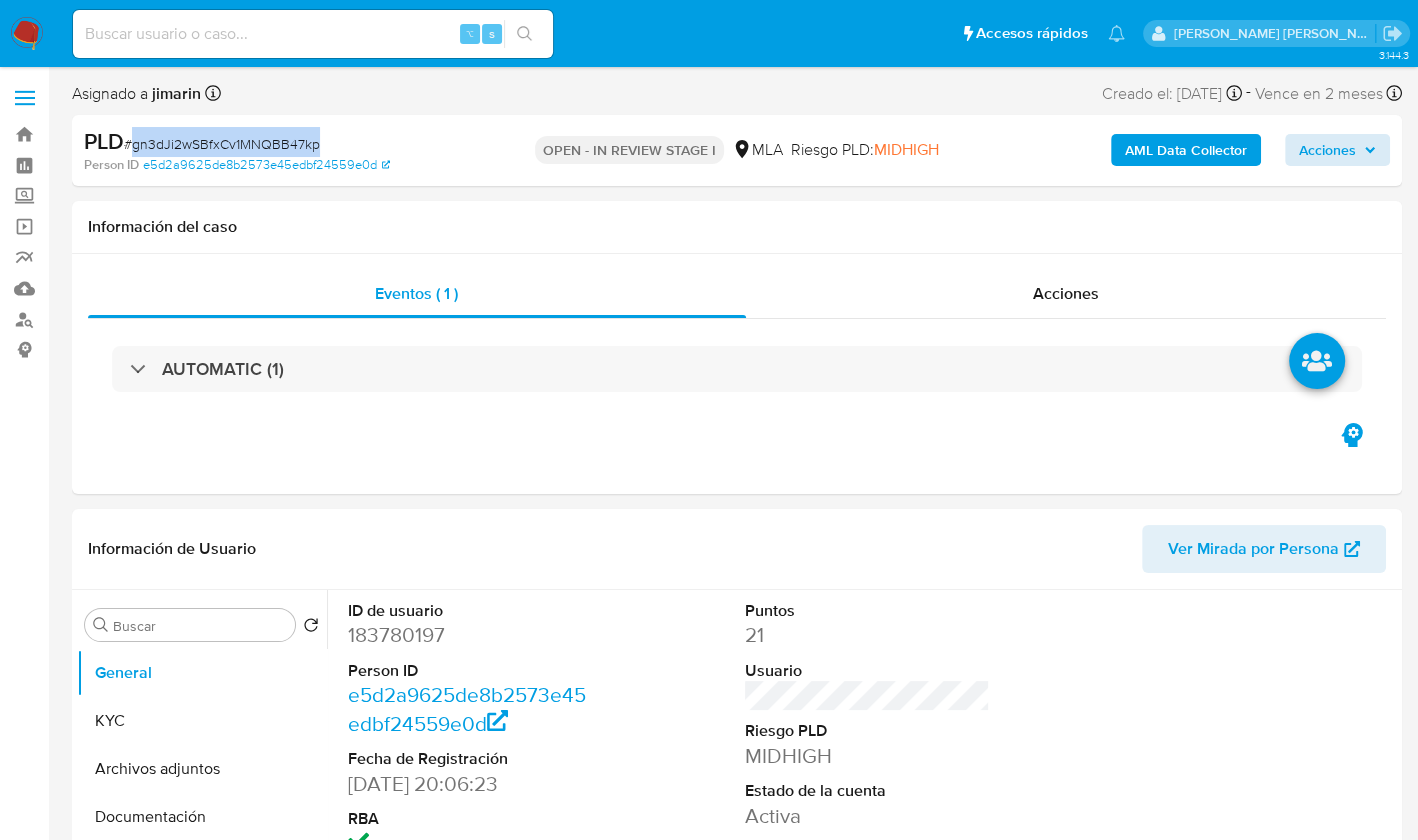 copy on "gn3dJi2wSBfxCv1MNQBB47kp" 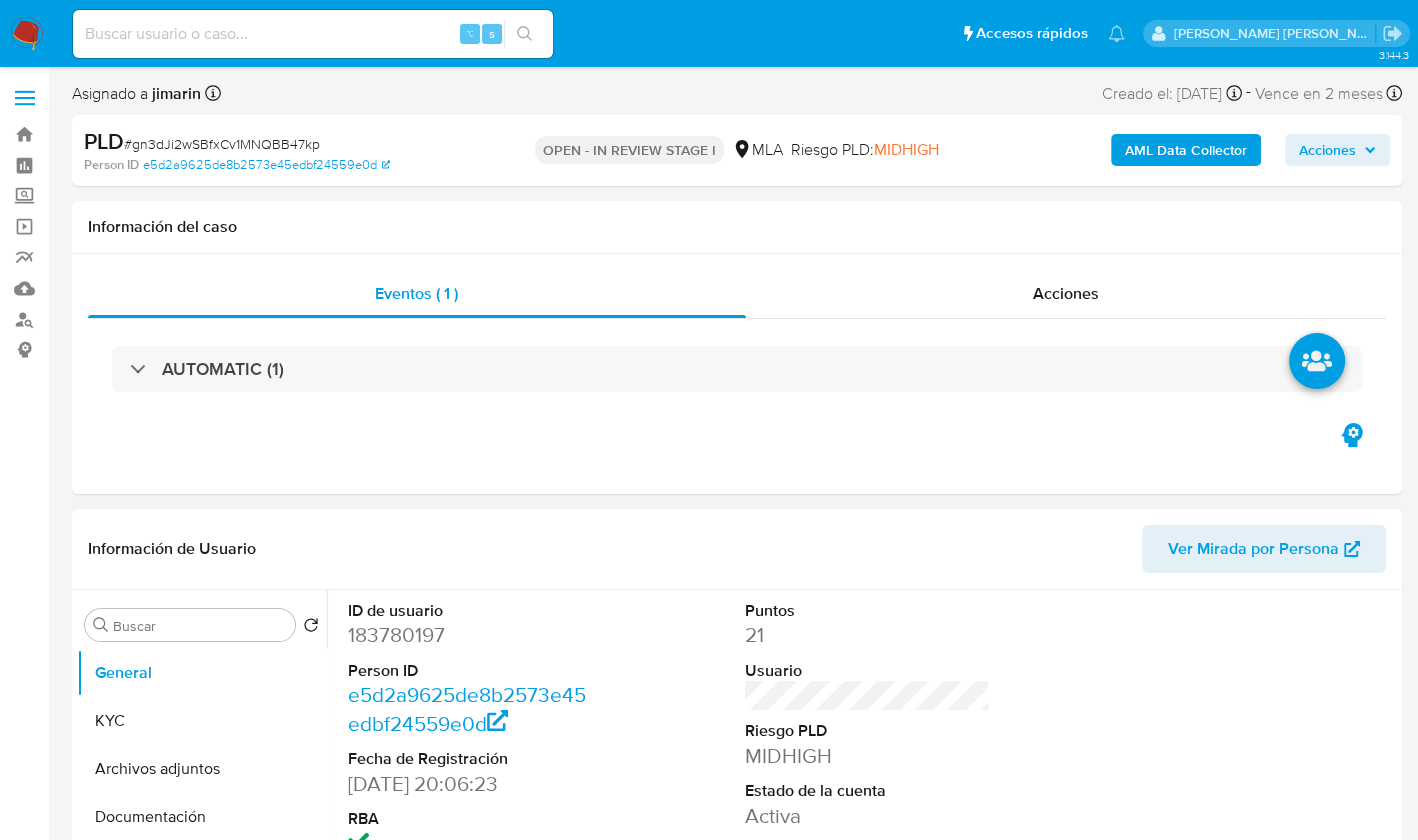 click on "183780197" at bounding box center [470, 635] 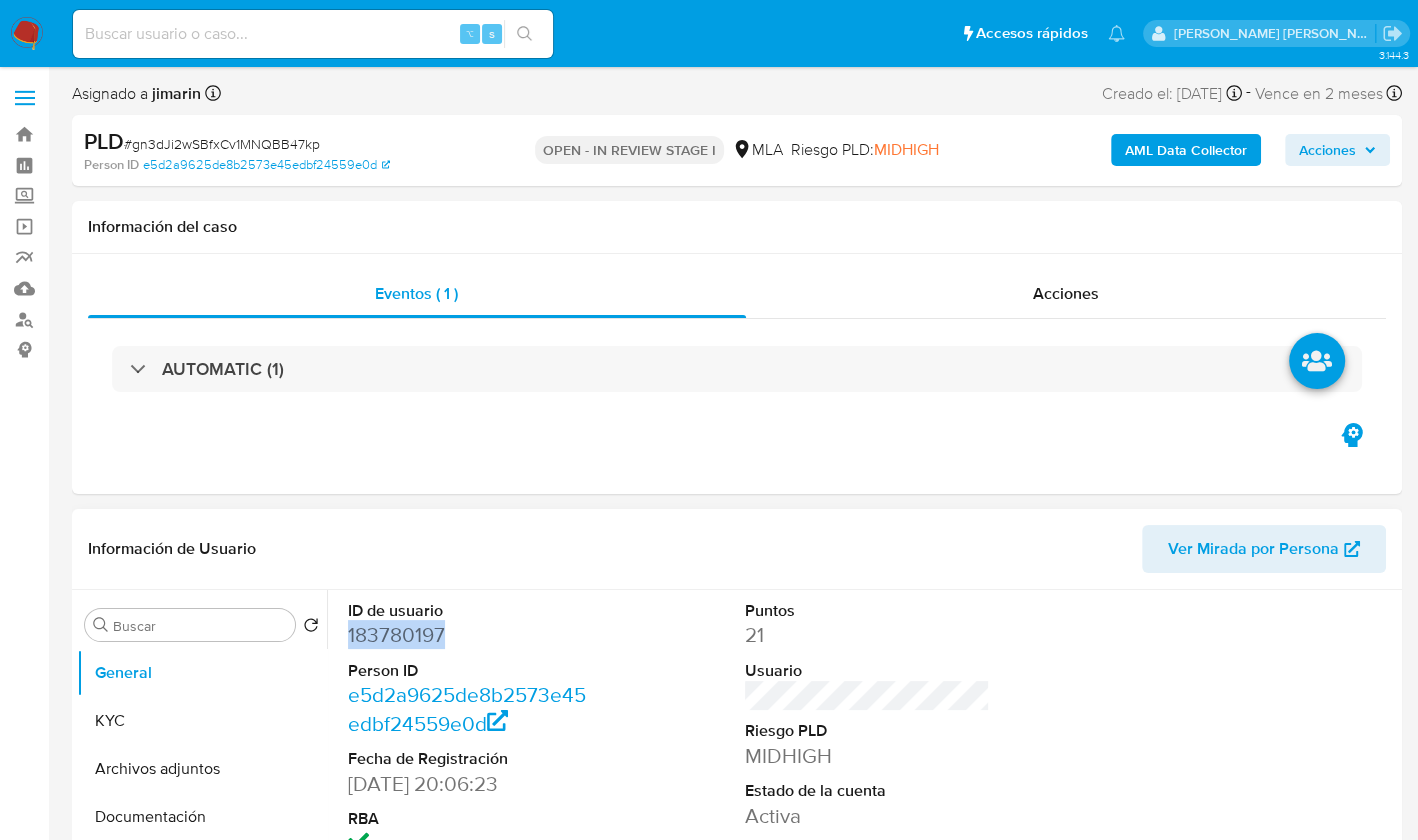 click on "183780197" at bounding box center (470, 635) 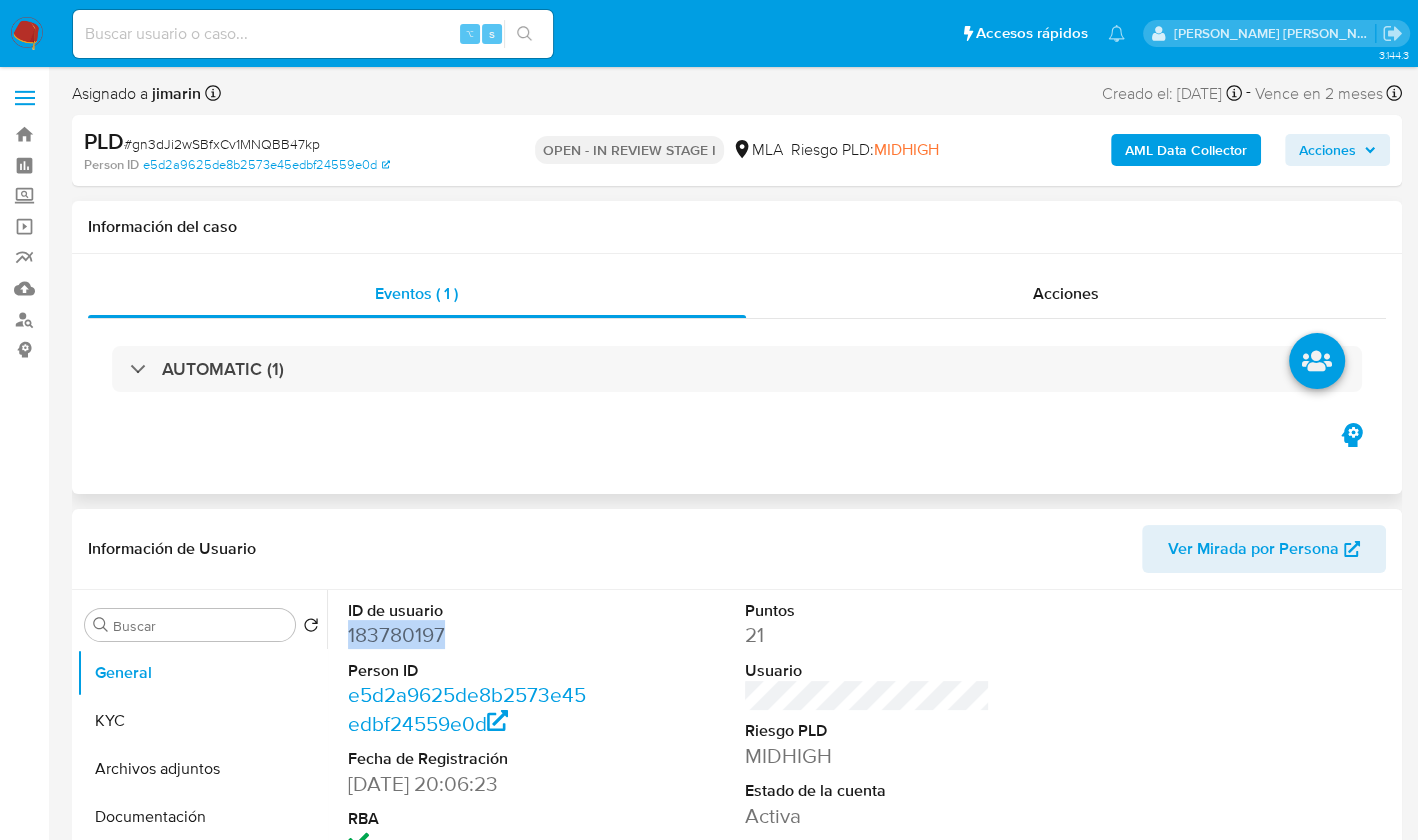 copy on "183780197" 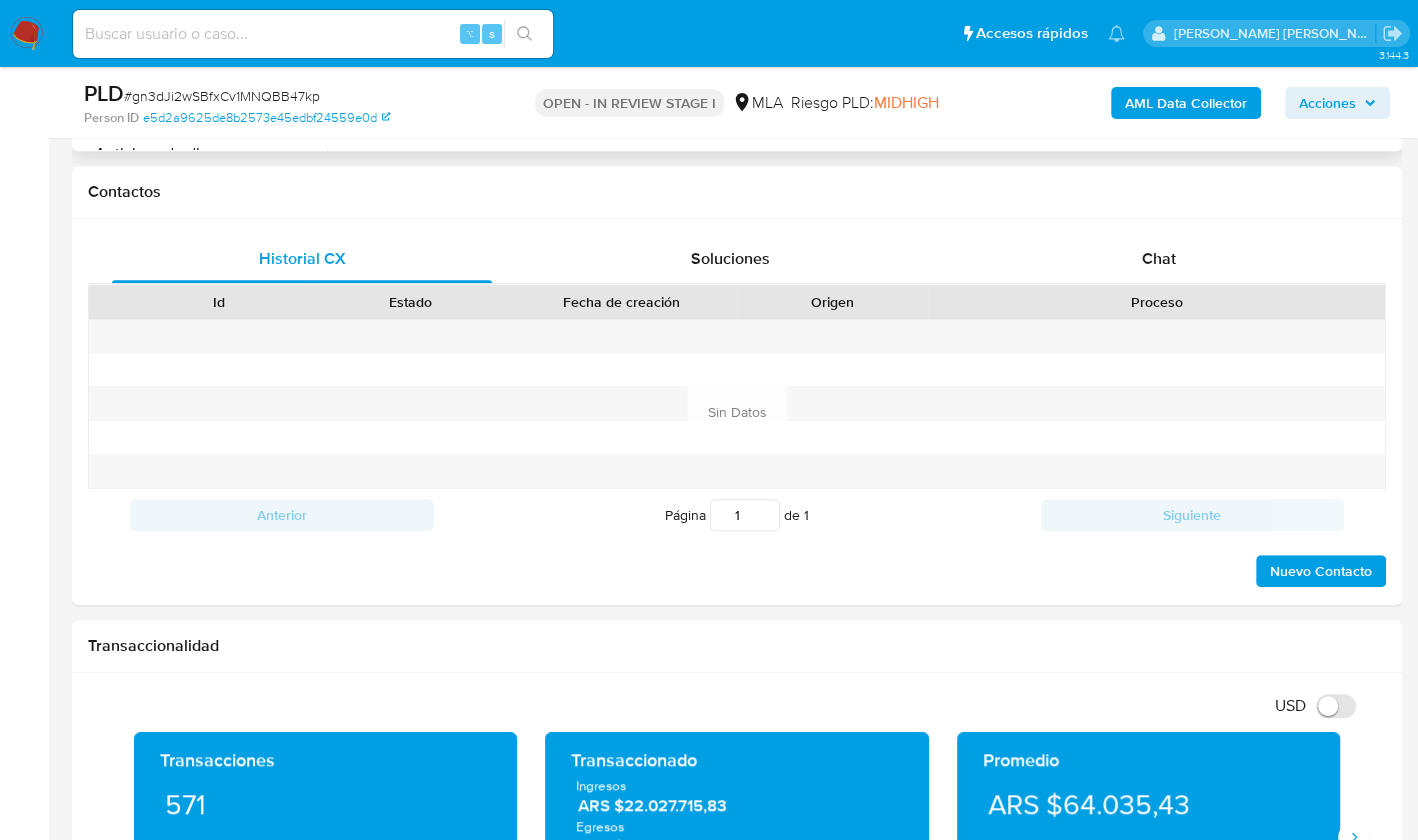 scroll, scrollTop: 877, scrollLeft: 0, axis: vertical 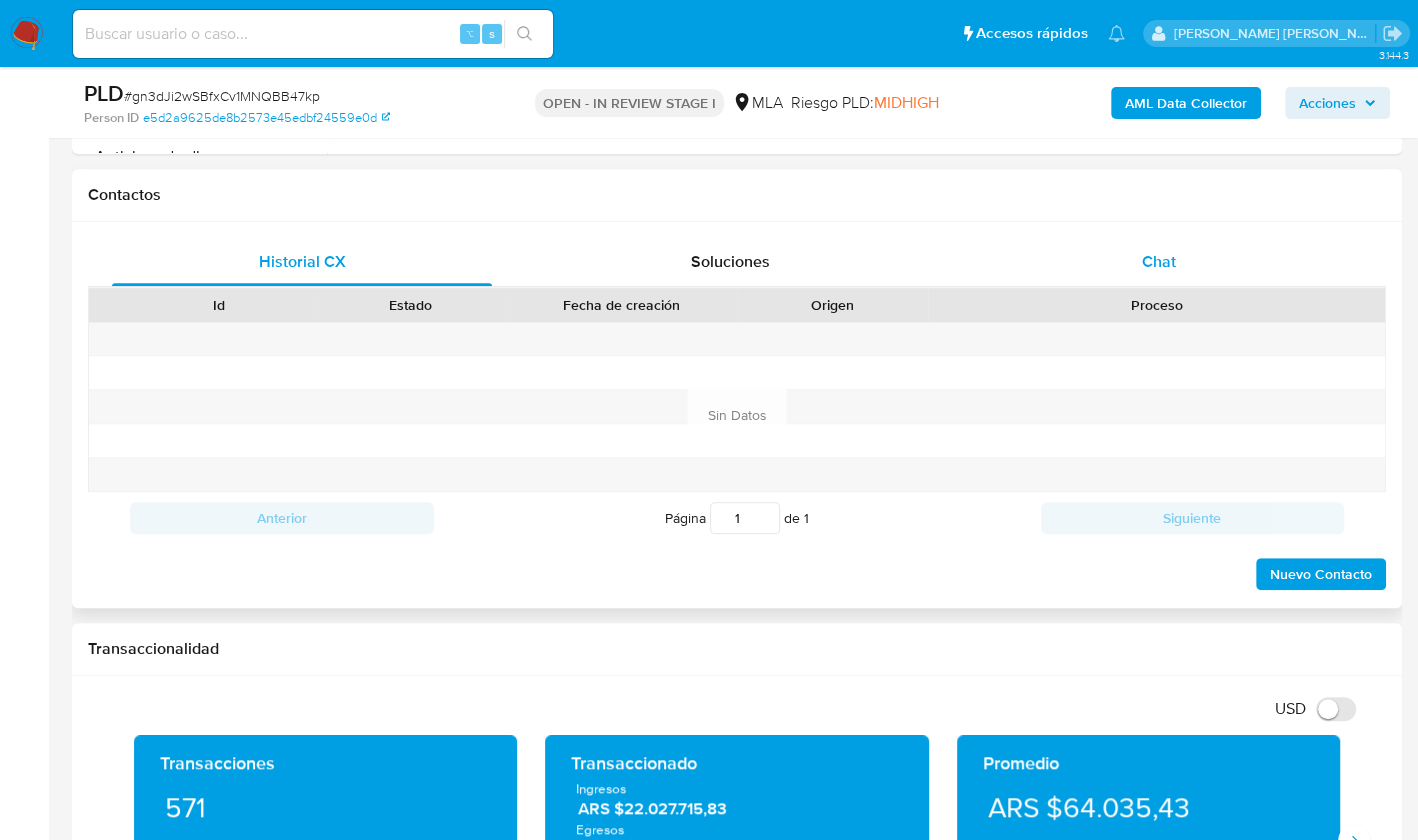 click on "Chat" at bounding box center [1159, 262] 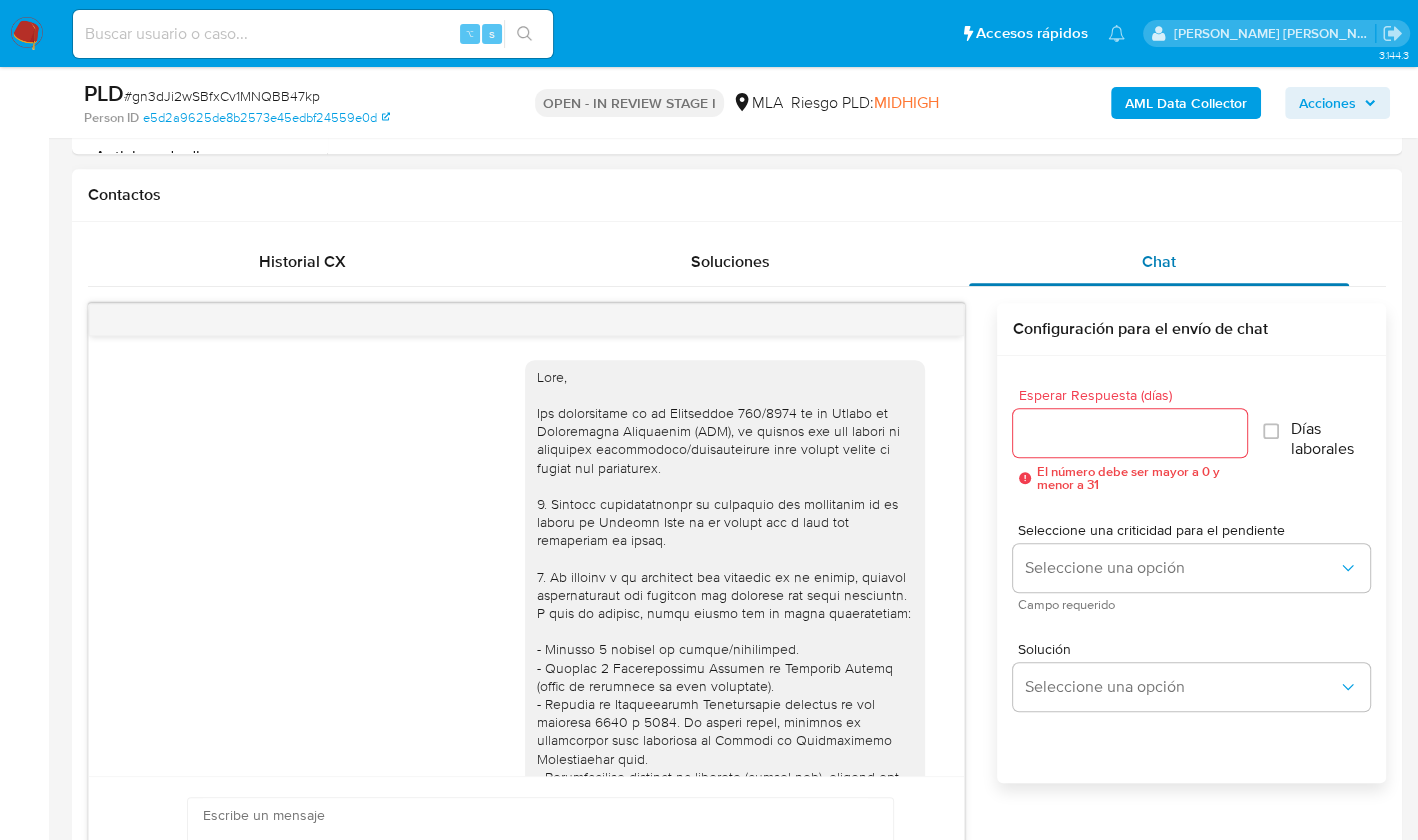 scroll, scrollTop: 822, scrollLeft: 0, axis: vertical 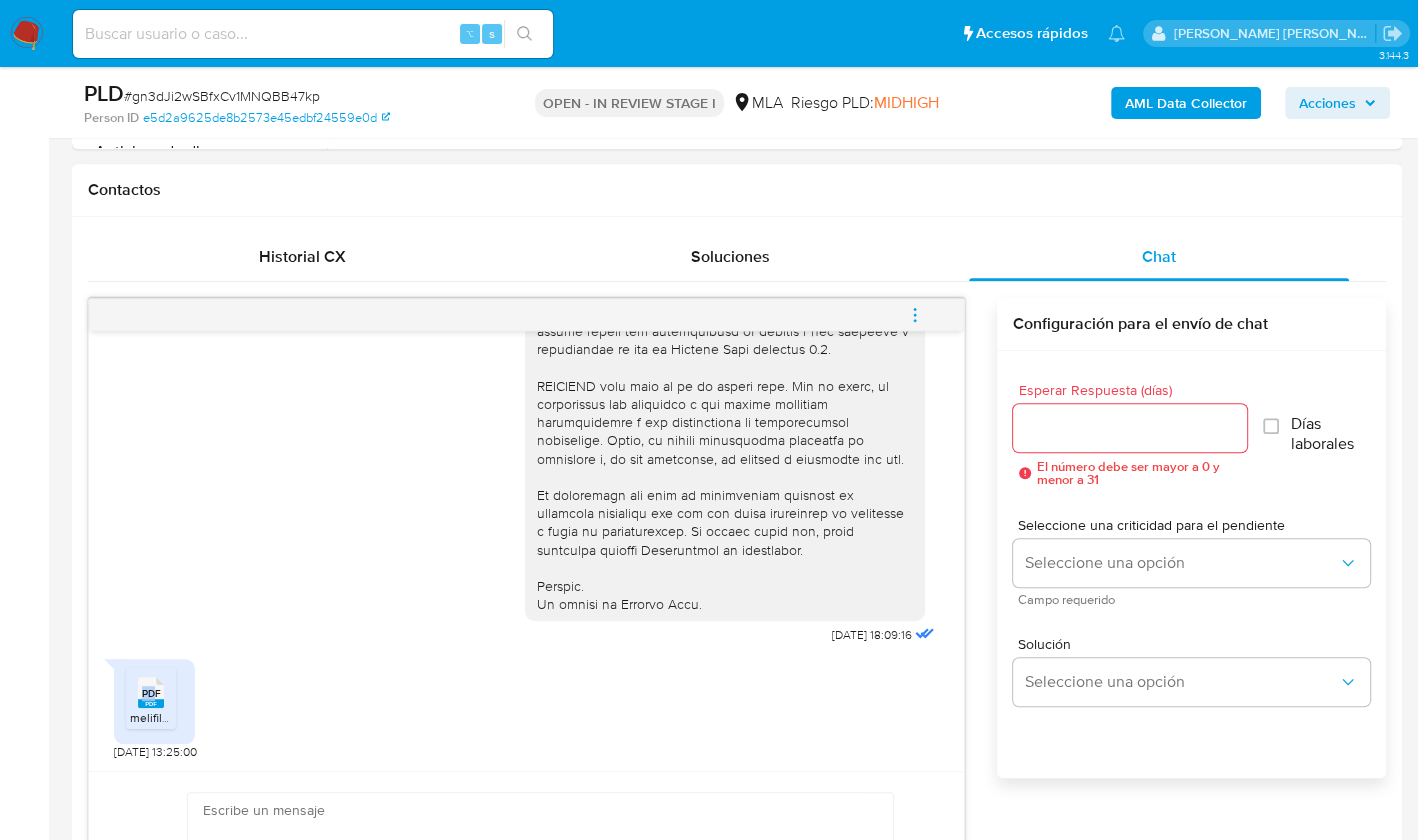 click on "PDF" at bounding box center (151, 693) 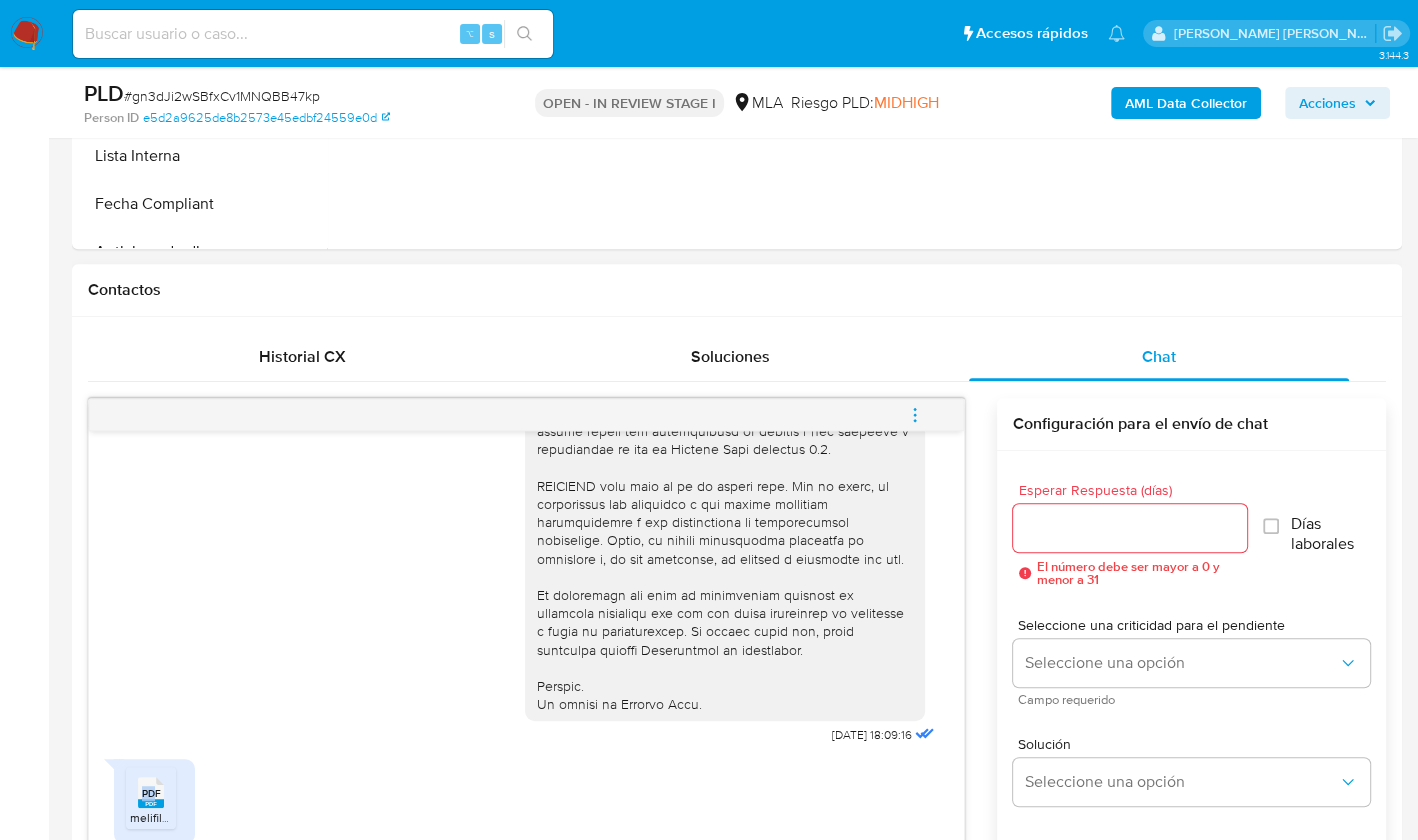 scroll, scrollTop: 548, scrollLeft: 0, axis: vertical 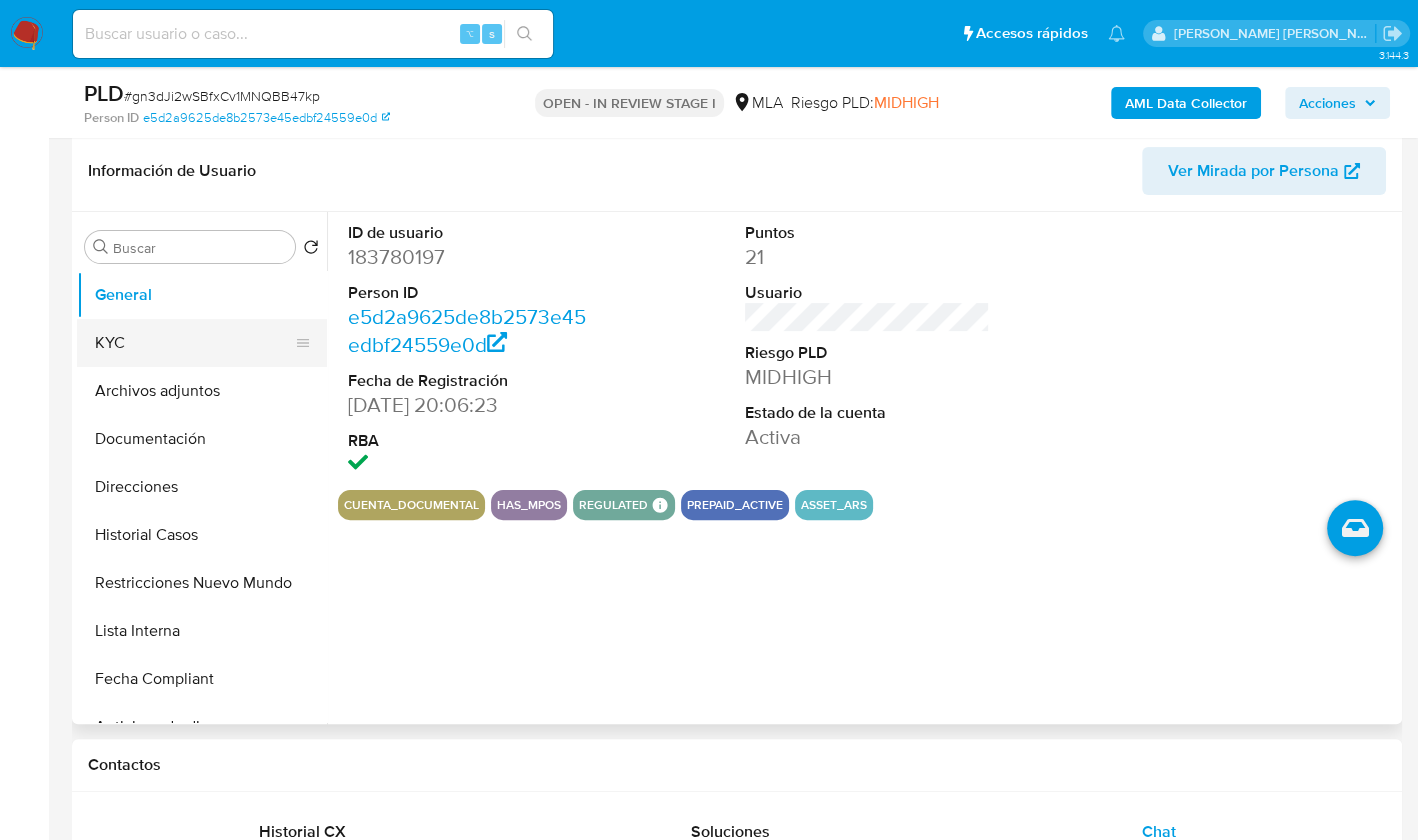 click on "KYC" at bounding box center [194, 343] 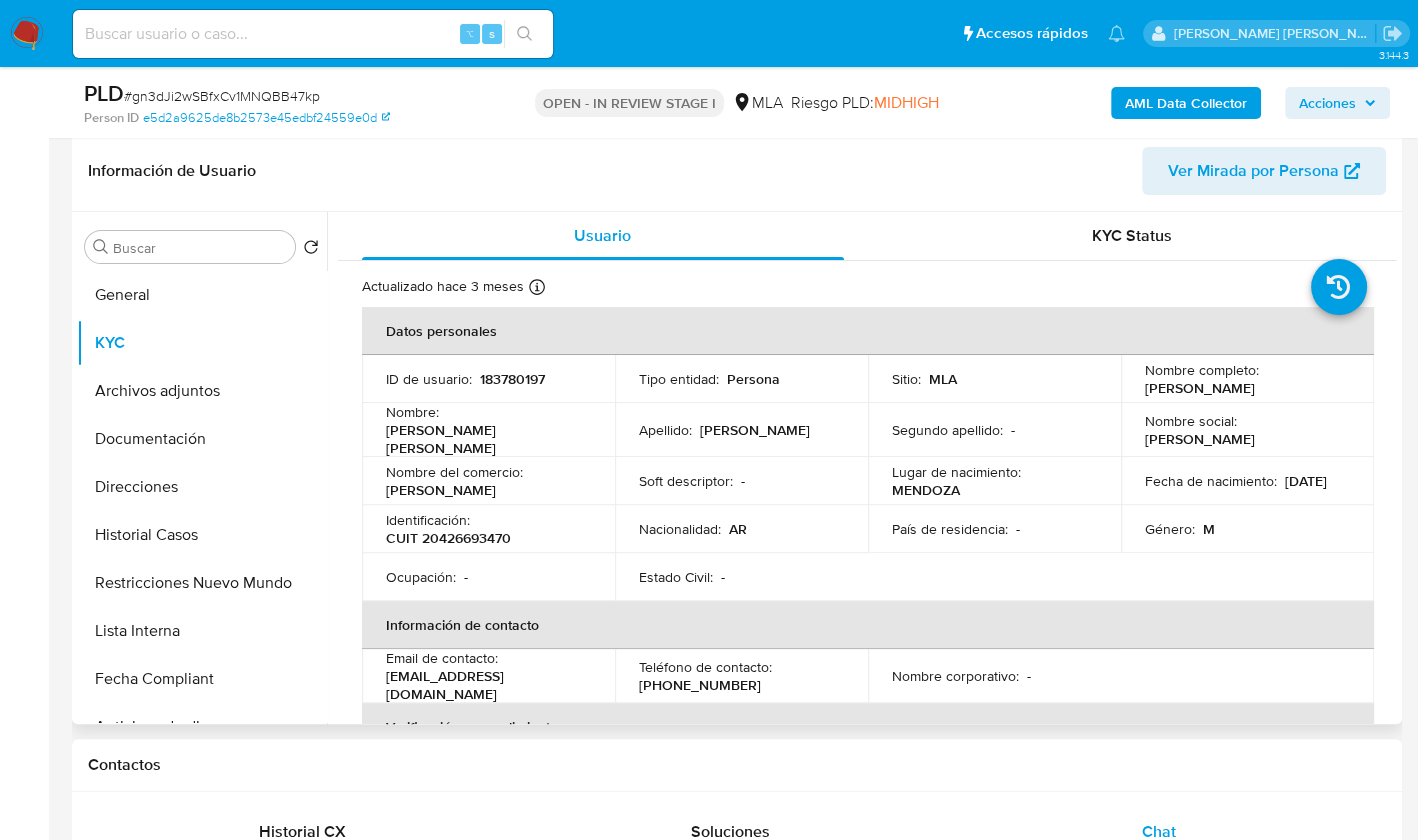 click on "CUIT 20426693470" at bounding box center (448, 538) 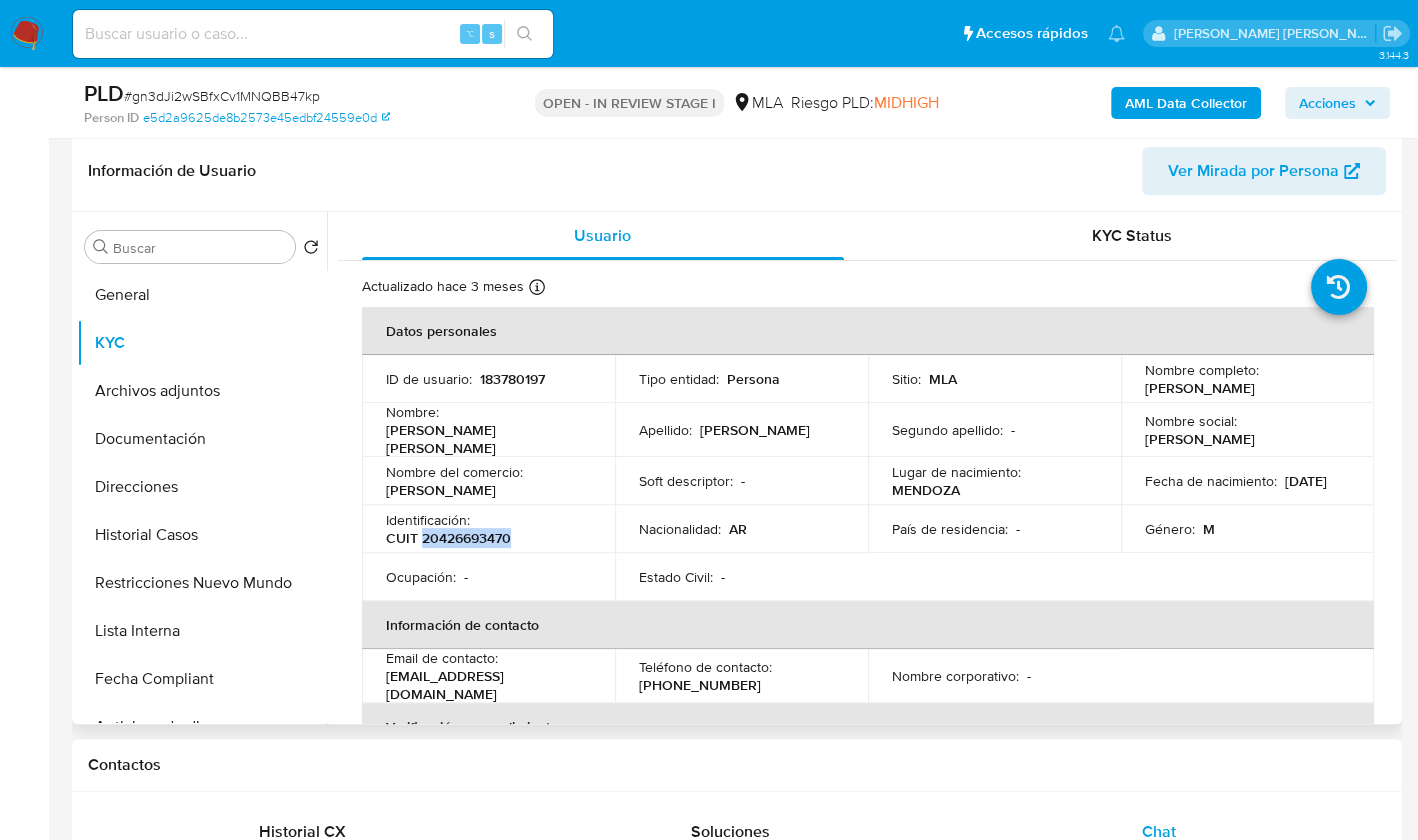 click on "CUIT 20426693470" at bounding box center (448, 538) 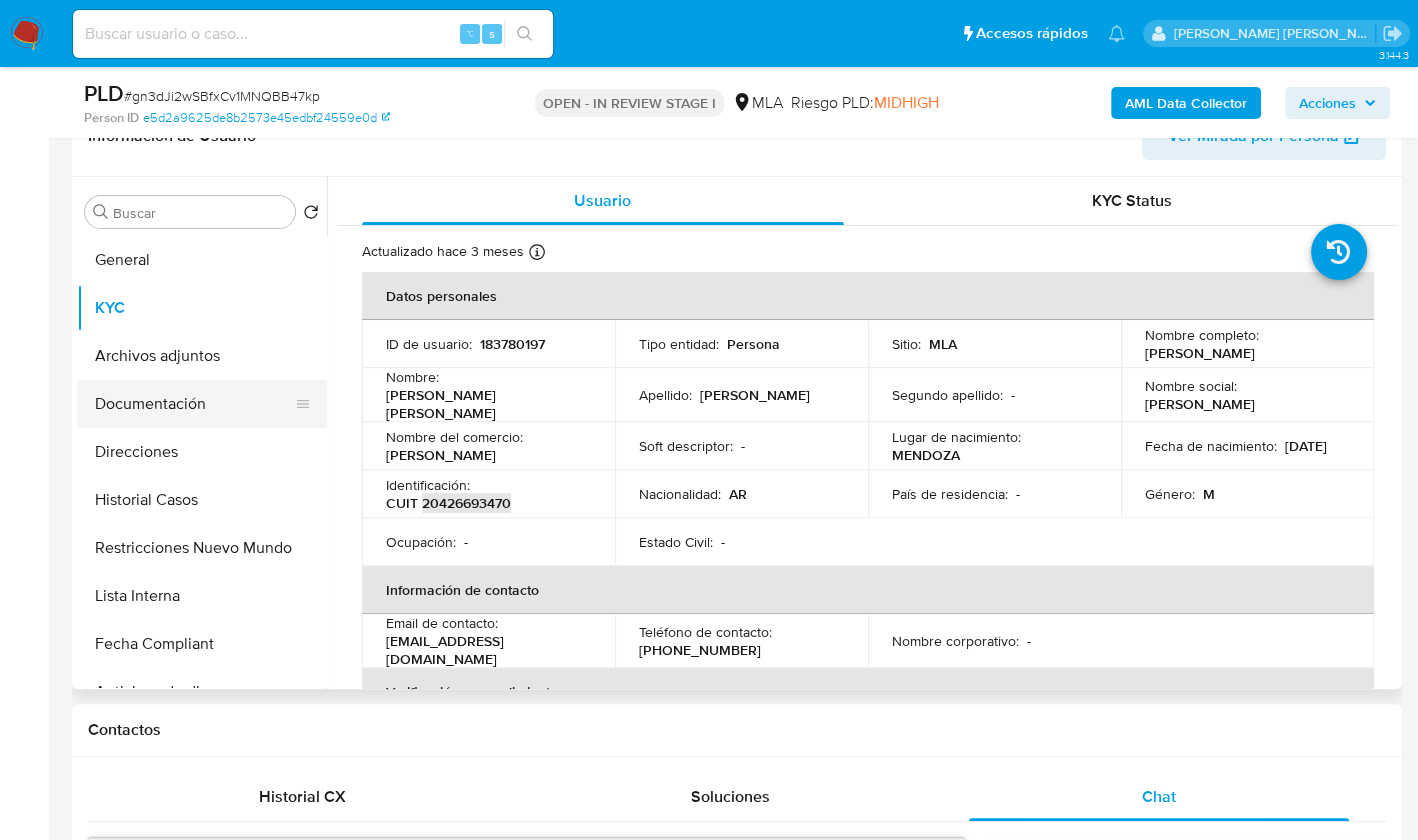scroll, scrollTop: 342, scrollLeft: 0, axis: vertical 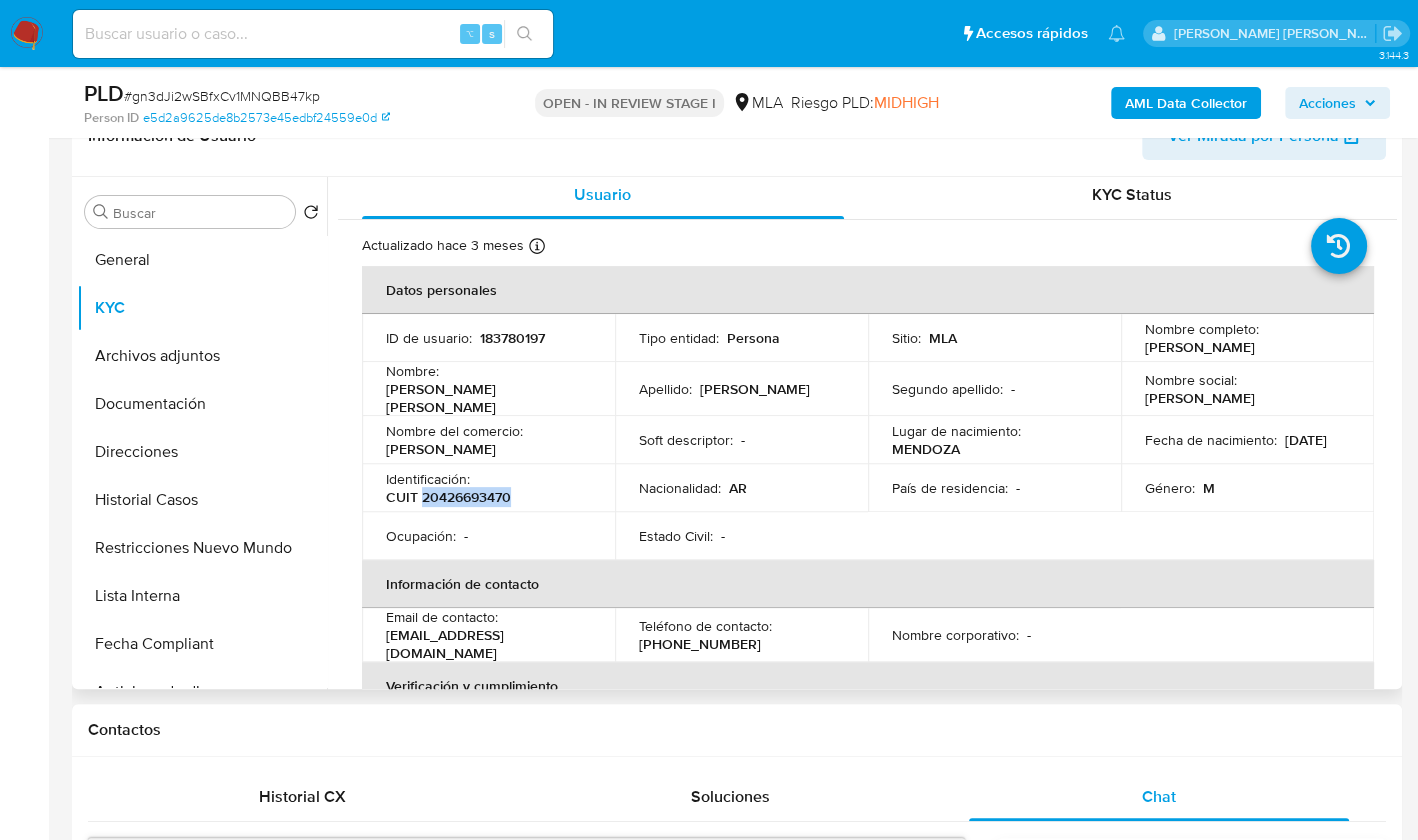 drag, startPoint x: 1140, startPoint y: 348, endPoint x: 1249, endPoint y: 349, distance: 109.004585 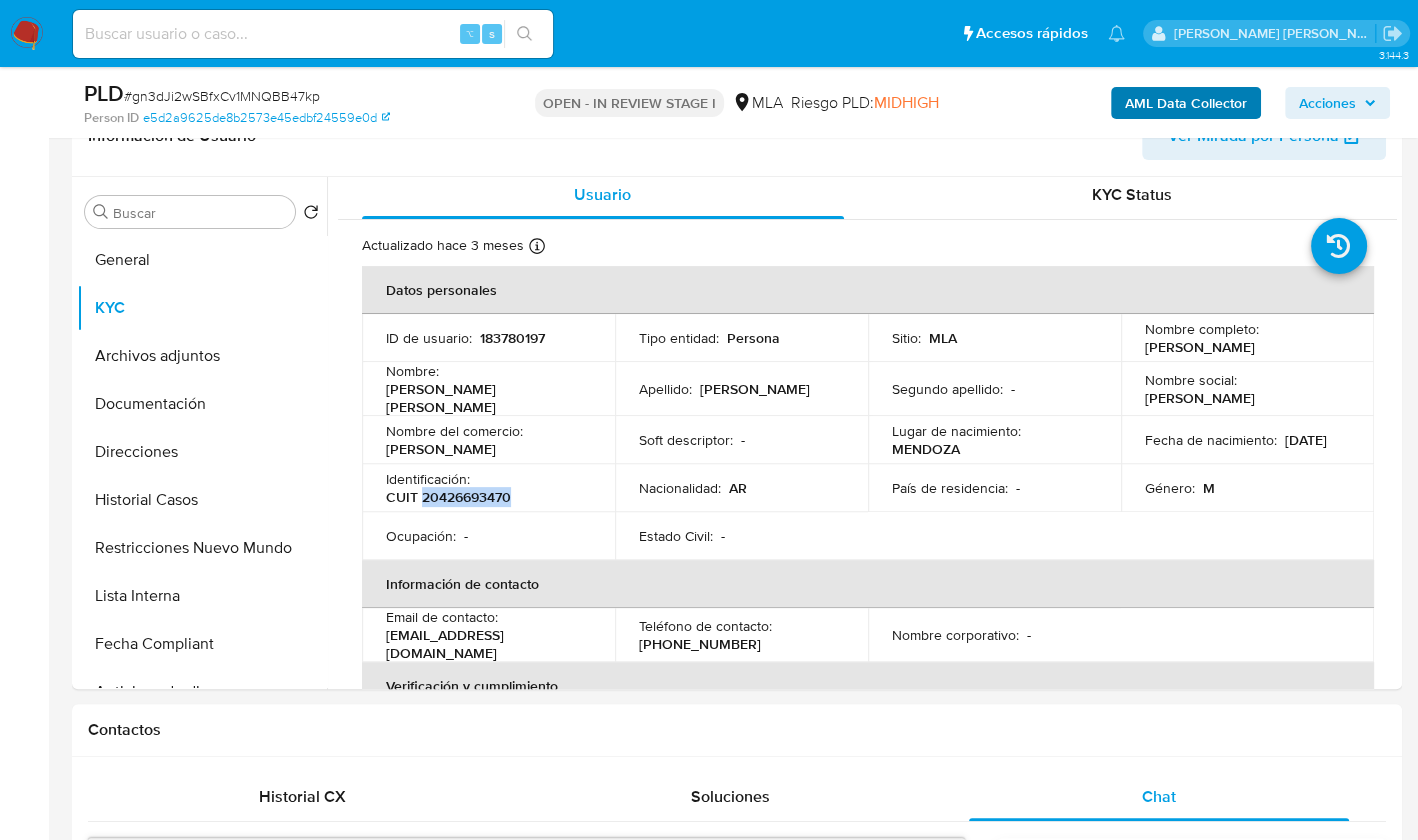 copy on "Brian Ariel Muñoz" 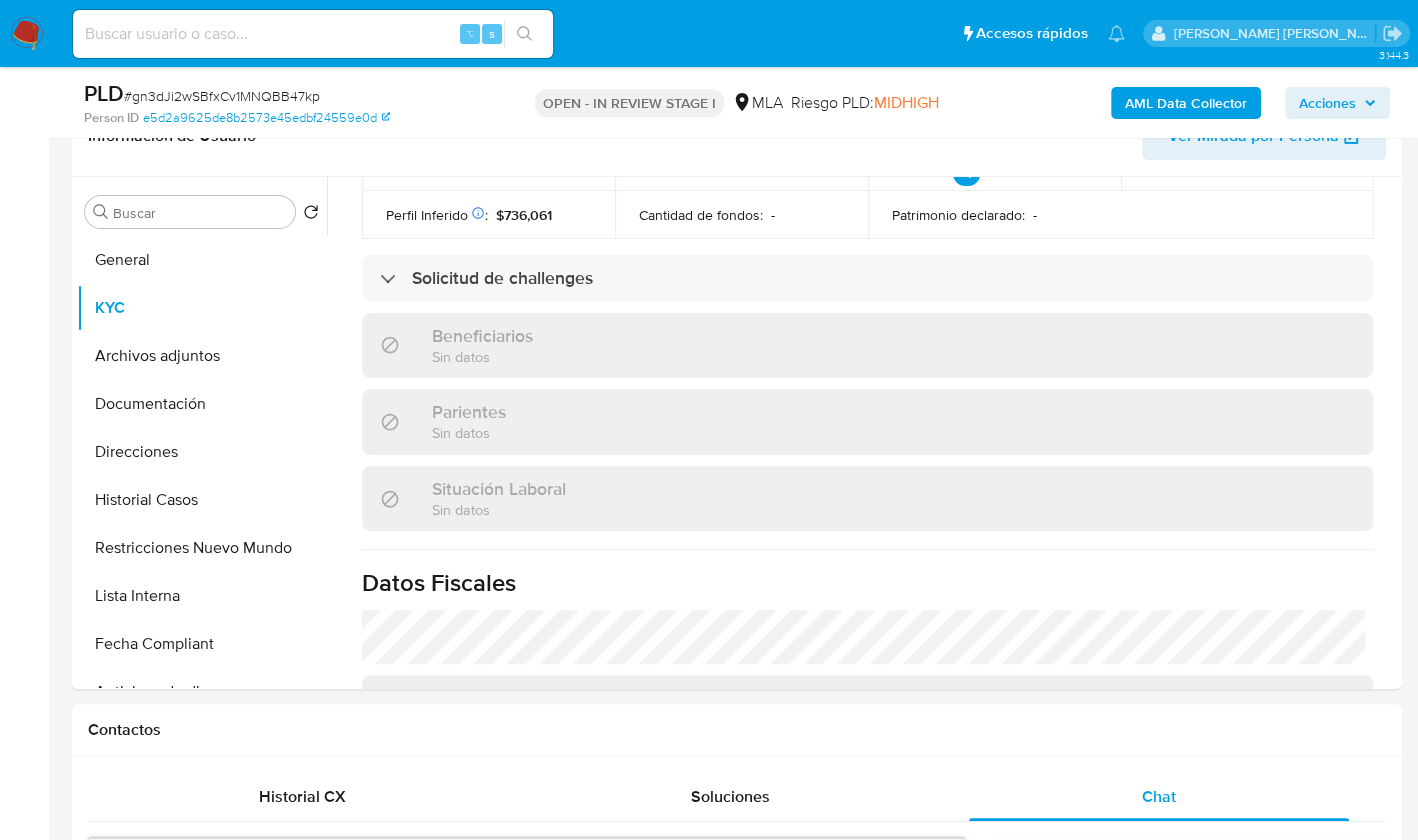 scroll, scrollTop: 785, scrollLeft: 0, axis: vertical 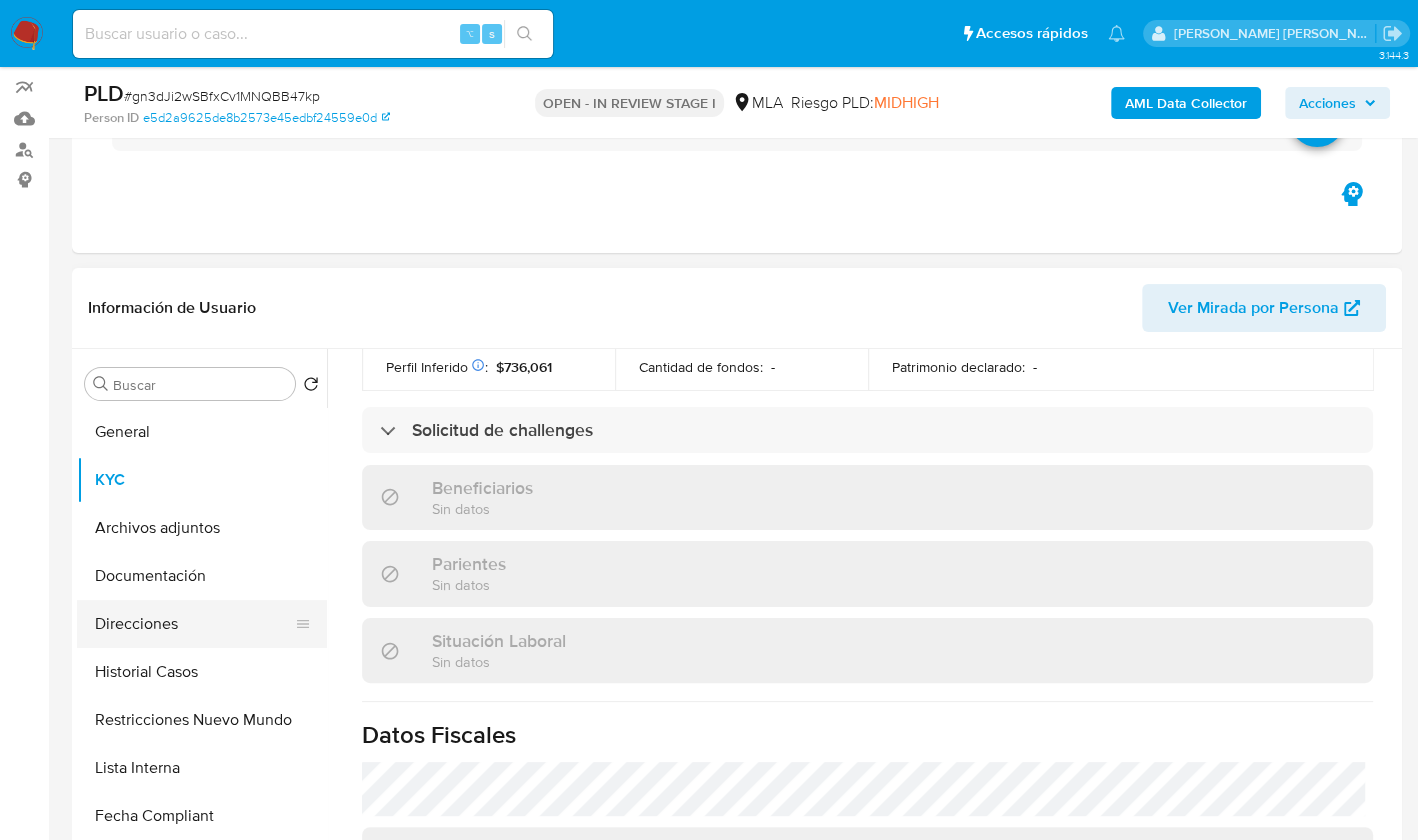 click on "Direcciones" at bounding box center (194, 624) 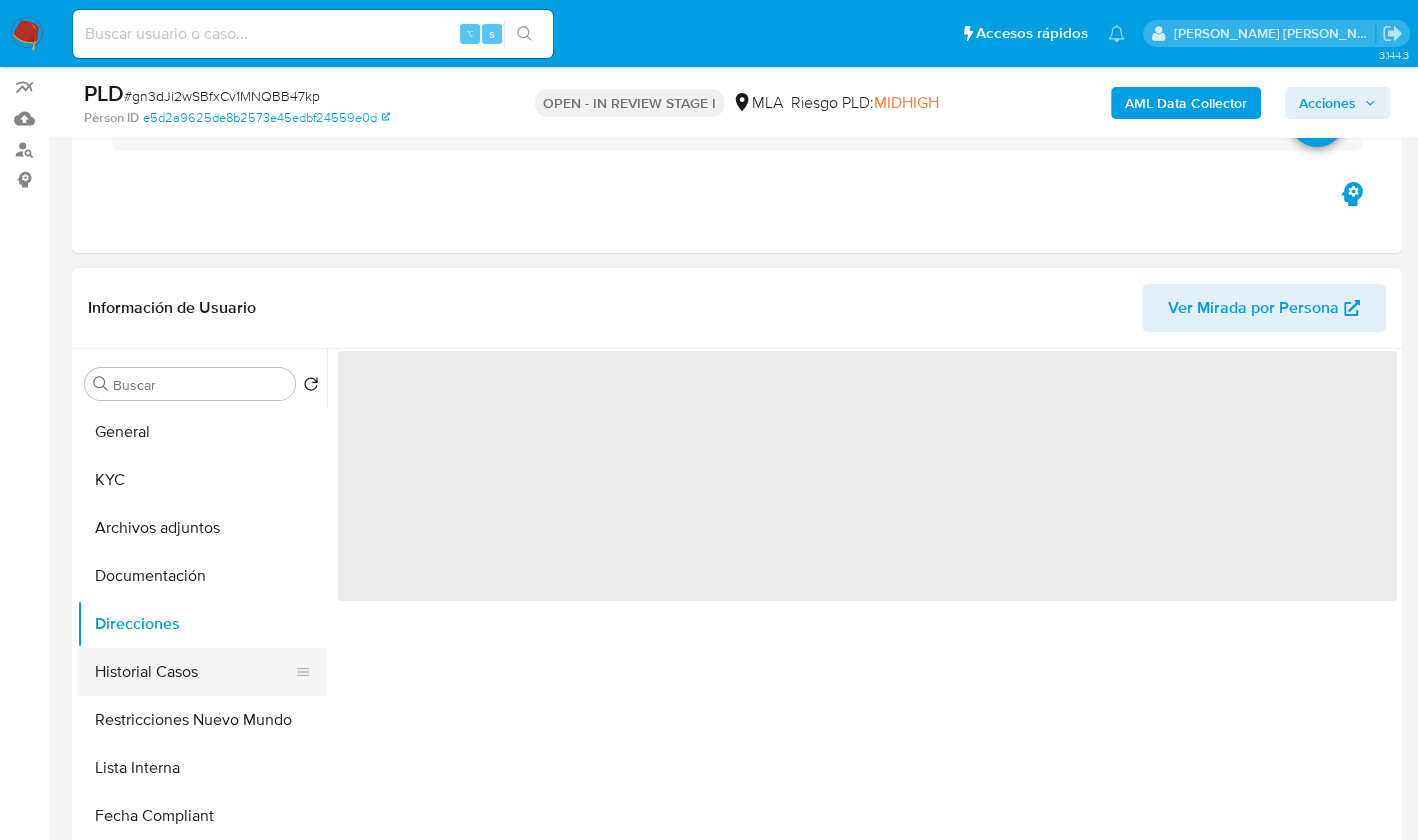 scroll, scrollTop: 0, scrollLeft: 0, axis: both 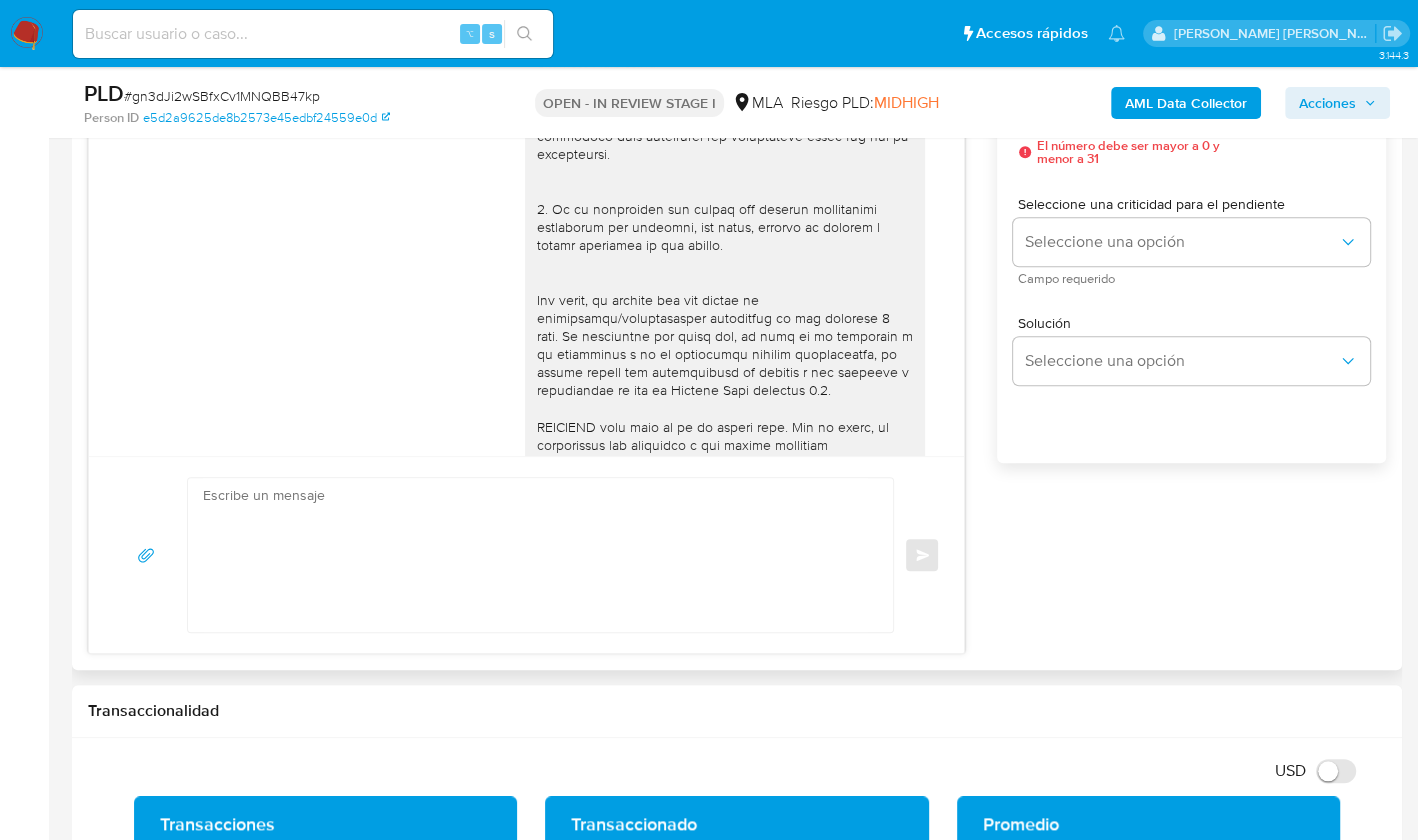 click at bounding box center (535, 555) 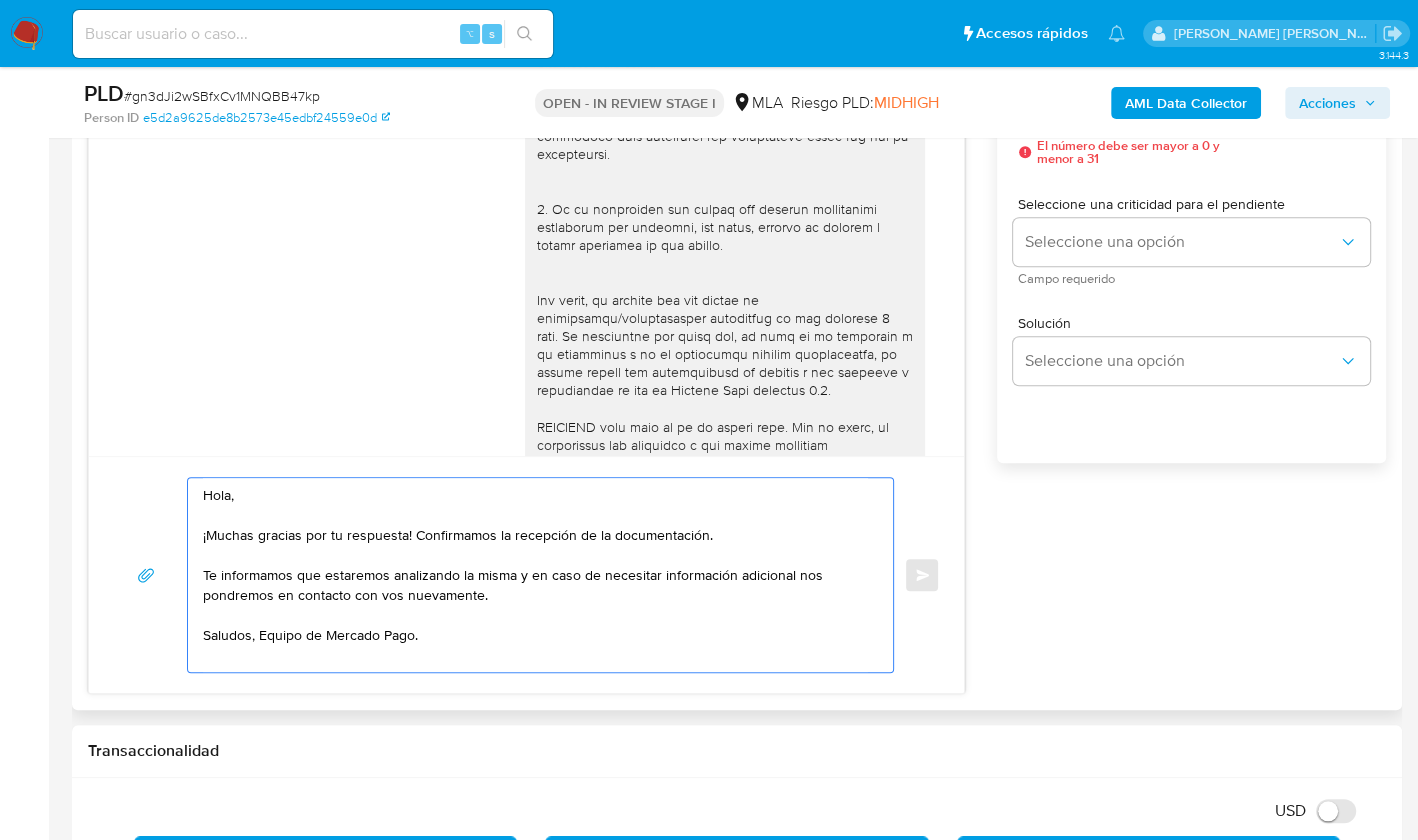 scroll, scrollTop: 822, scrollLeft: 0, axis: vertical 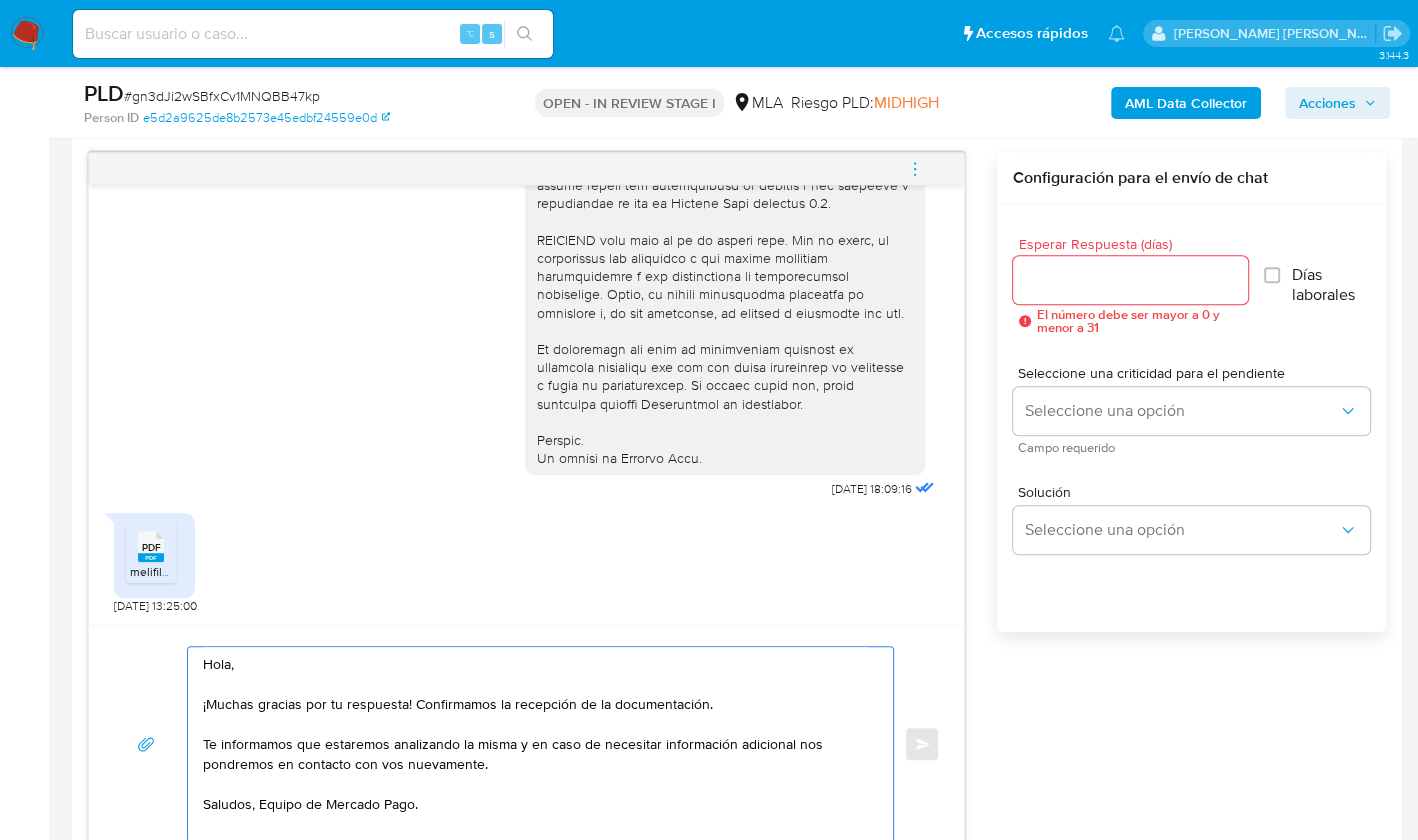 type on "Hola,
¡Muchas gracias por tu respuesta! Confirmamos la recepción de la documentación.
Te informamos que estaremos analizando la misma y en caso de necesitar información adicional nos pondremos en contacto con vos nuevamente.
Saludos, Equipo de Mercado Pago." 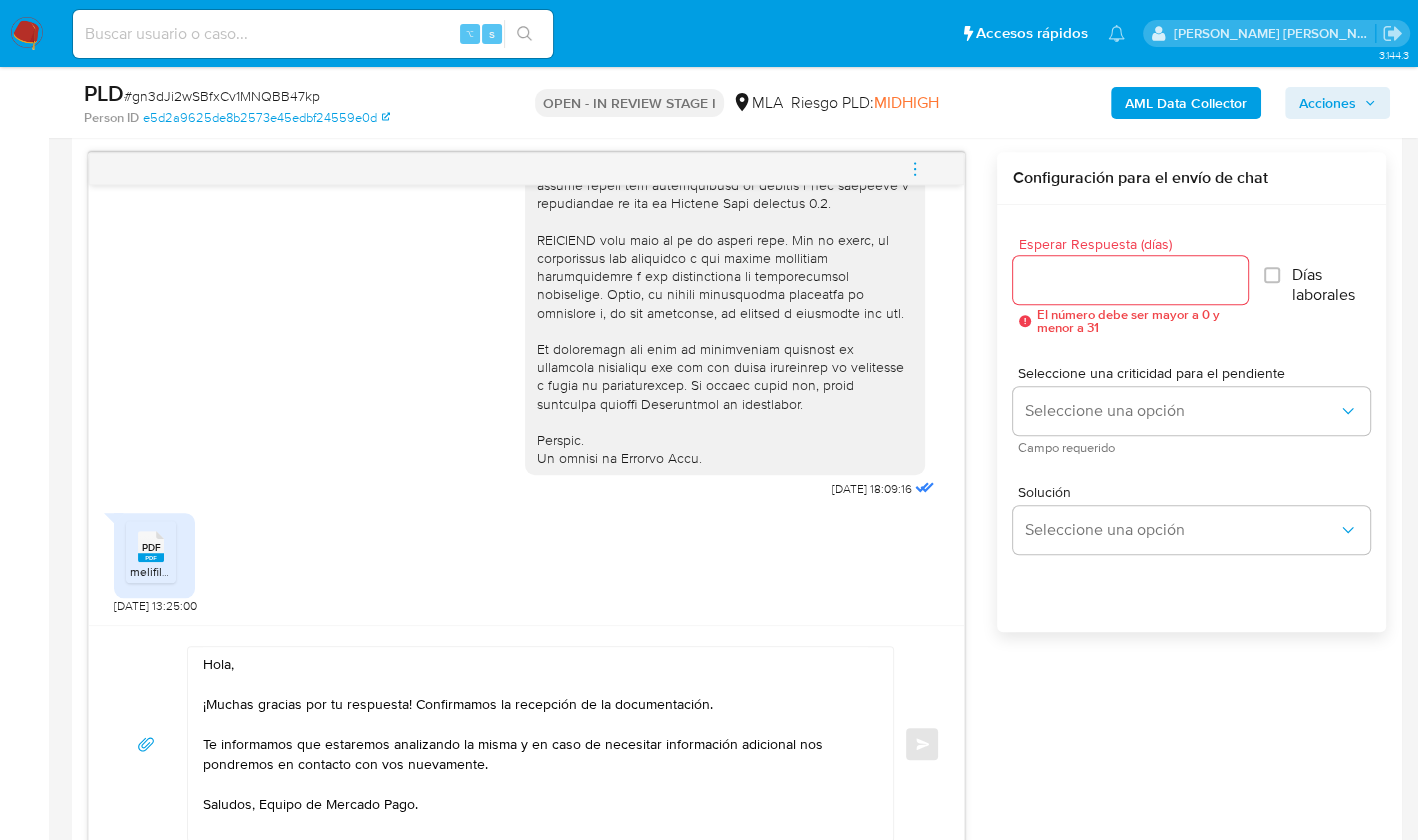 click on "Esperar Respuesta (días)" at bounding box center [1130, 280] 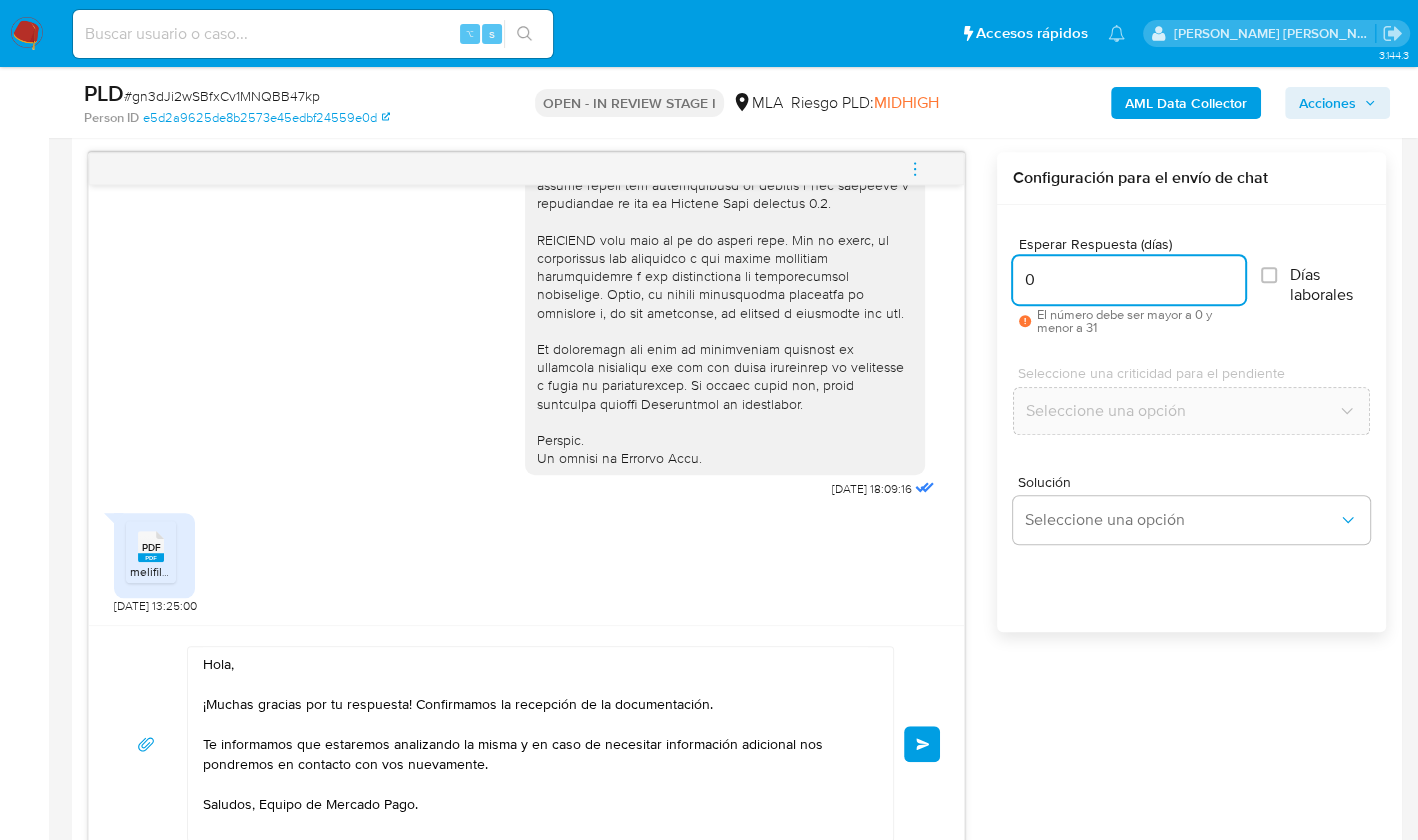 type on "0" 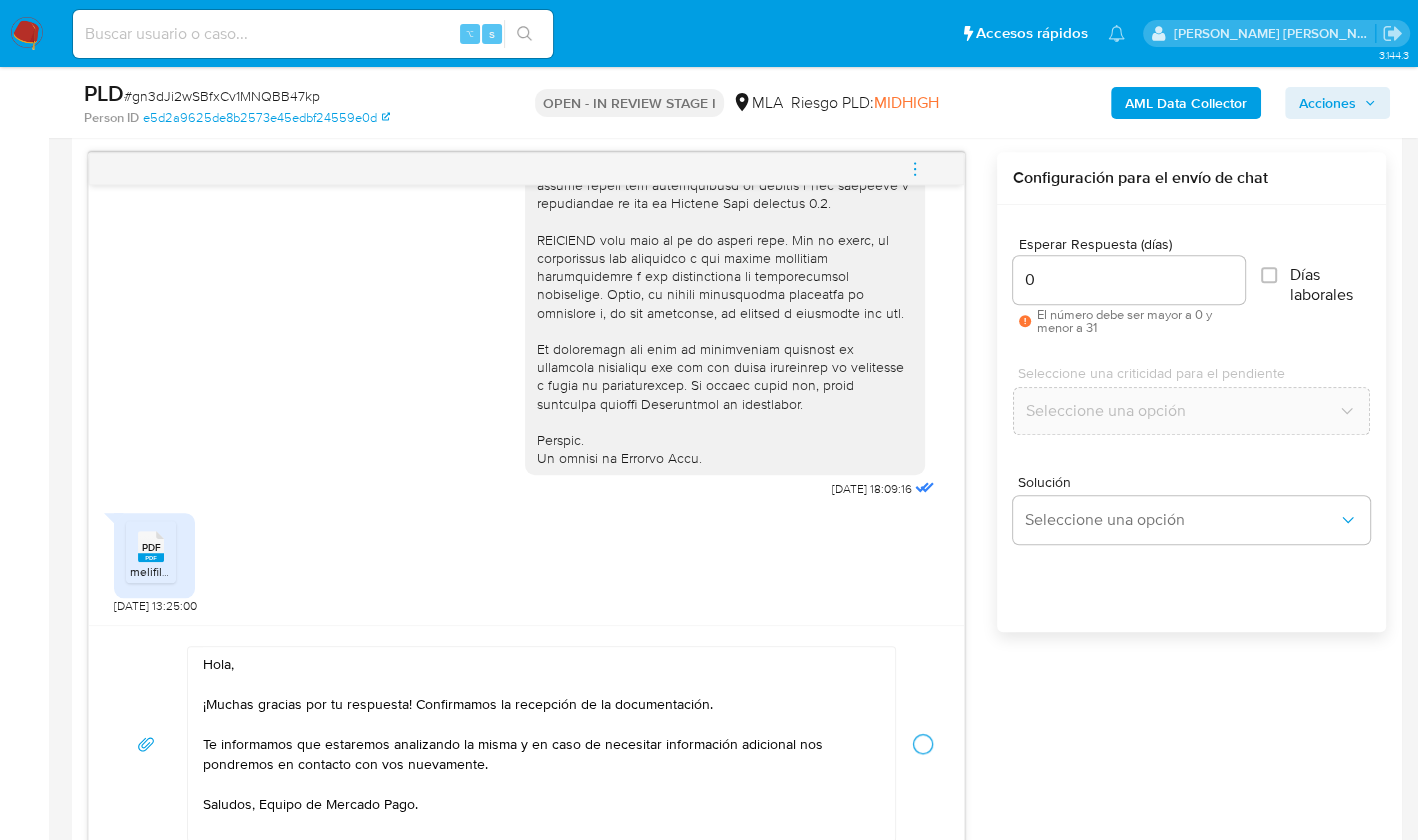 type 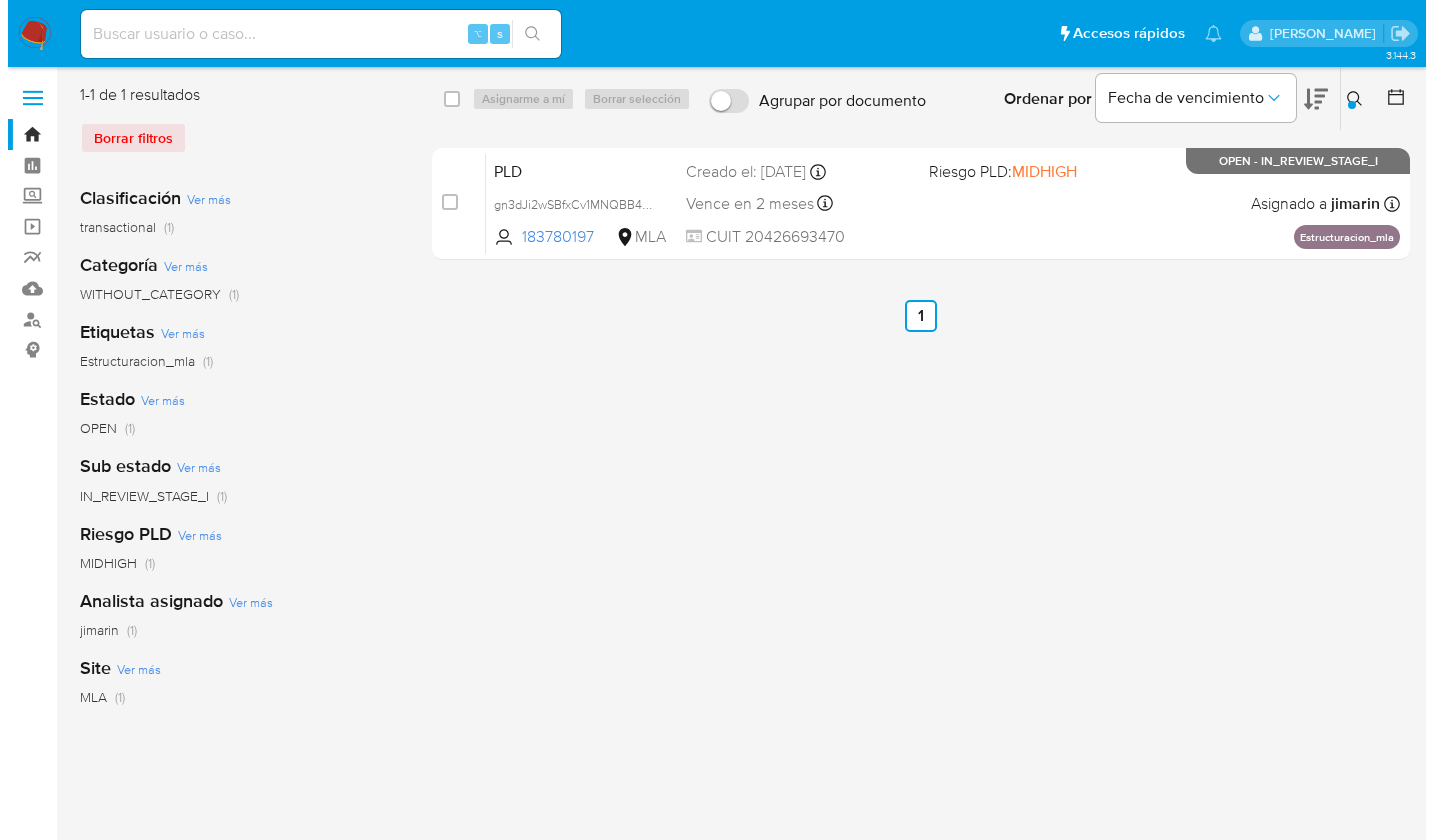 scroll, scrollTop: 0, scrollLeft: 0, axis: both 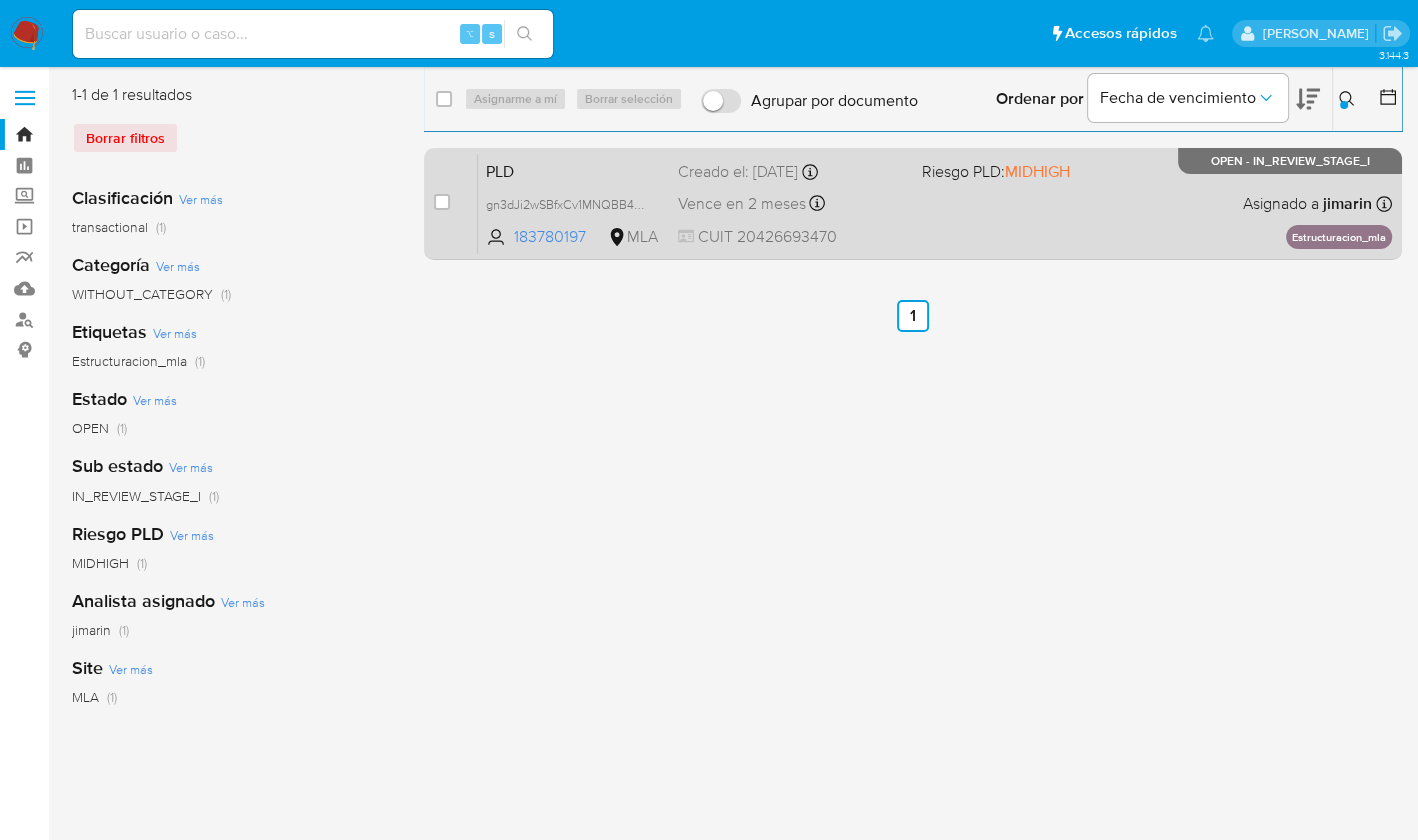click on "case-item-checkbox   No es posible asignar el caso" at bounding box center [456, 203] 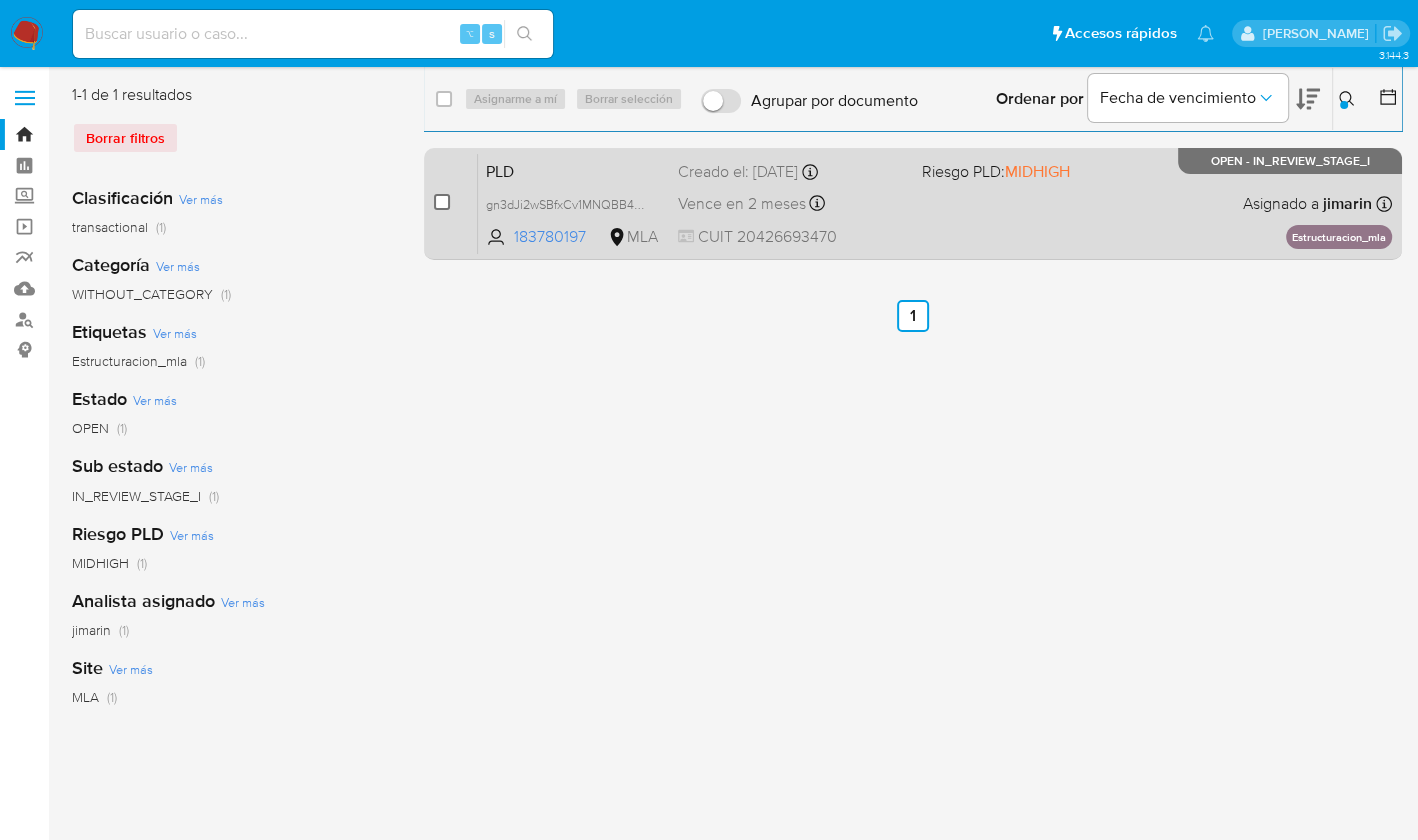click at bounding box center [442, 202] 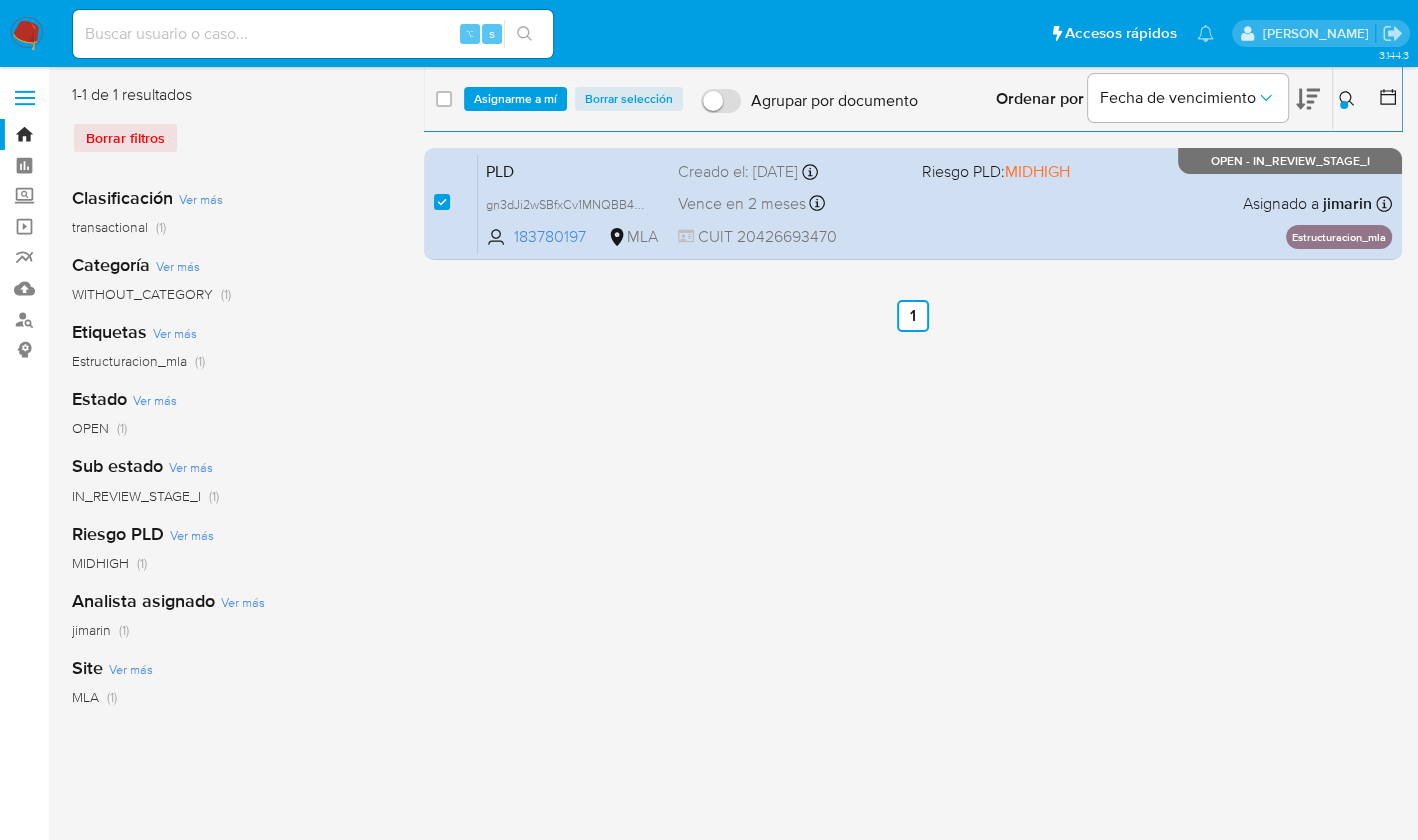 click on "select-all-cases-checkbox Asignarme a mí Borrar selección Agrupar por documento Ordenar por Fecha de vencimiento   No es posible ordenar los resultados mientras se encuentren agrupados. Ingrese ID de usuario o caso 183780197 Buscar Borrar filtros" at bounding box center (913, 99) 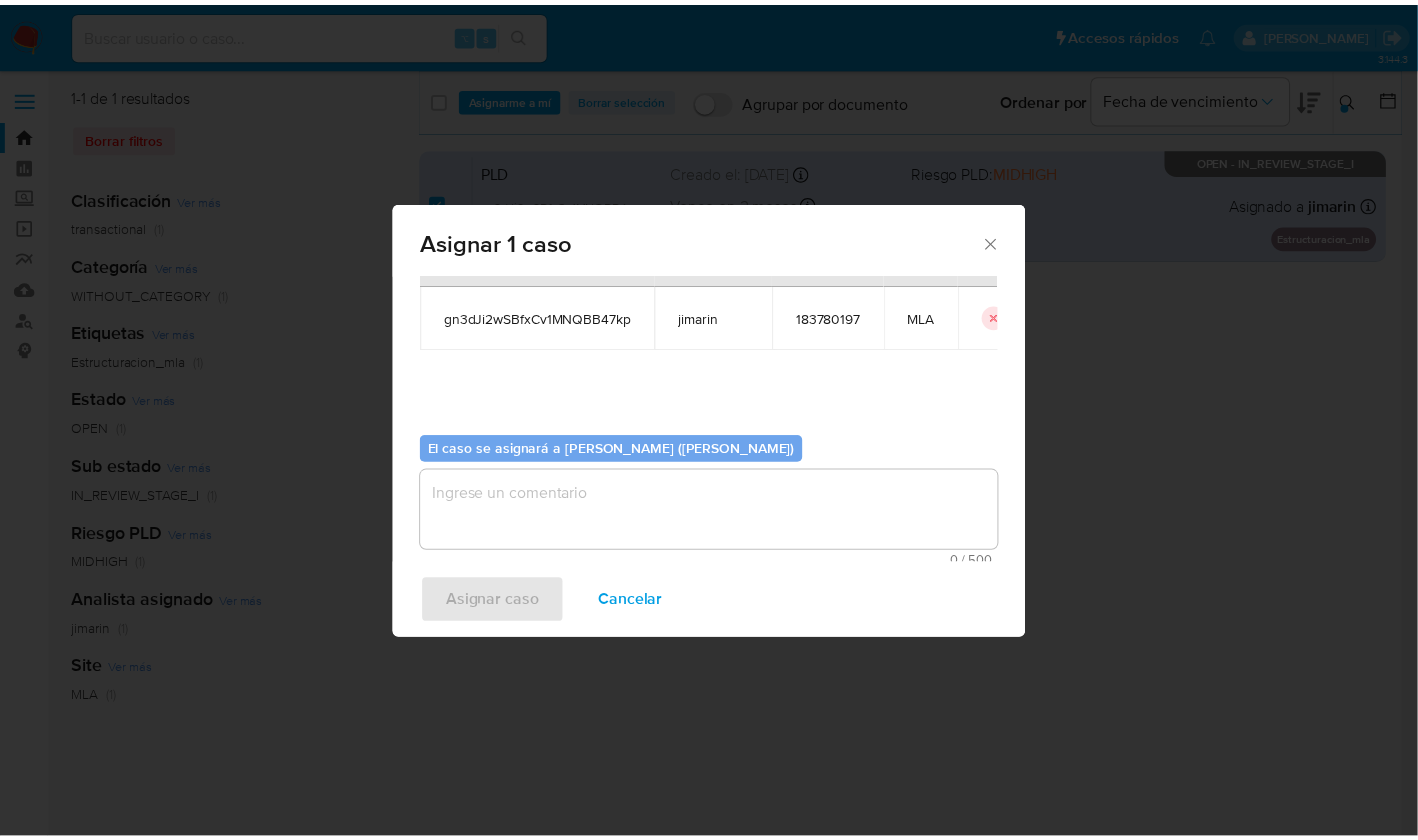 scroll, scrollTop: 102, scrollLeft: 0, axis: vertical 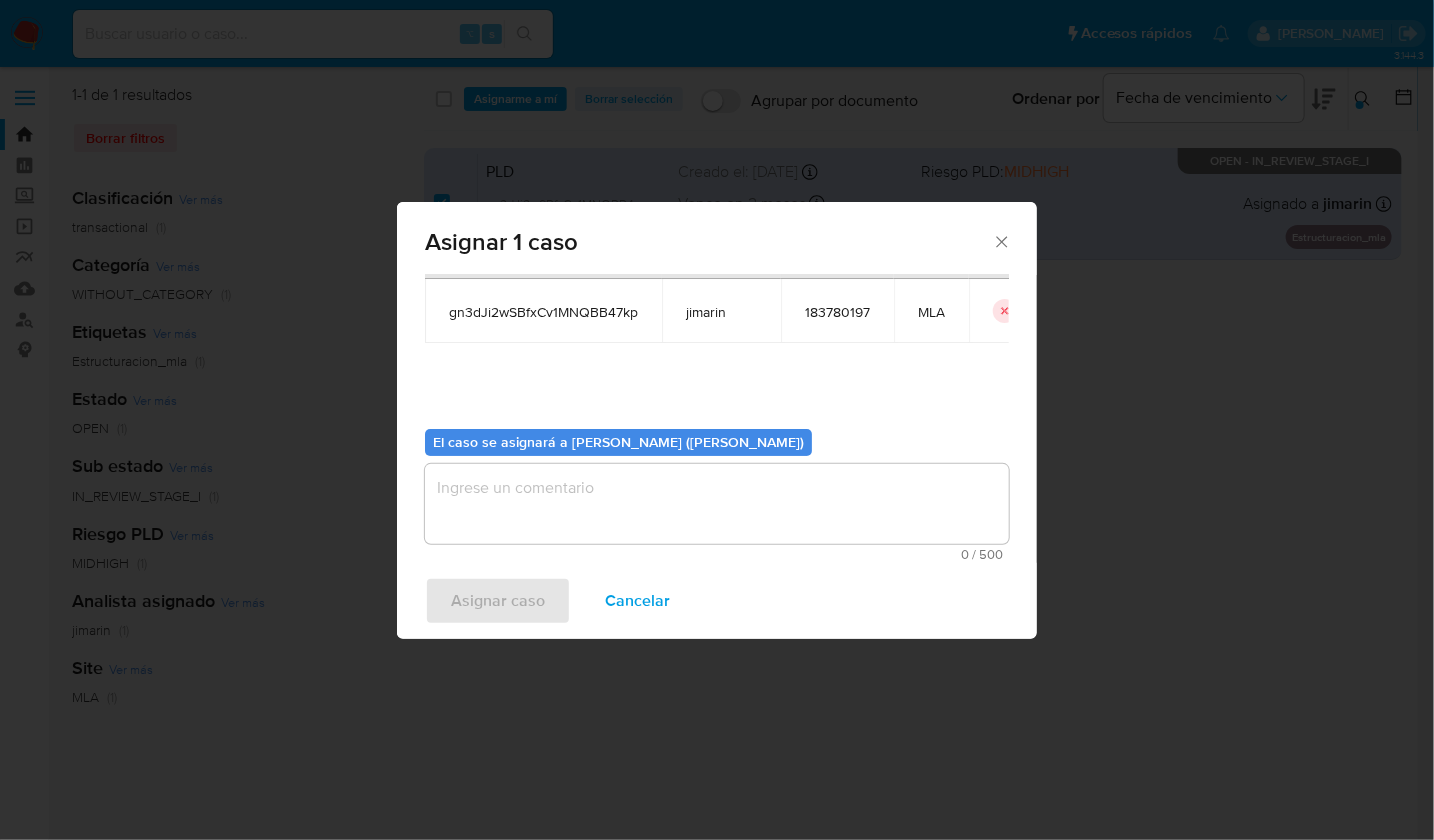click at bounding box center [717, 504] 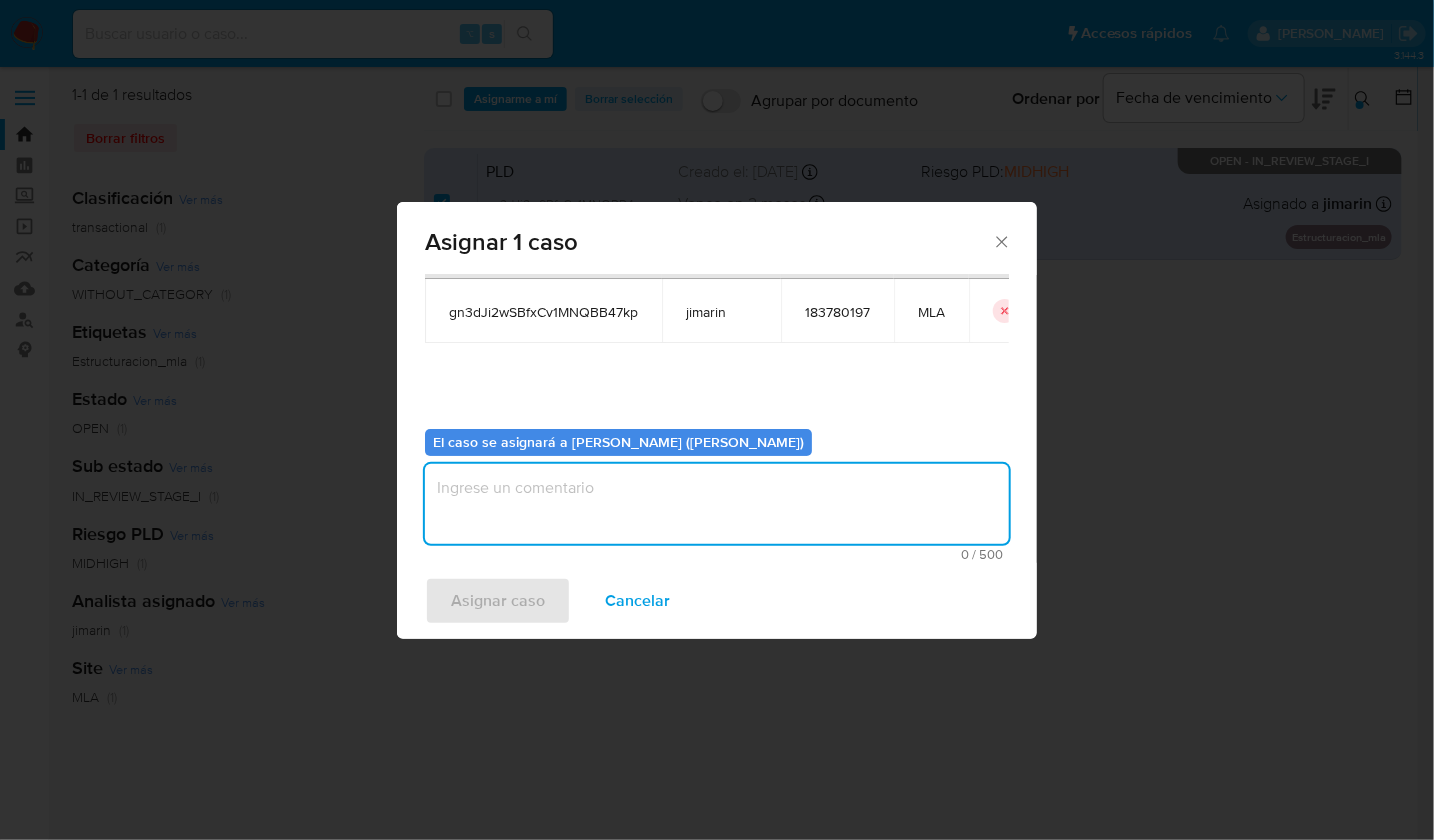 click at bounding box center (717, 504) 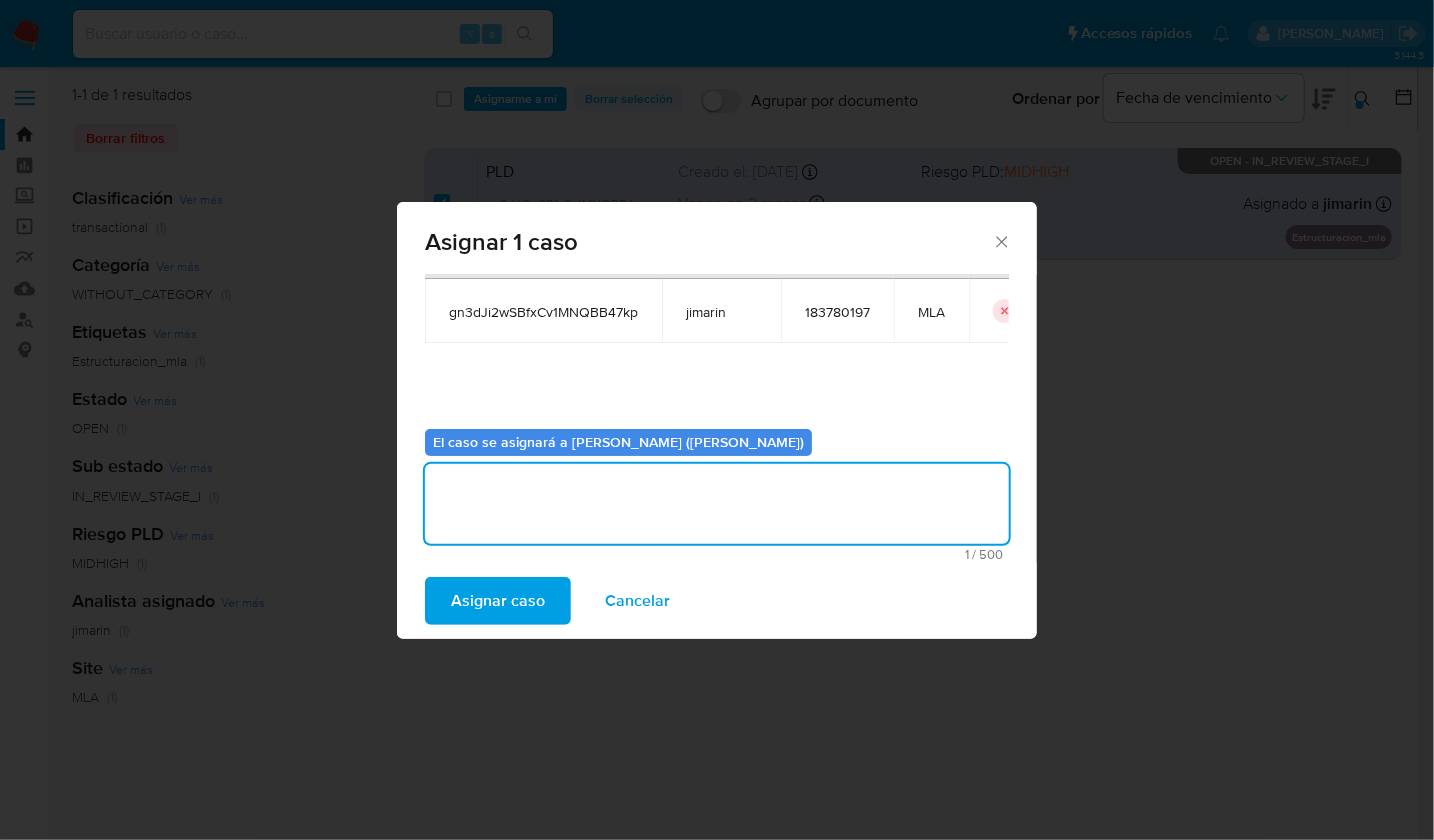 click on "Asignar caso" at bounding box center [498, 601] 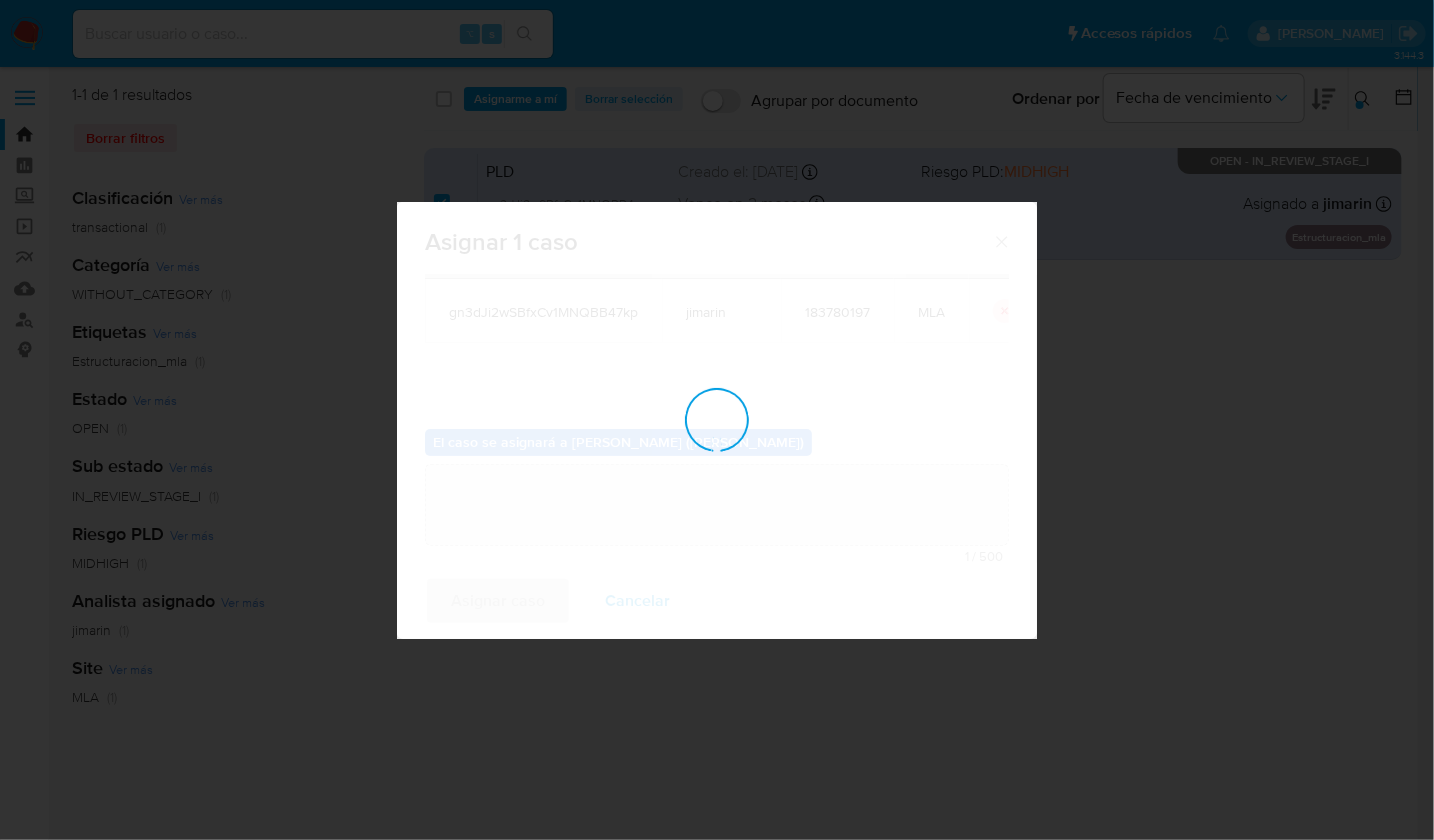 type 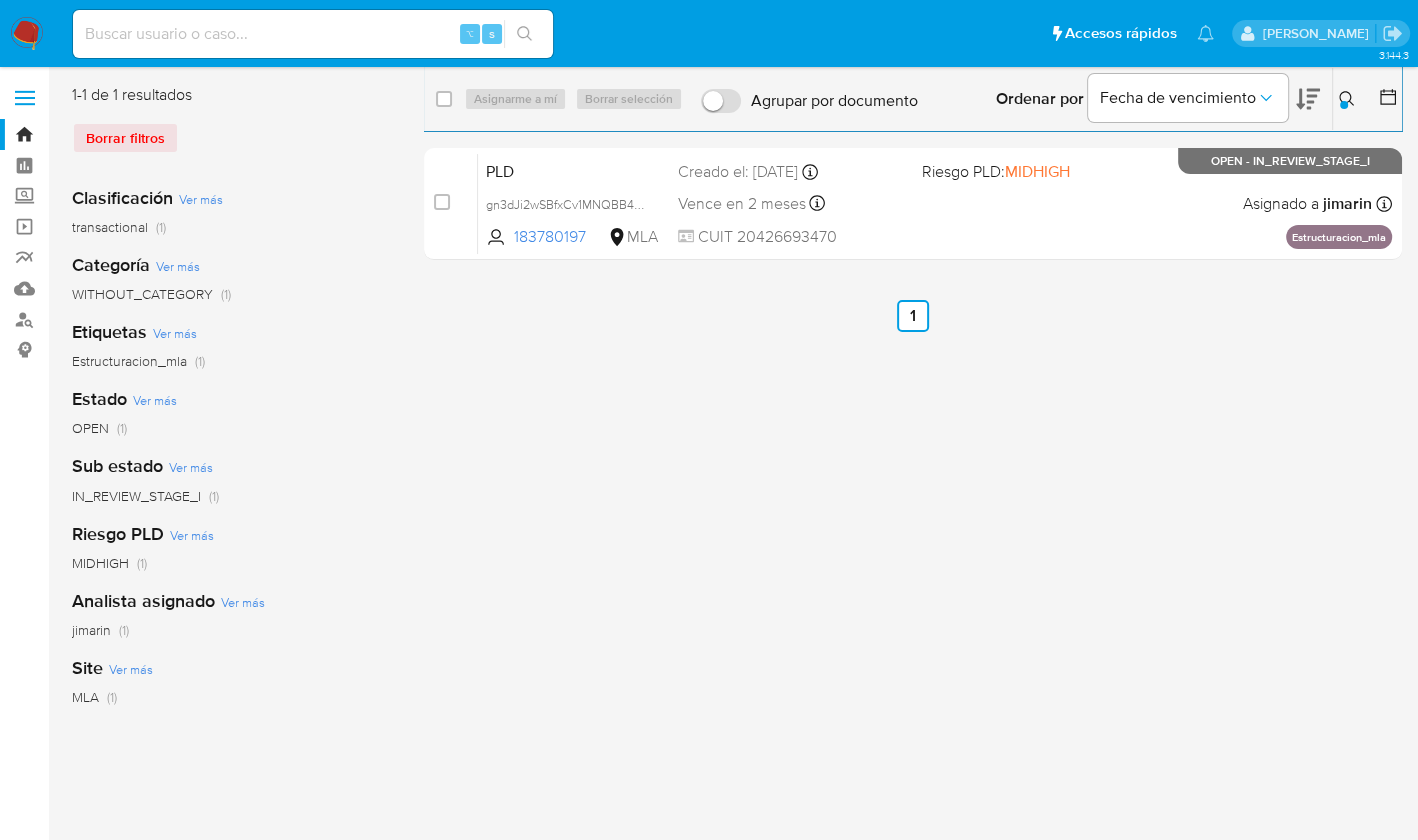 click 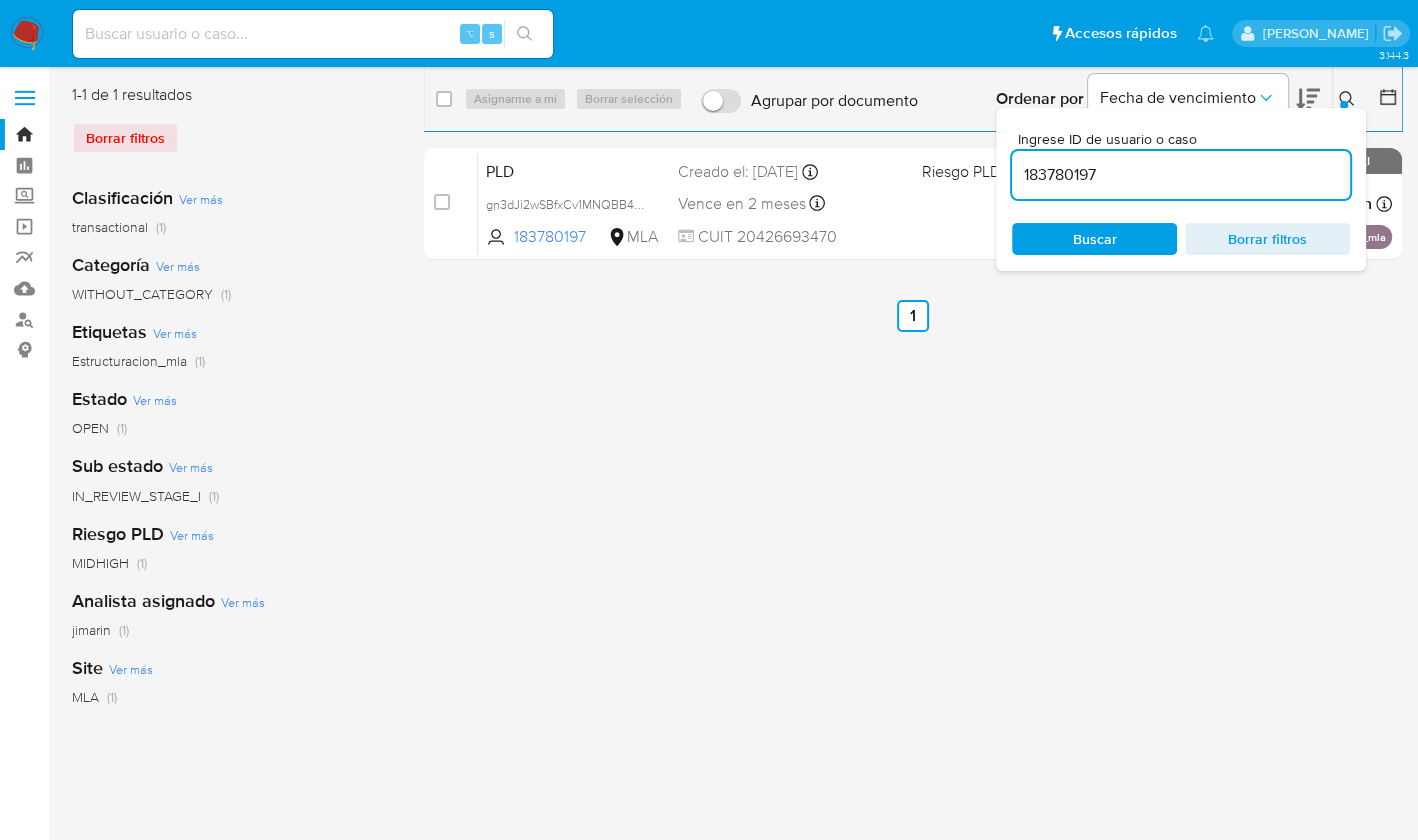 click on "183780197" at bounding box center (1181, 175) 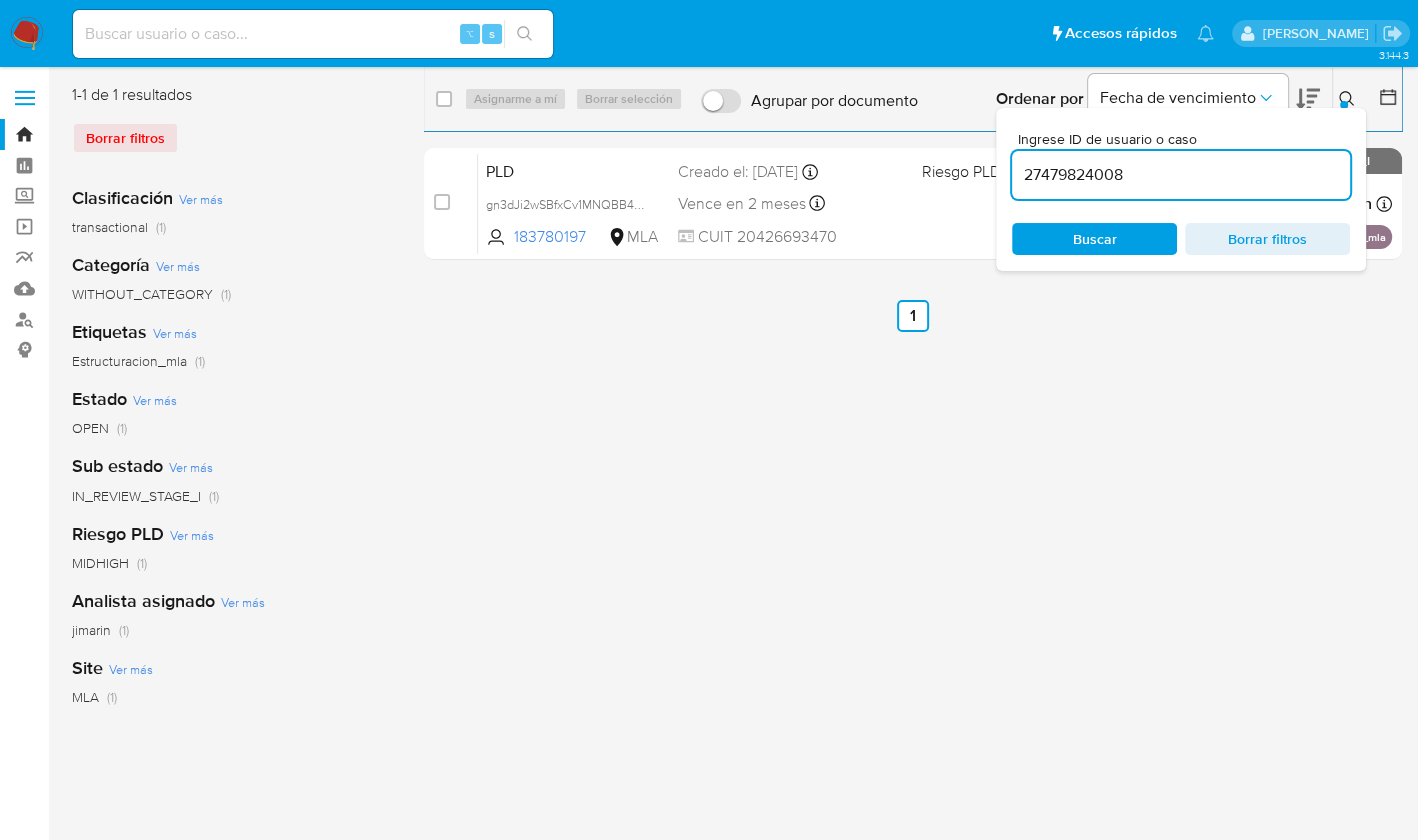 type on "27479824008" 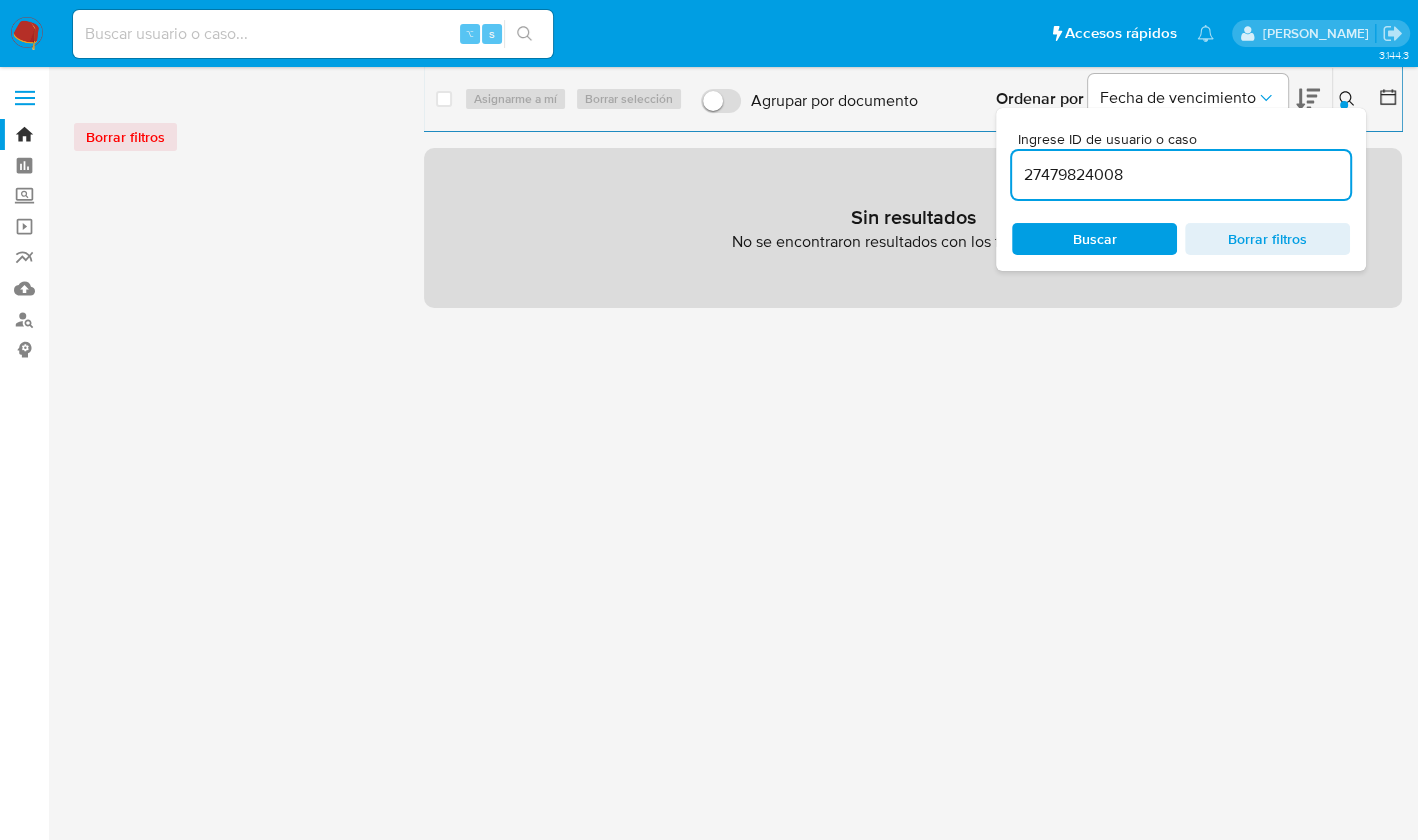 click 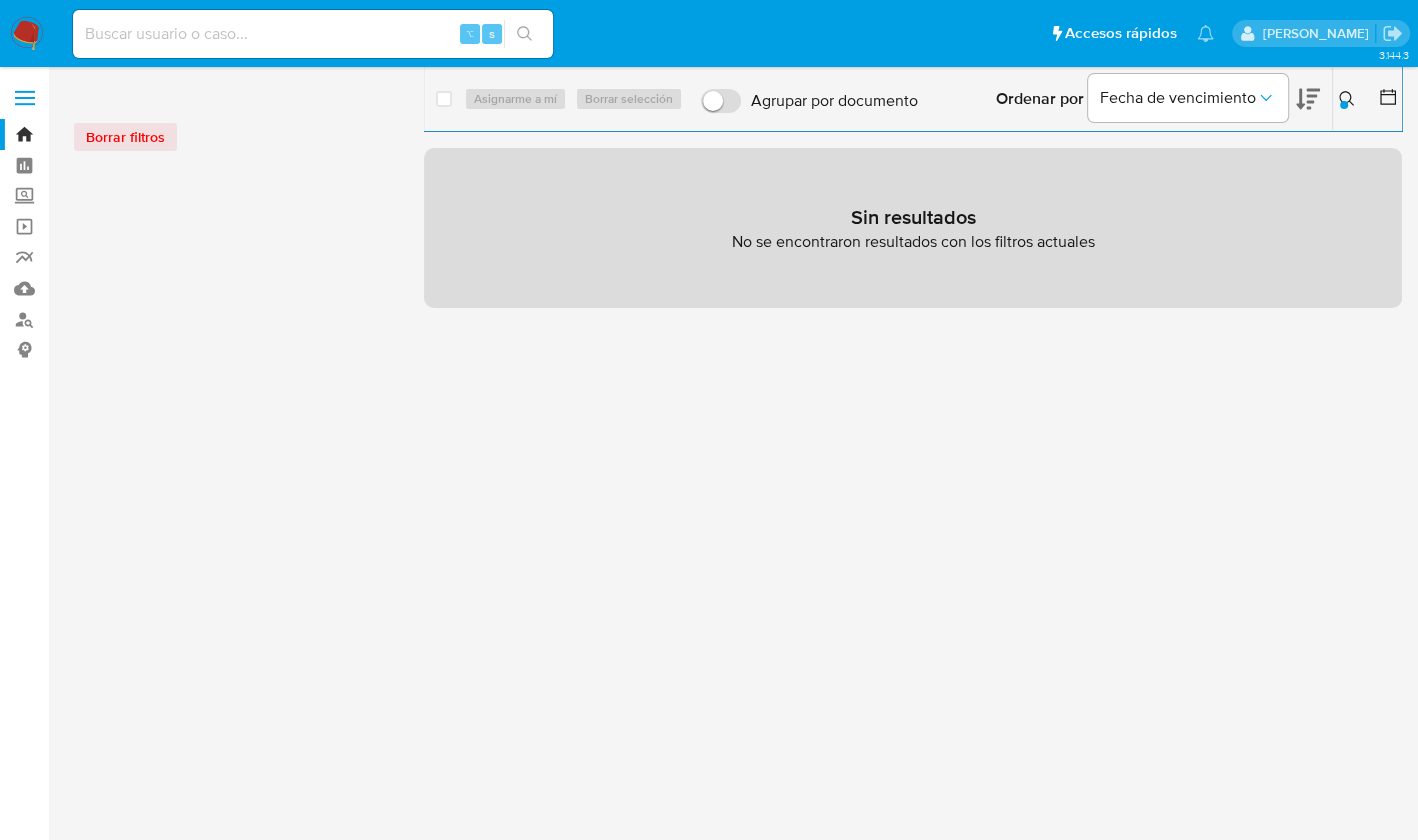 click at bounding box center [27, 34] 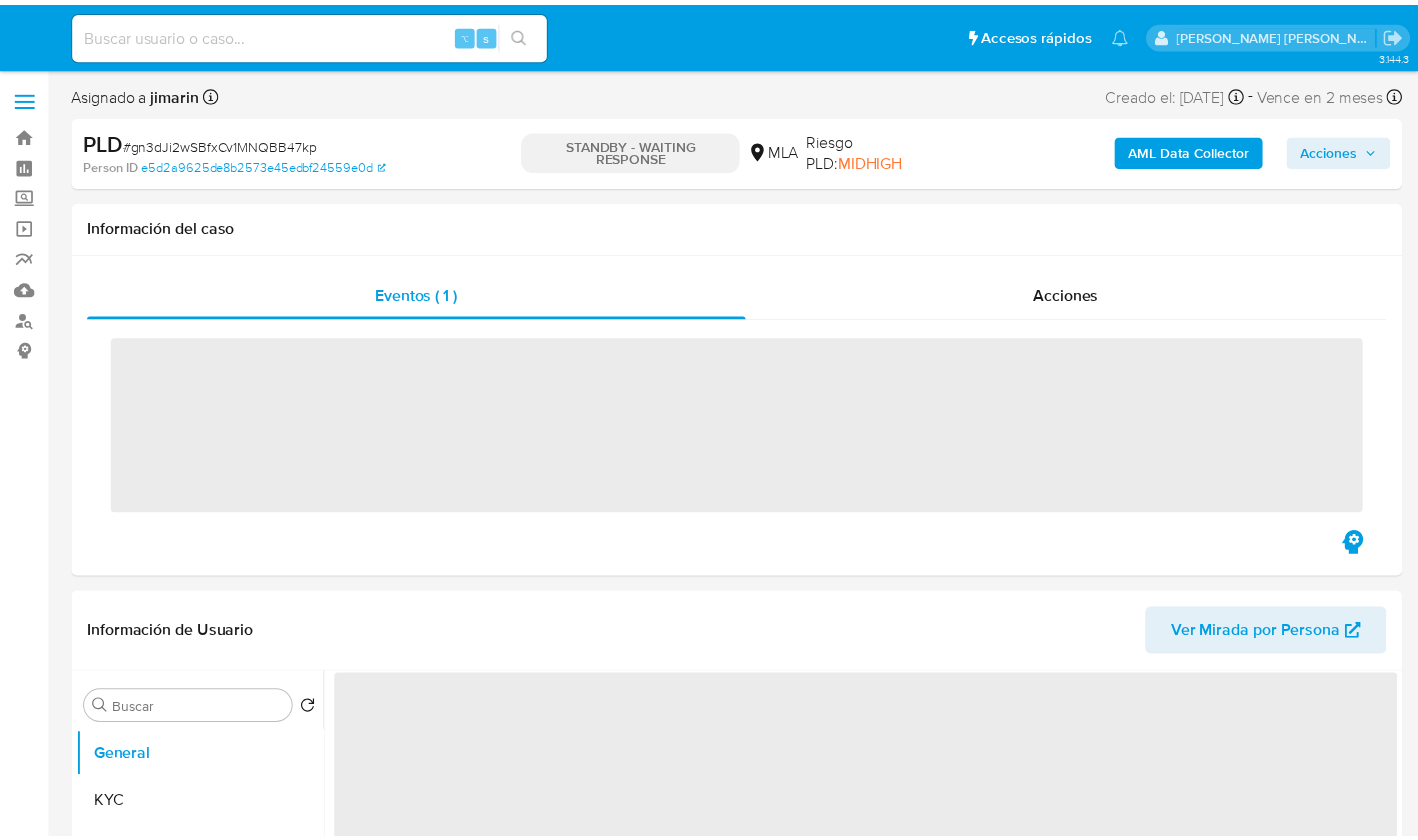 scroll, scrollTop: 0, scrollLeft: 0, axis: both 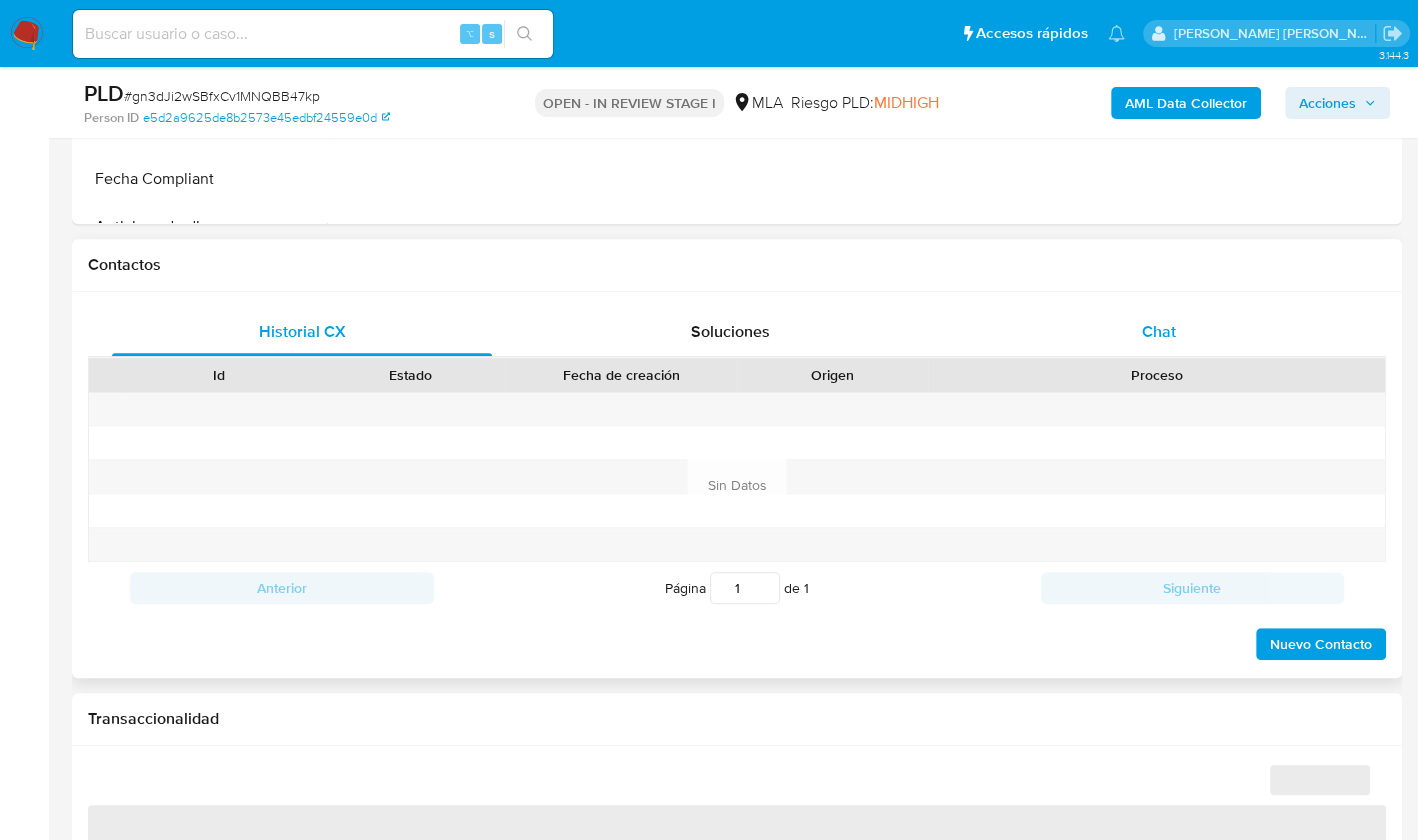 click on "Chat" at bounding box center (1159, 332) 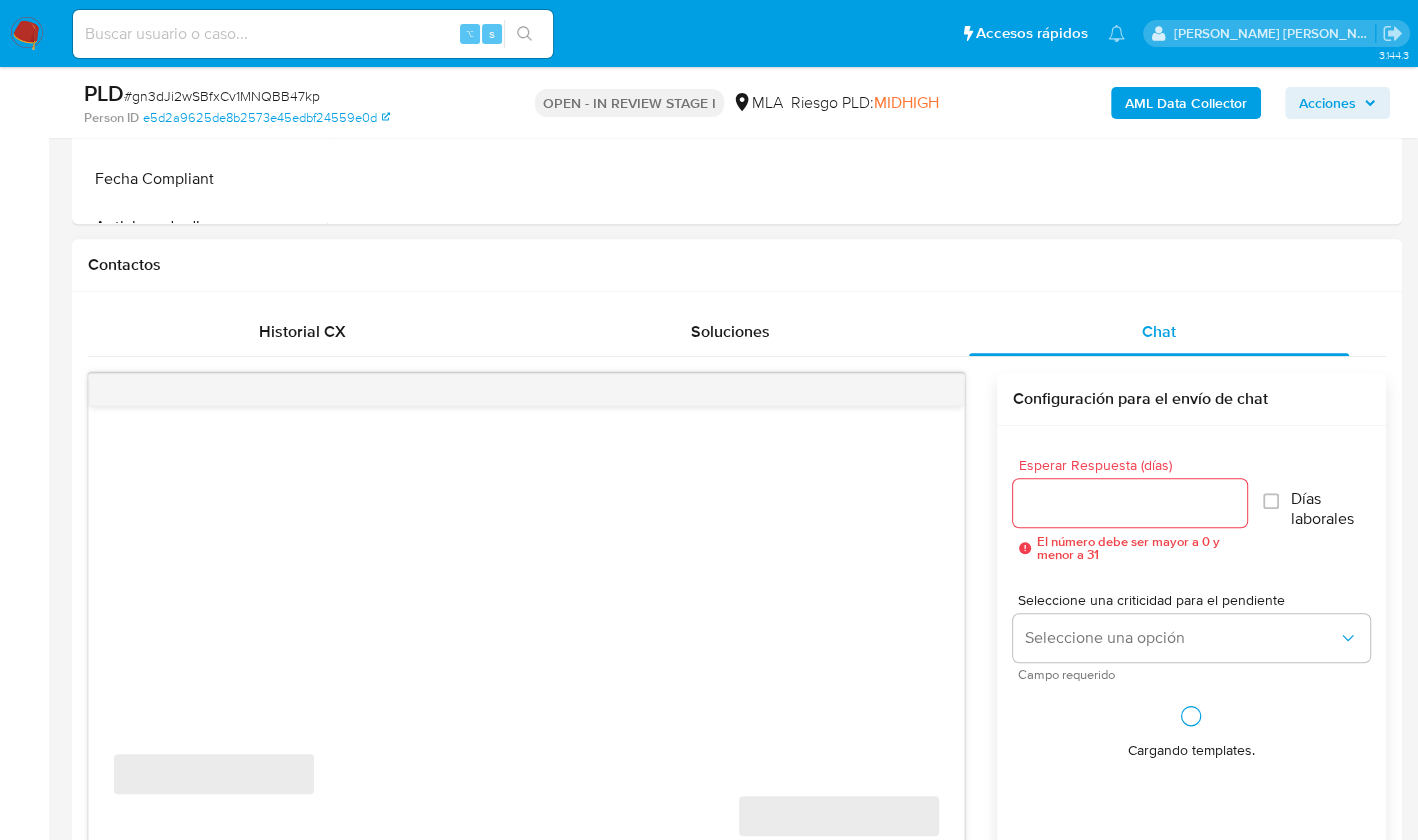 select on "10" 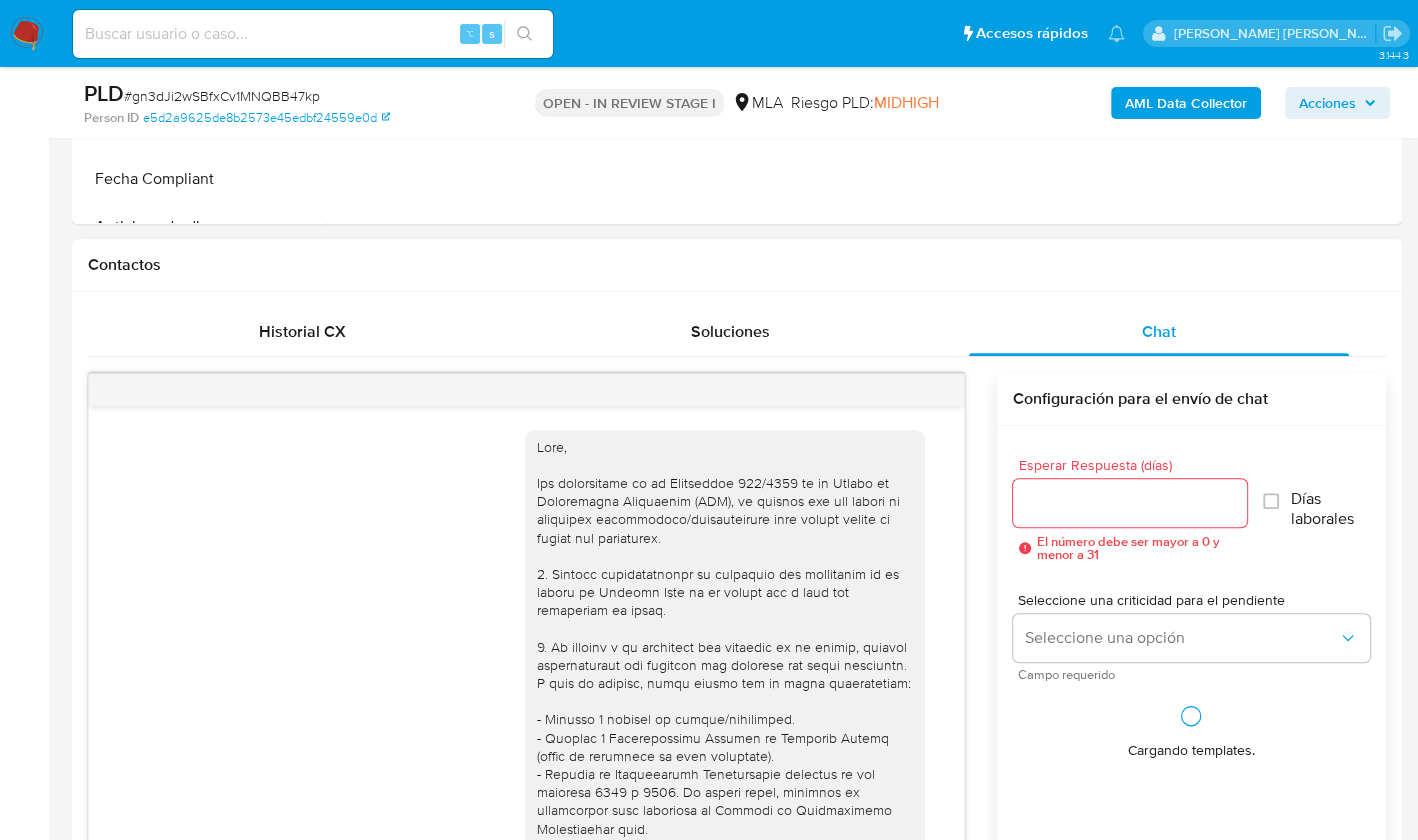 scroll, scrollTop: 977, scrollLeft: 0, axis: vertical 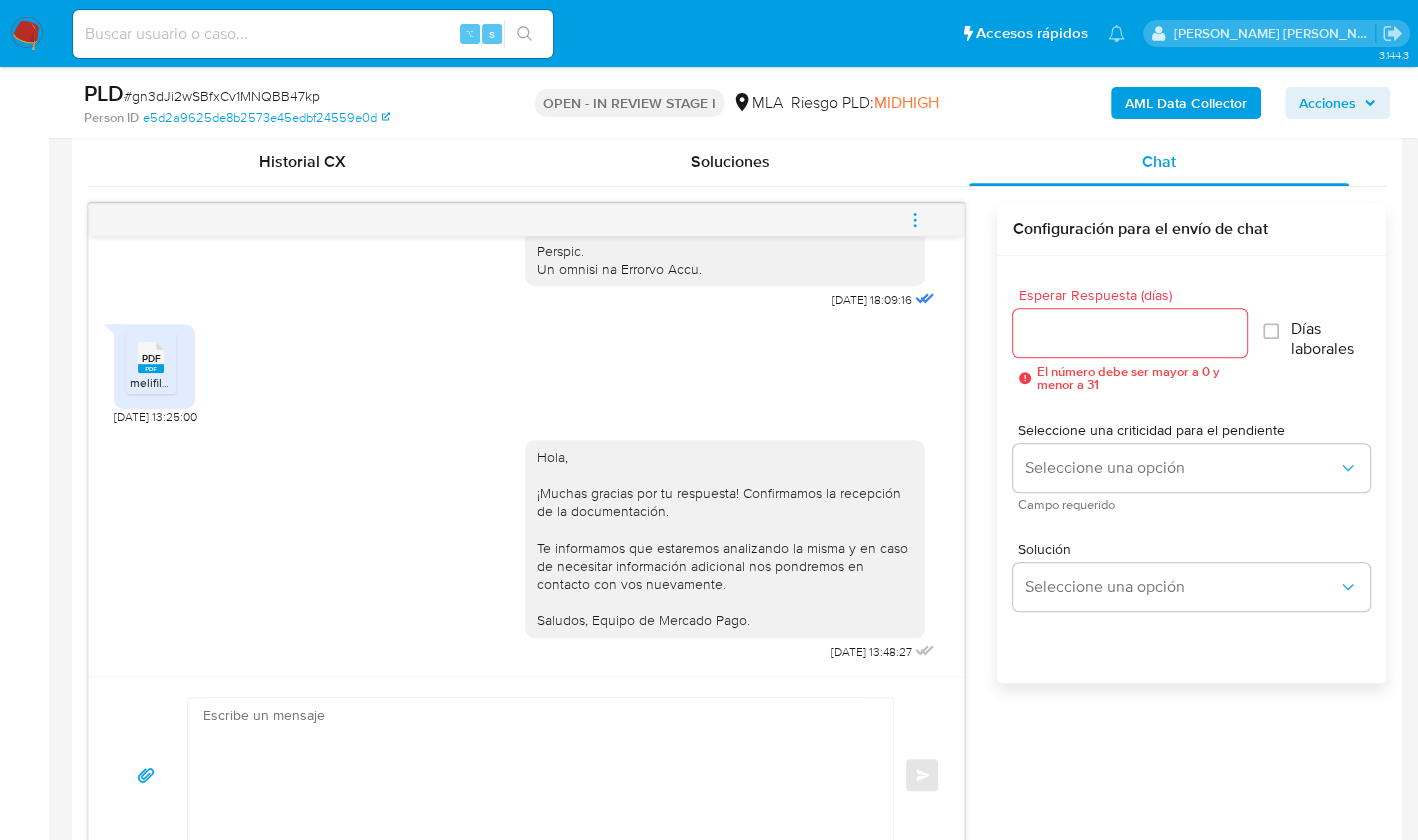 click at bounding box center [915, 220] 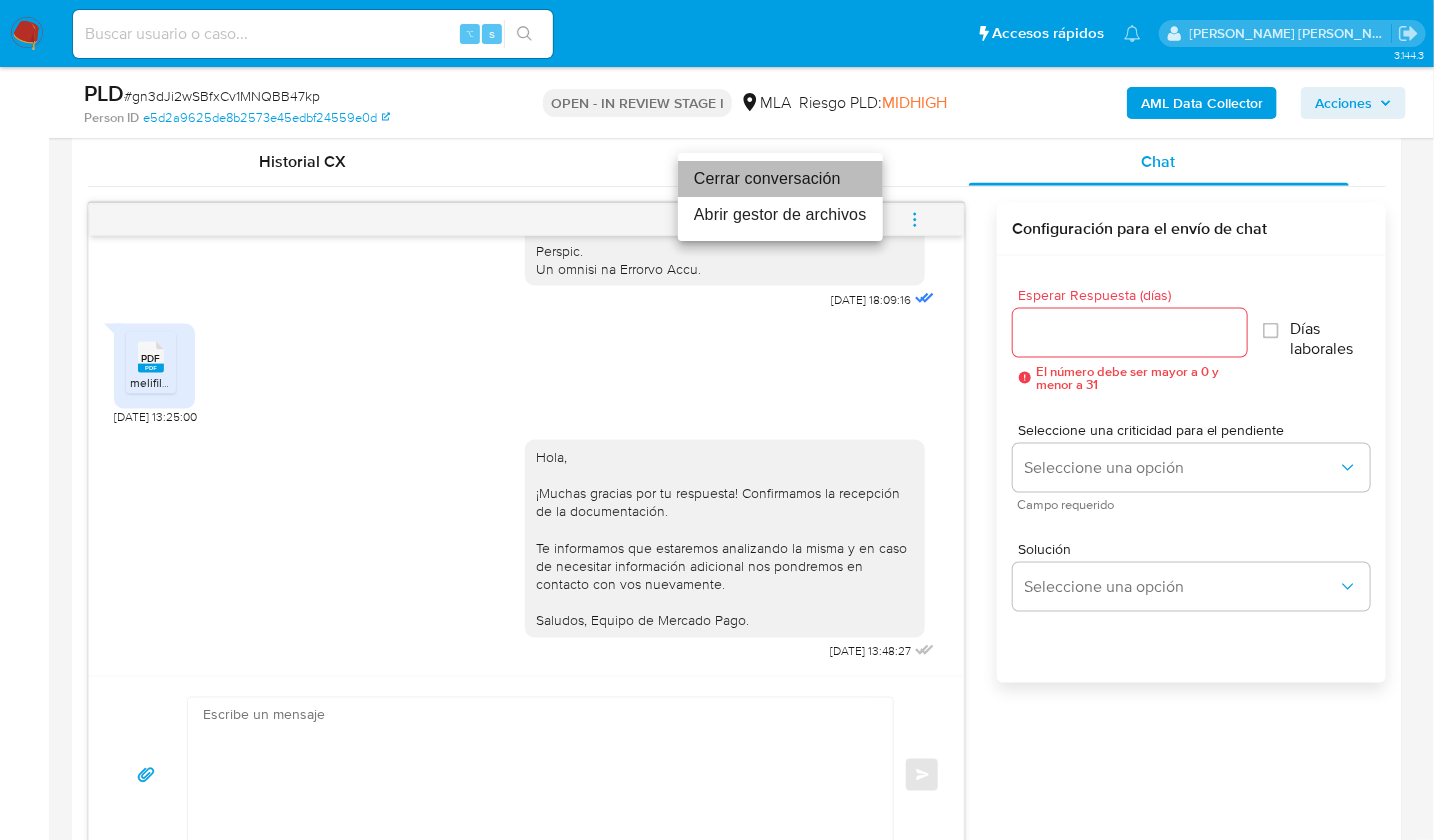 click on "Cerrar conversación" at bounding box center (780, 179) 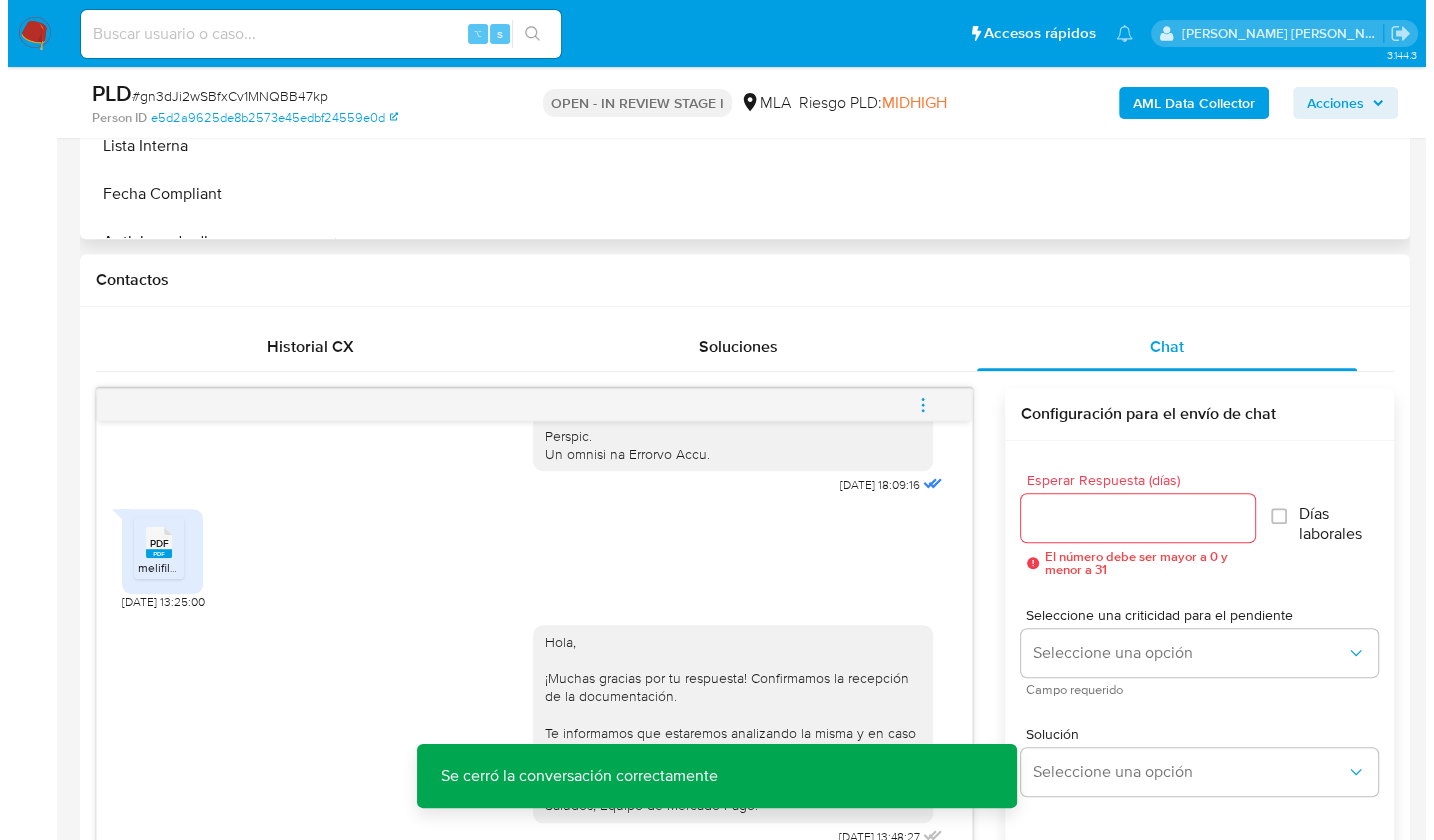 scroll, scrollTop: 377, scrollLeft: 0, axis: vertical 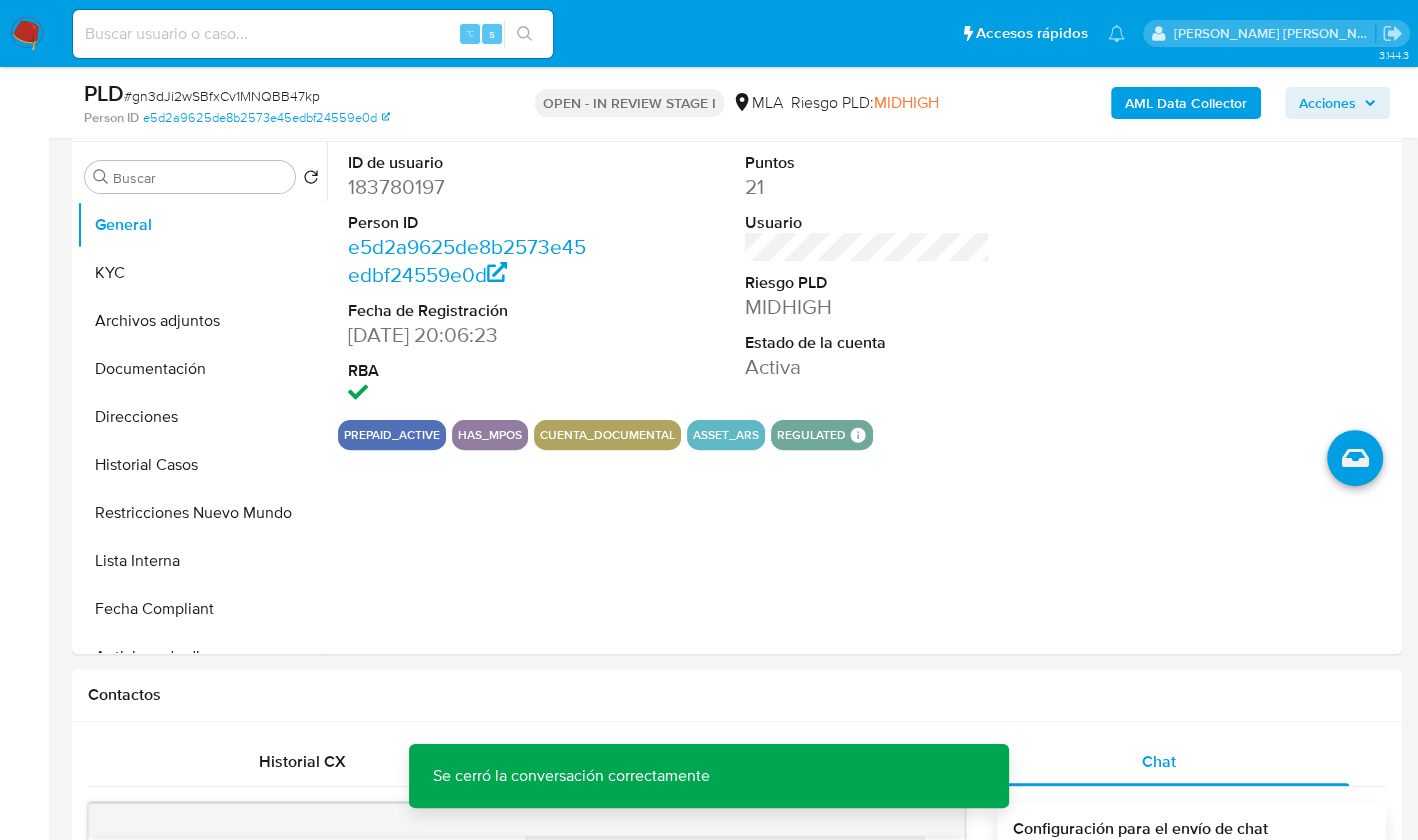 click on "AML Data Collector" at bounding box center [1186, 103] 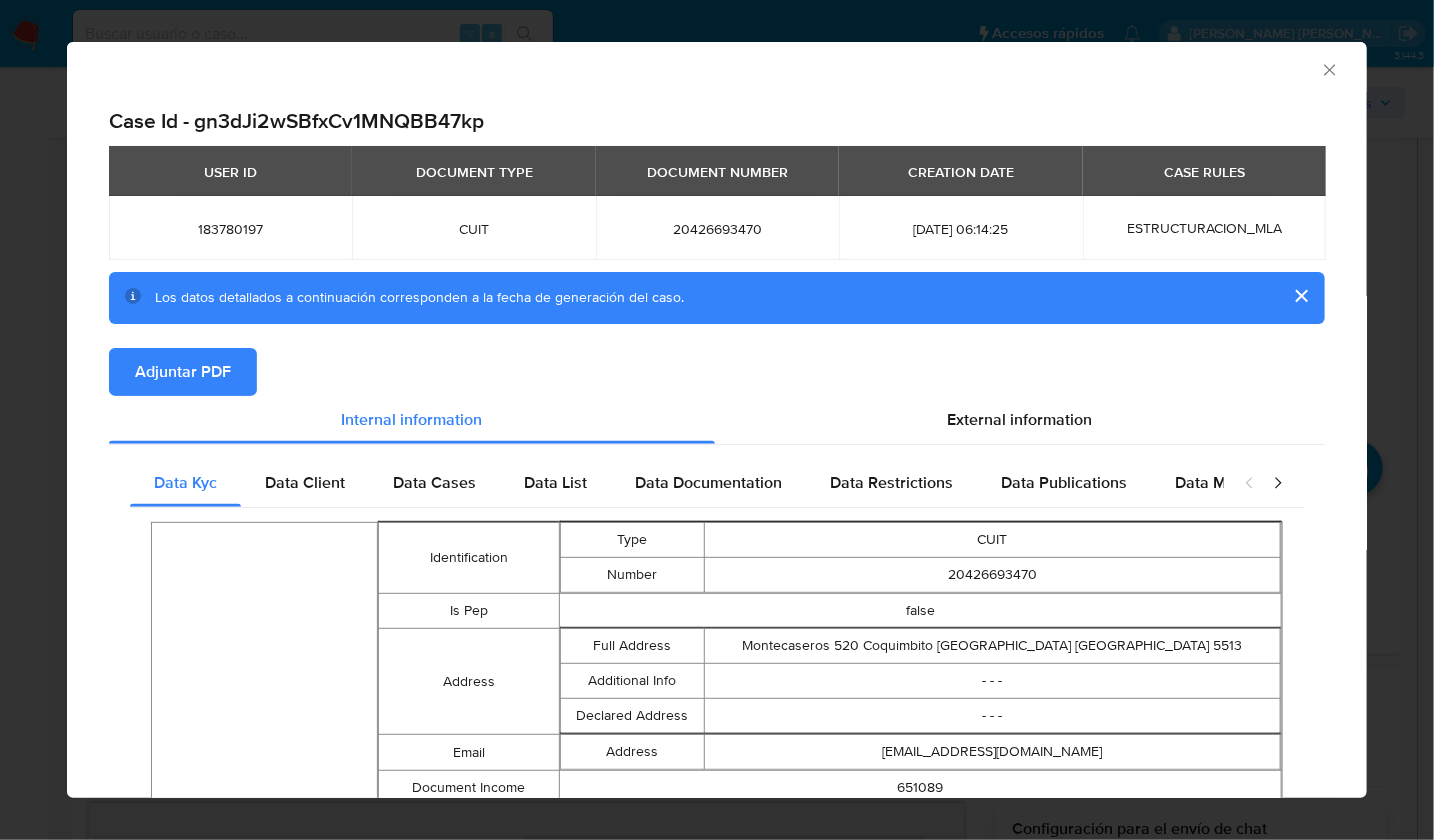 click on "Adjuntar PDF" at bounding box center (183, 372) 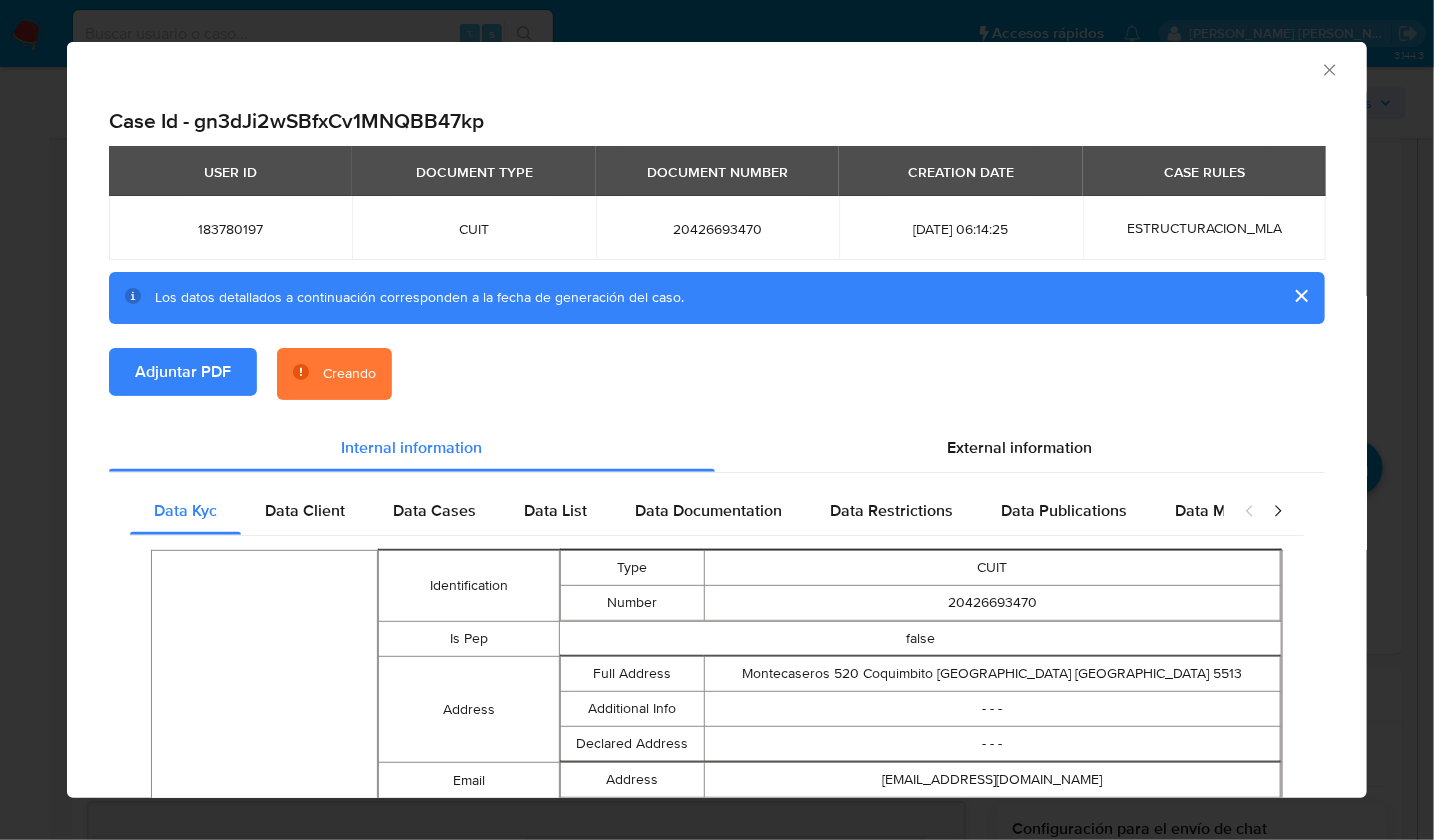 click on "Adjuntar PDF     Creando" at bounding box center [717, 386] 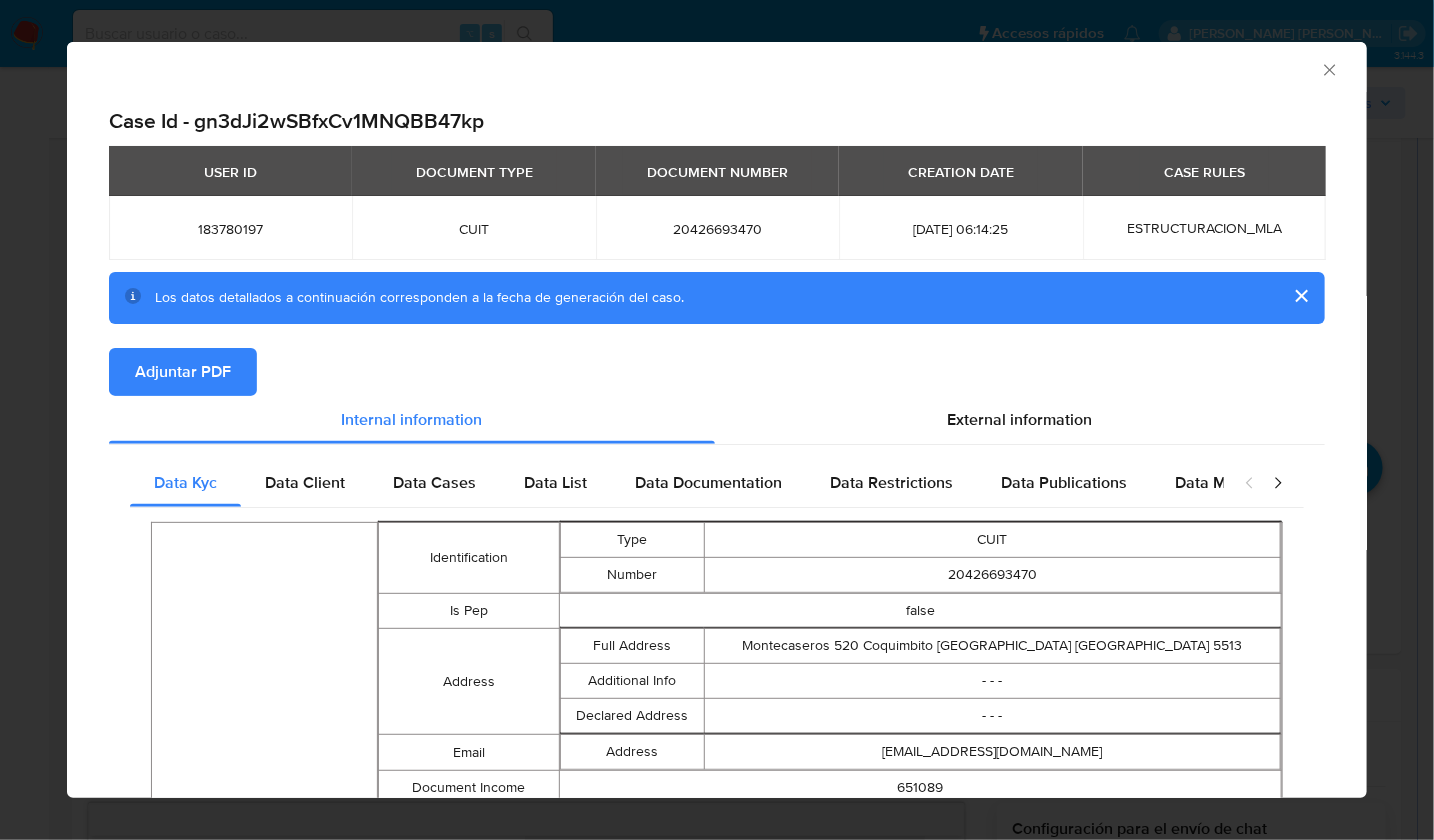 click 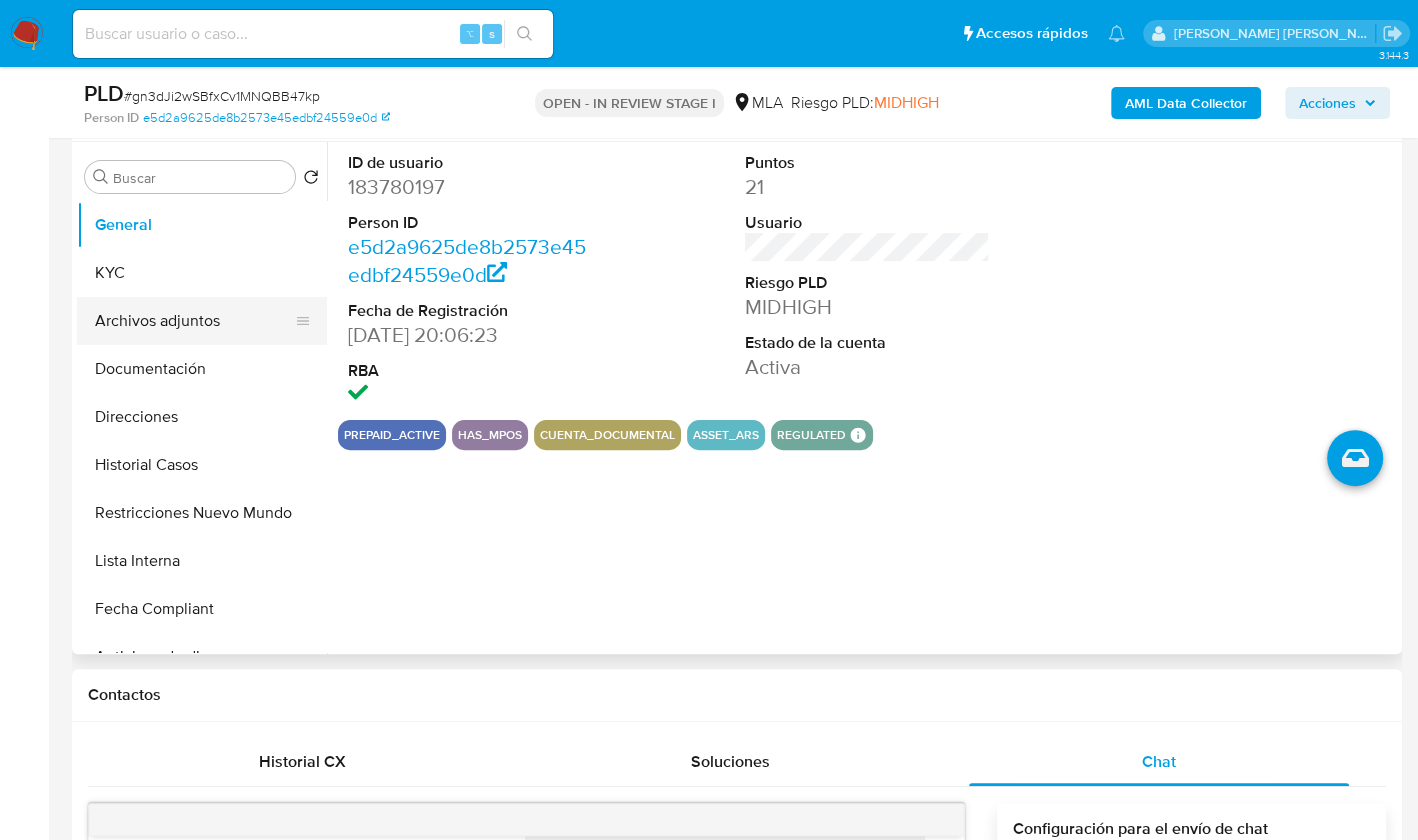 click on "Archivos adjuntos" at bounding box center [194, 321] 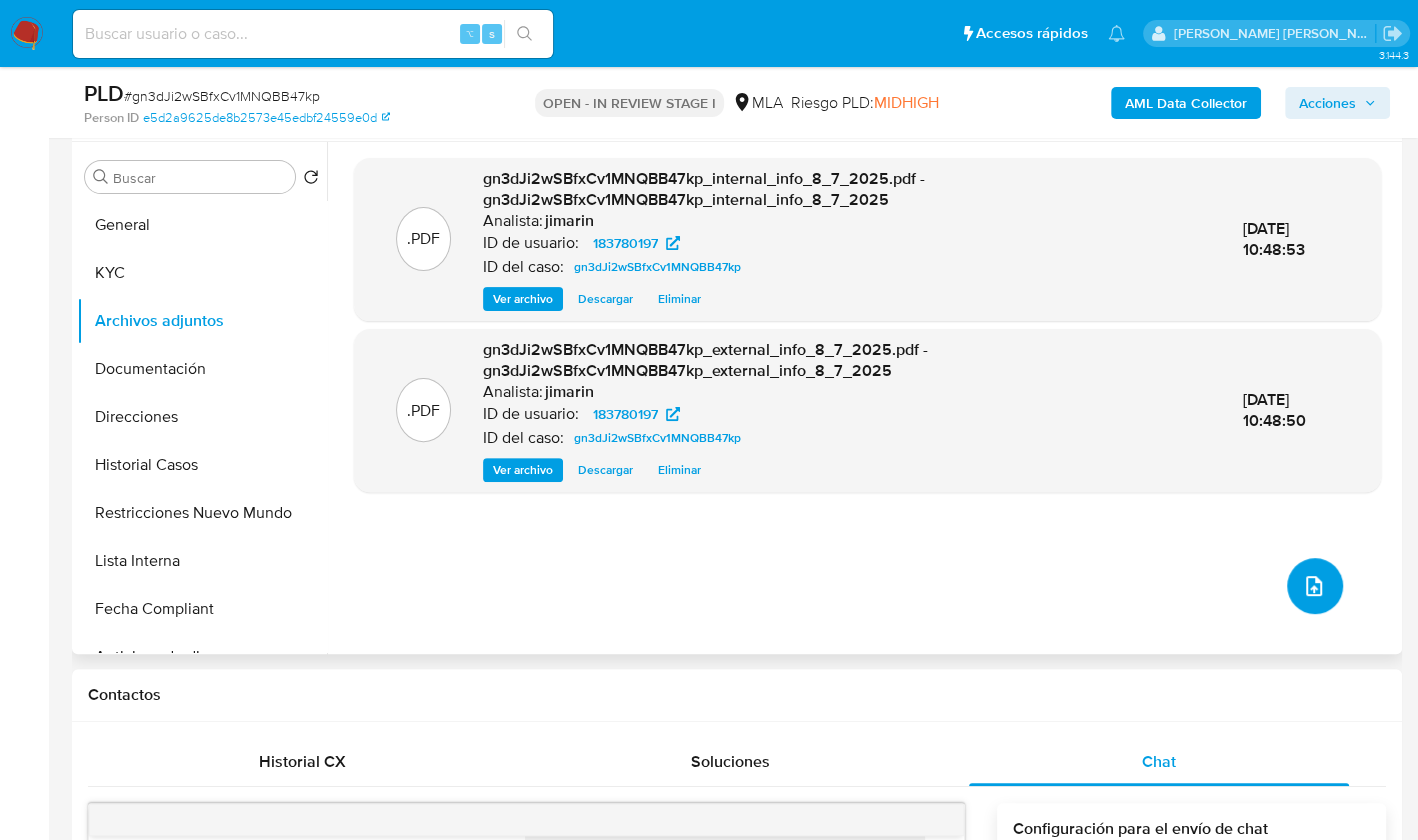 click 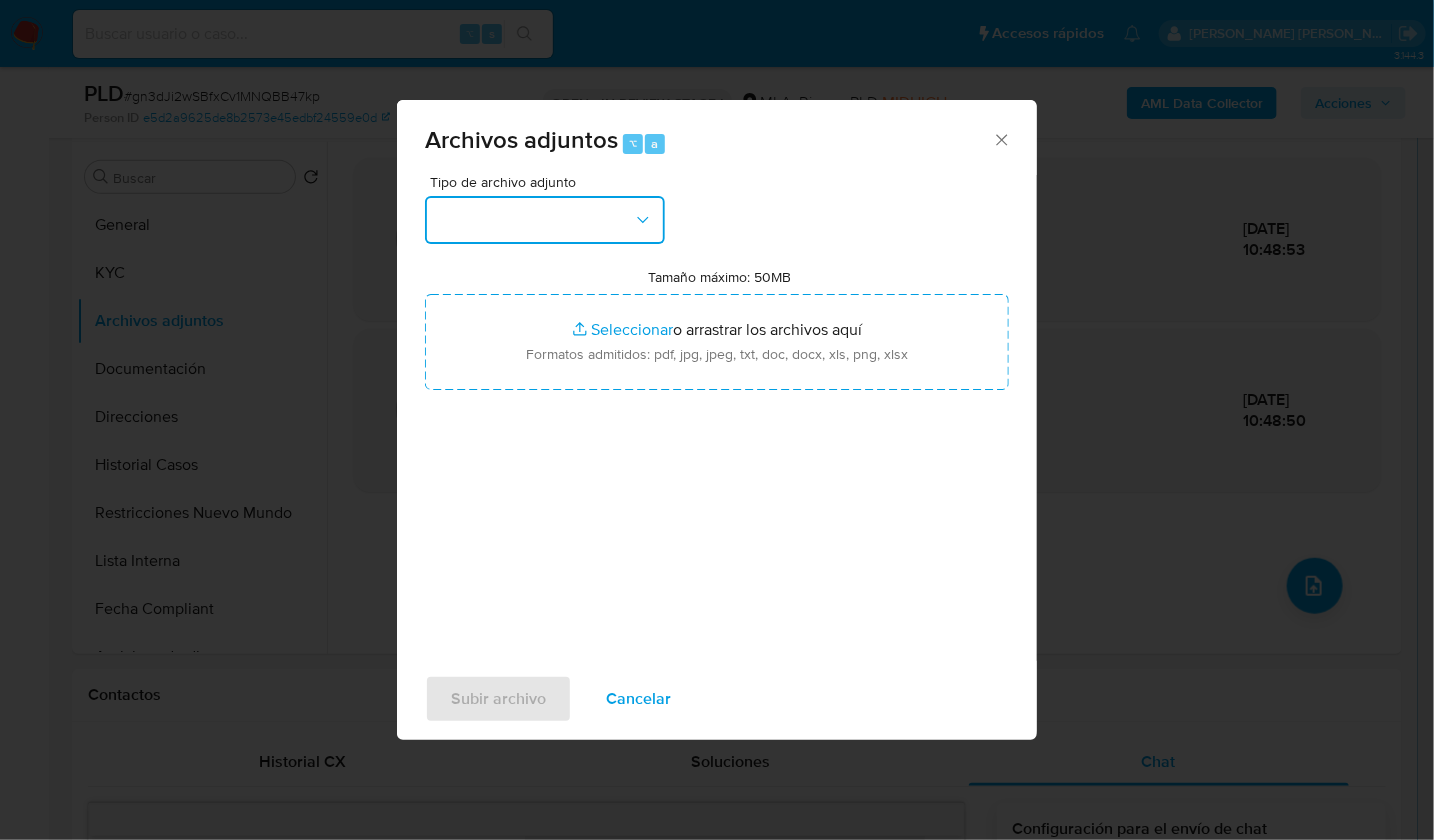 drag, startPoint x: 553, startPoint y: 206, endPoint x: 541, endPoint y: 232, distance: 28.635643 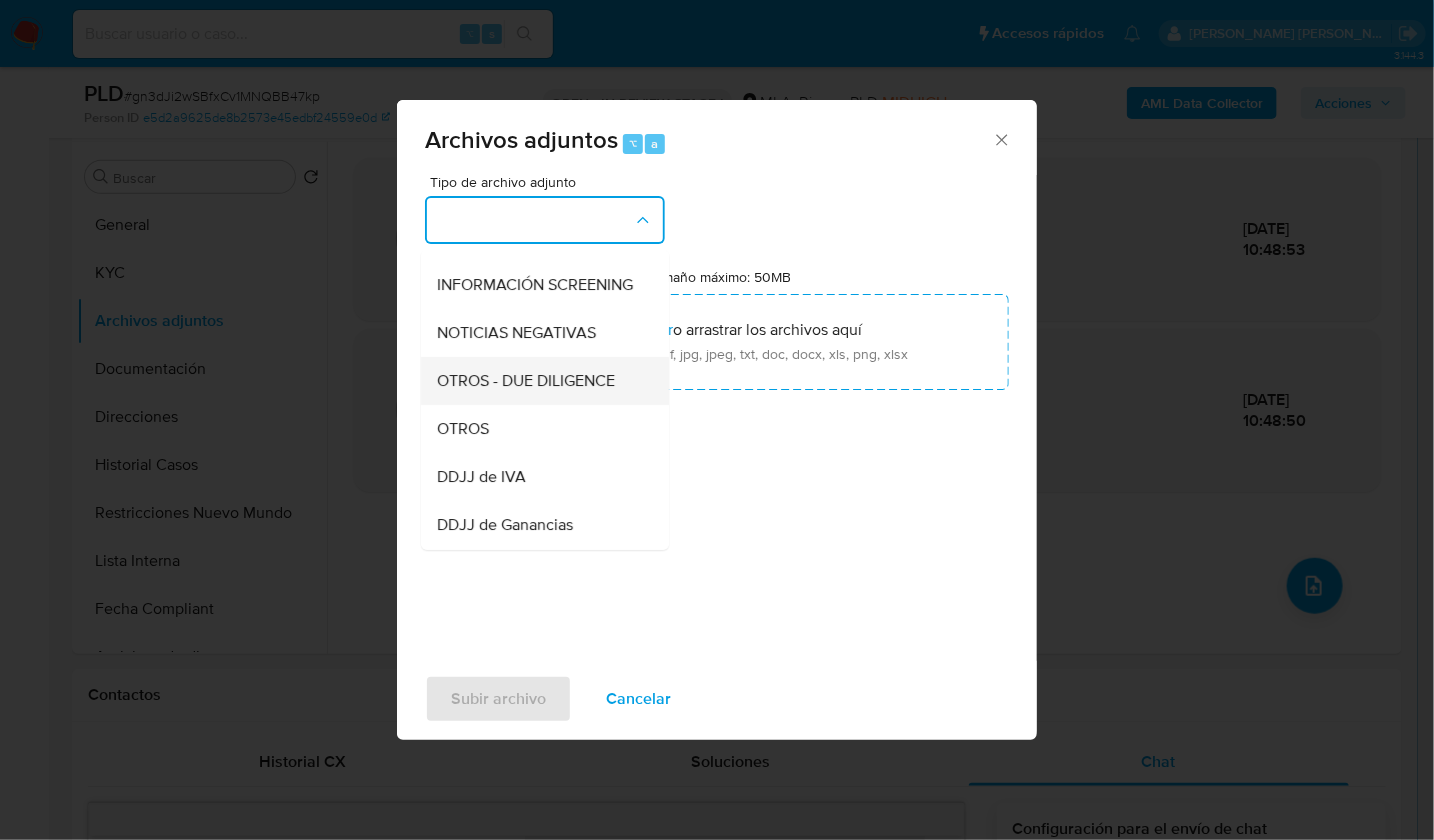 scroll, scrollTop: 307, scrollLeft: 0, axis: vertical 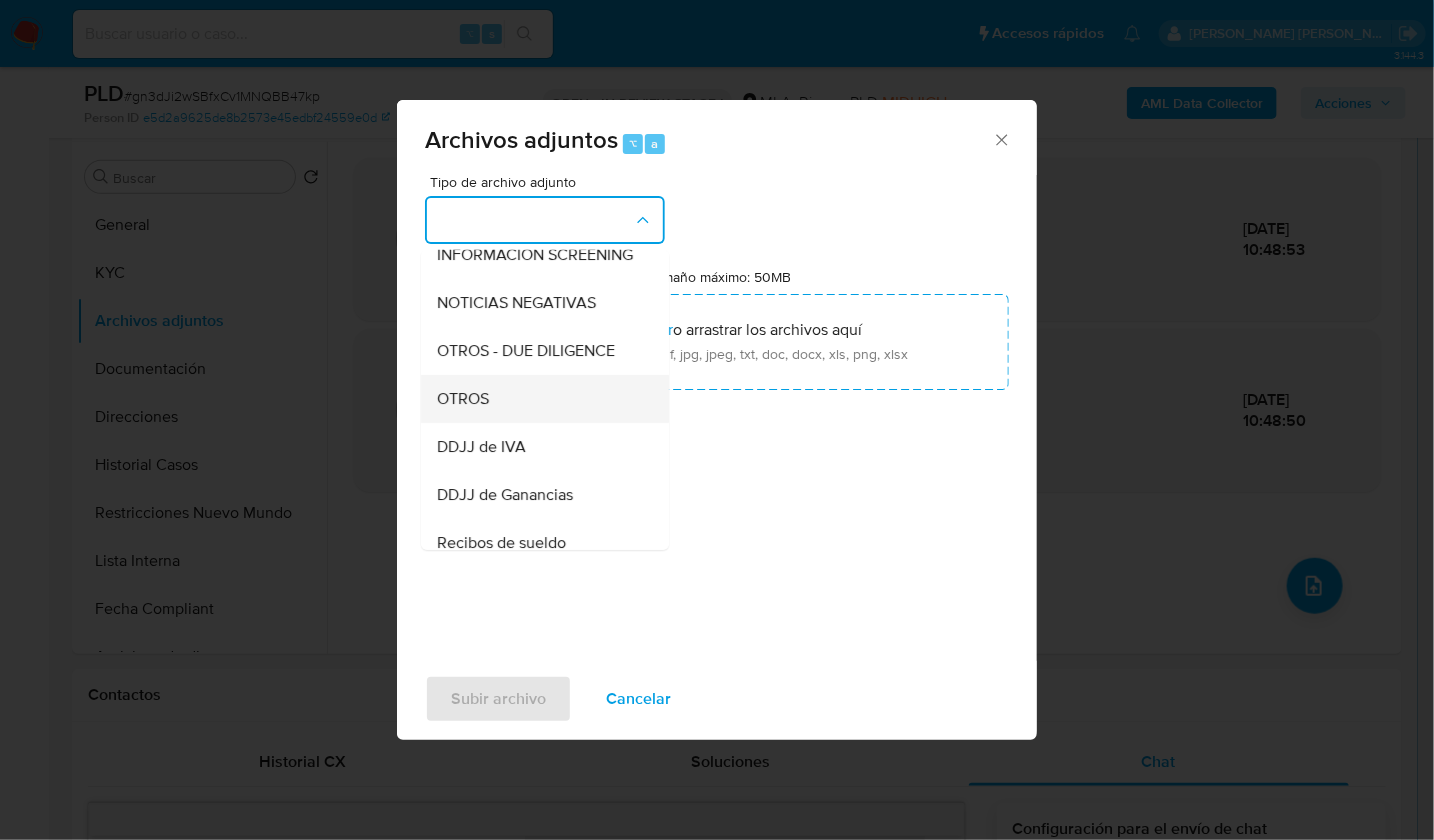 click on "OTROS" at bounding box center (539, 398) 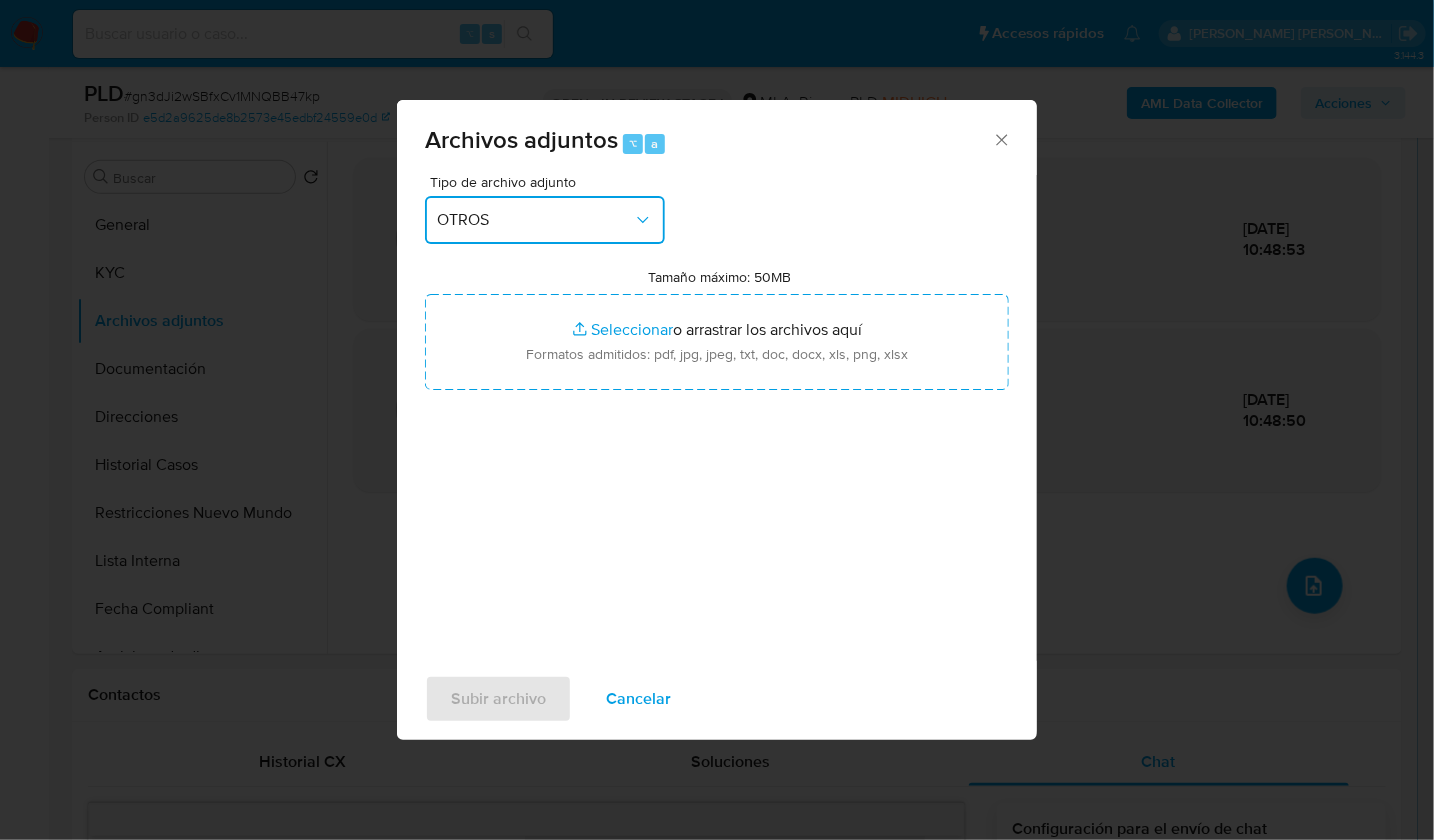 click on "OTROS" at bounding box center (545, 220) 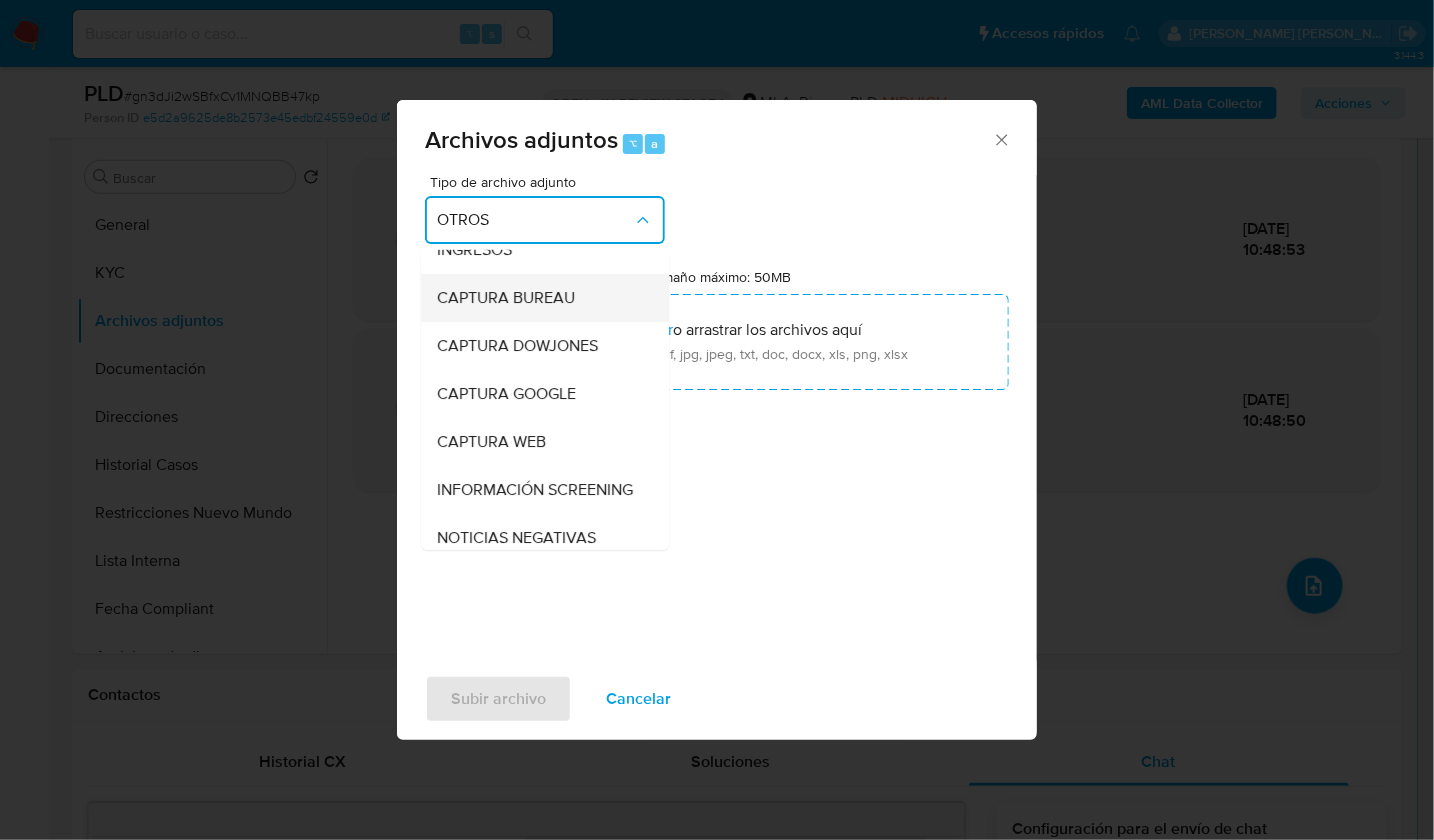 scroll, scrollTop: 47, scrollLeft: 0, axis: vertical 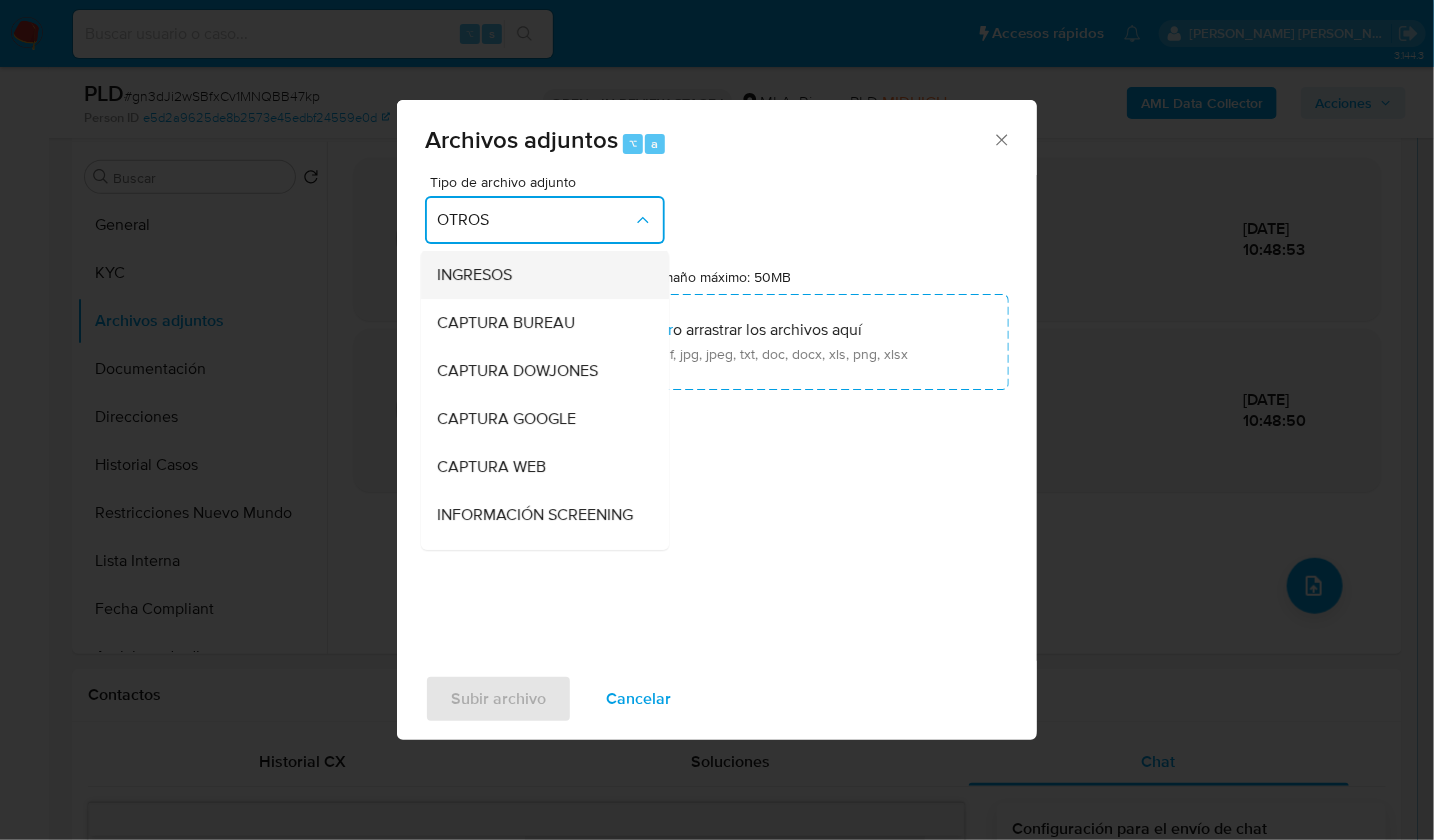 click on "INGRESOS" at bounding box center [474, 274] 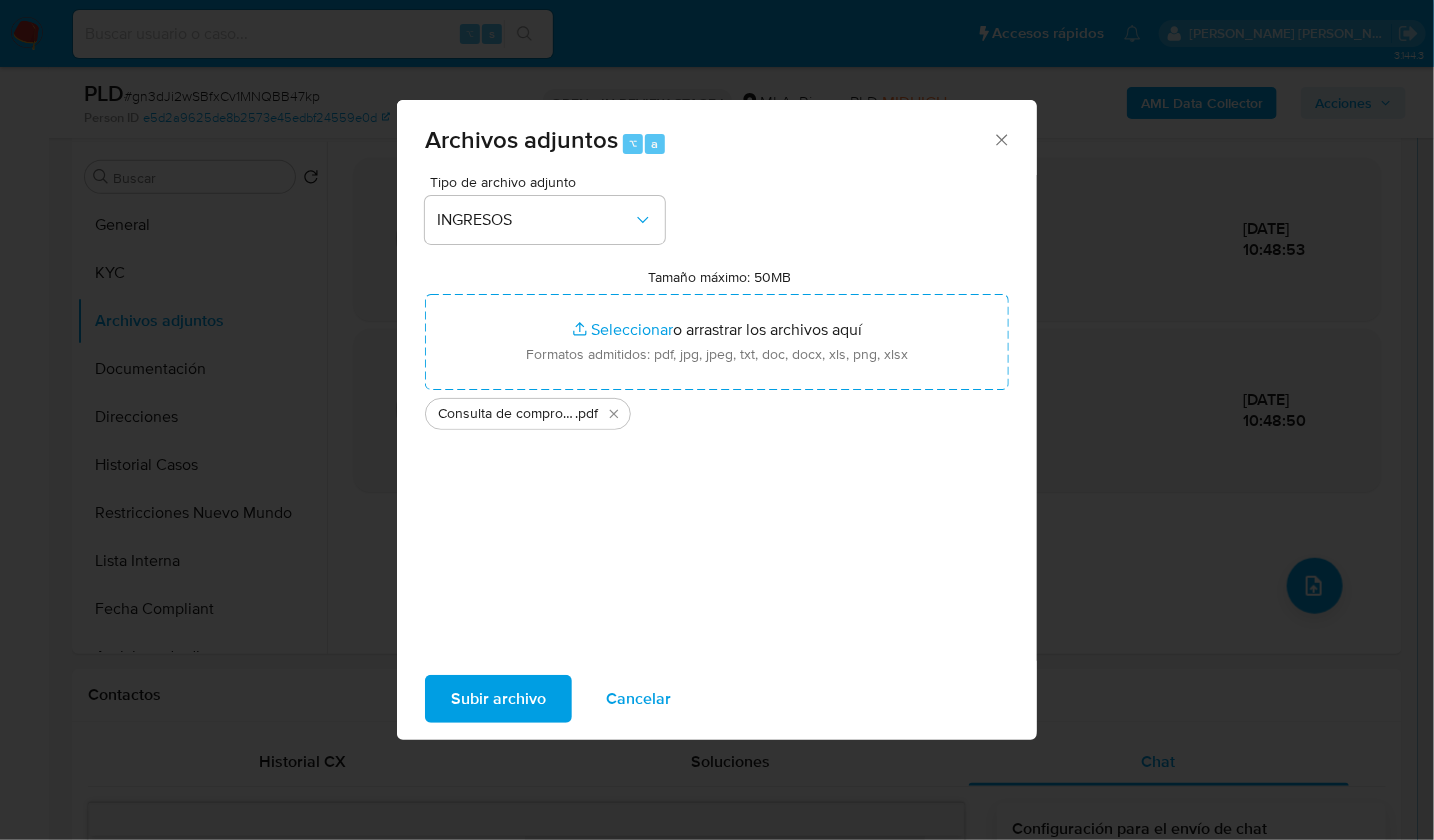 click on "Subir archivo" at bounding box center (498, 699) 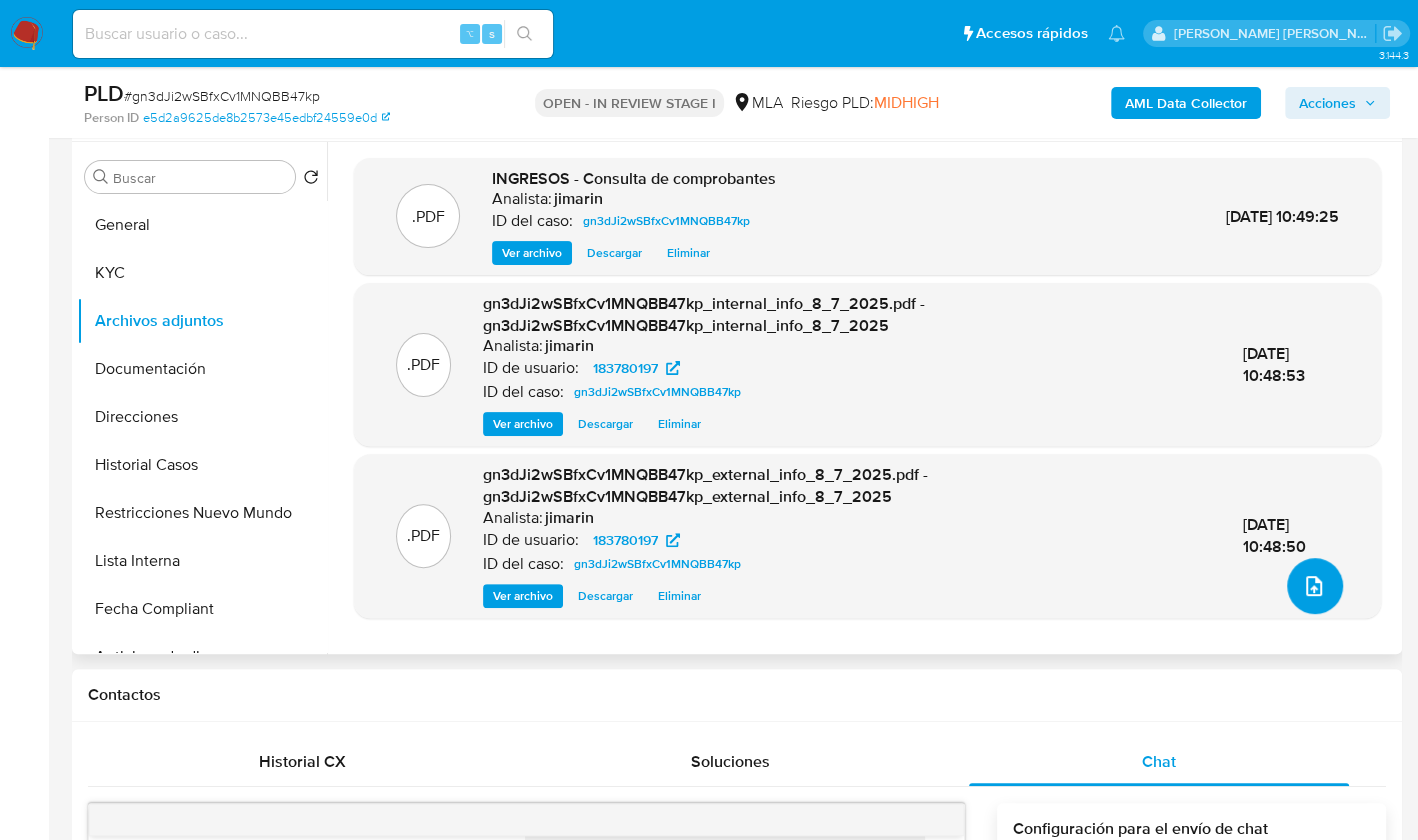 click 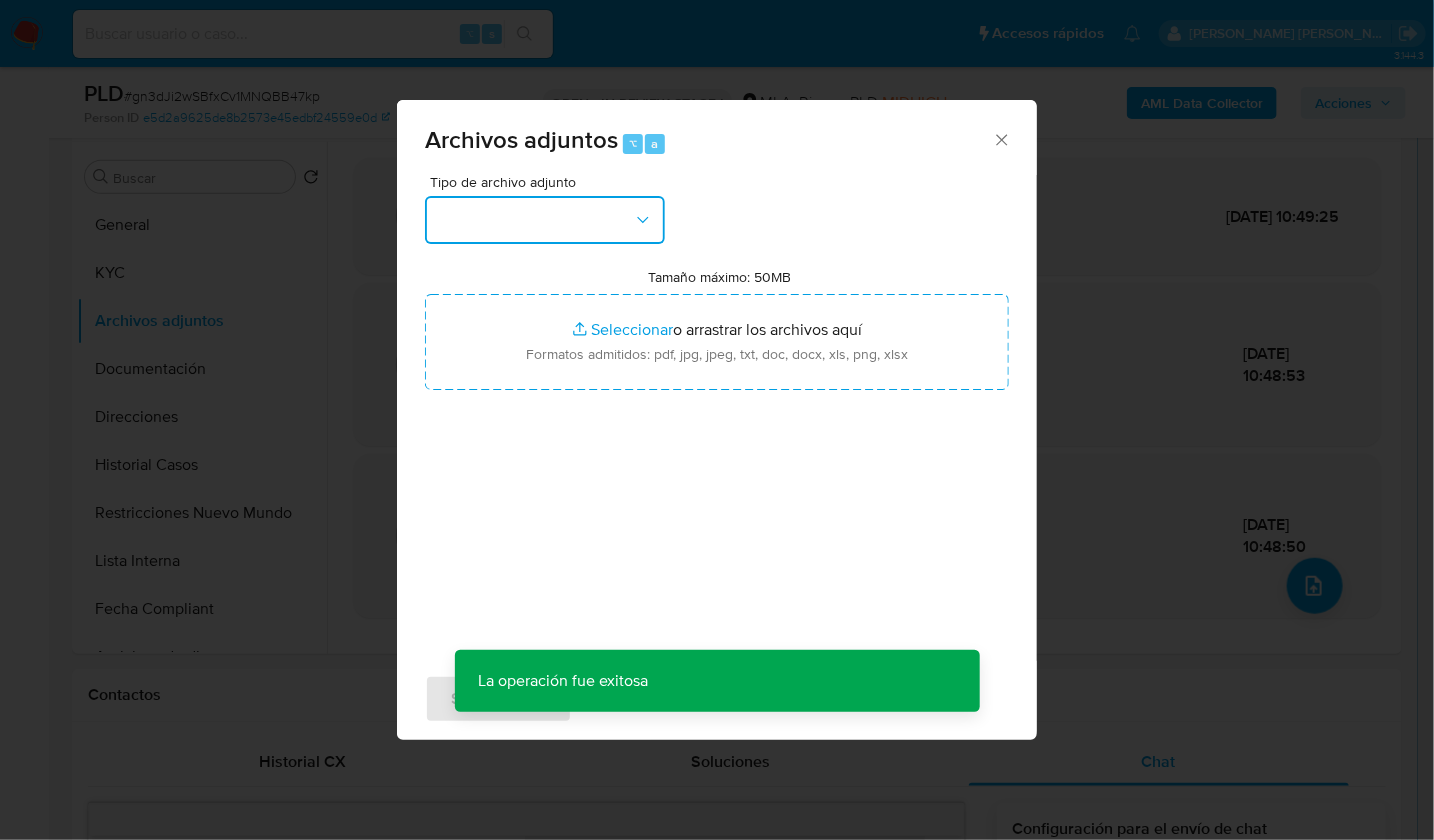 click at bounding box center (545, 220) 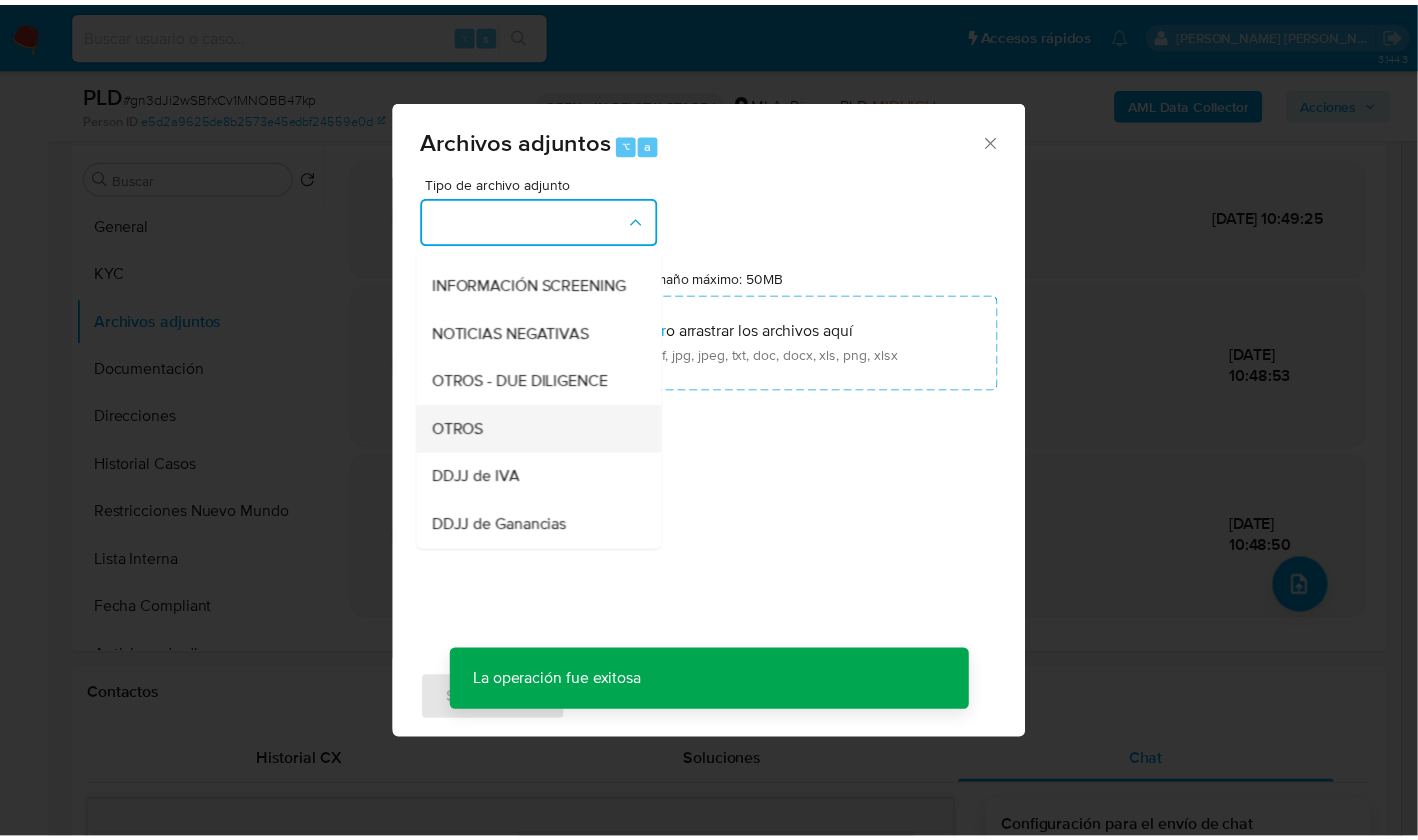 scroll, scrollTop: 281, scrollLeft: 0, axis: vertical 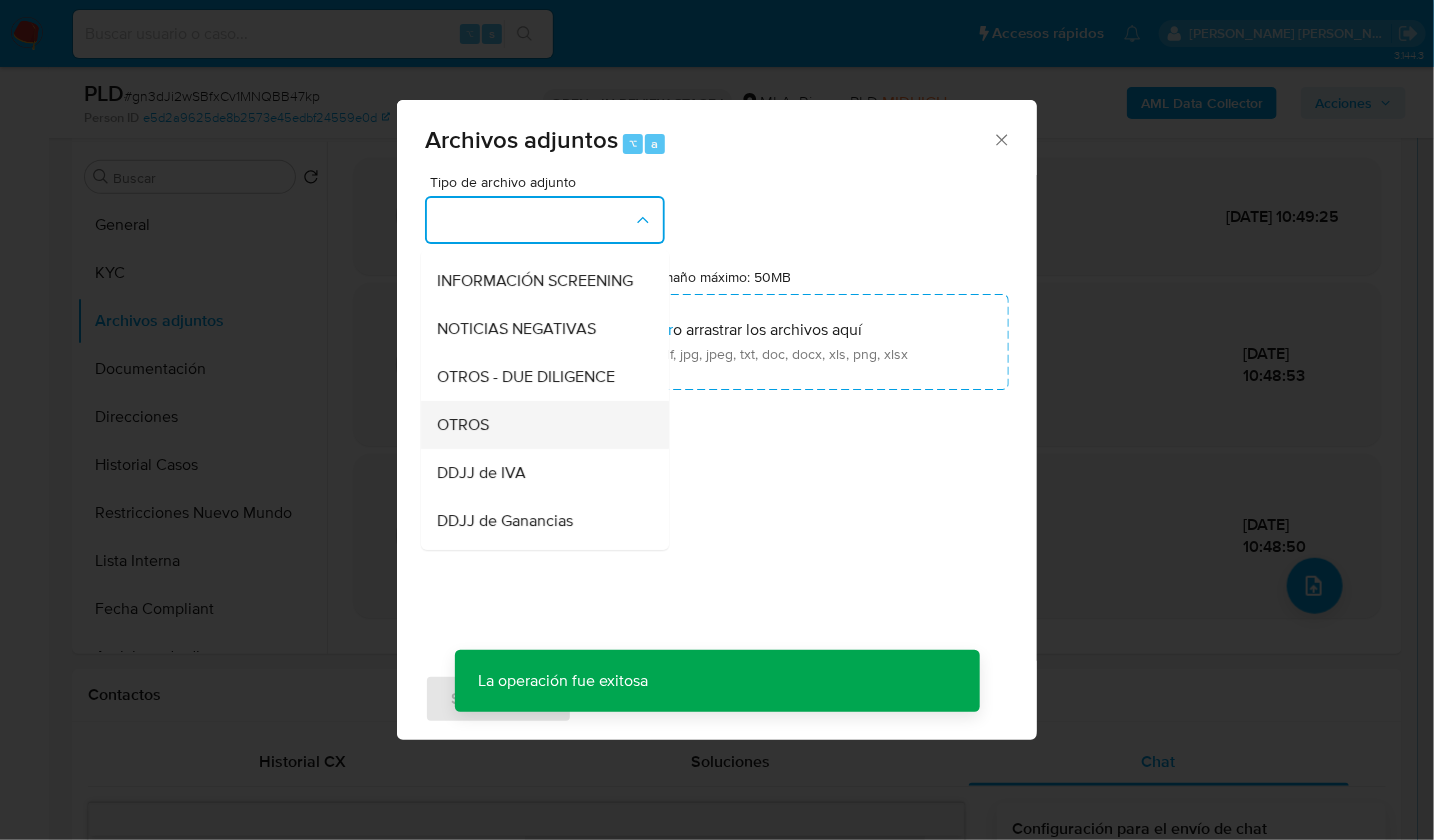 click on "OTROS" at bounding box center [539, 424] 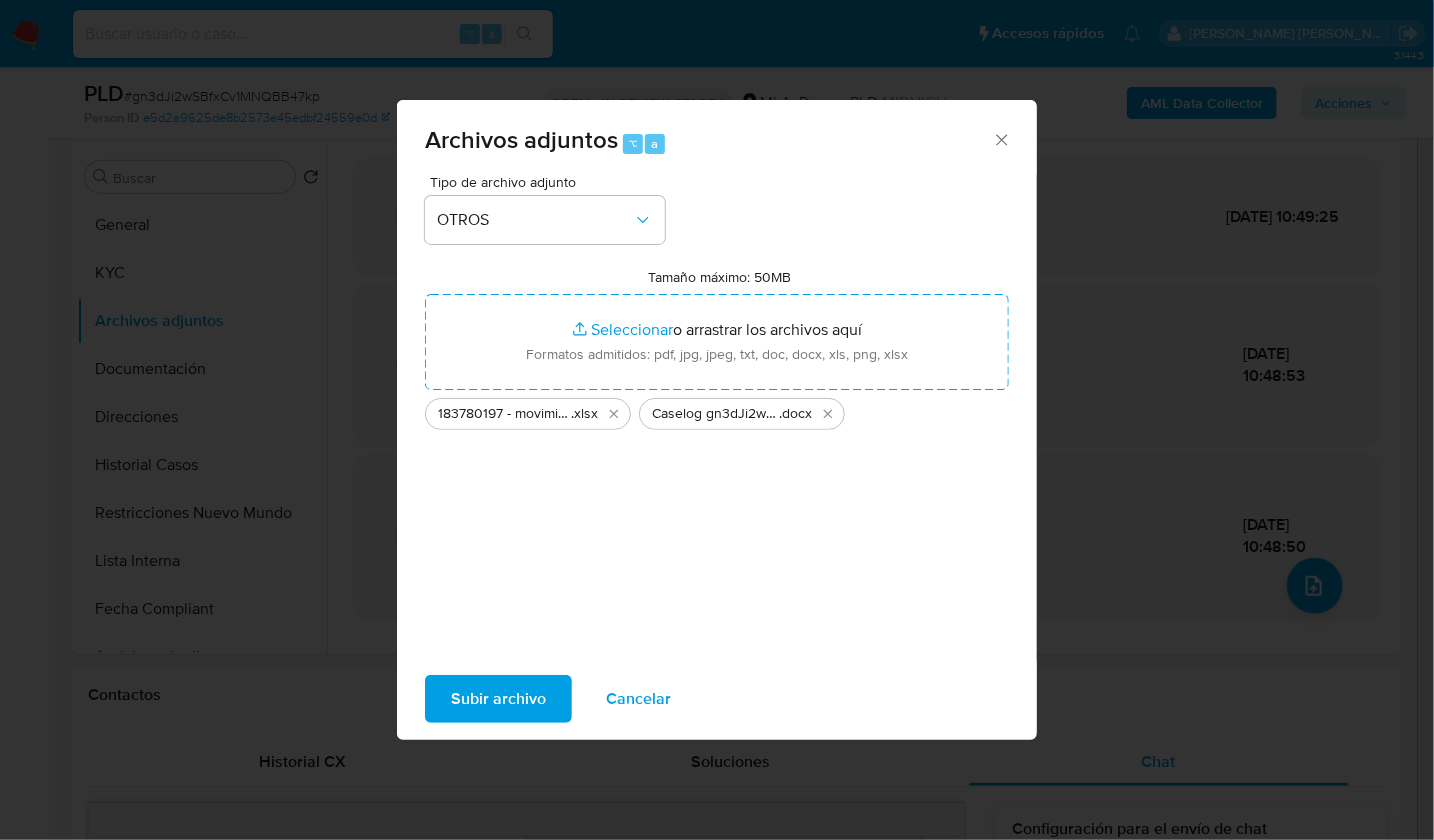 click on "Subir archivo" at bounding box center [498, 699] 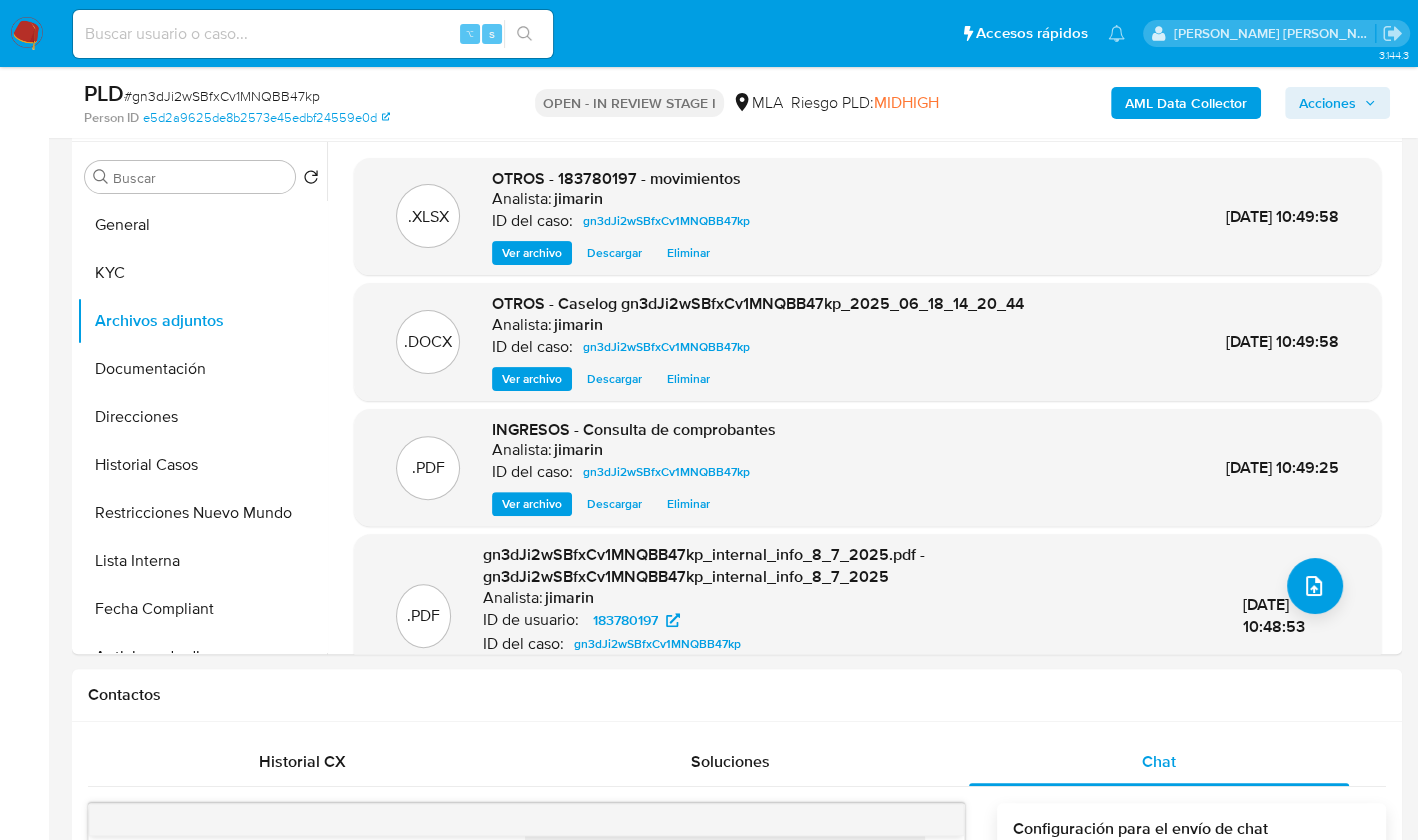 click 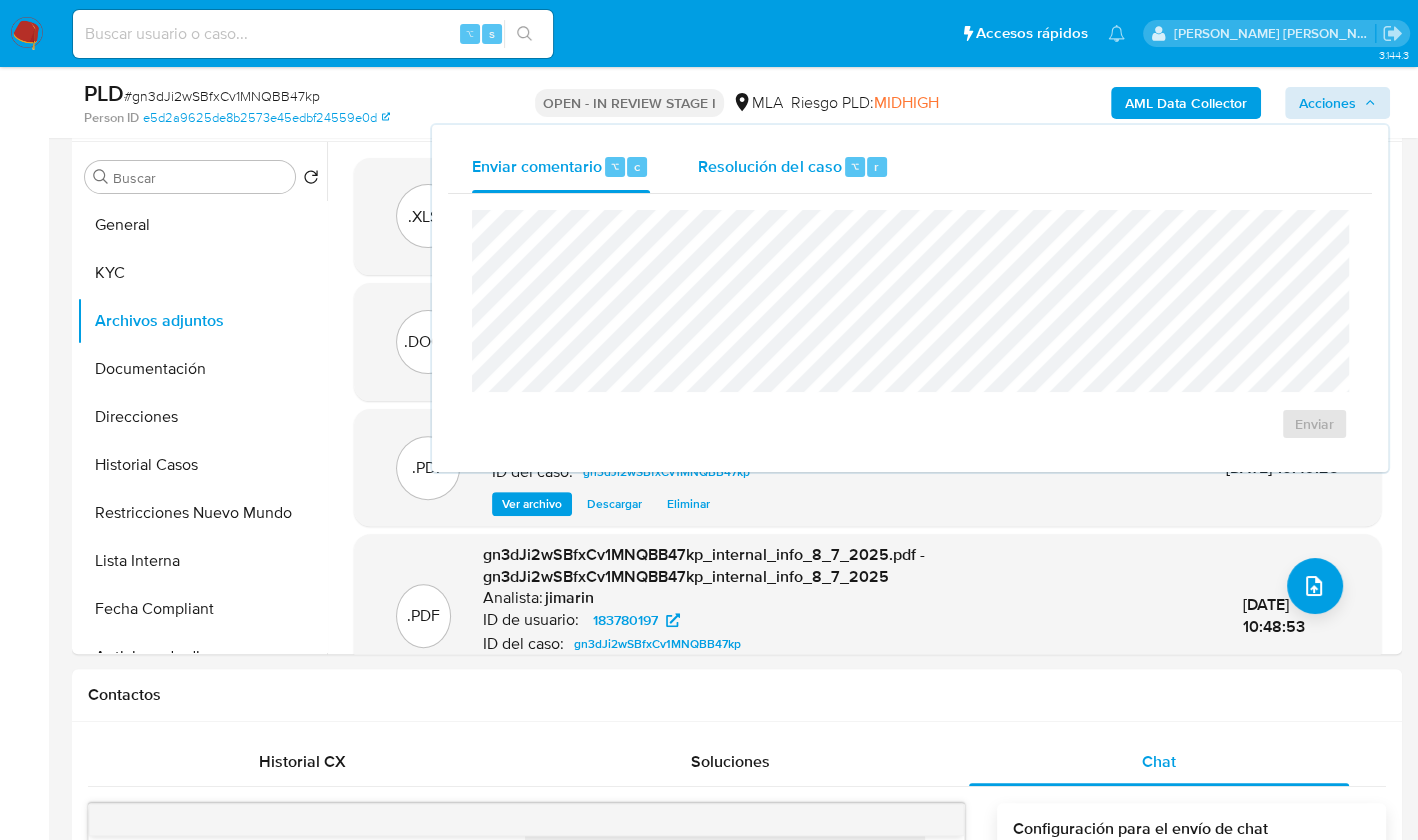 click on "Resolución del caso" at bounding box center [769, 165] 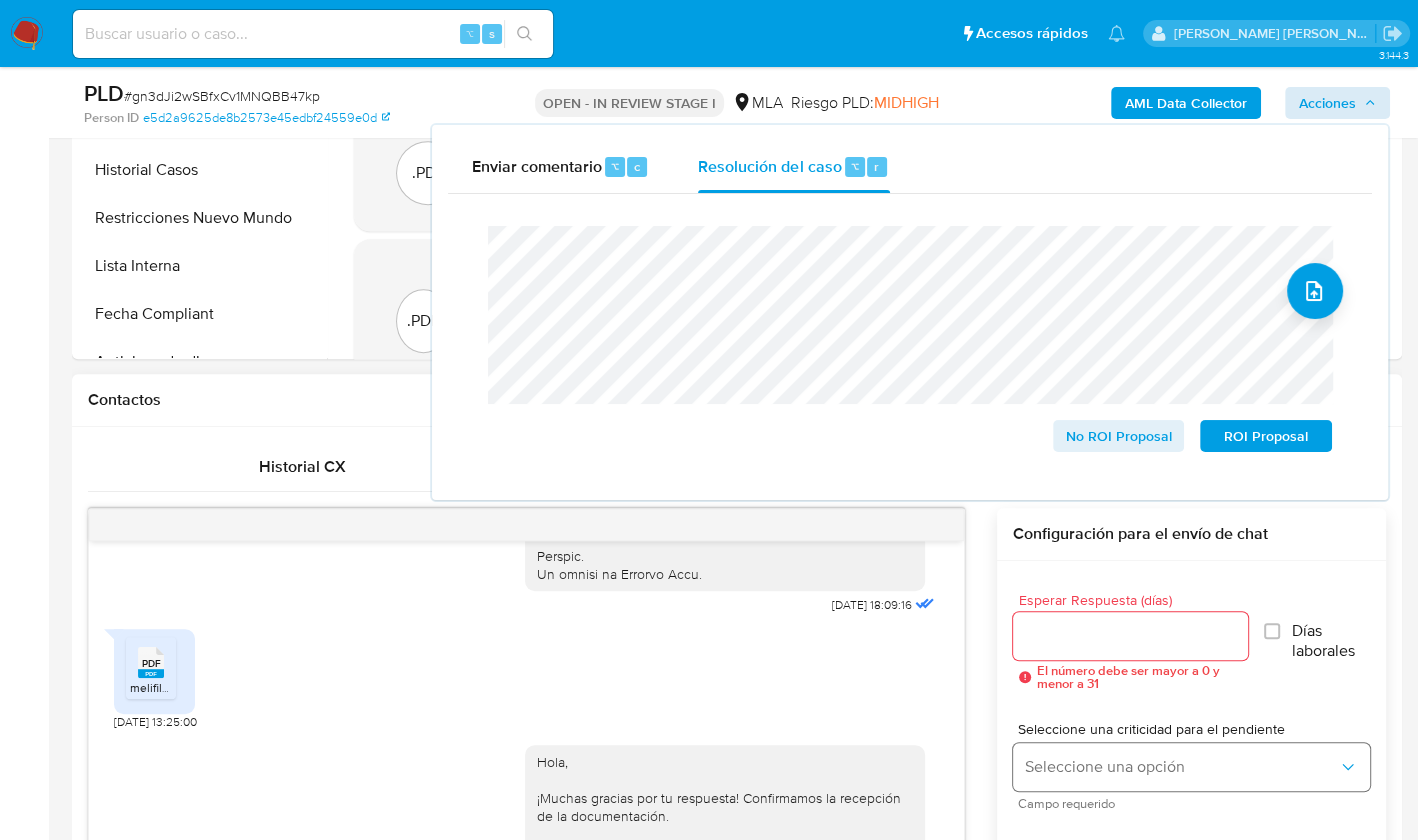scroll, scrollTop: 685, scrollLeft: 0, axis: vertical 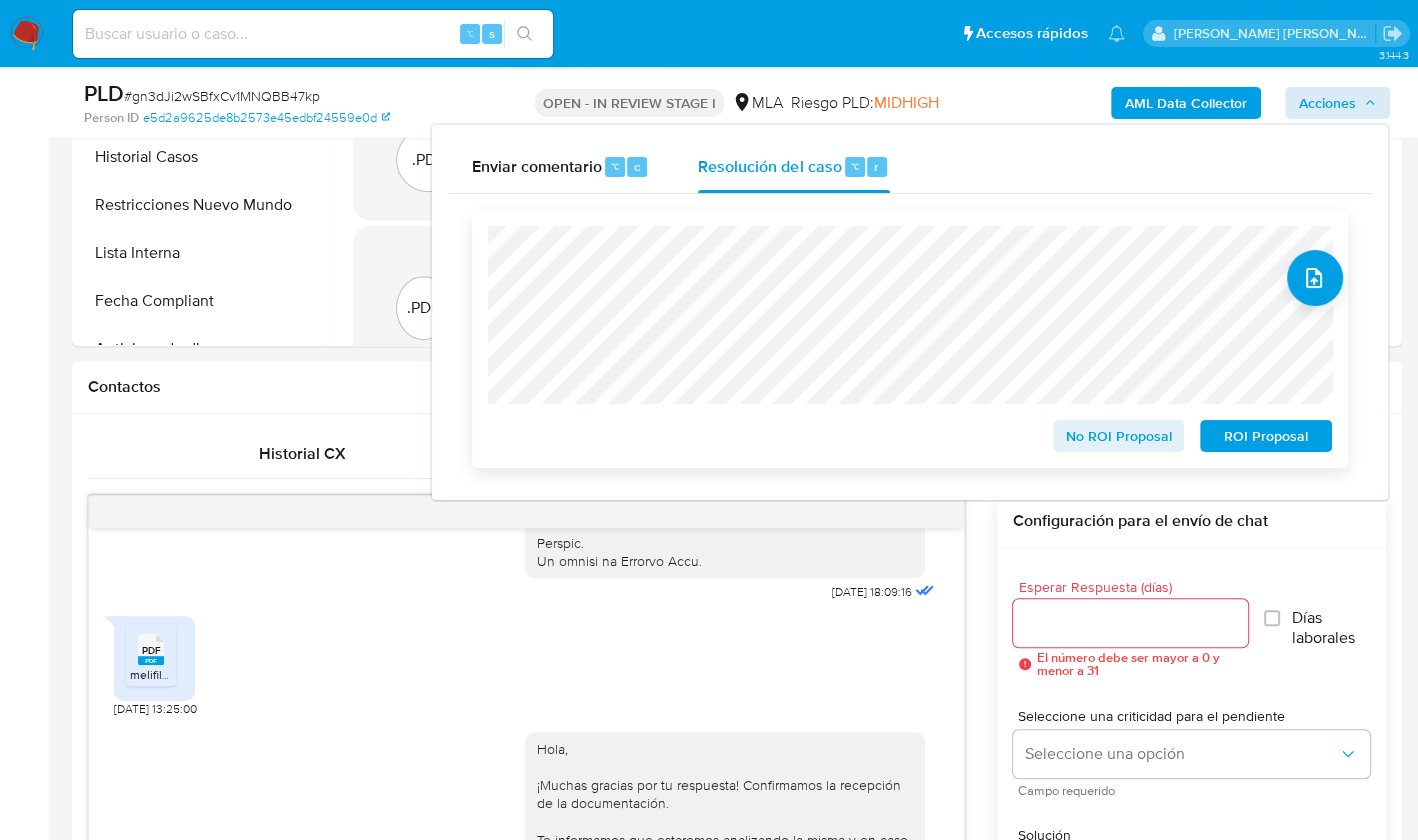 click on "No ROI Proposal" at bounding box center (1119, 436) 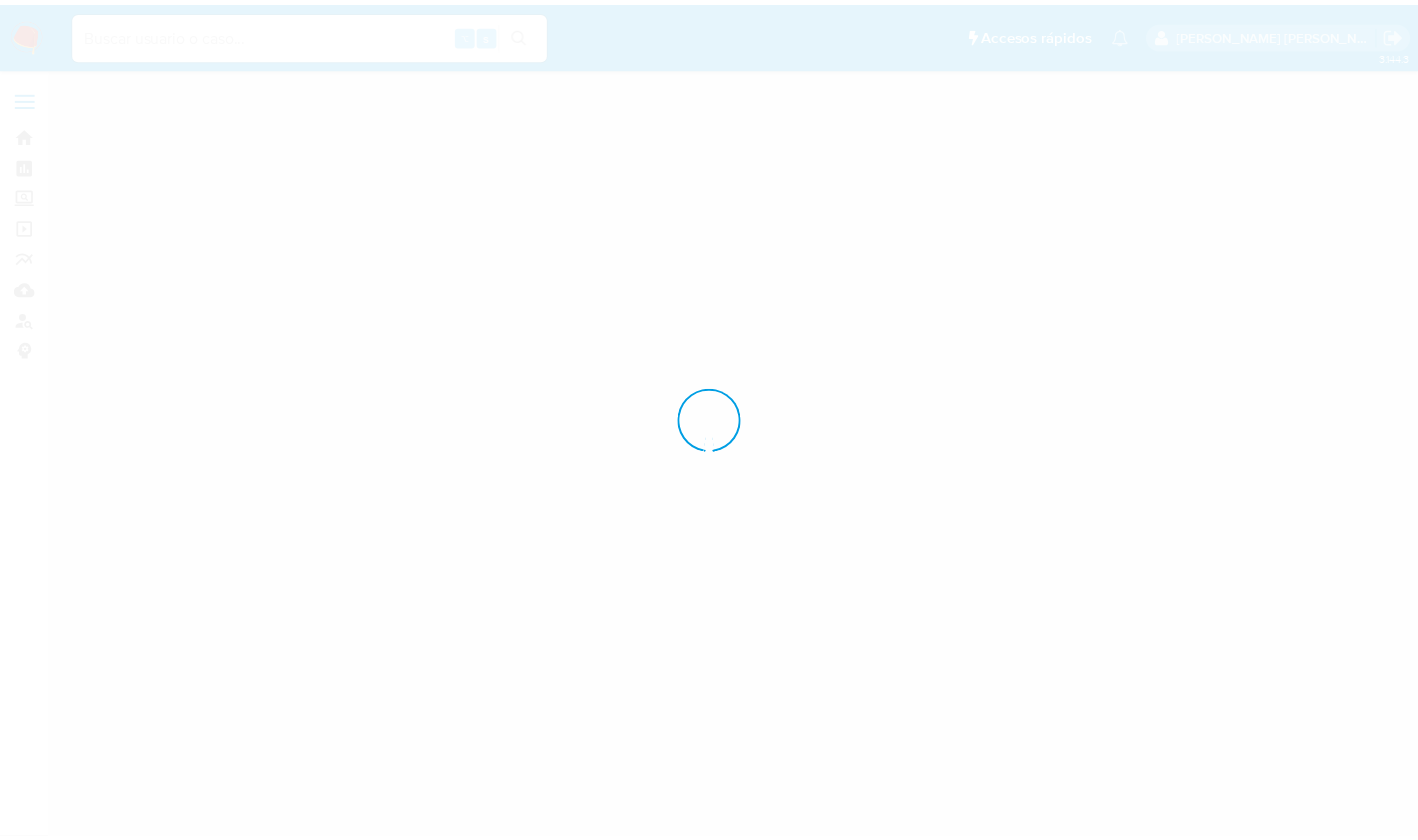 scroll, scrollTop: 0, scrollLeft: 0, axis: both 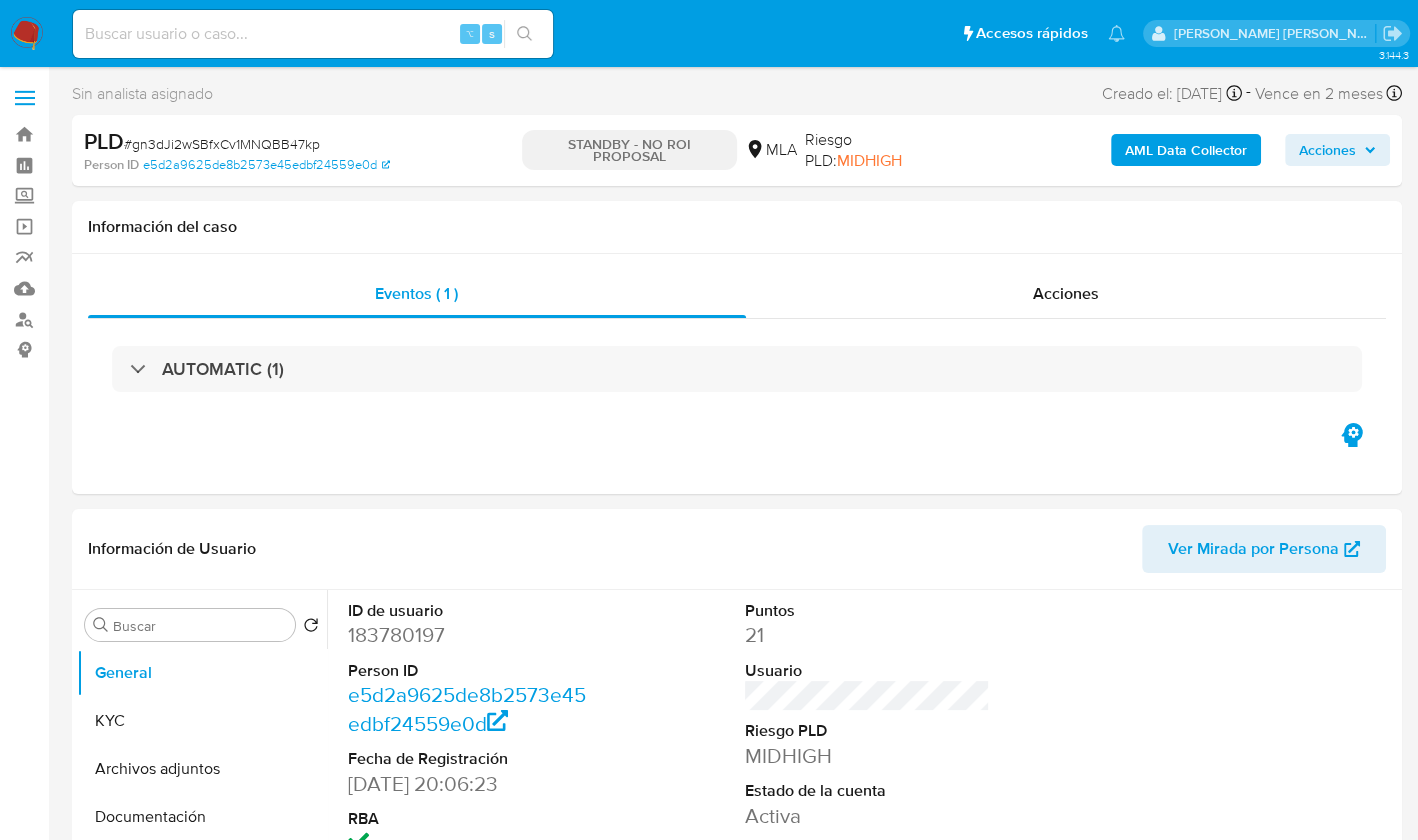 select on "10" 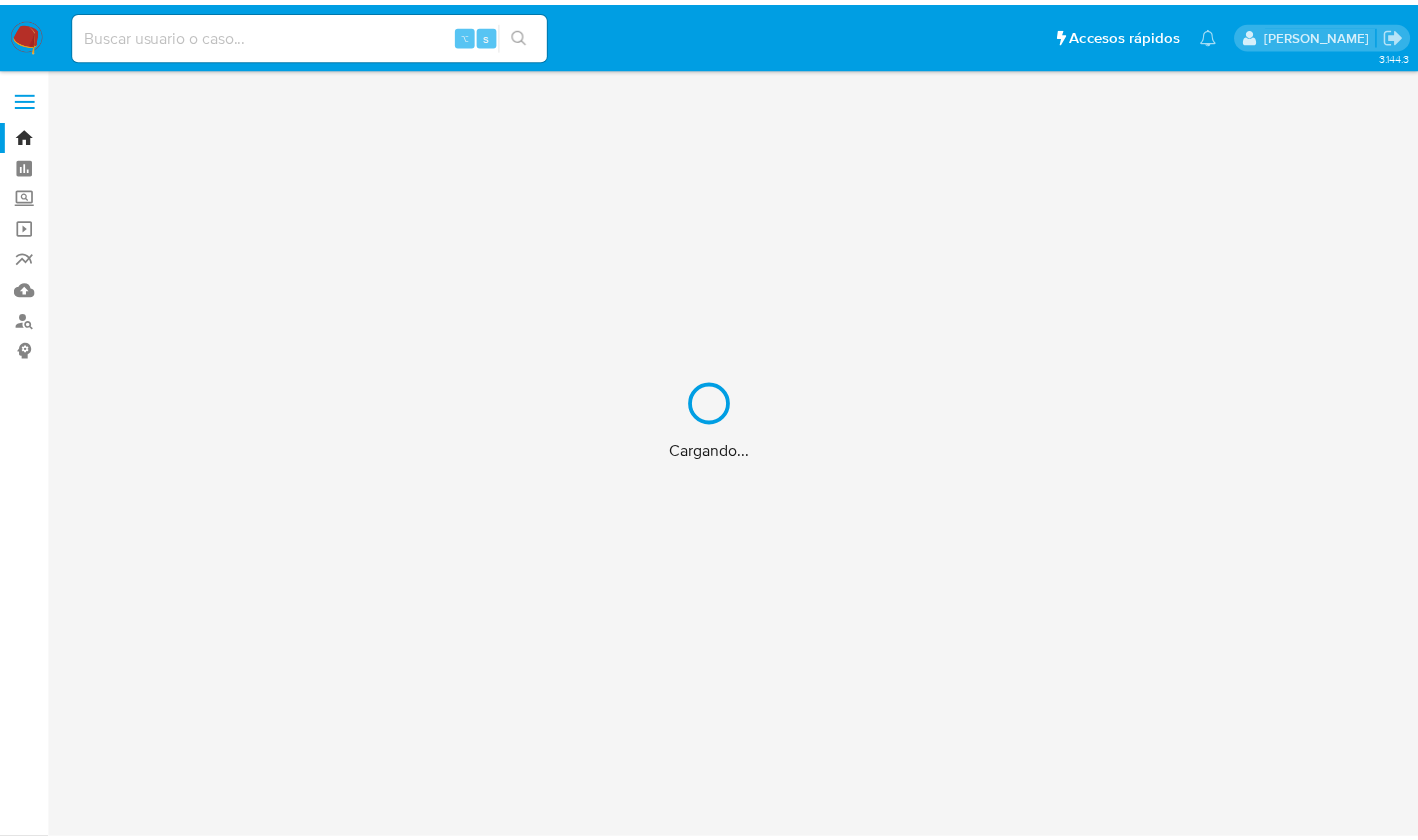 scroll, scrollTop: 0, scrollLeft: 0, axis: both 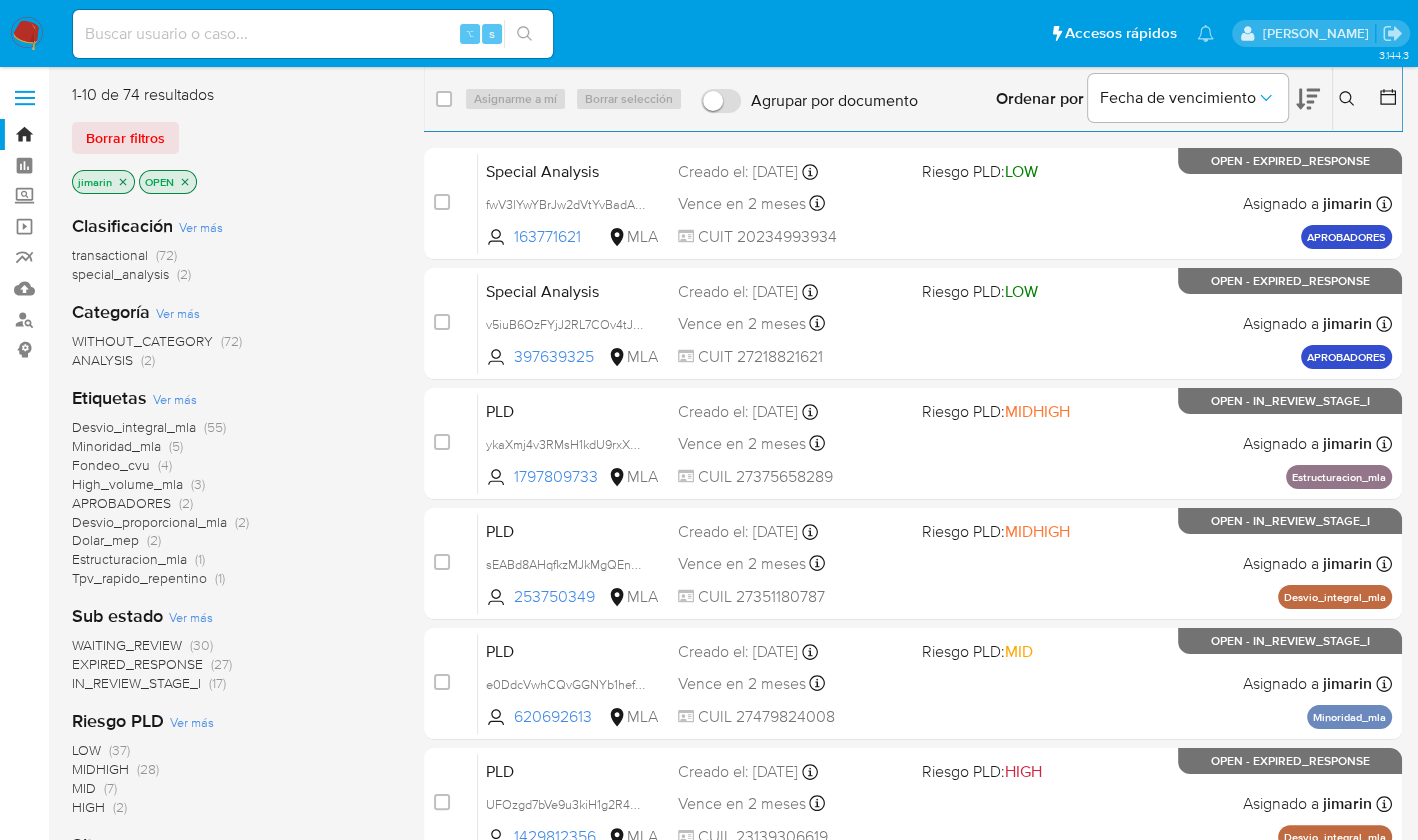 click 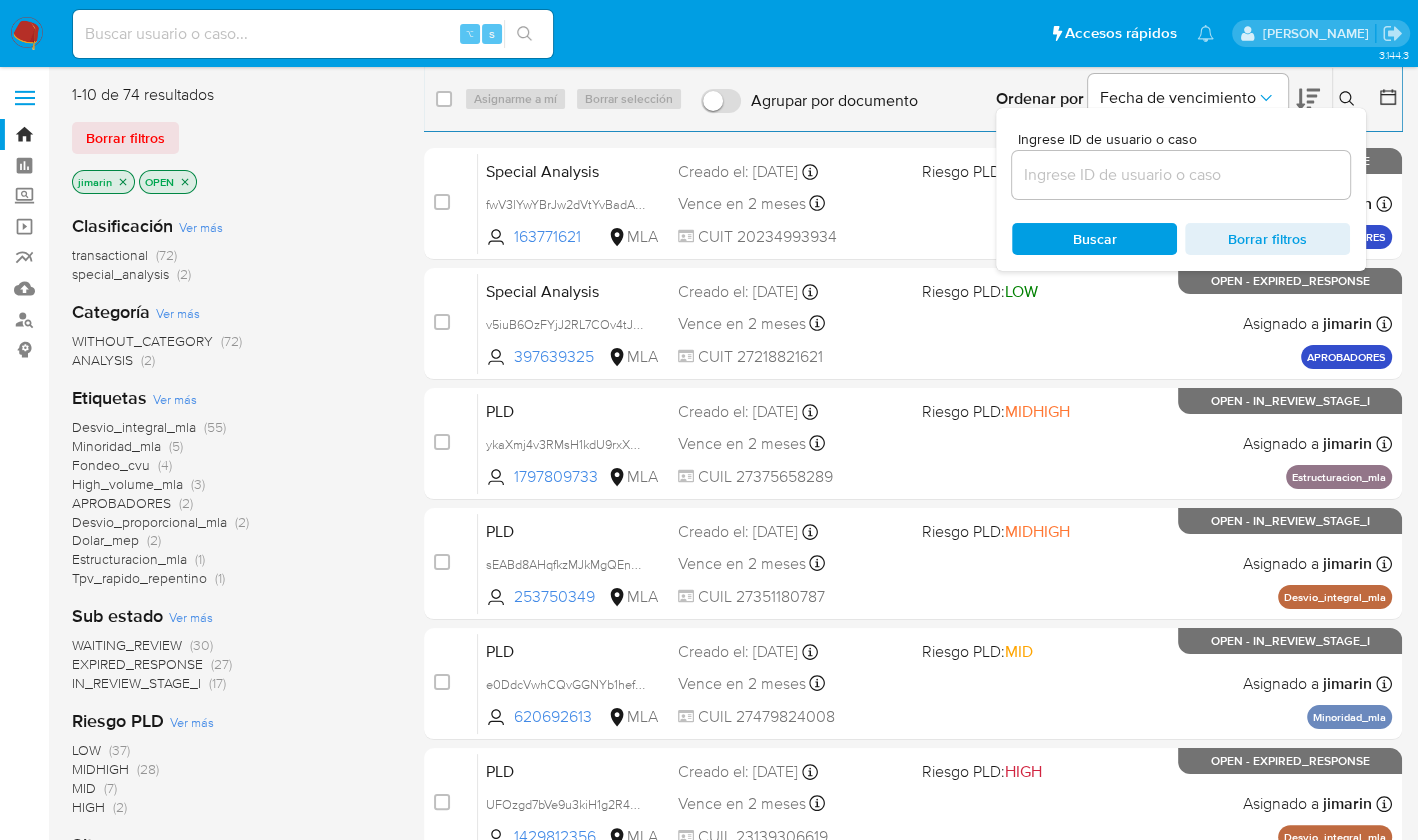 click at bounding box center (1181, 175) 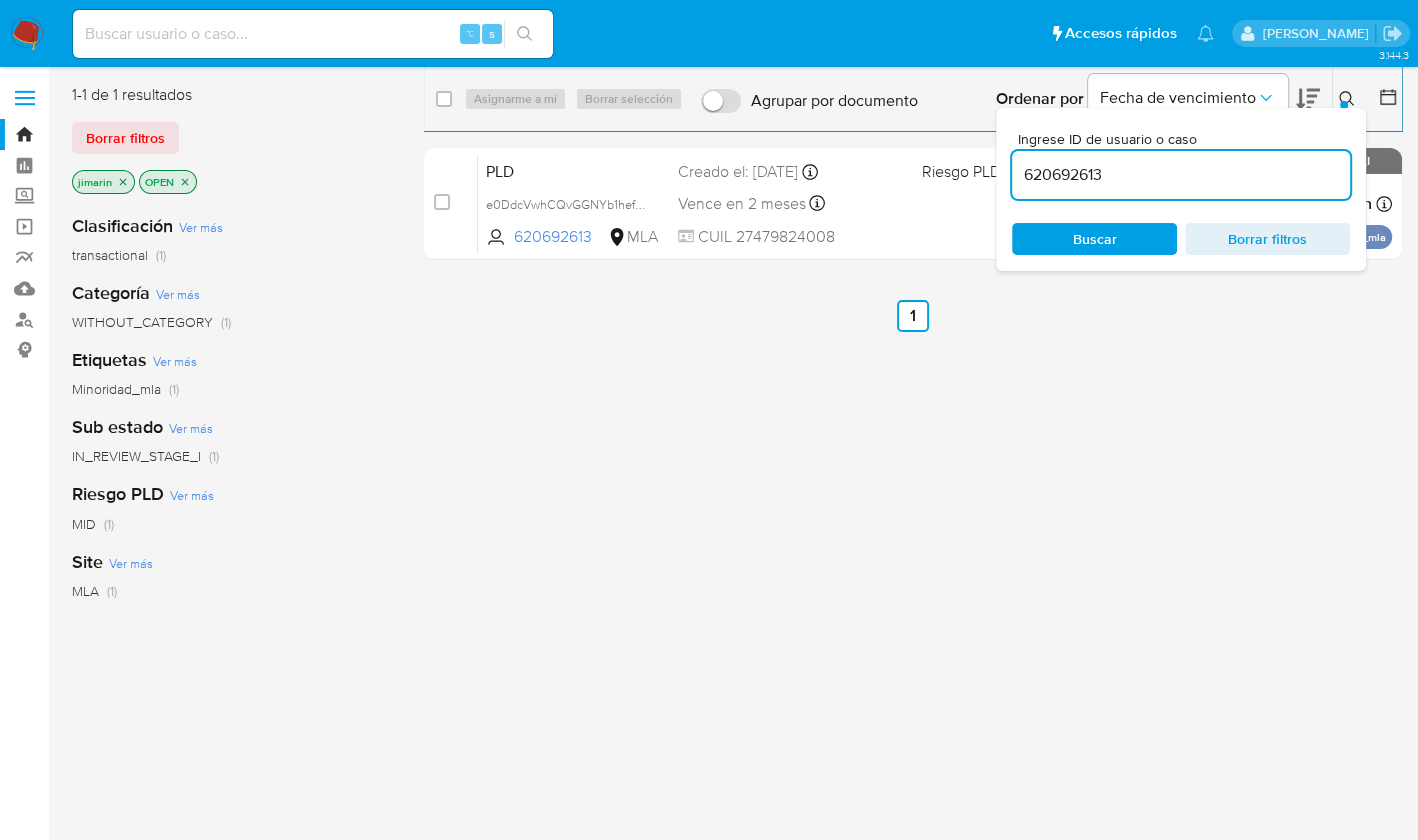 click 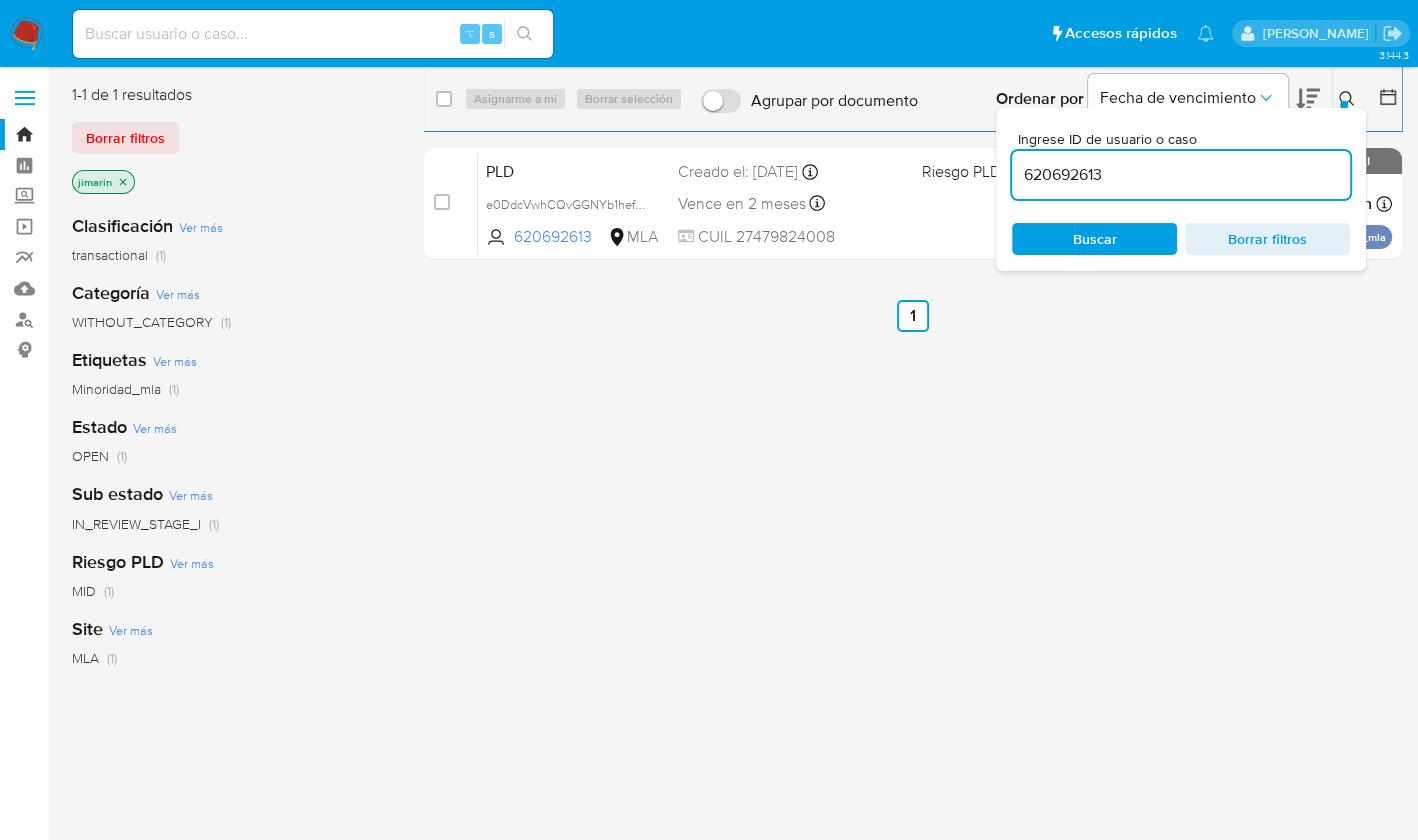 click 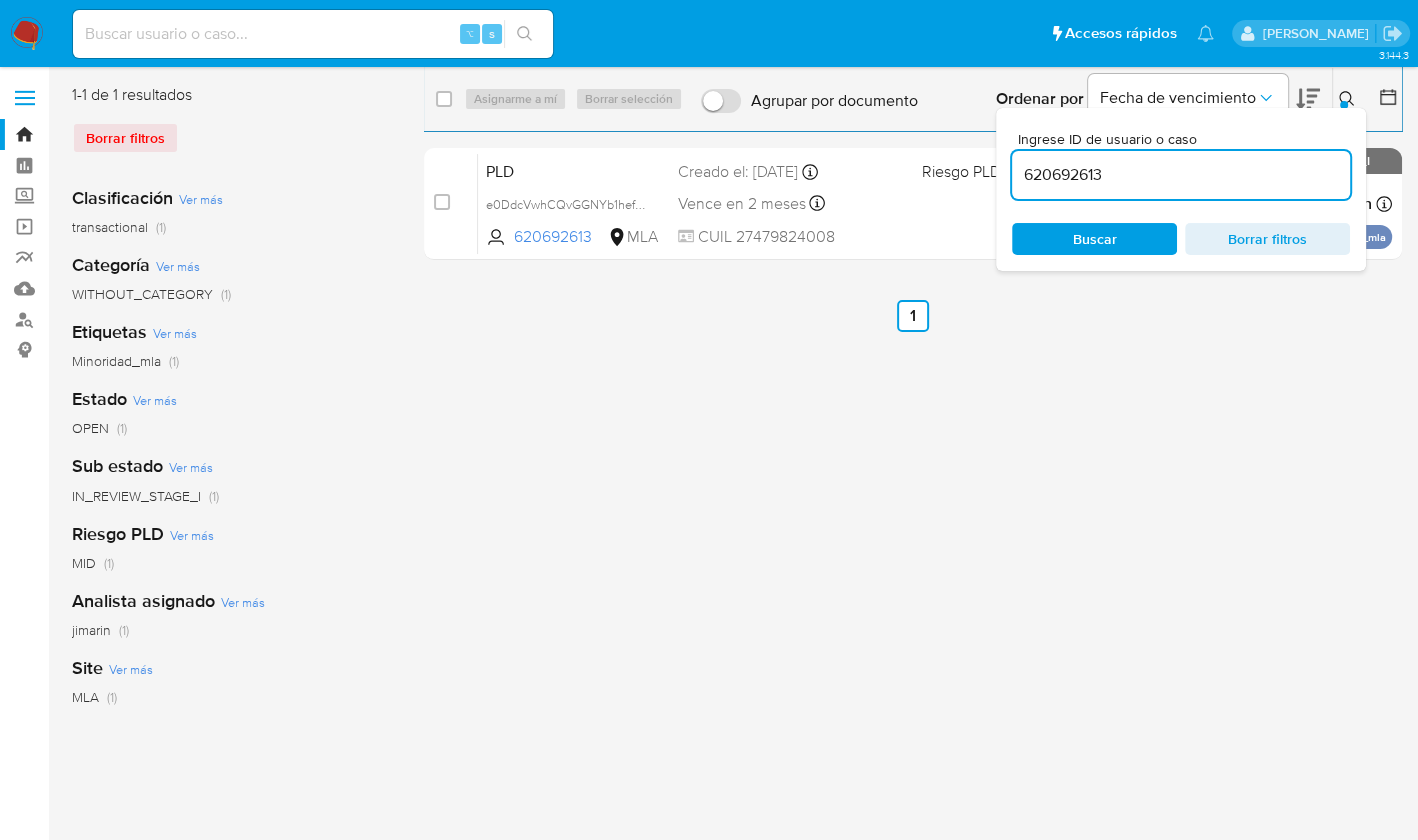 click at bounding box center [1349, 99] 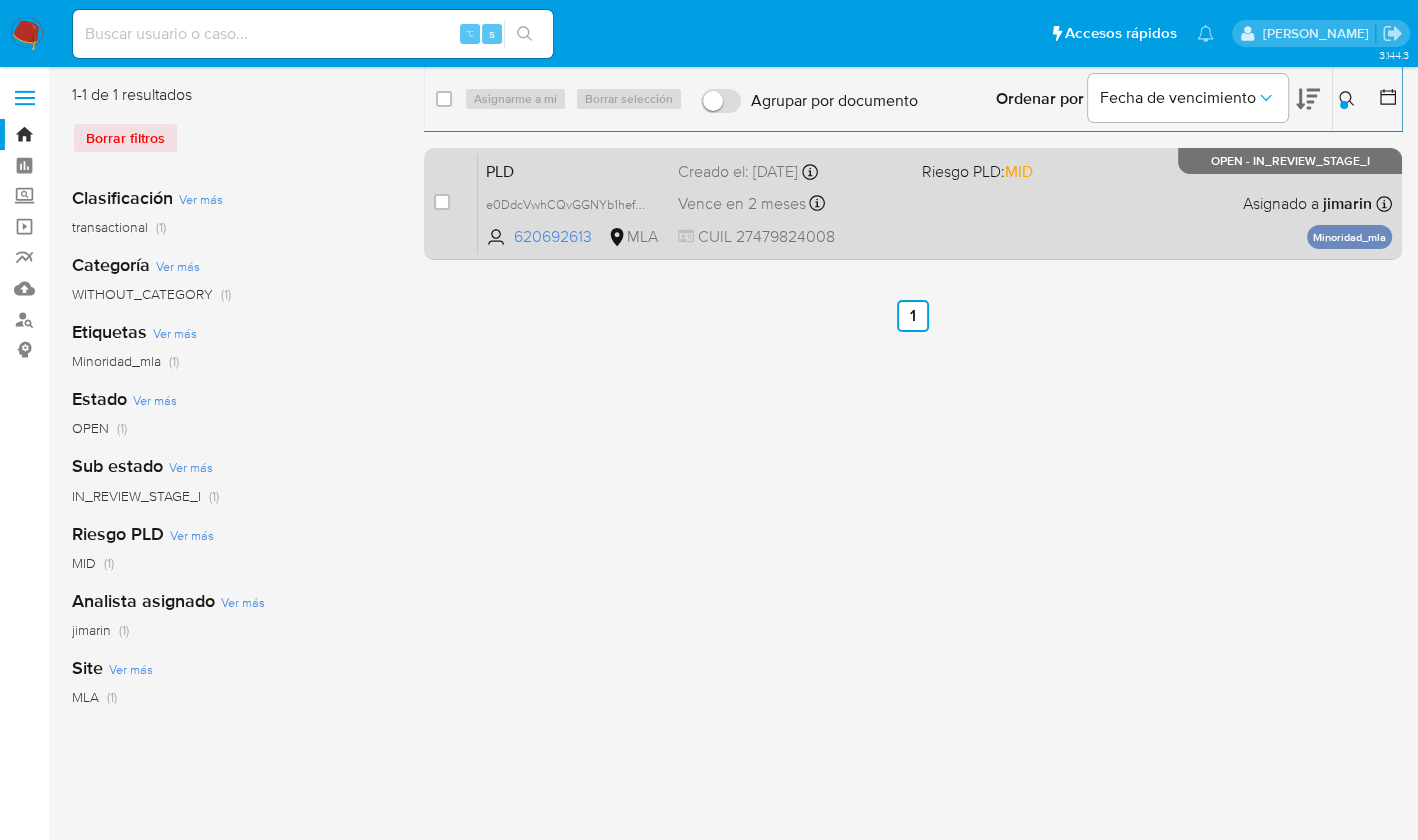 click on "PLD e0DdcVwhCQvGGNYb1hefRxnL 620692613 MLA Riesgo PLD:  MID Creado el: [DATE]   Creado el: [DATE] 03:32:12 Vence en 2 meses   Vence el [DATE] 03:32:13 CUIL   27479824008 Asignado a   jimarin   Asignado el: [DATE] 14:16:30 Minoridad_mla OPEN - IN_REVIEW_STAGE_I" at bounding box center (935, 203) 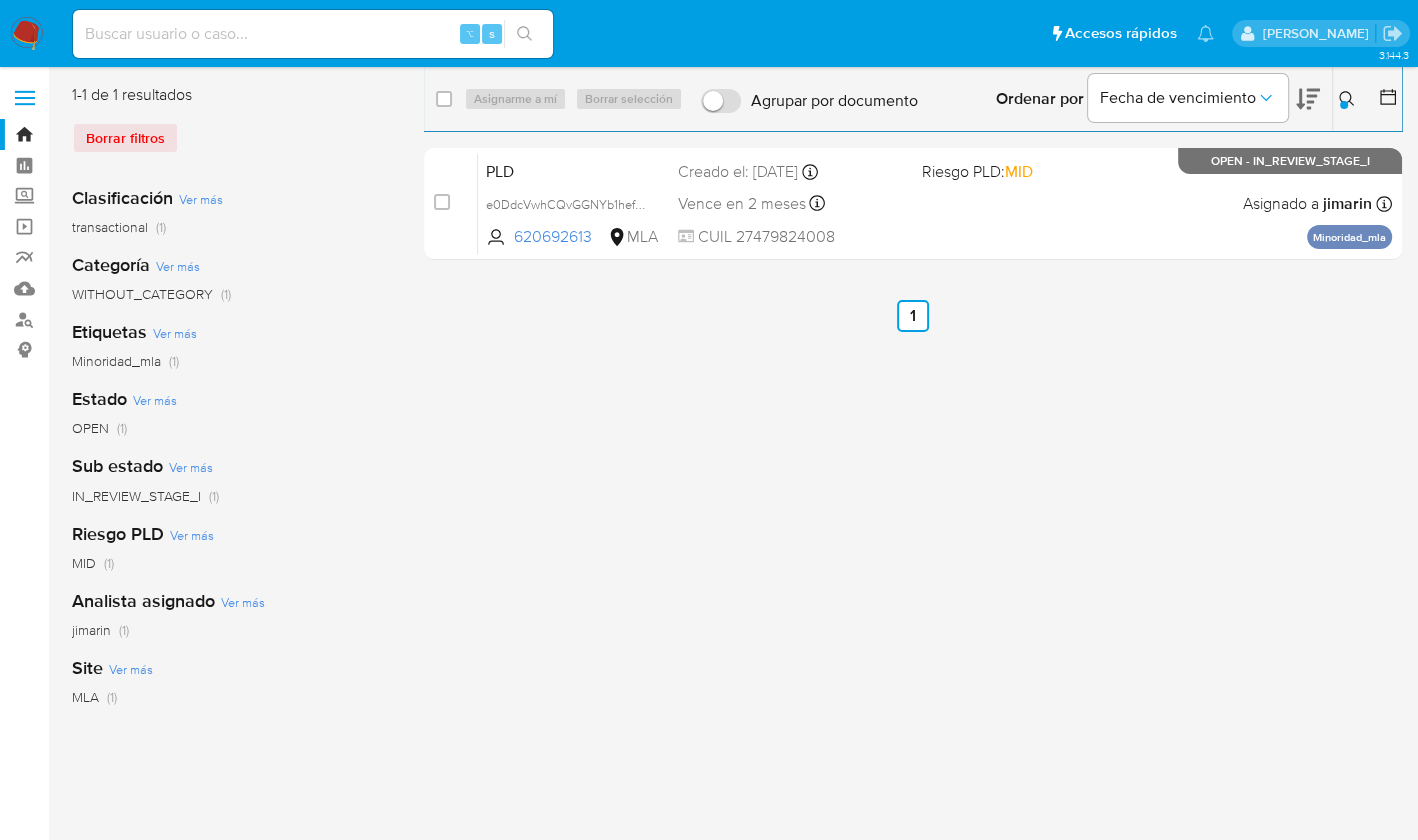 click 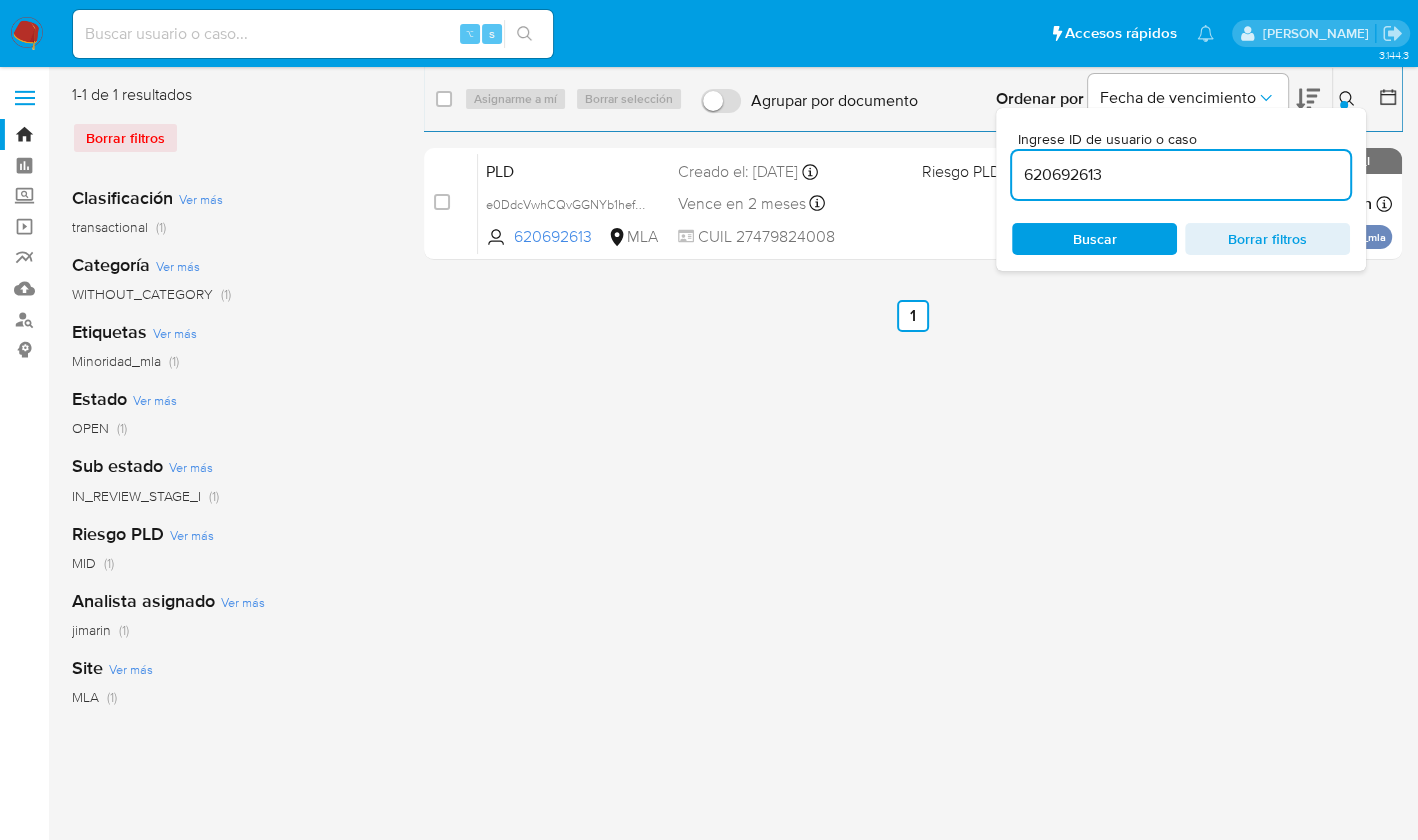 click on "620692613" at bounding box center [1181, 175] 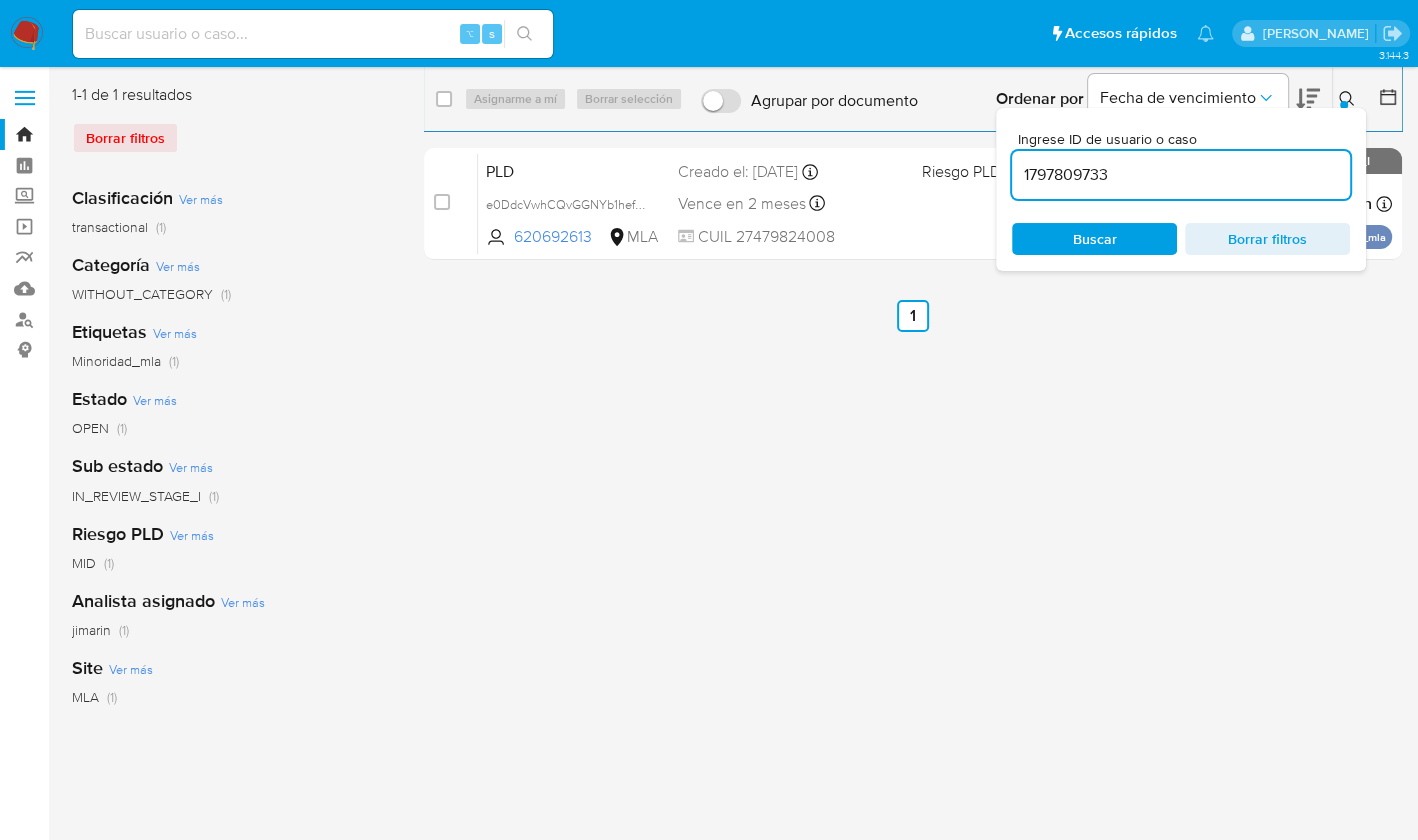 type on "1797809733" 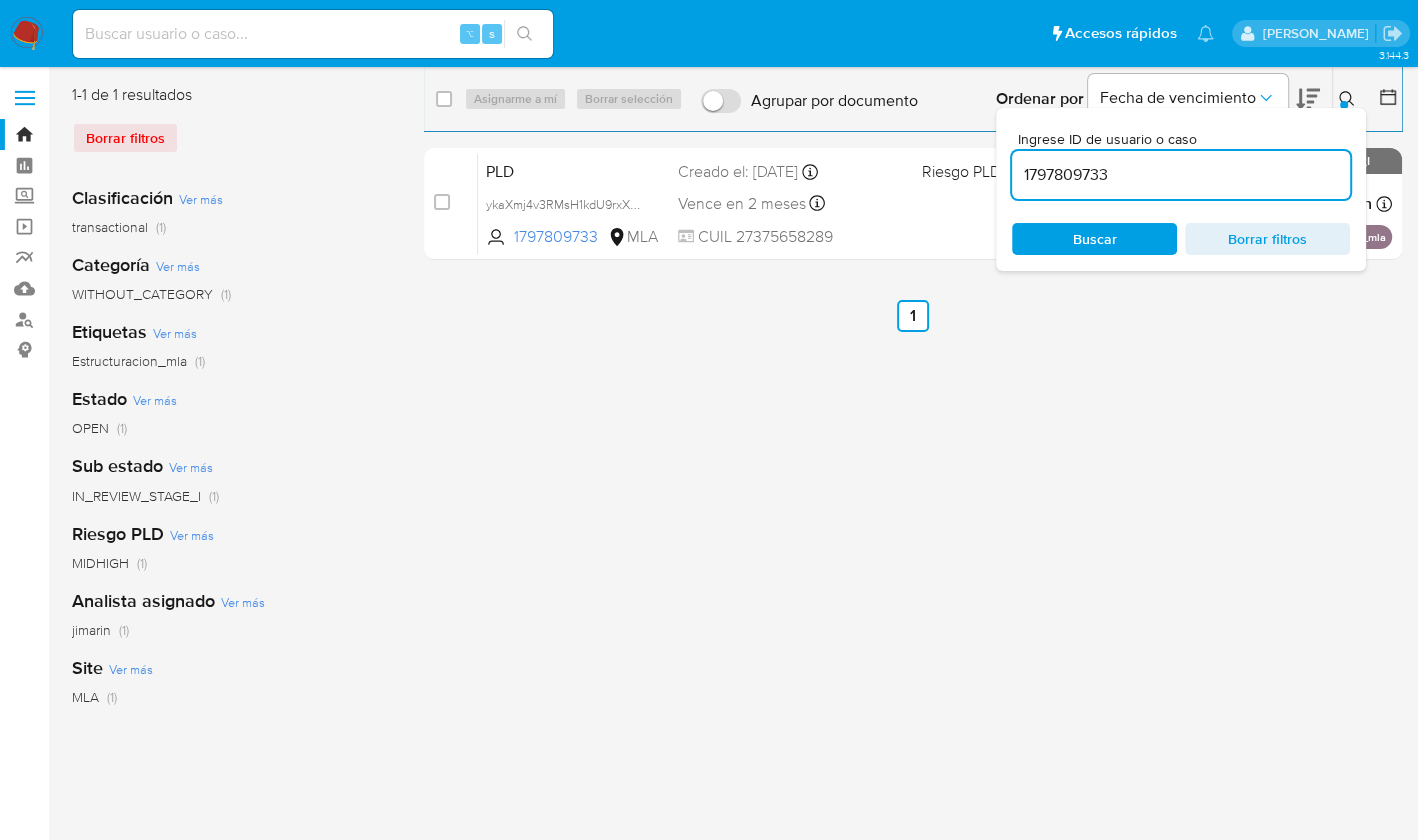 click 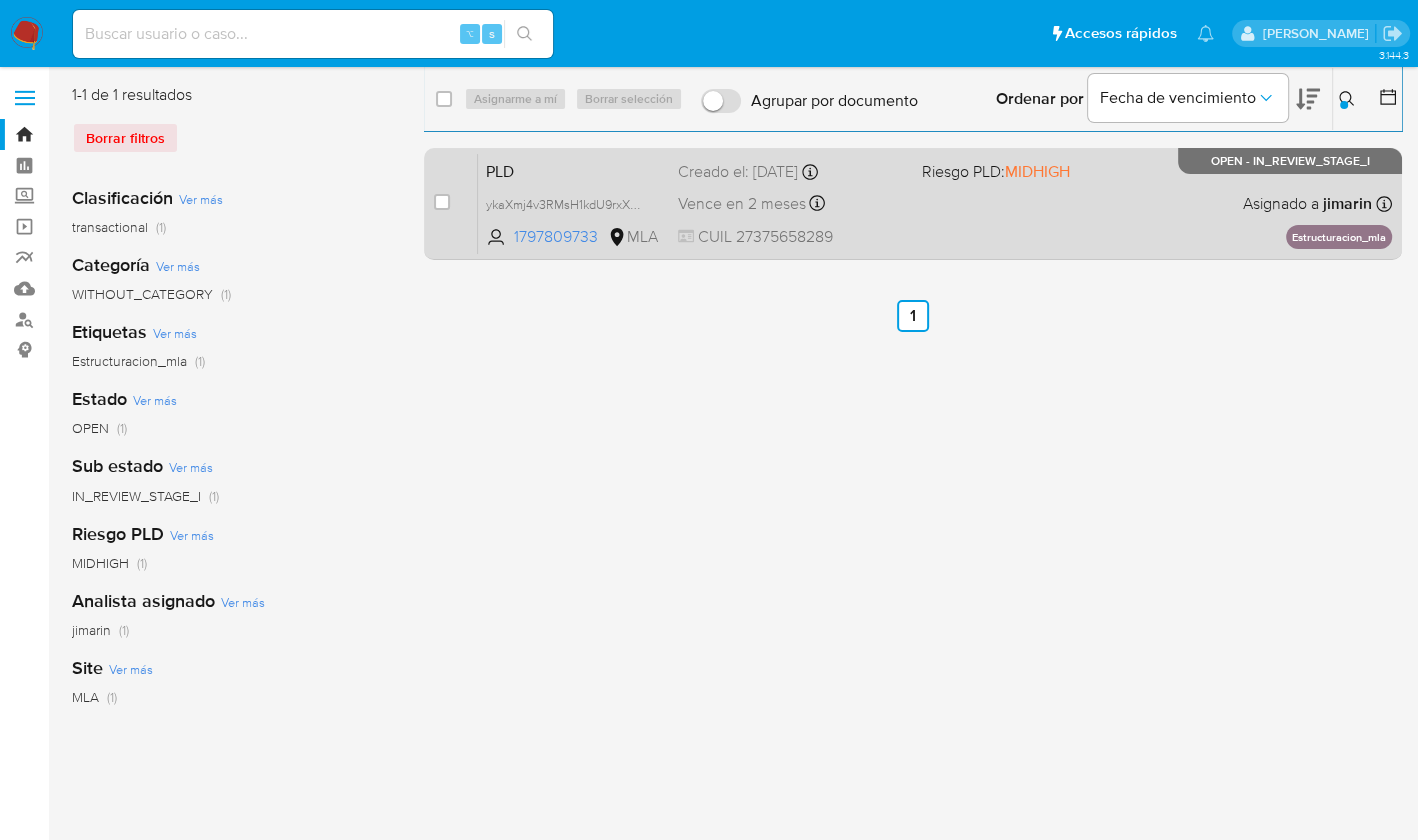 click on "PLD ykaXmj4v3RMsH1kdU9rxXQRK 1797809733 MLA Riesgo PLD:  MIDHIGH Creado el: [DATE]   Creado el: [DATE] 03:36:08 Vence en 2 meses   Vence el [DATE] 03:36:08 CUIL   27375658289 Asignado a   jimarin   Asignado el: [DATE] 14:17:07 Estructuracion_mla OPEN - IN_REVIEW_STAGE_I" at bounding box center [935, 203] 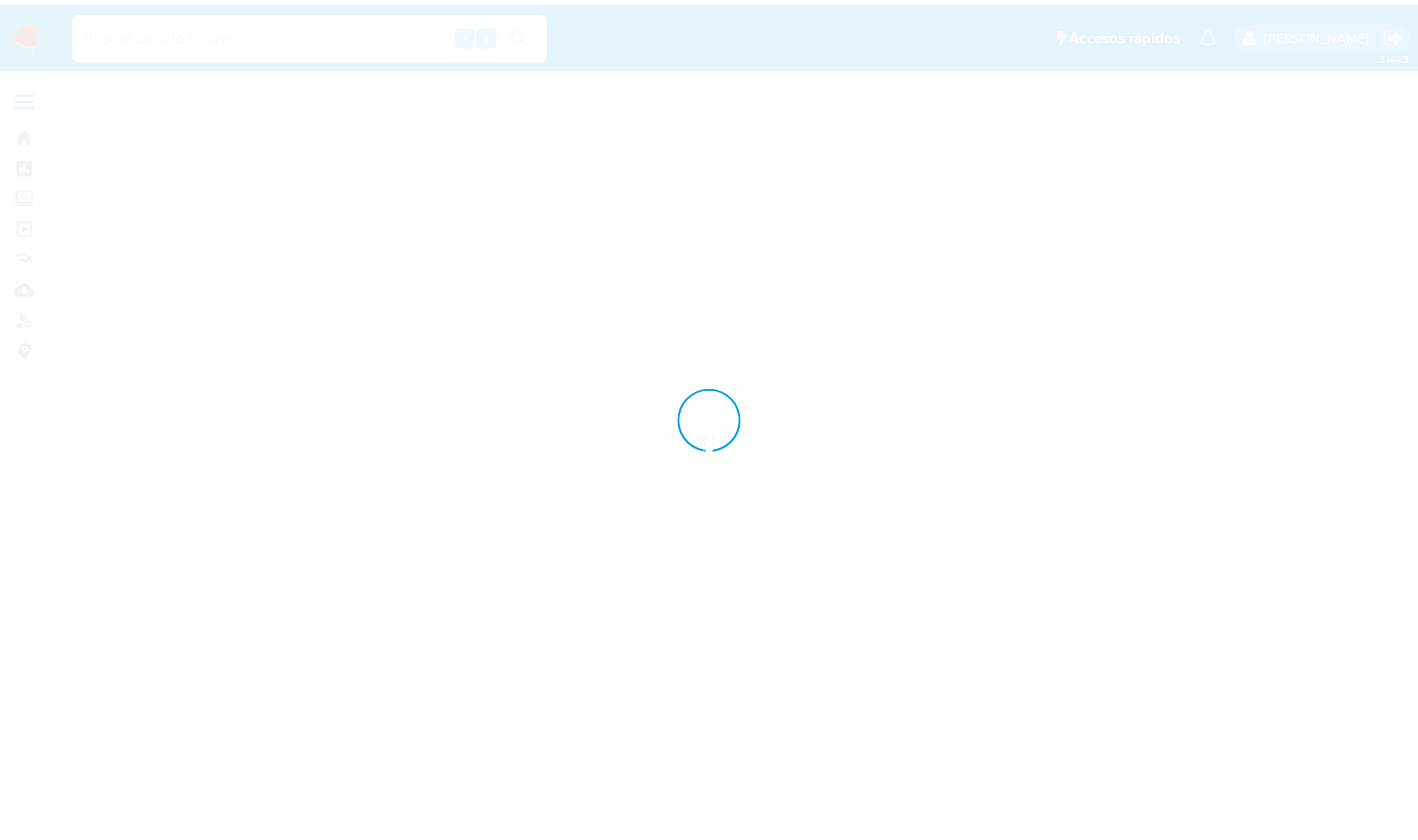 scroll, scrollTop: 0, scrollLeft: 0, axis: both 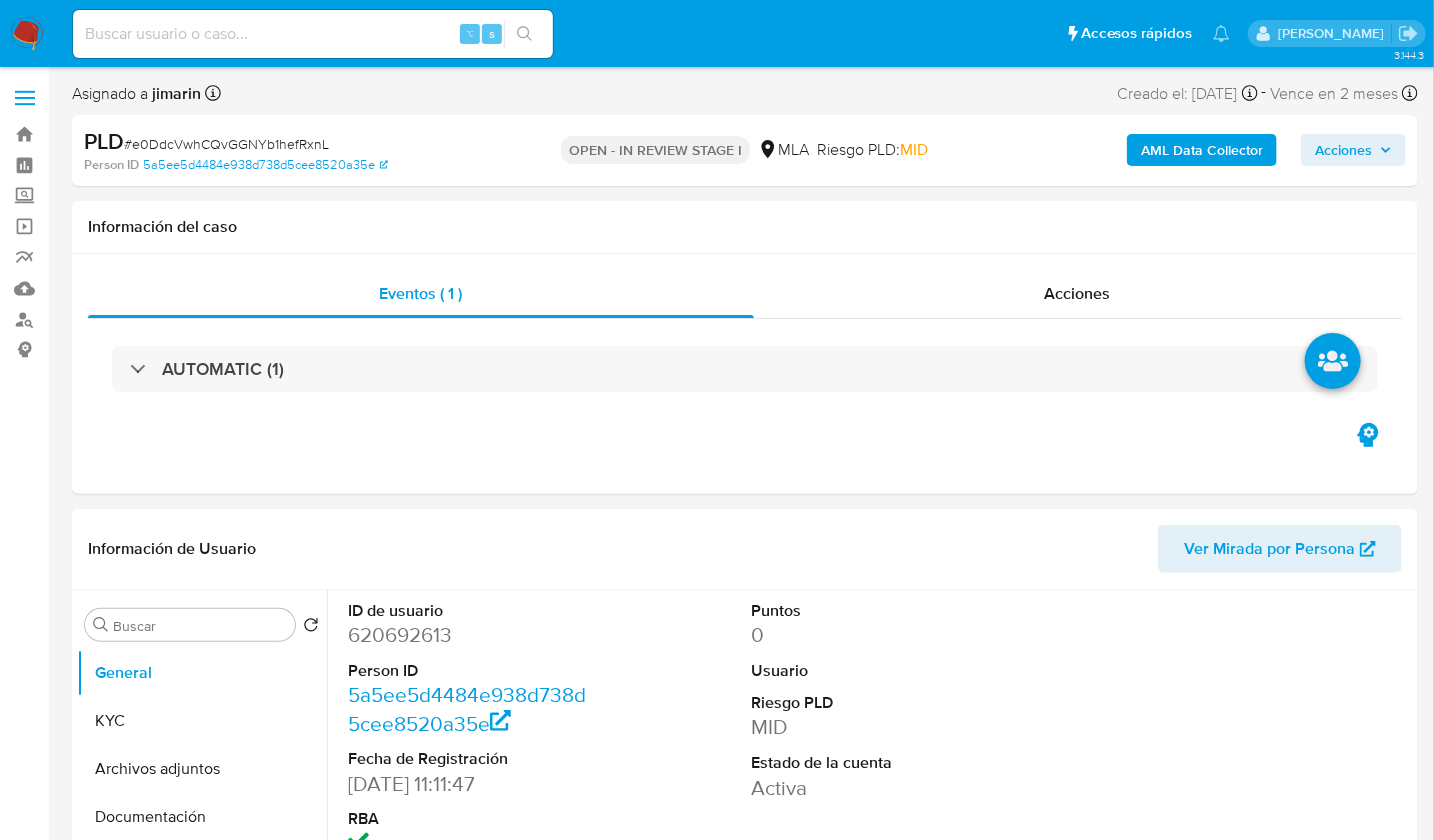 select on "10" 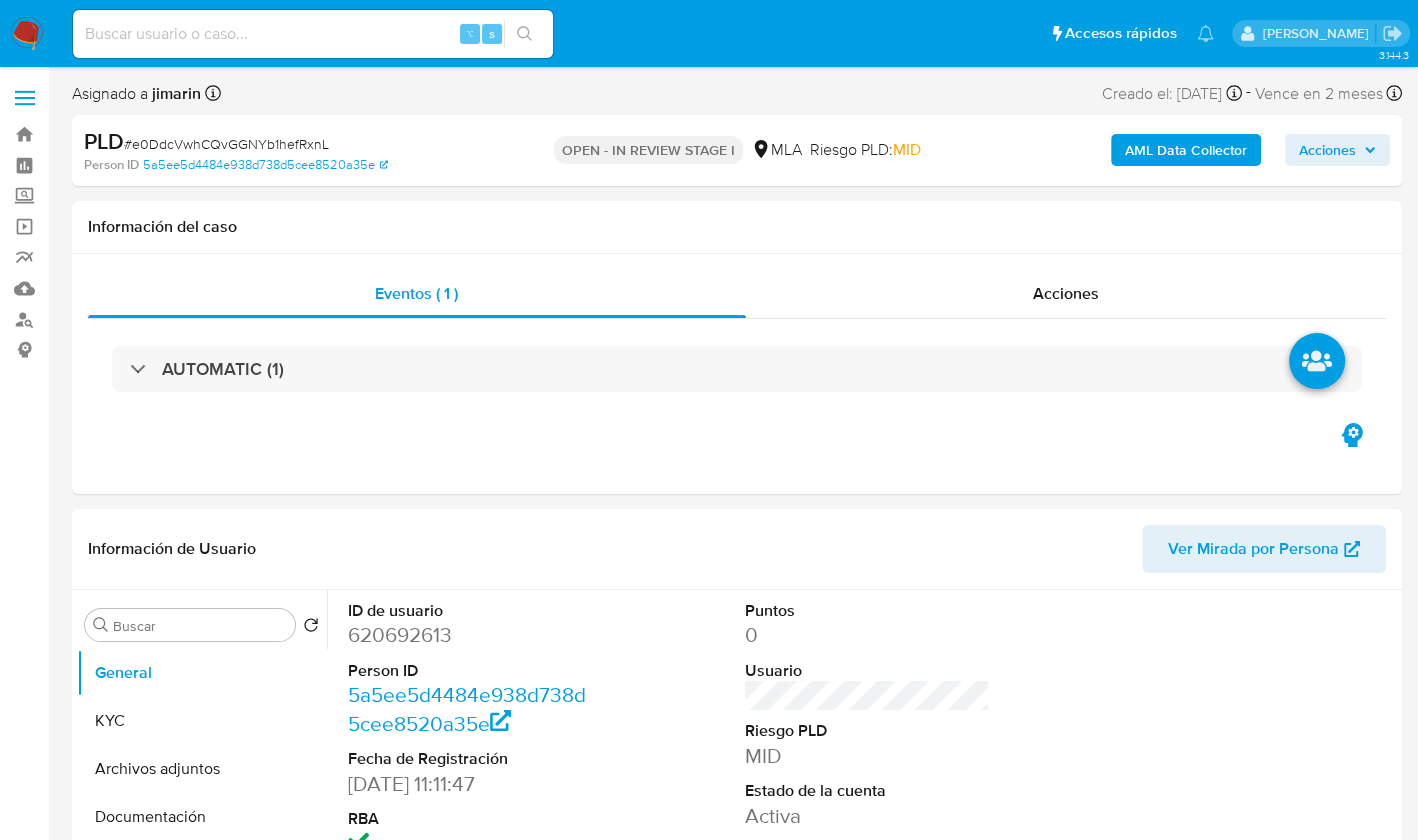 click on "# e0DdcVwhCQvGGNYb1hefRxnL" at bounding box center [226, 144] 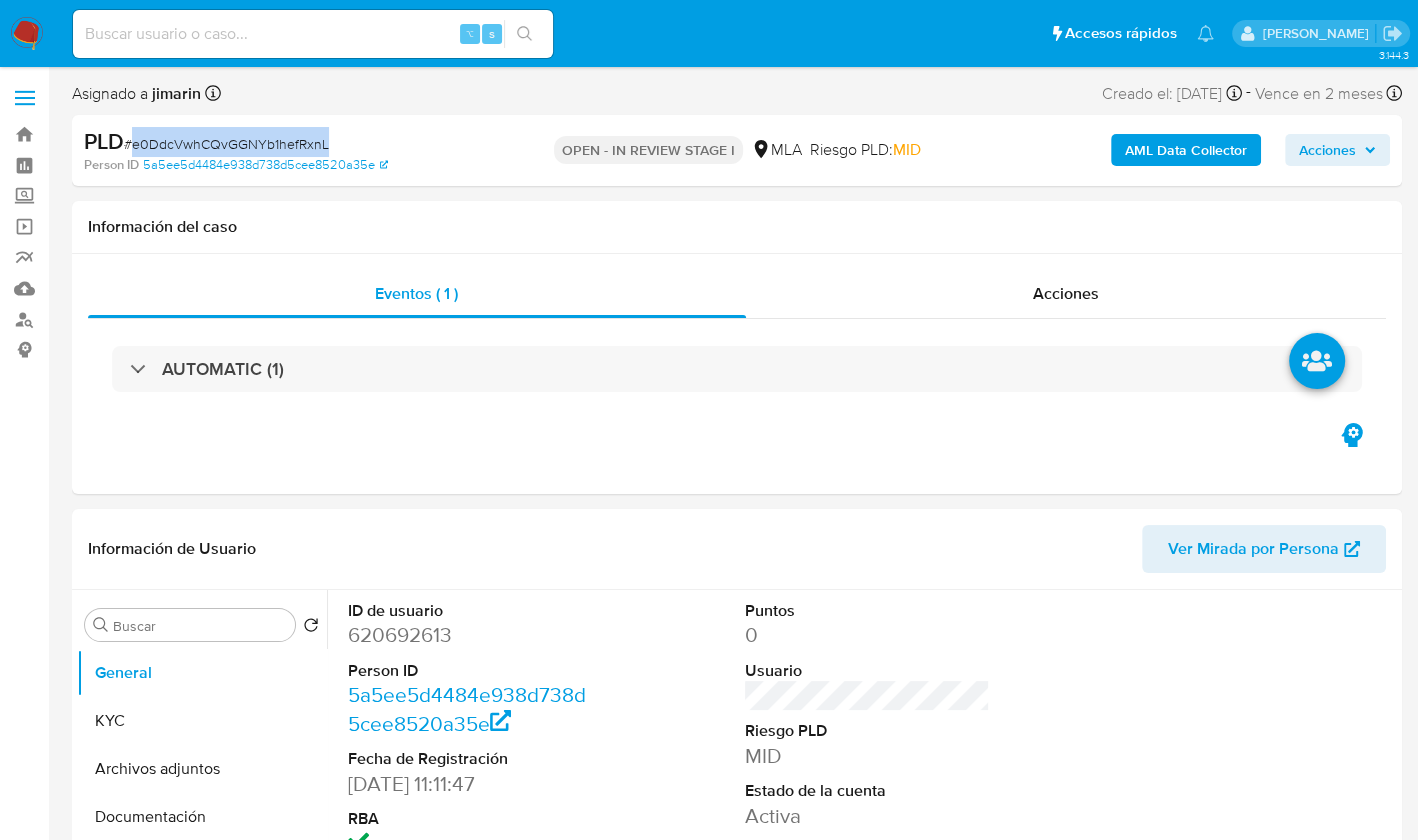 click on "# e0DdcVwhCQvGGNYb1hefRxnL" at bounding box center [226, 144] 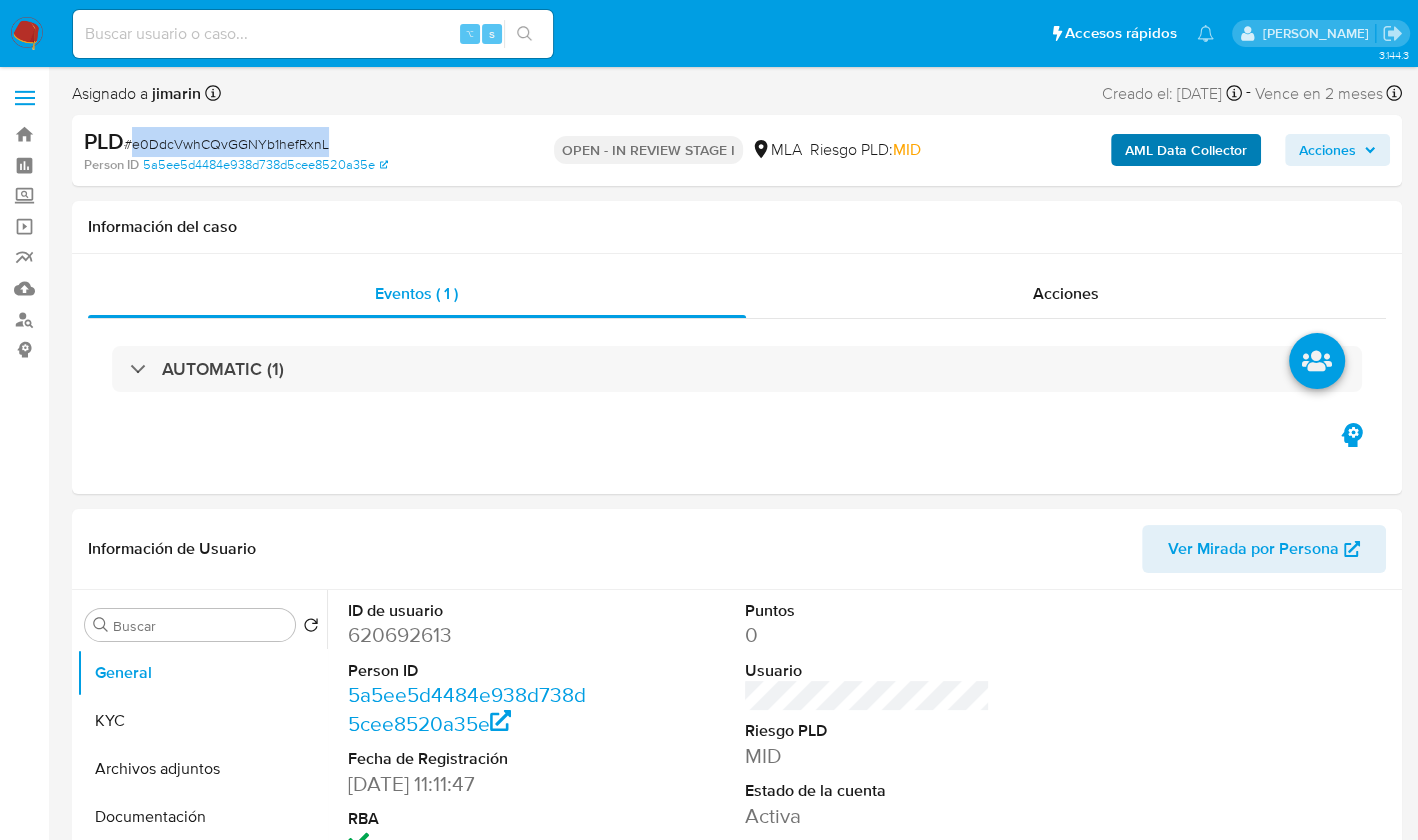 copy on "e0DdcVwhCQvGGNYb1hefRxnL" 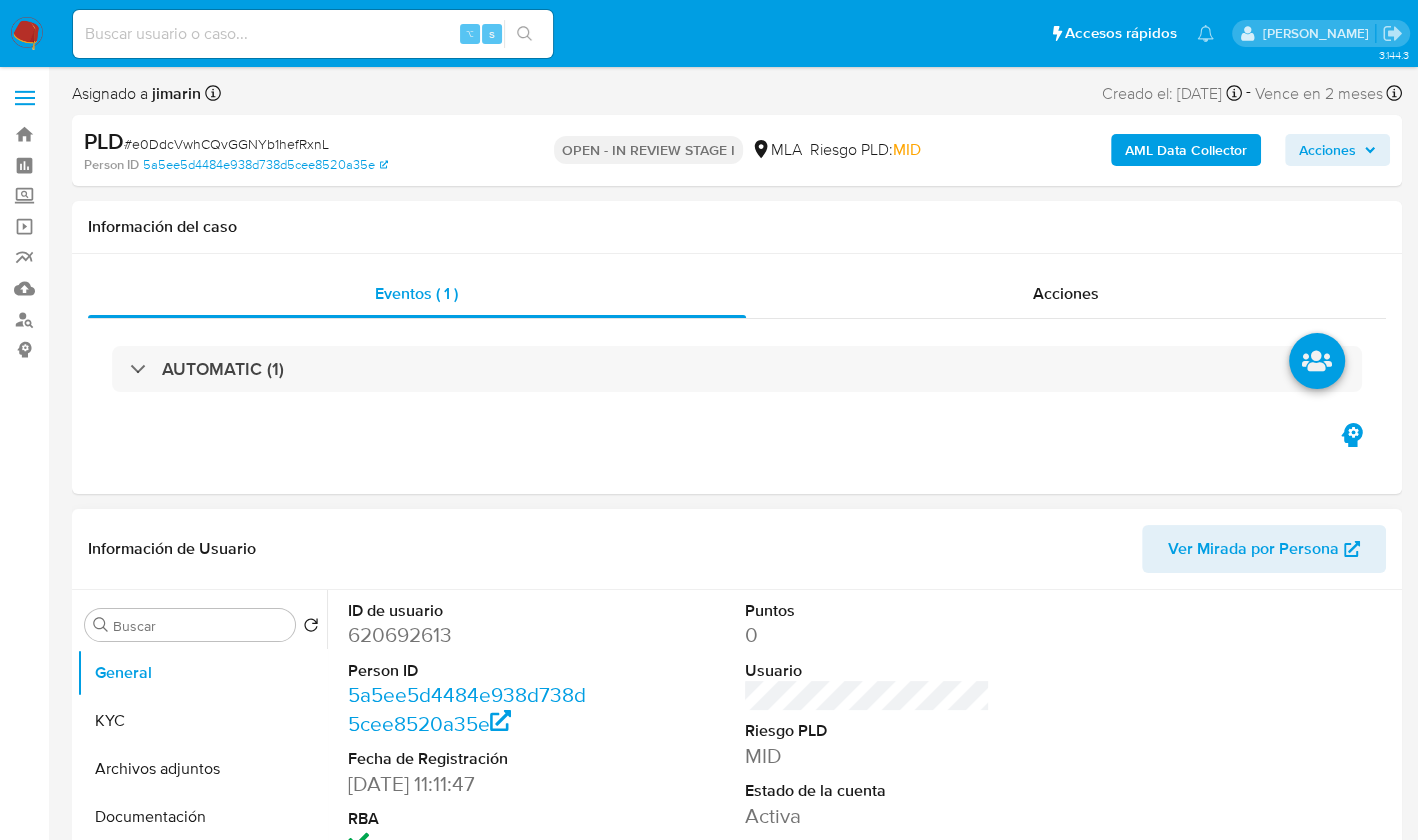 click on "620692613" at bounding box center [470, 635] 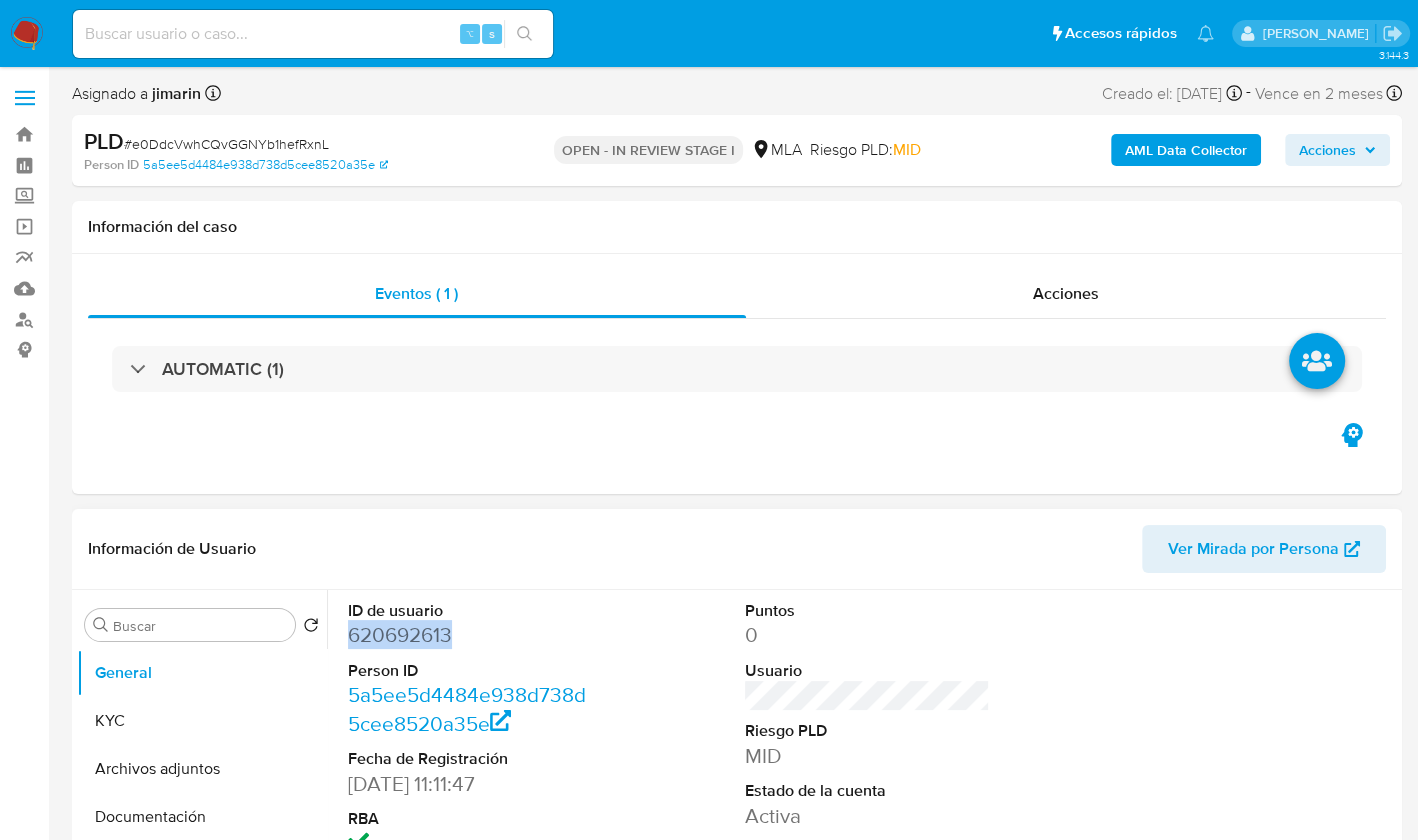 click on "620692613" at bounding box center [470, 635] 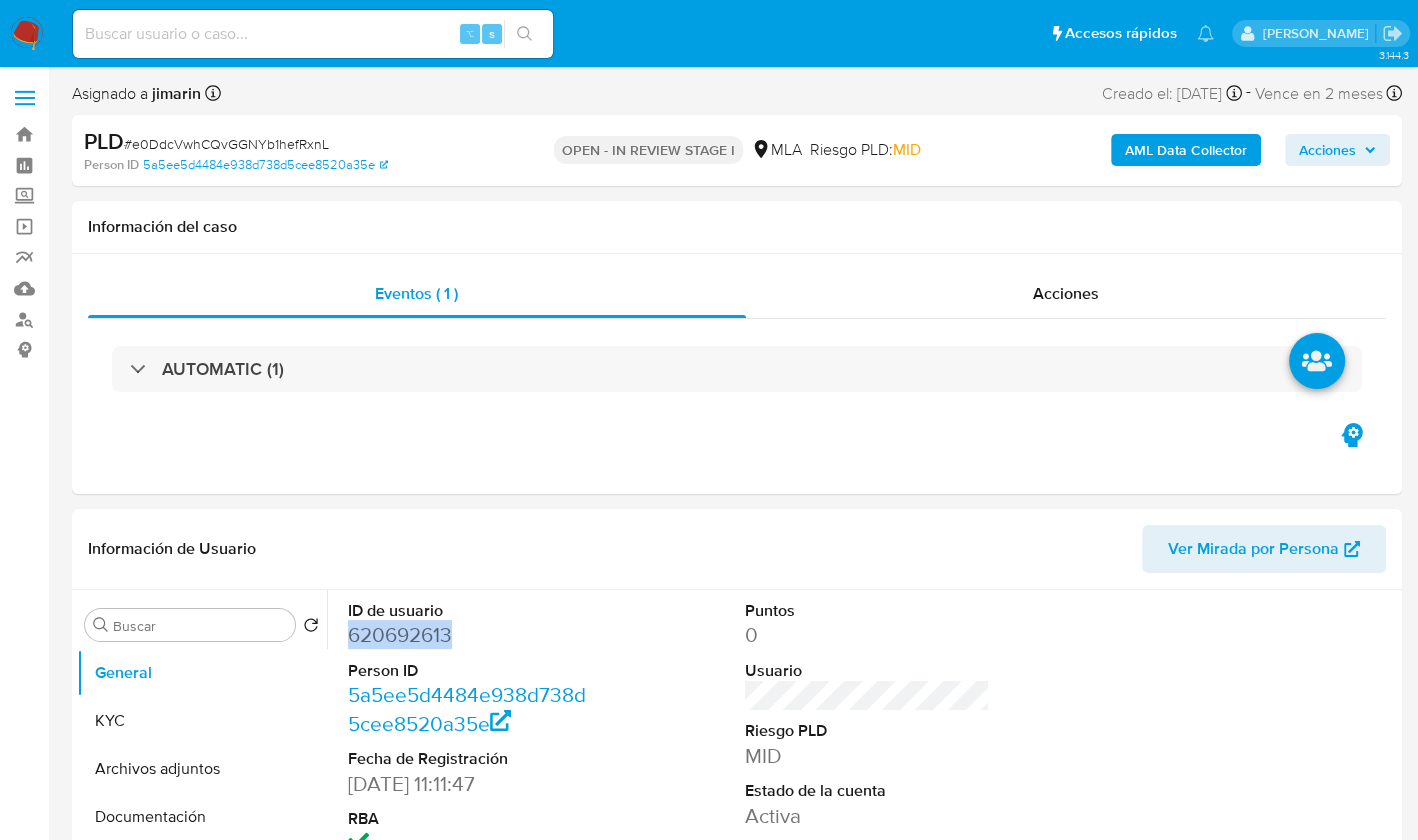 copy on "620692613" 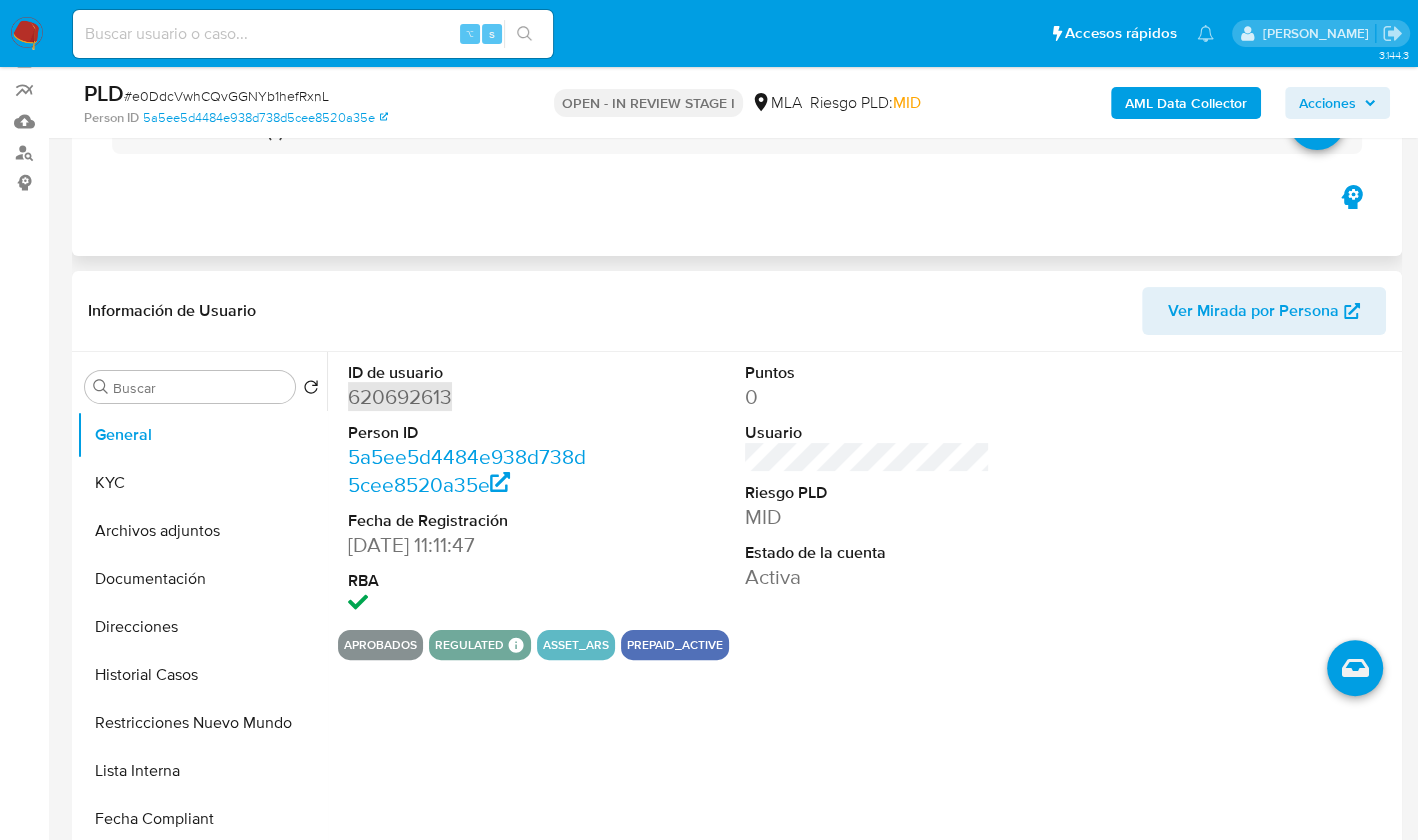 scroll, scrollTop: 168, scrollLeft: 0, axis: vertical 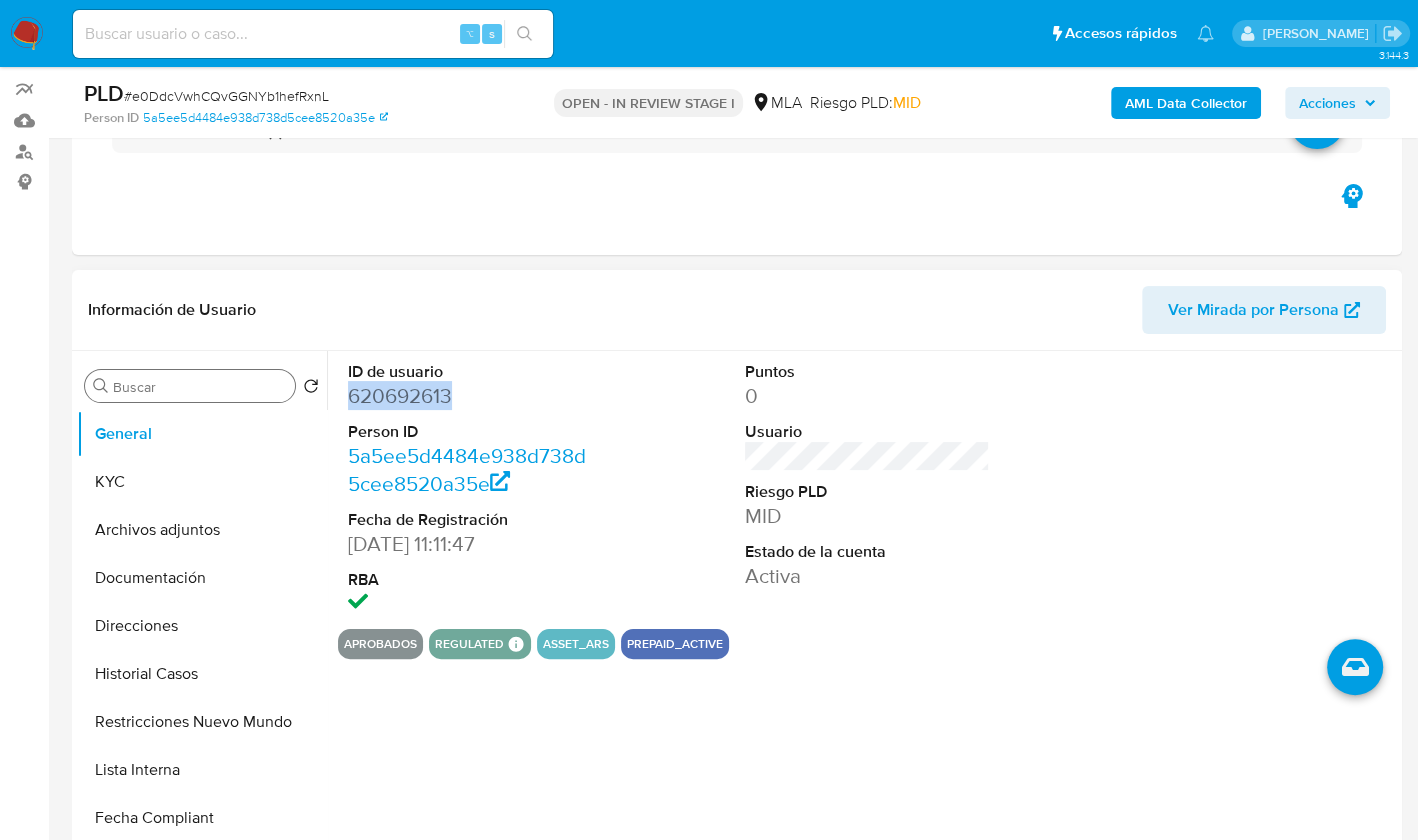 click on "Buscar" at bounding box center [200, 387] 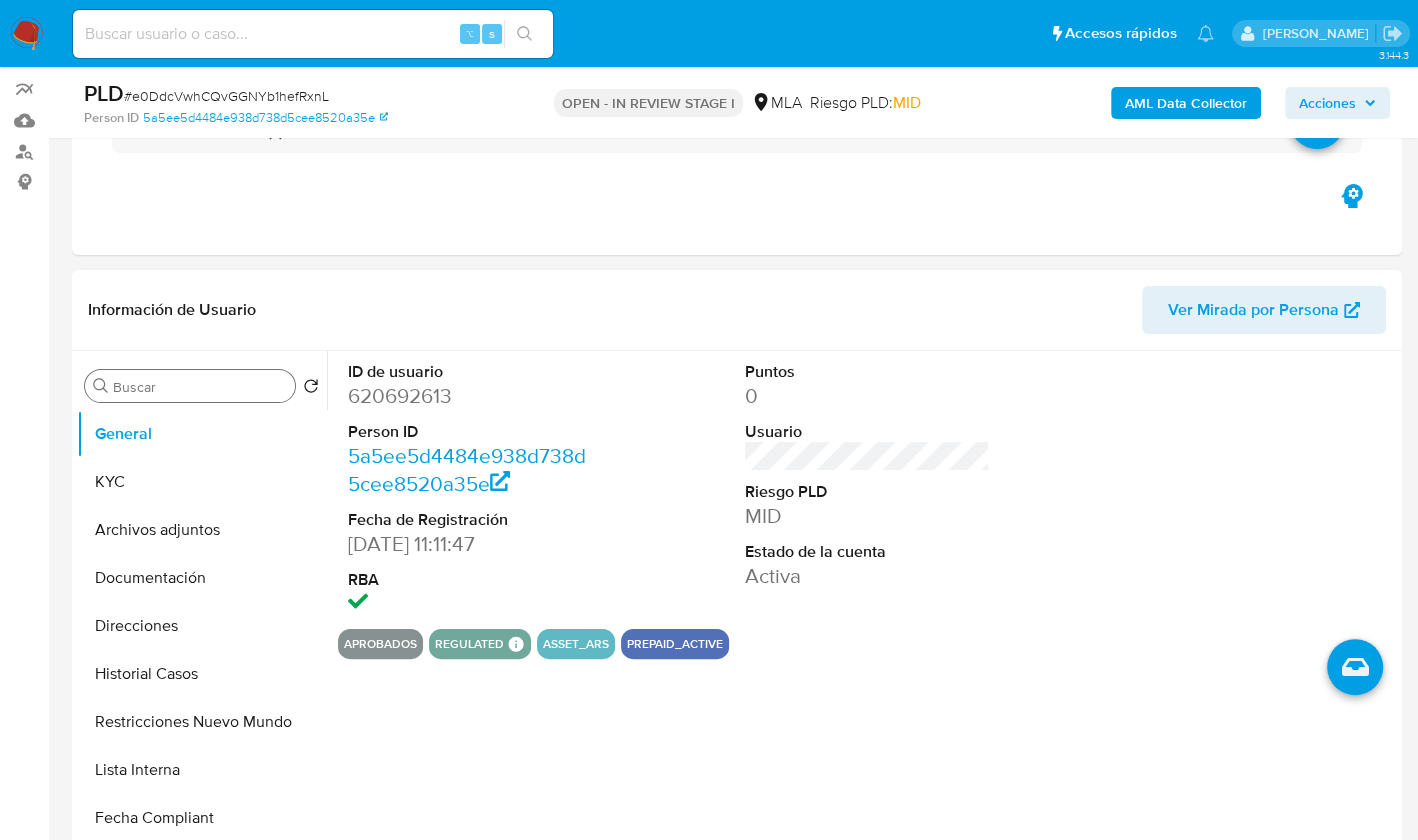 click on "Buscar" at bounding box center (200, 387) 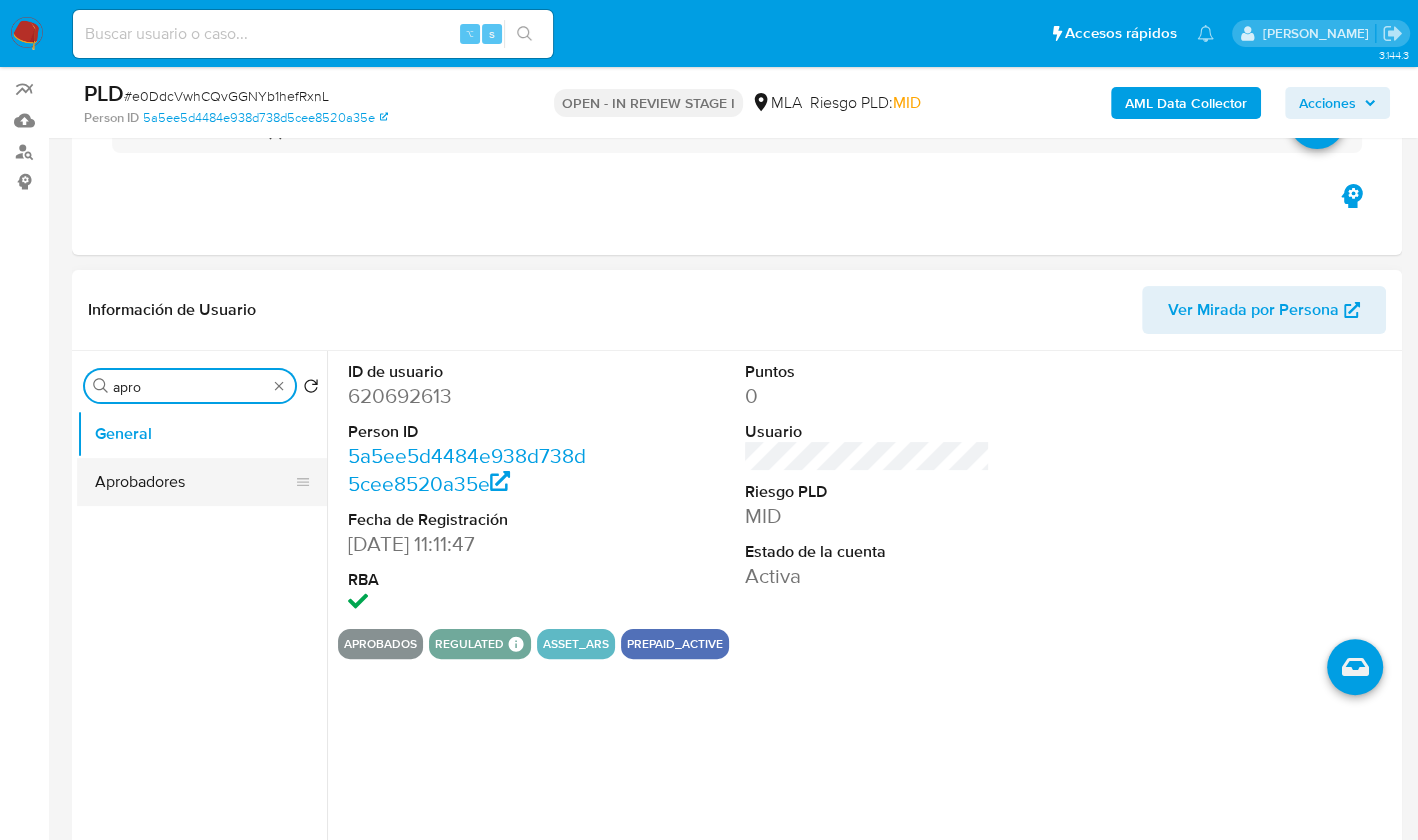 type on "apro" 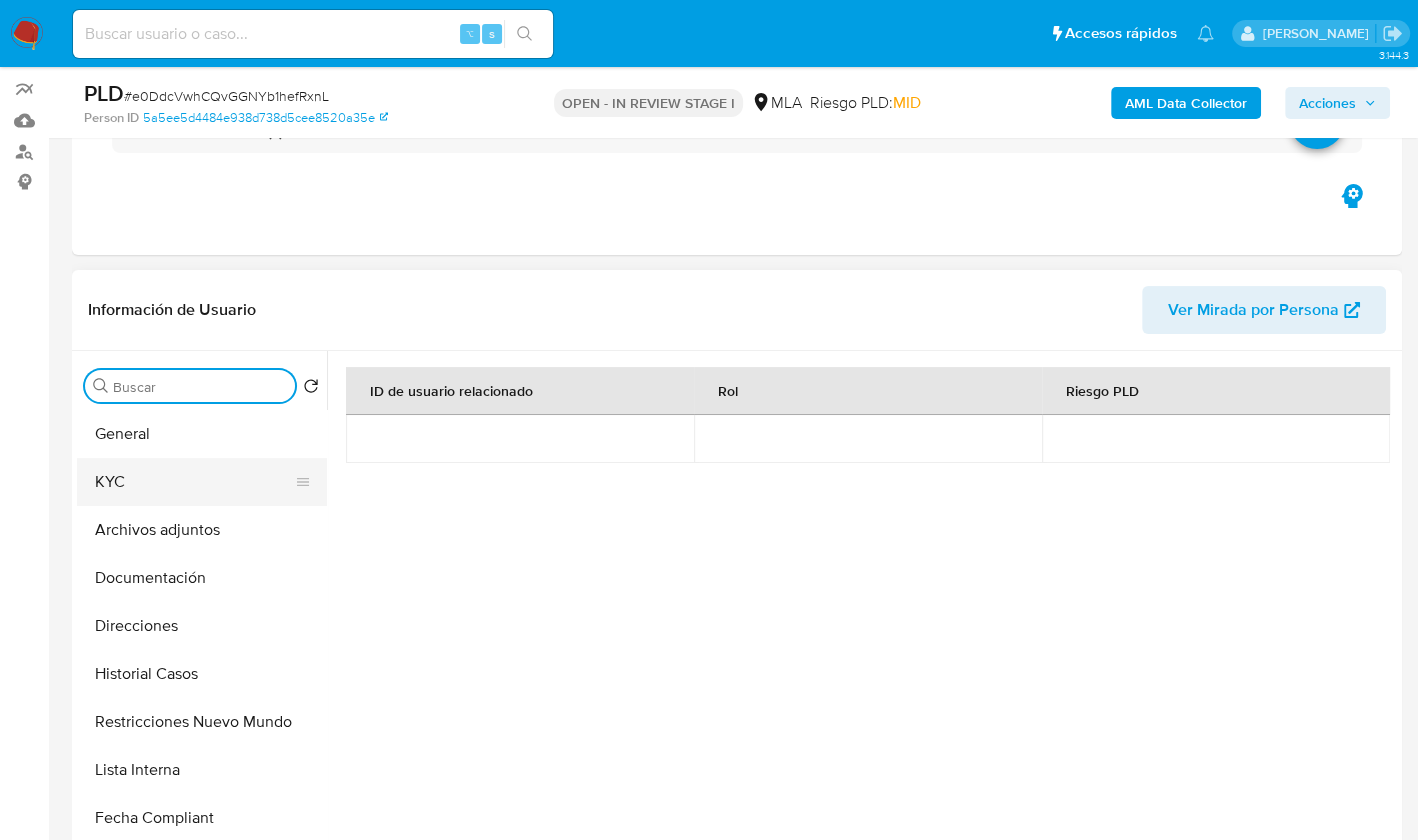 click on "KYC" at bounding box center (194, 482) 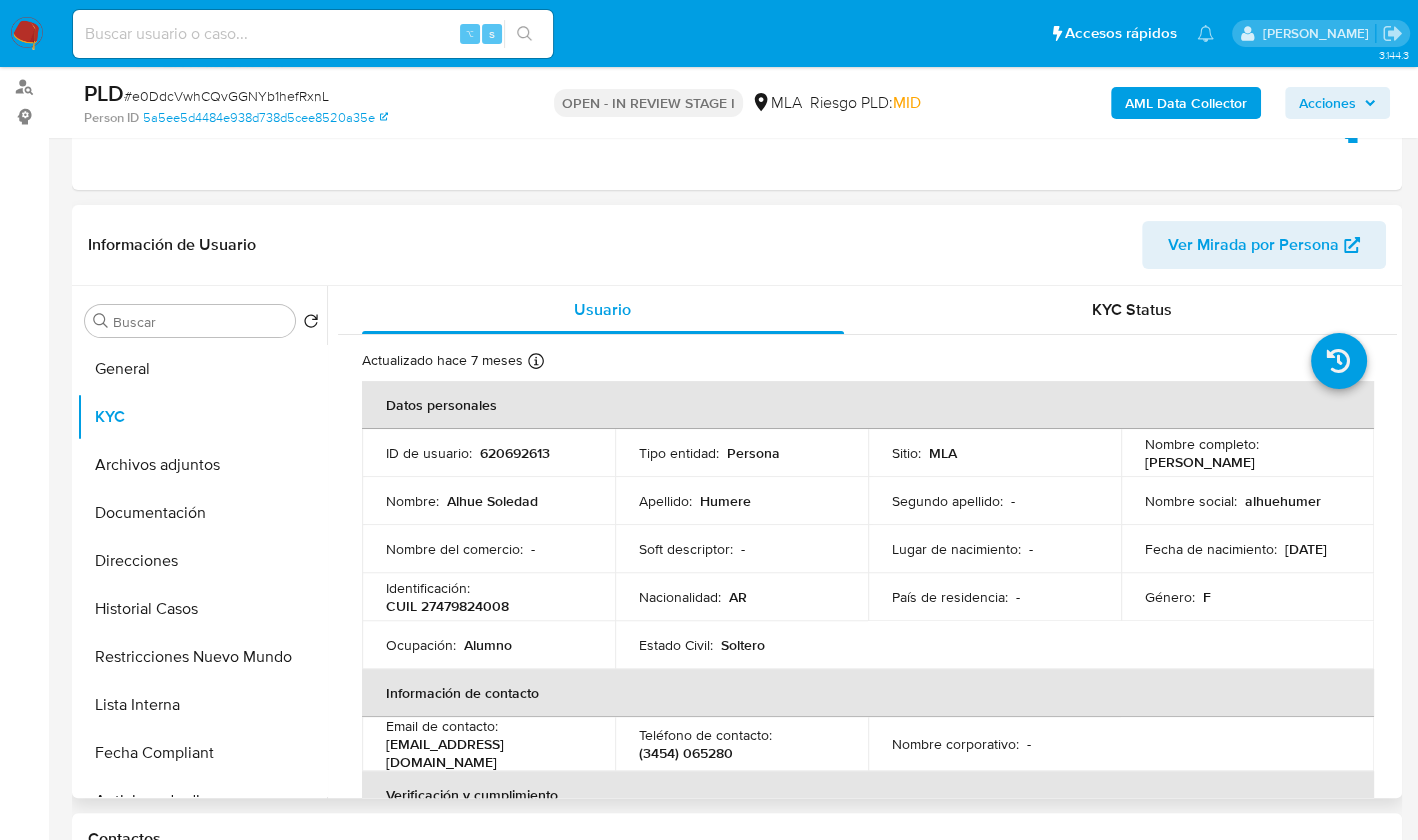 scroll, scrollTop: 280, scrollLeft: 0, axis: vertical 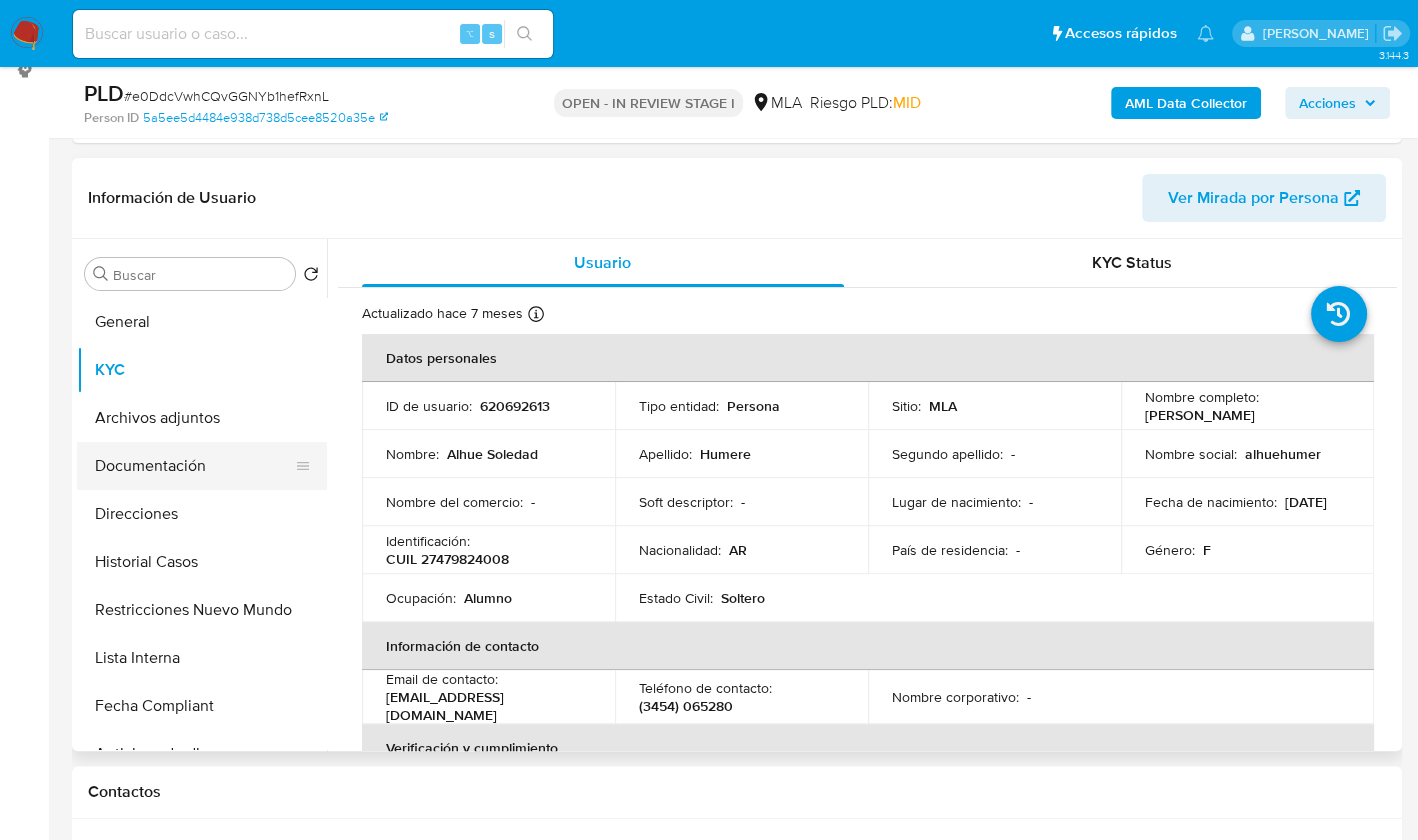click on "Documentación" at bounding box center [194, 466] 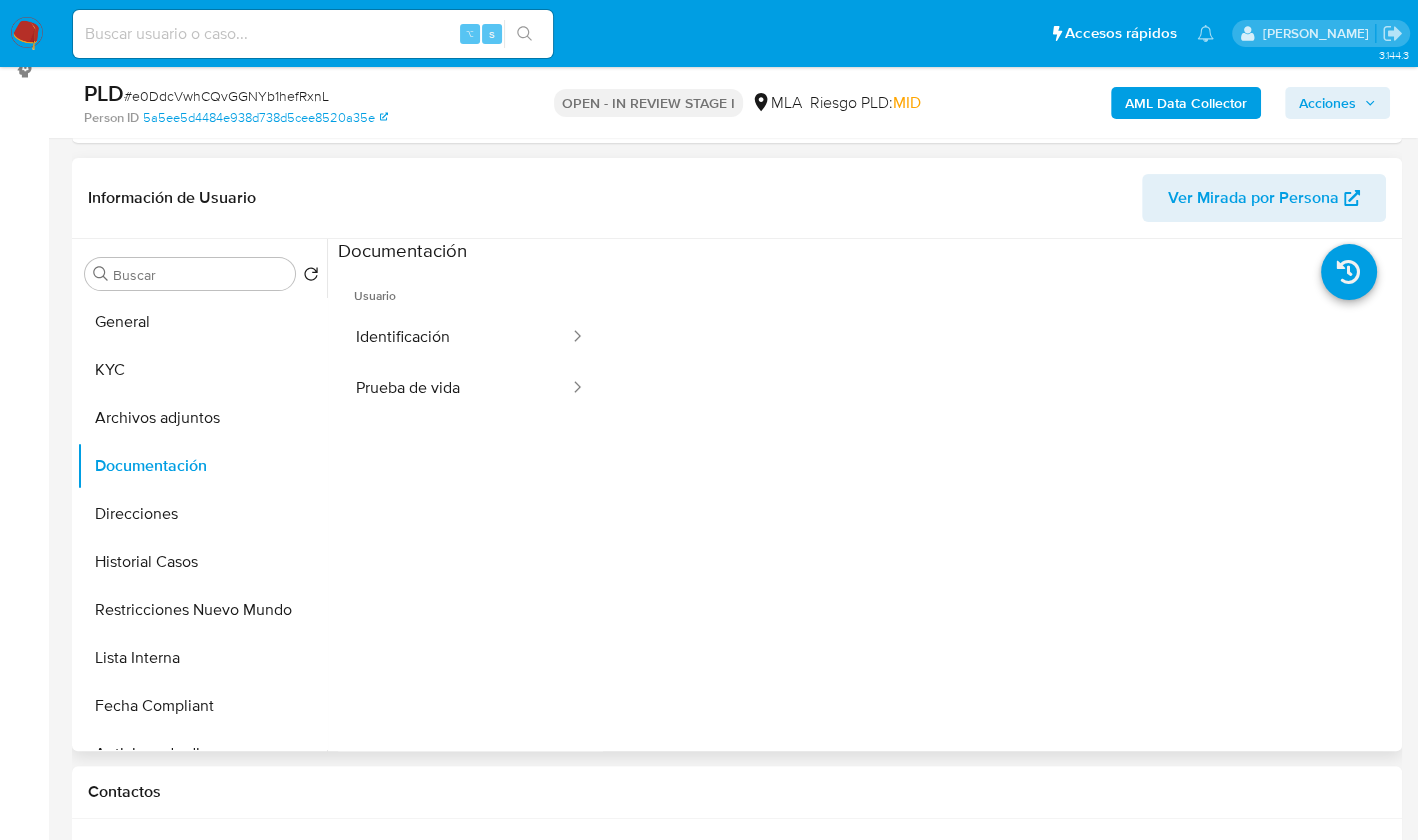 click on "Usuario Identificación Prueba de vida" at bounding box center [470, 552] 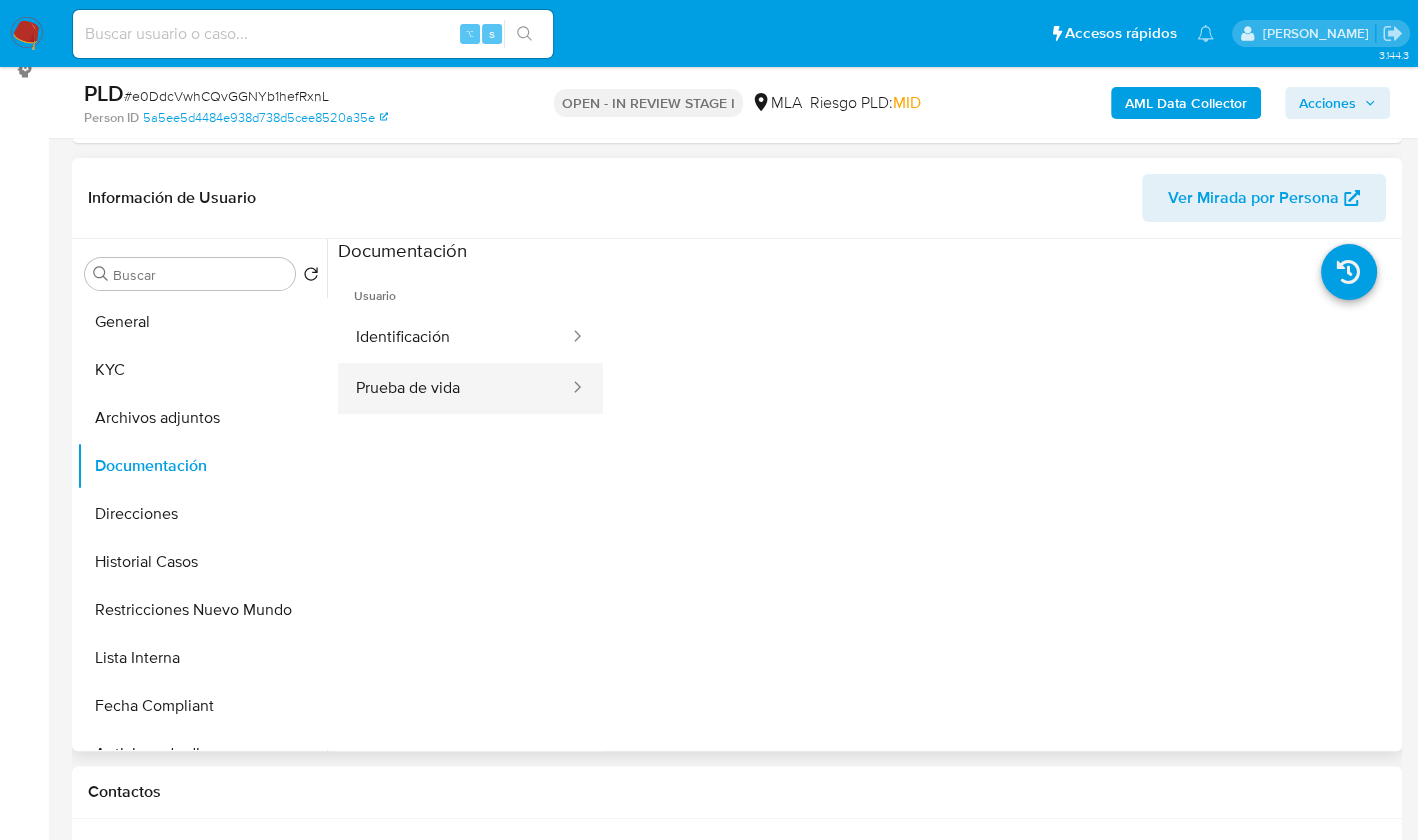 click on "Prueba de vida" at bounding box center [454, 388] 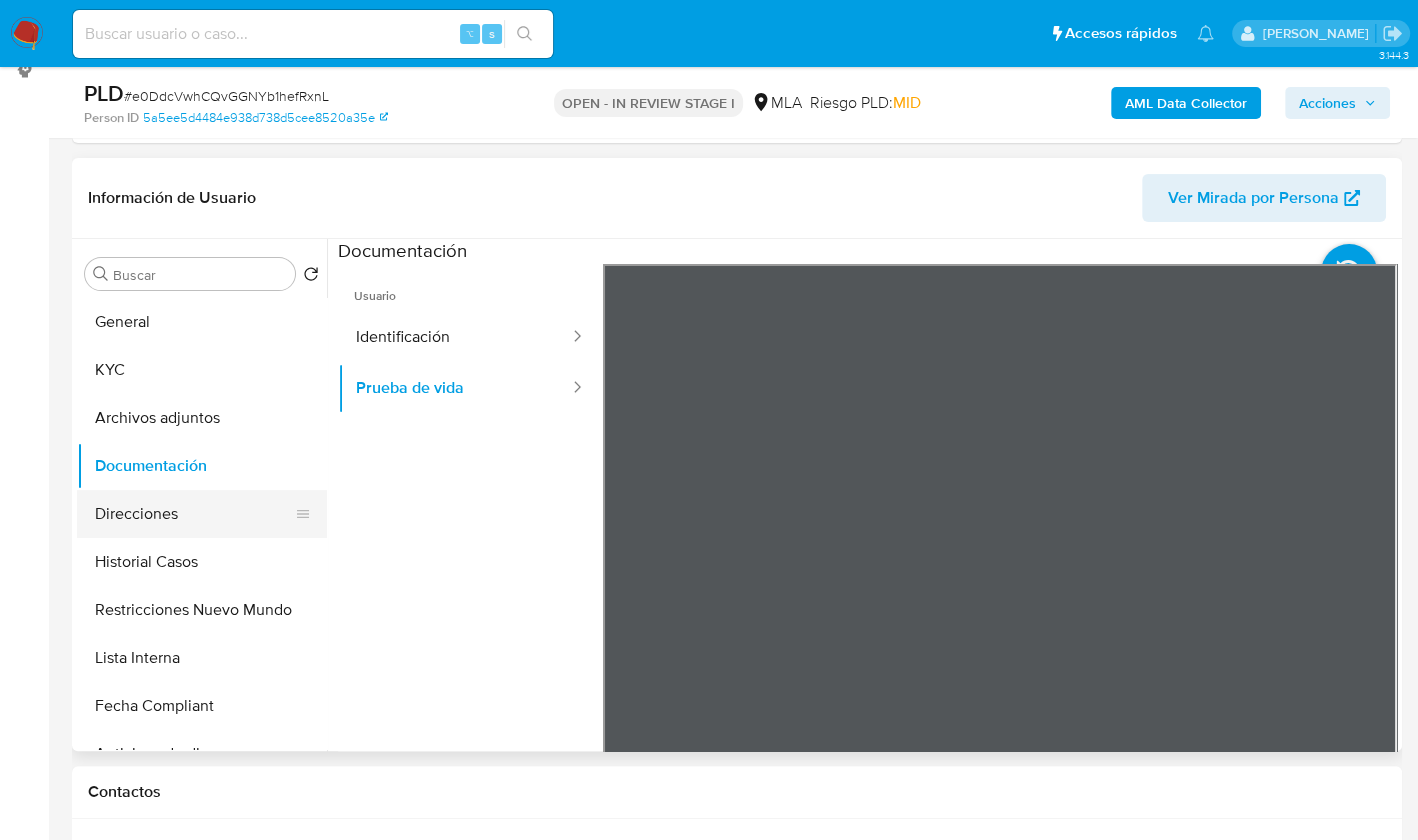 click on "Direcciones" at bounding box center (194, 514) 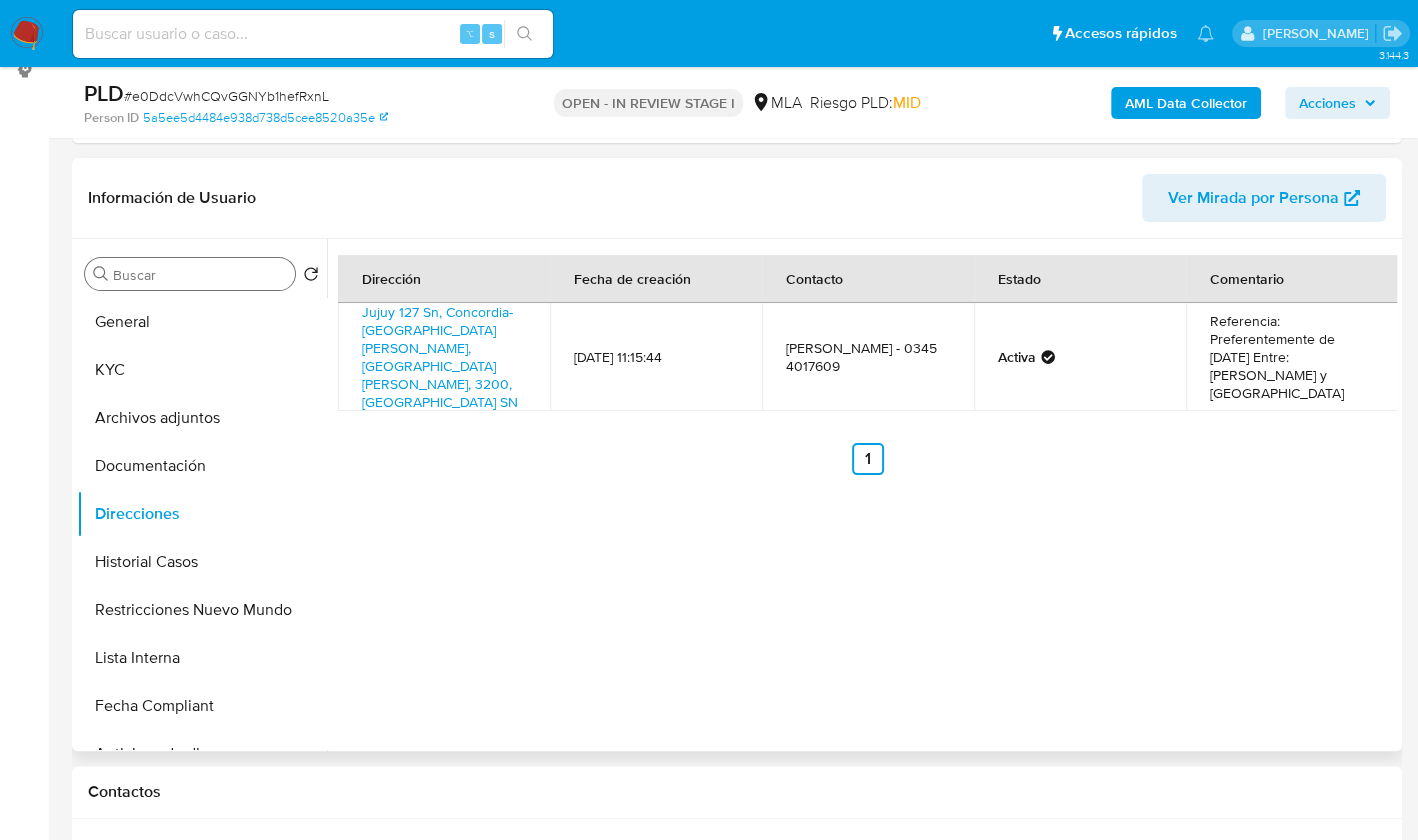 click on "Buscar" at bounding box center (200, 275) 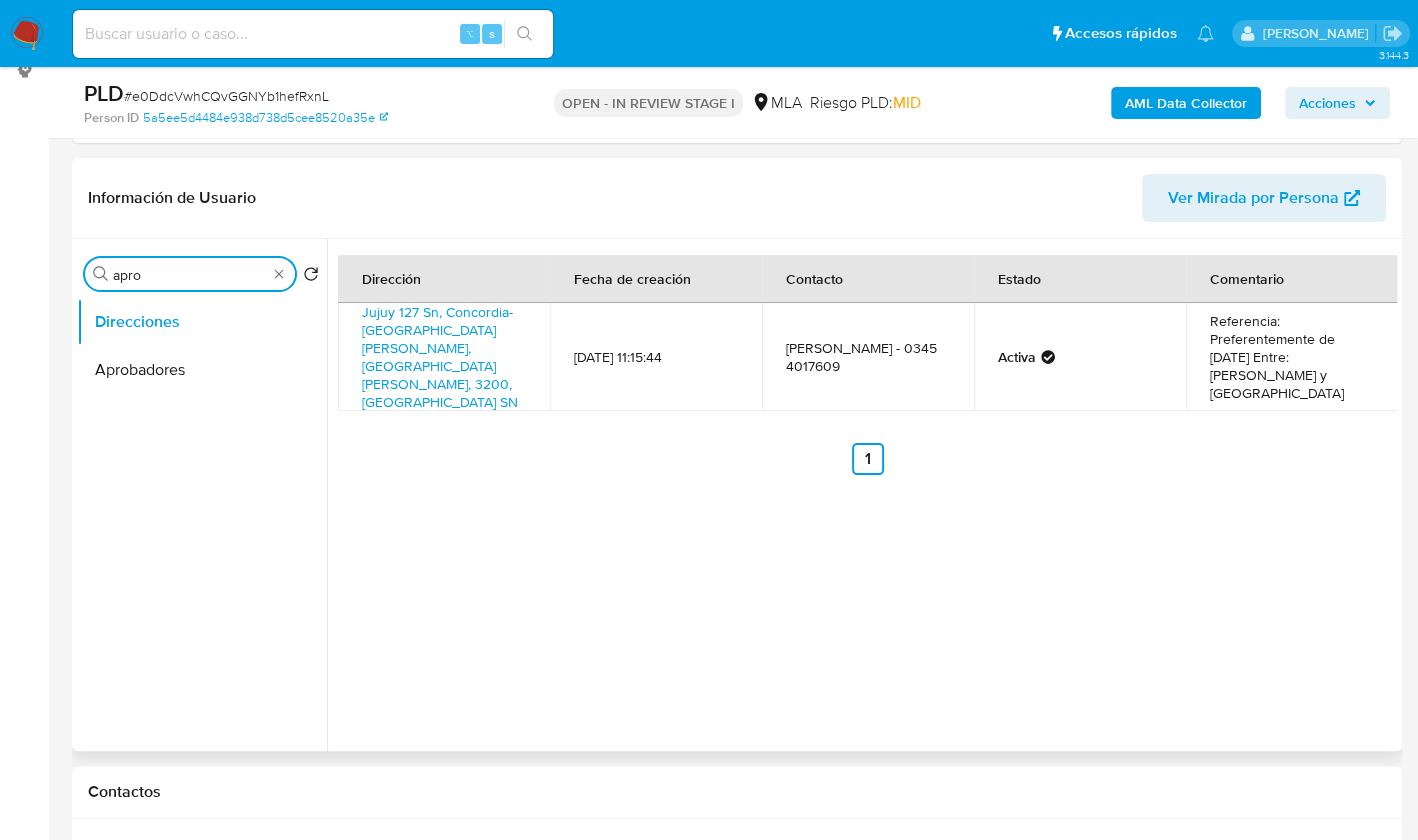 type on "apro" 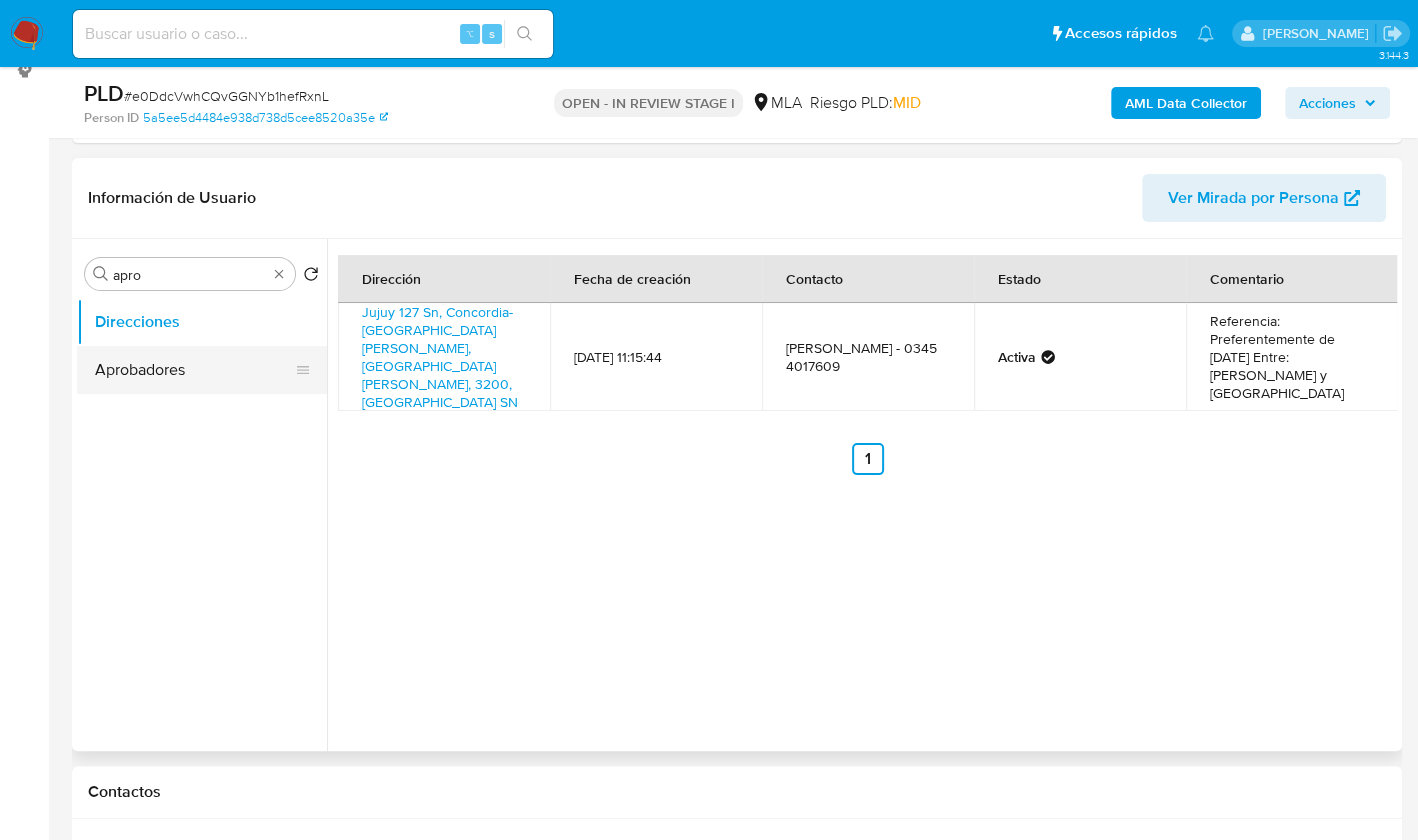 click on "Aprobadores" at bounding box center [194, 370] 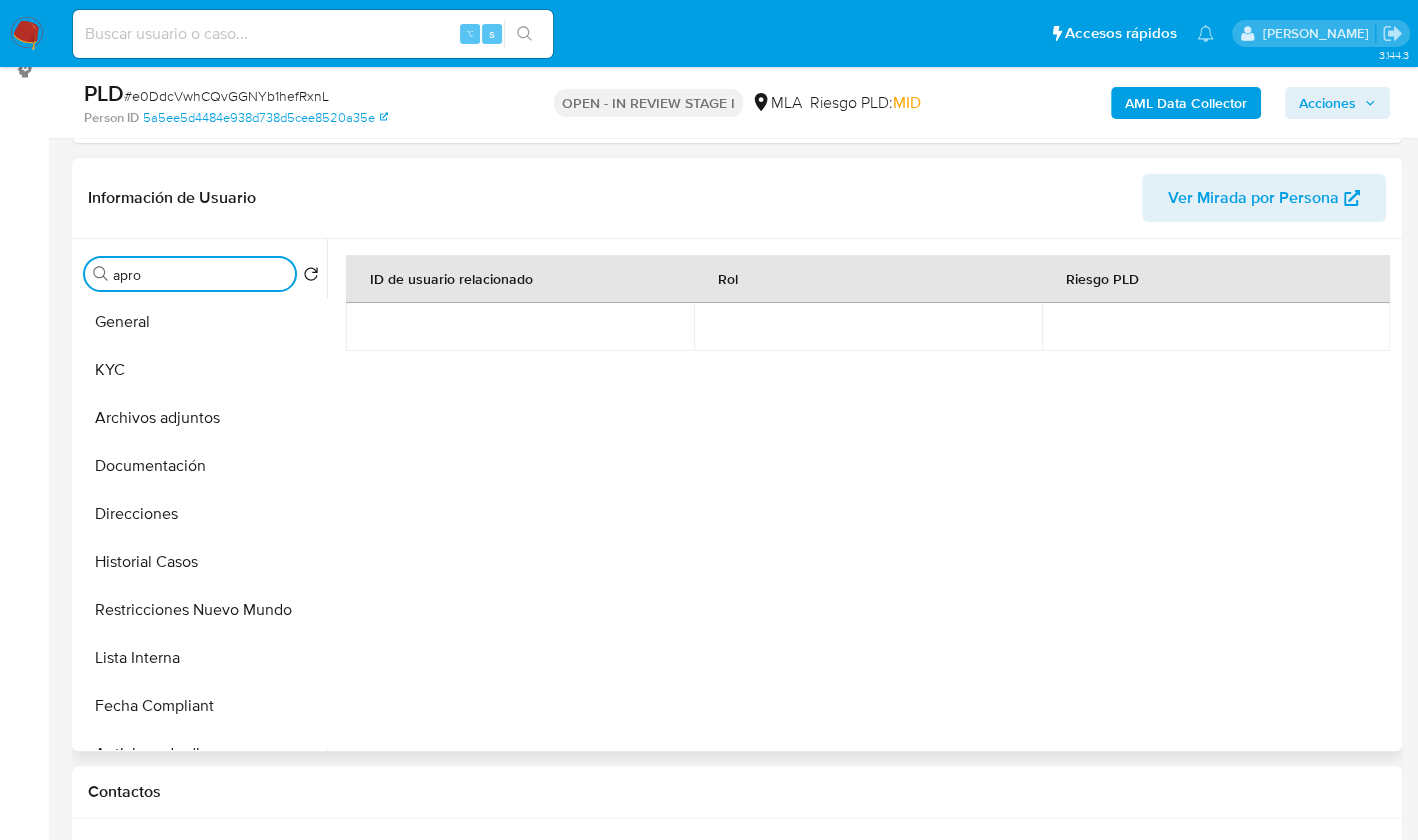 type 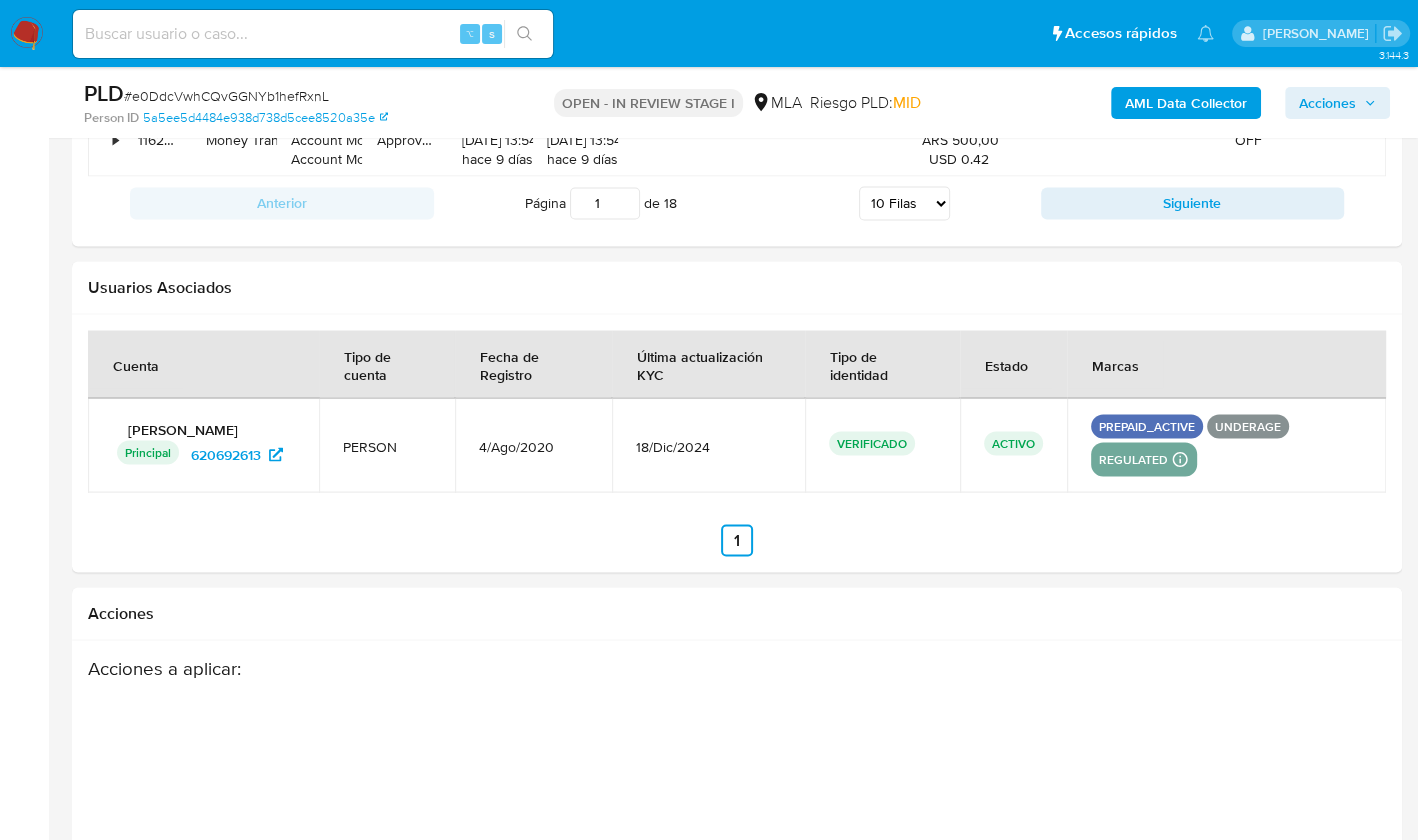 scroll, scrollTop: 3167, scrollLeft: 0, axis: vertical 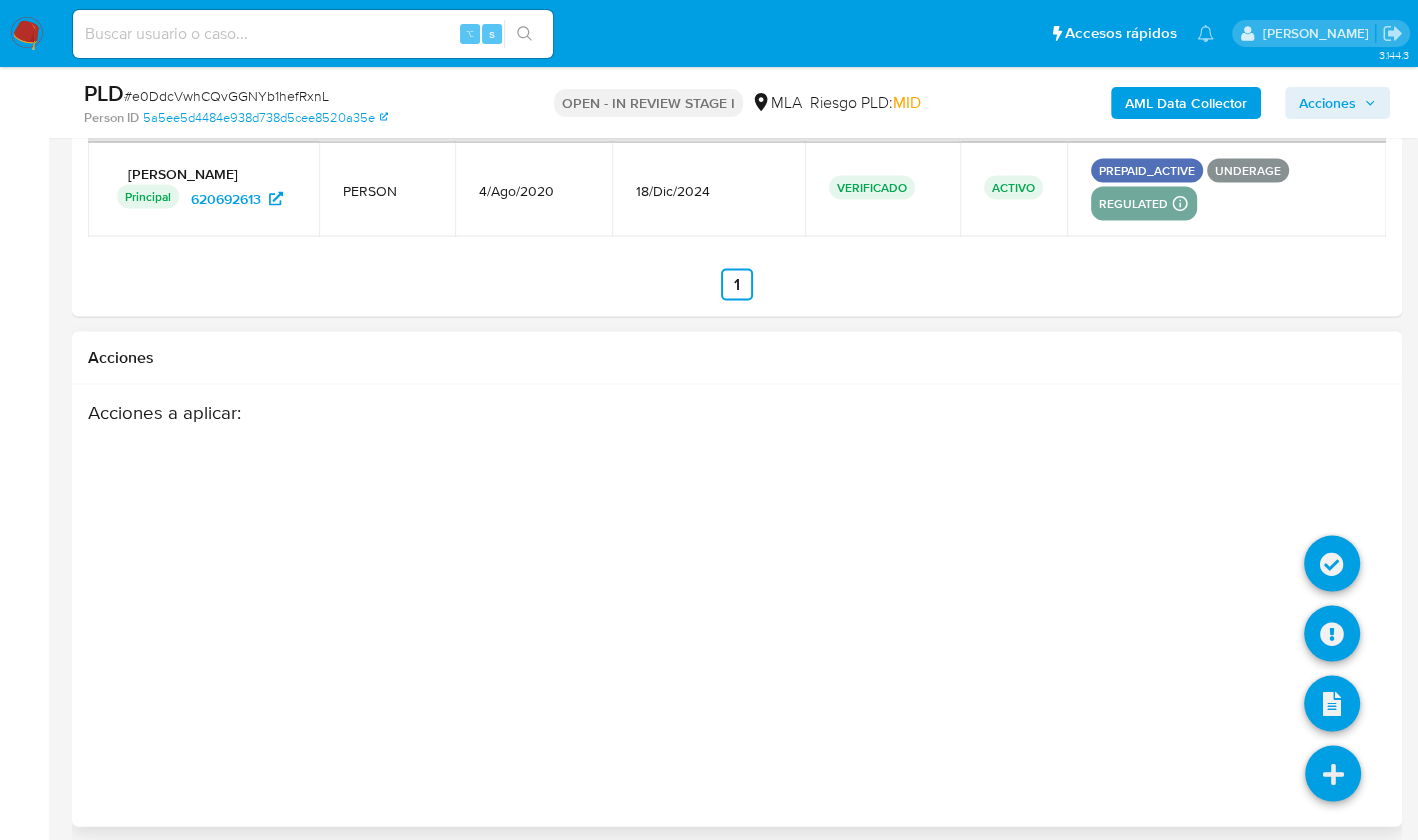 click at bounding box center [1333, 773] 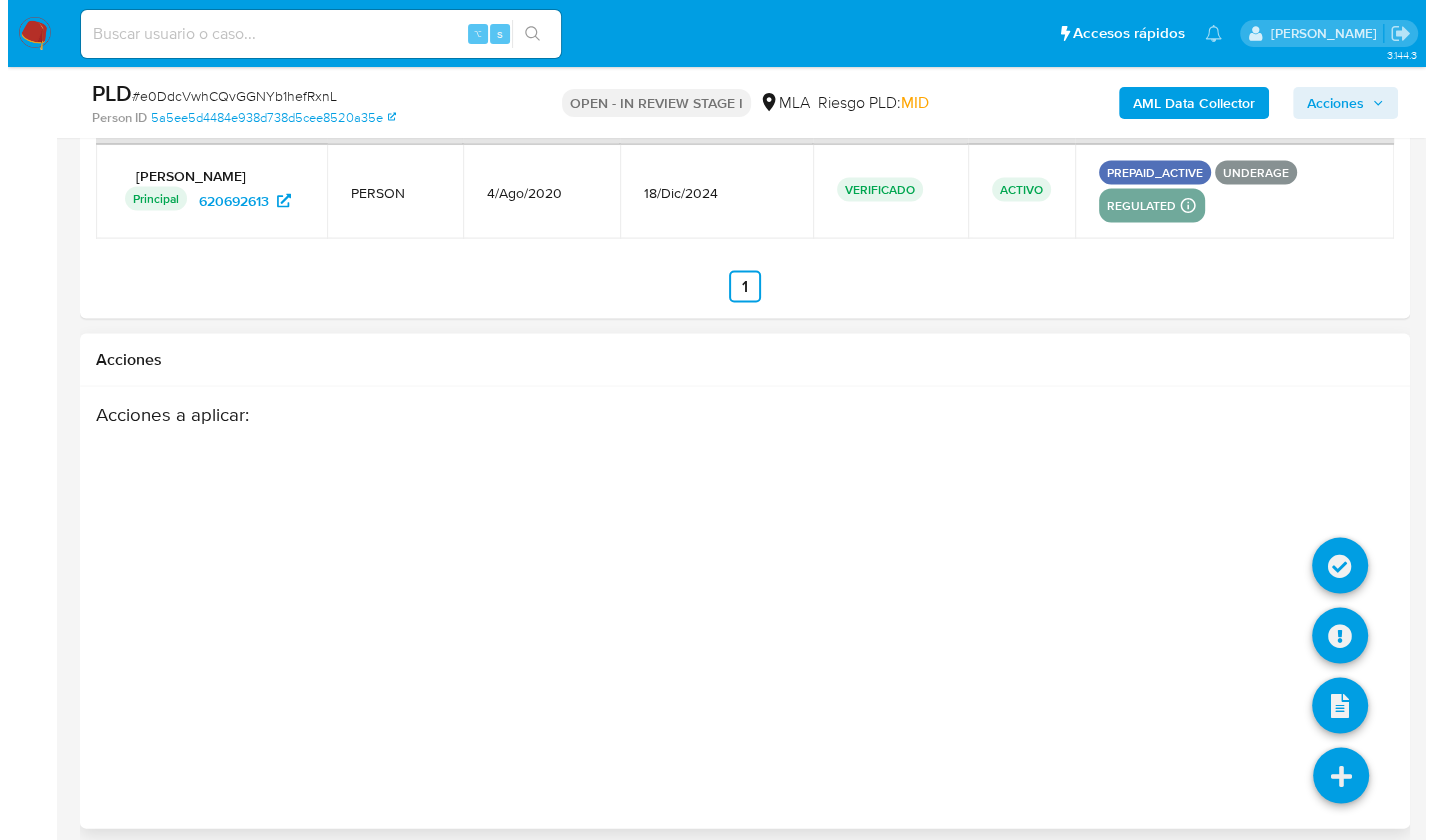 scroll, scrollTop: 3167, scrollLeft: 0, axis: vertical 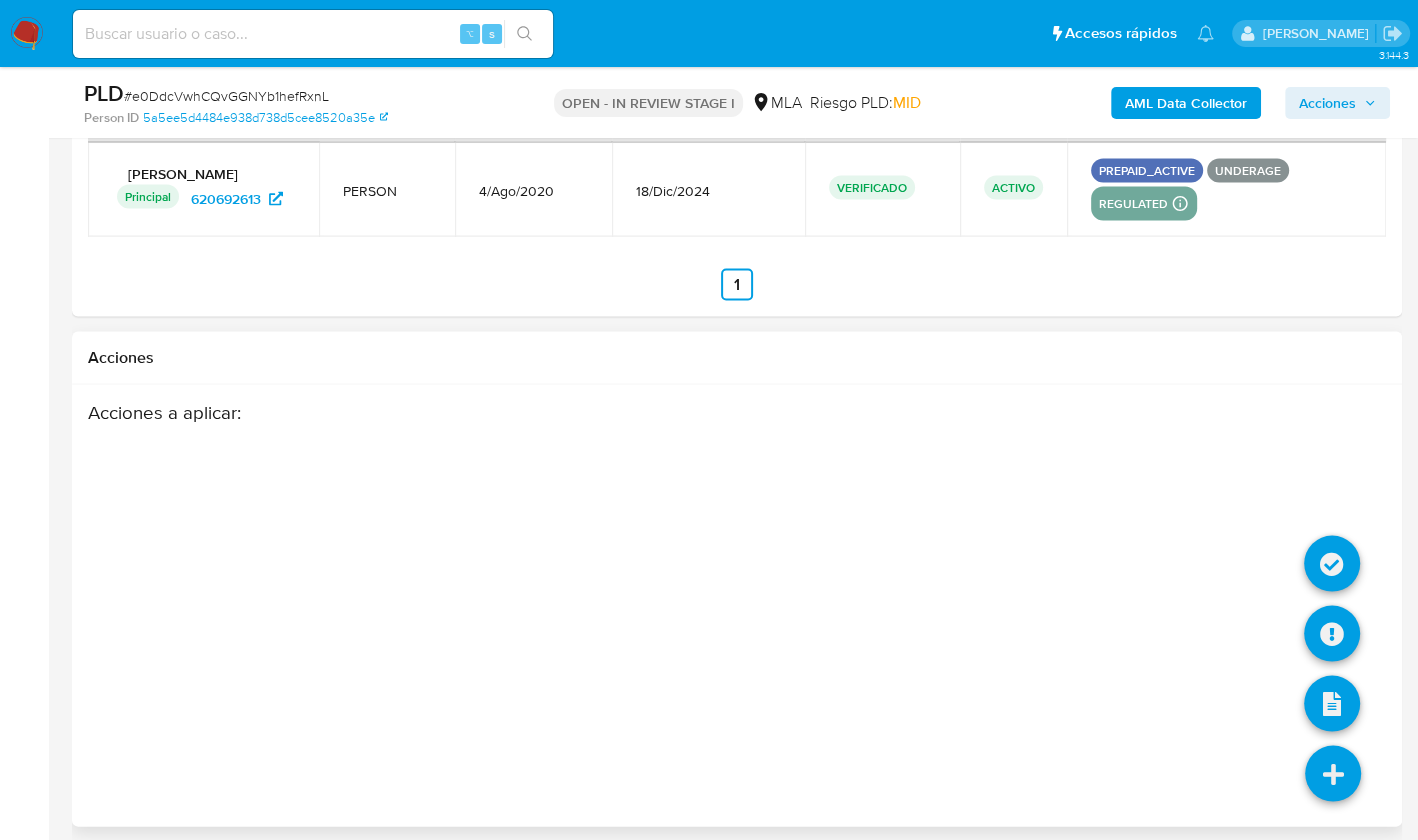 click at bounding box center (1333, 773) 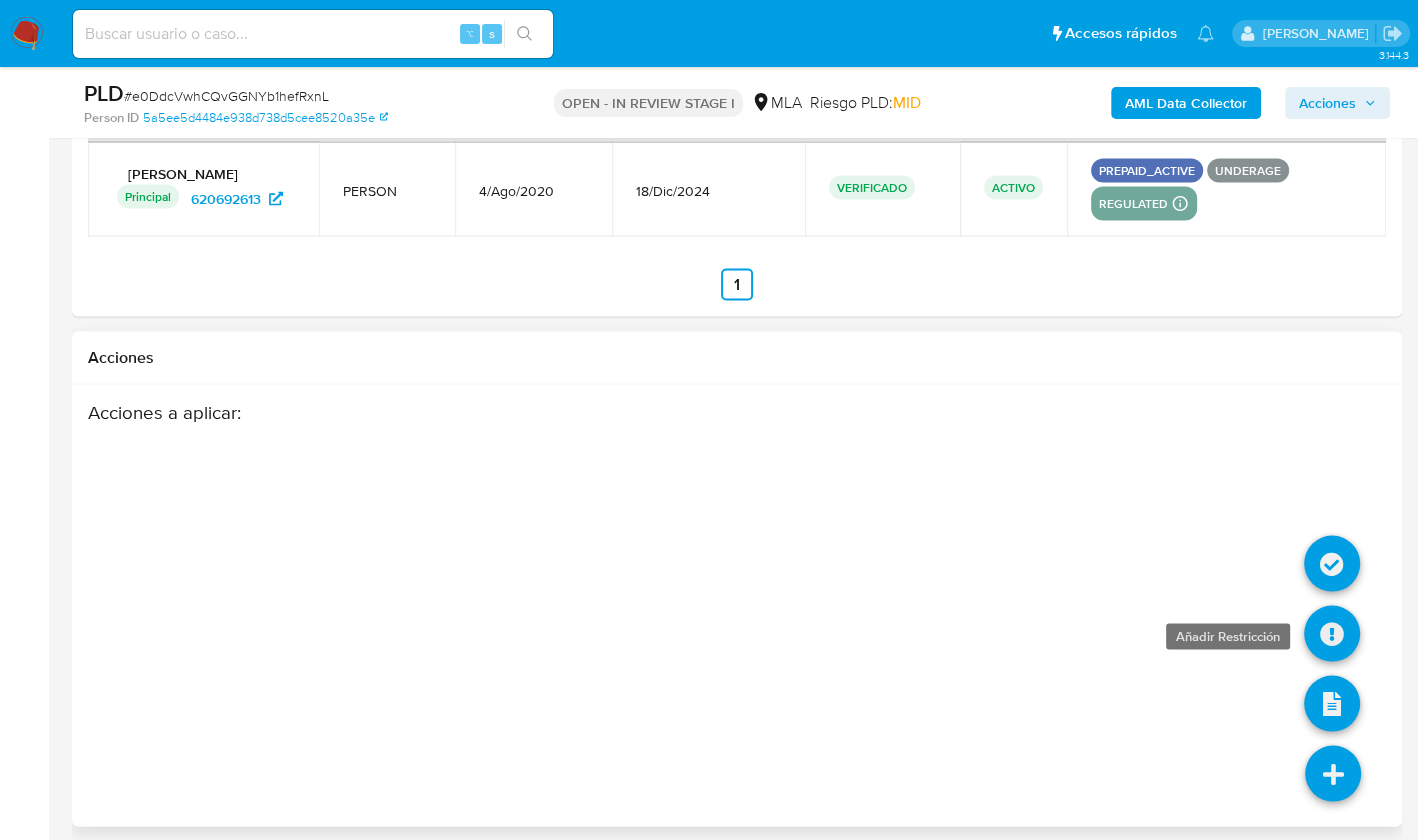 click at bounding box center [1332, 633] 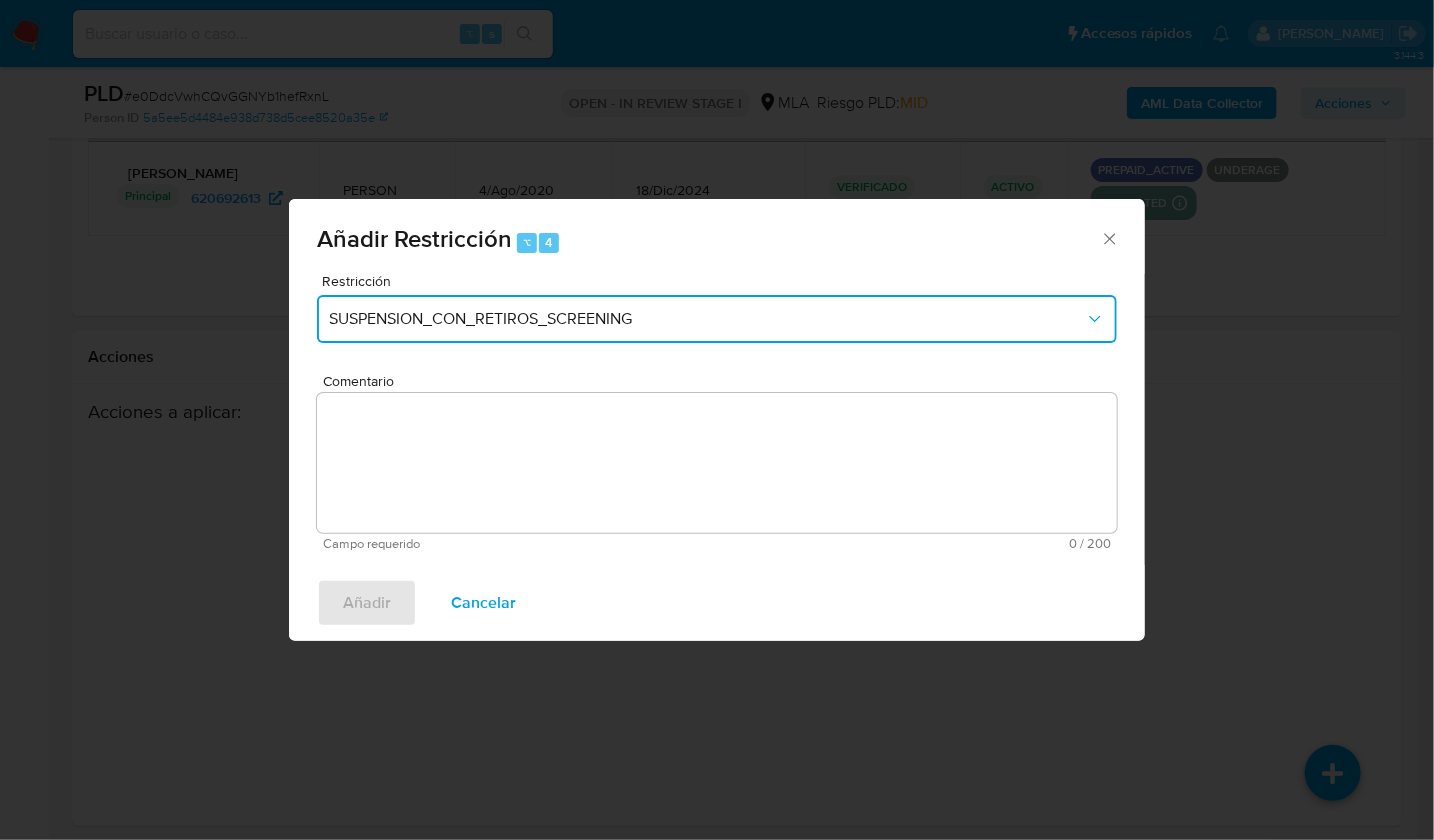 click on "SUSPENSION_CON_RETIROS_SCREENING" at bounding box center [707, 319] 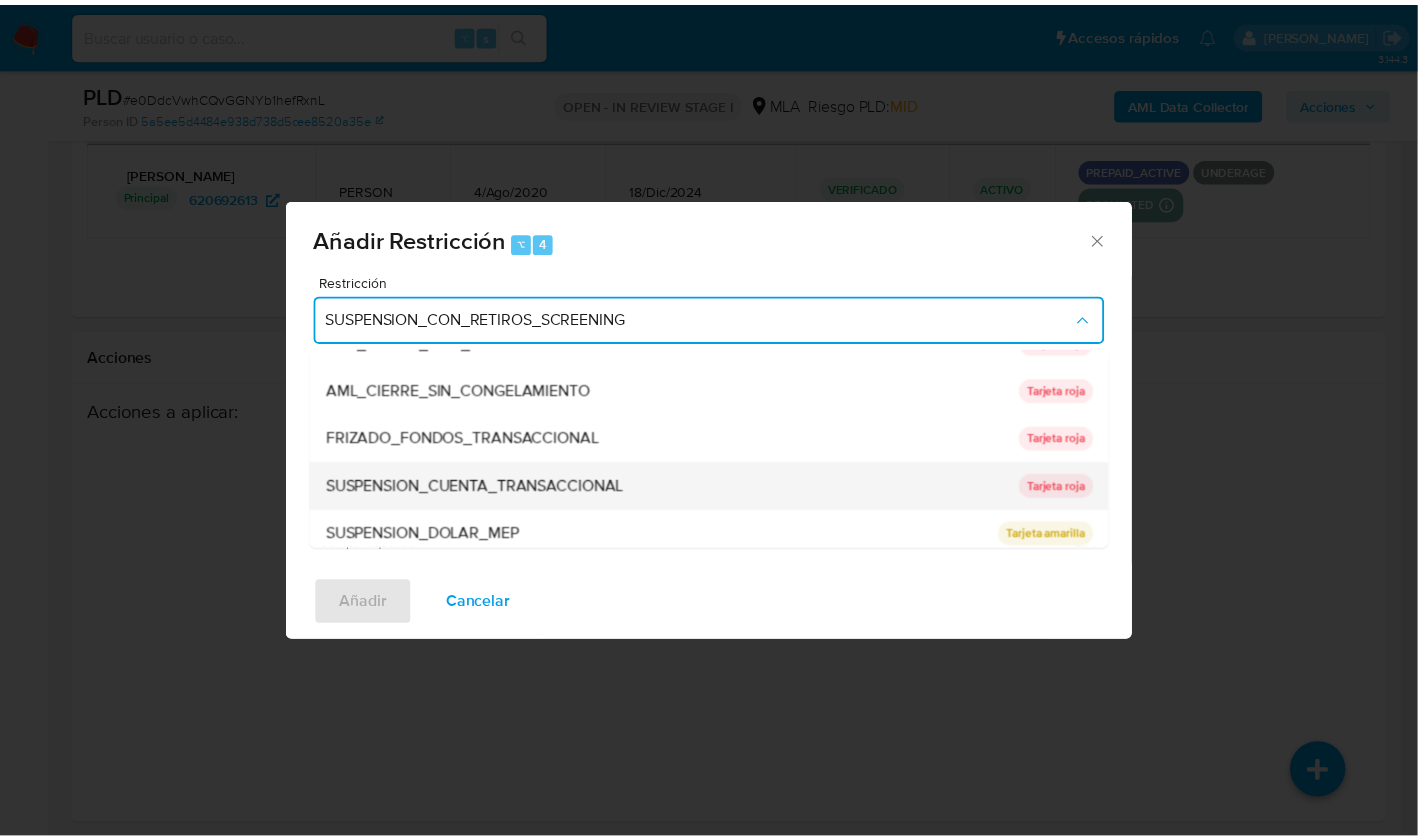 scroll, scrollTop: 130, scrollLeft: 0, axis: vertical 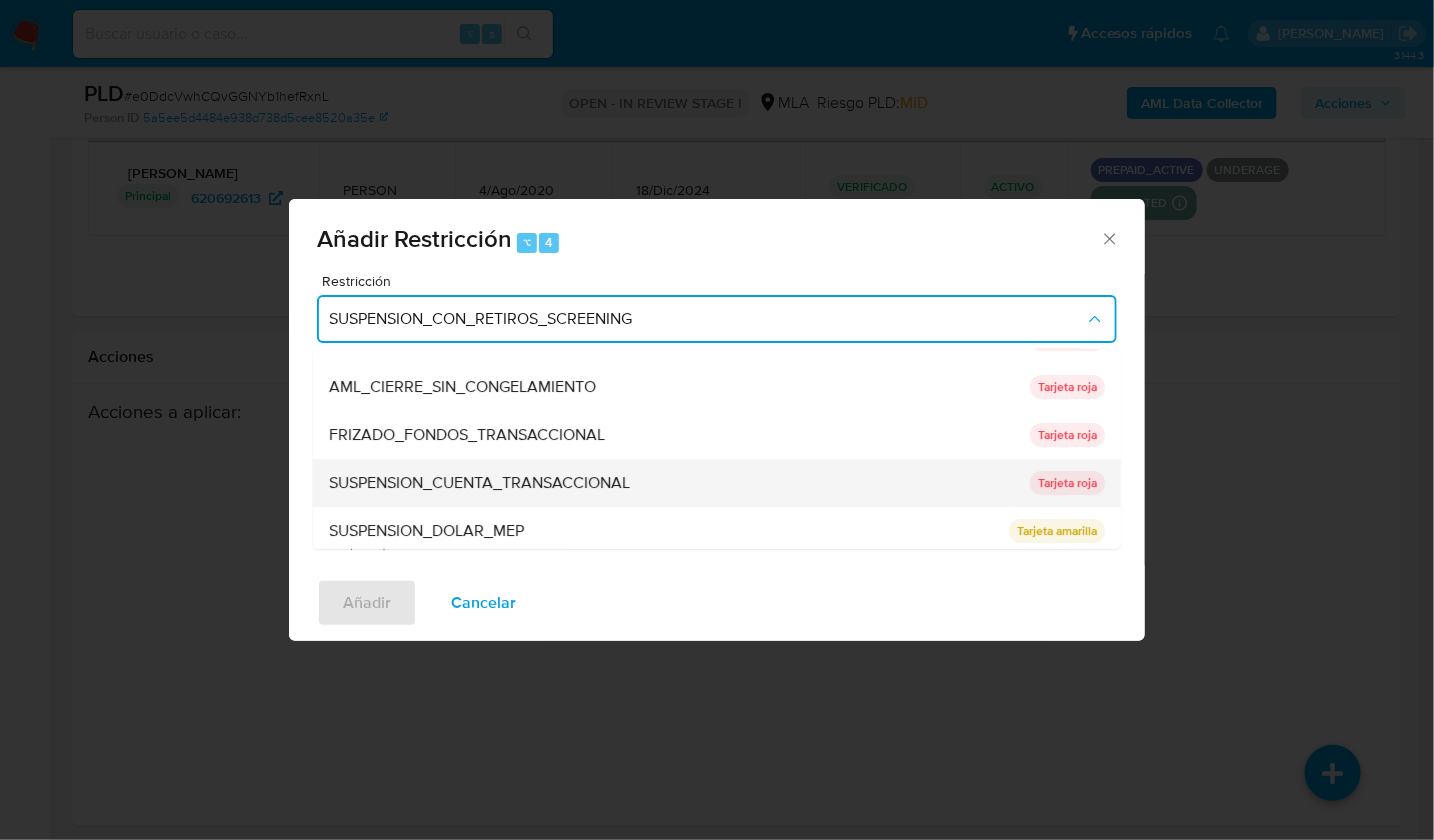 click on "SUSPENSION_CUENTA_TRANSACCIONAL" at bounding box center (673, 483) 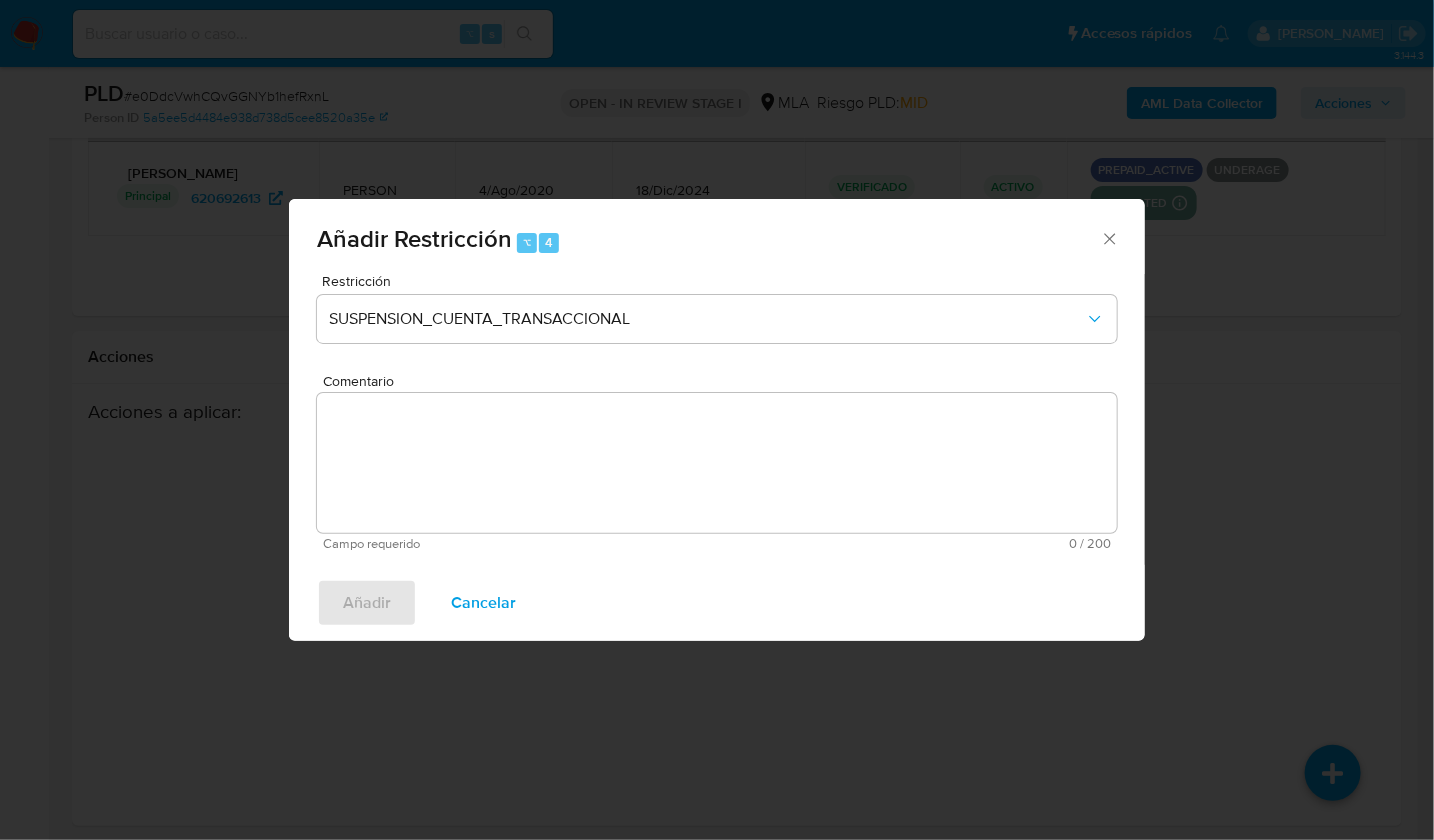 click on "Comentario" at bounding box center (717, 463) 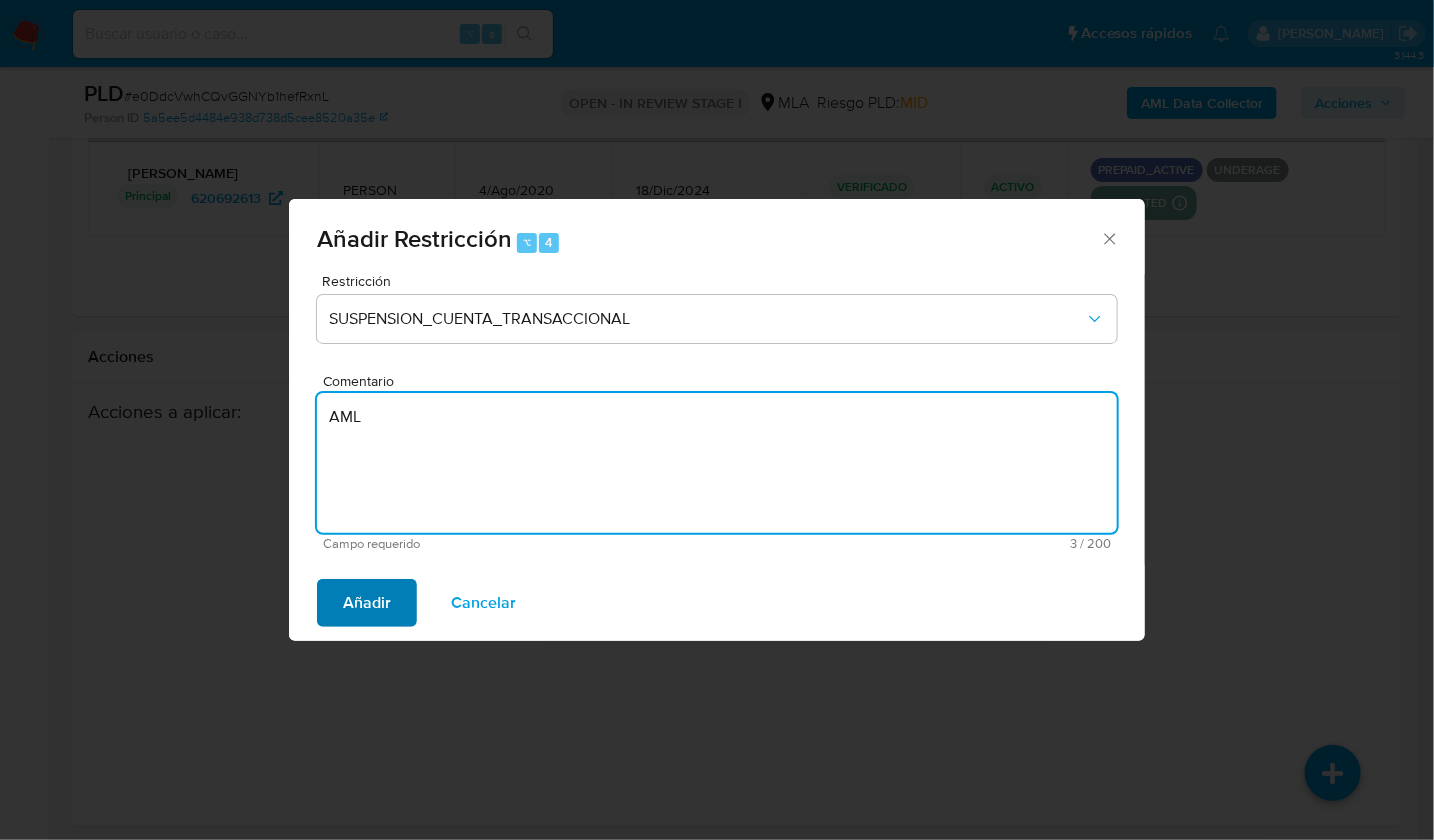 type on "AML" 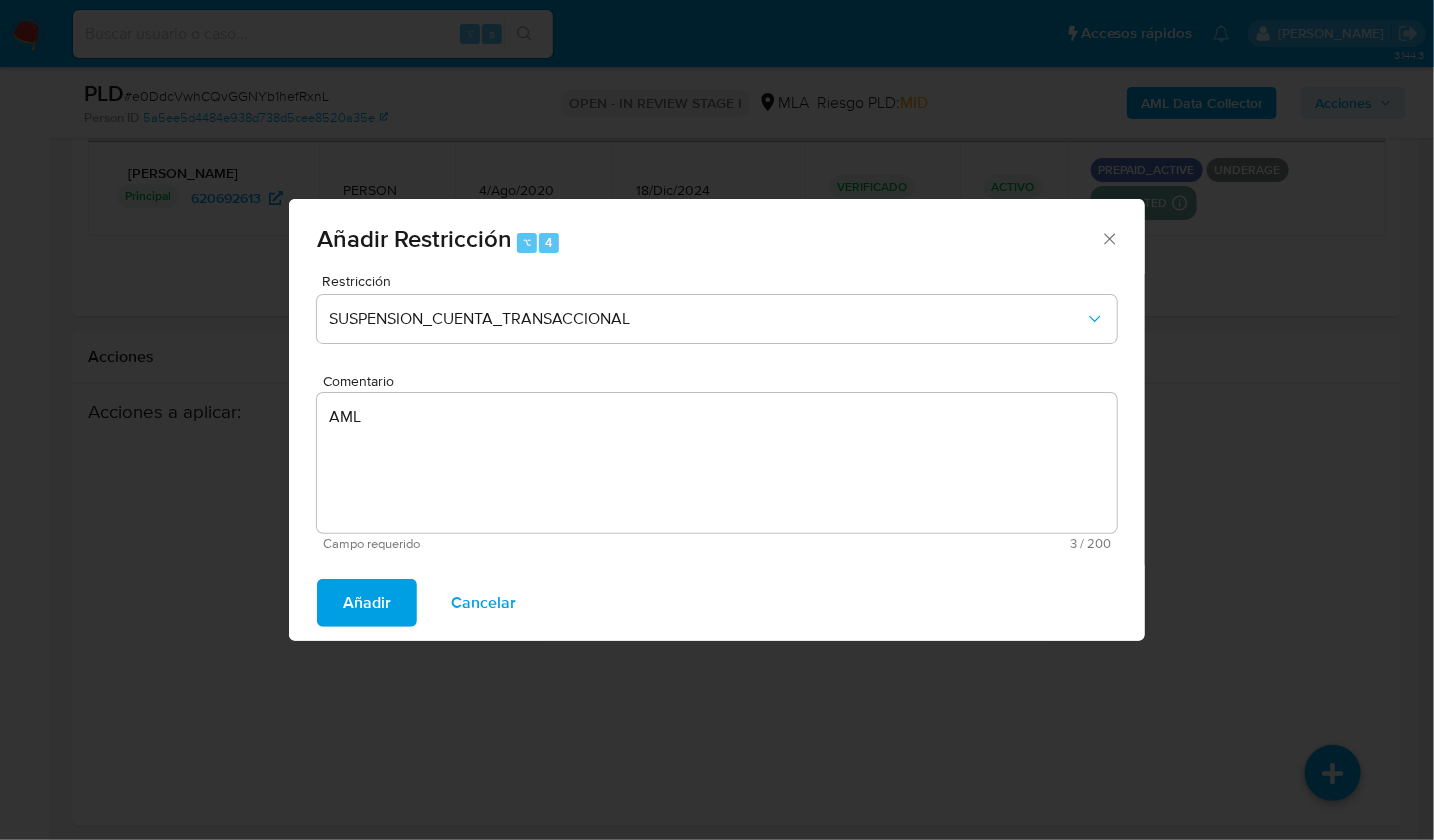 click on "Añadir" at bounding box center [367, 603] 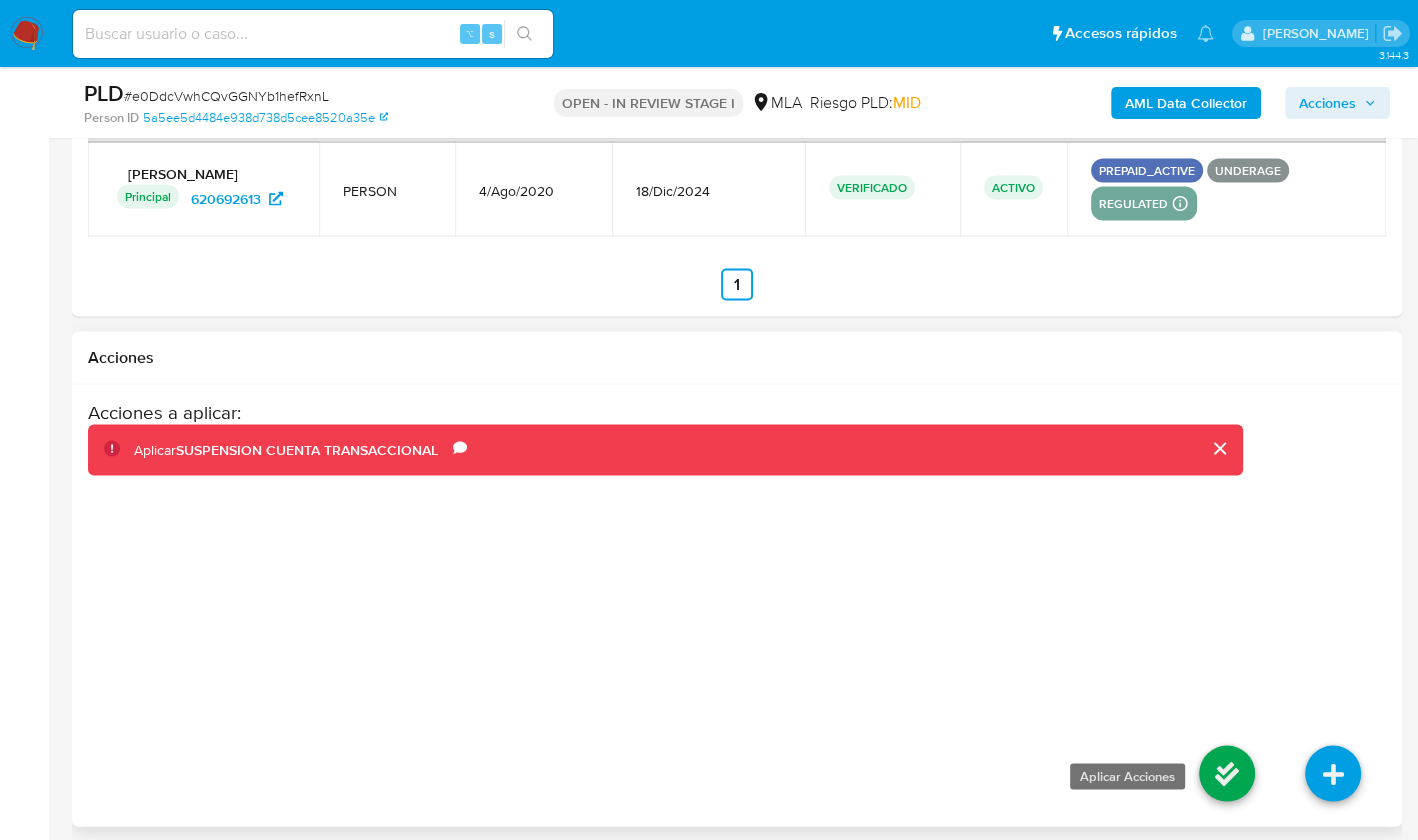 click at bounding box center (1227, 773) 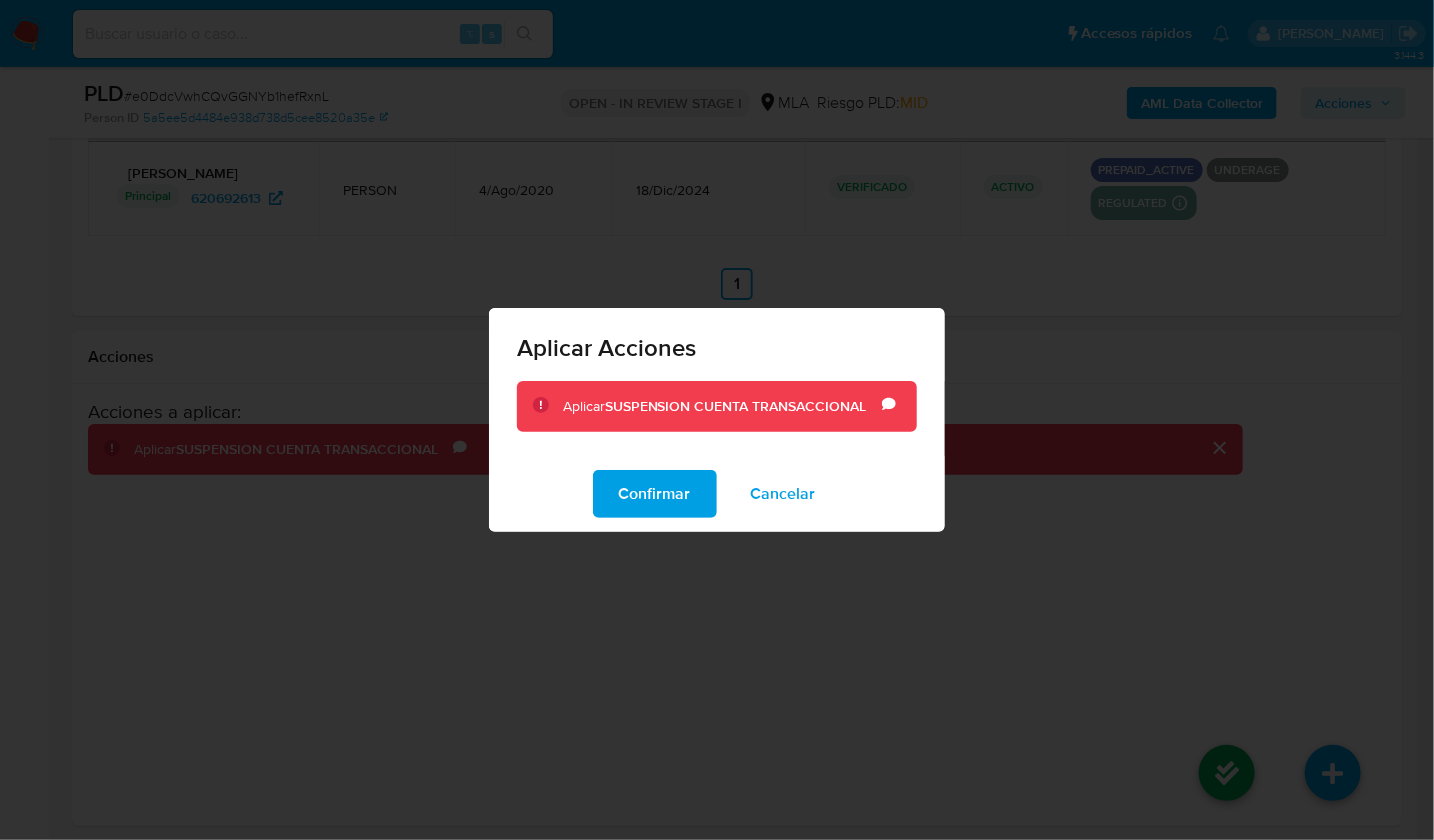 click on "Confirmar" at bounding box center (655, 494) 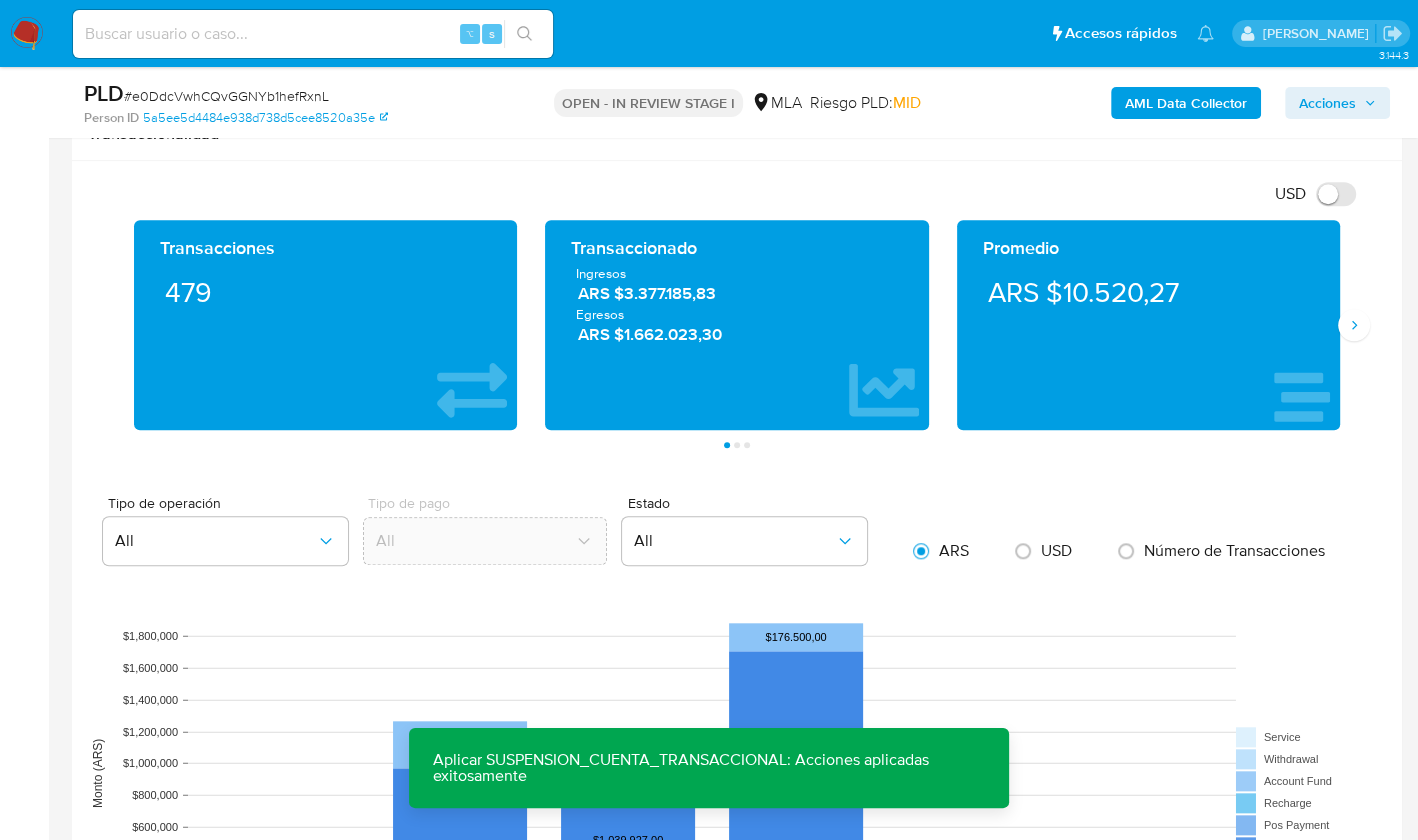 scroll, scrollTop: 797, scrollLeft: 0, axis: vertical 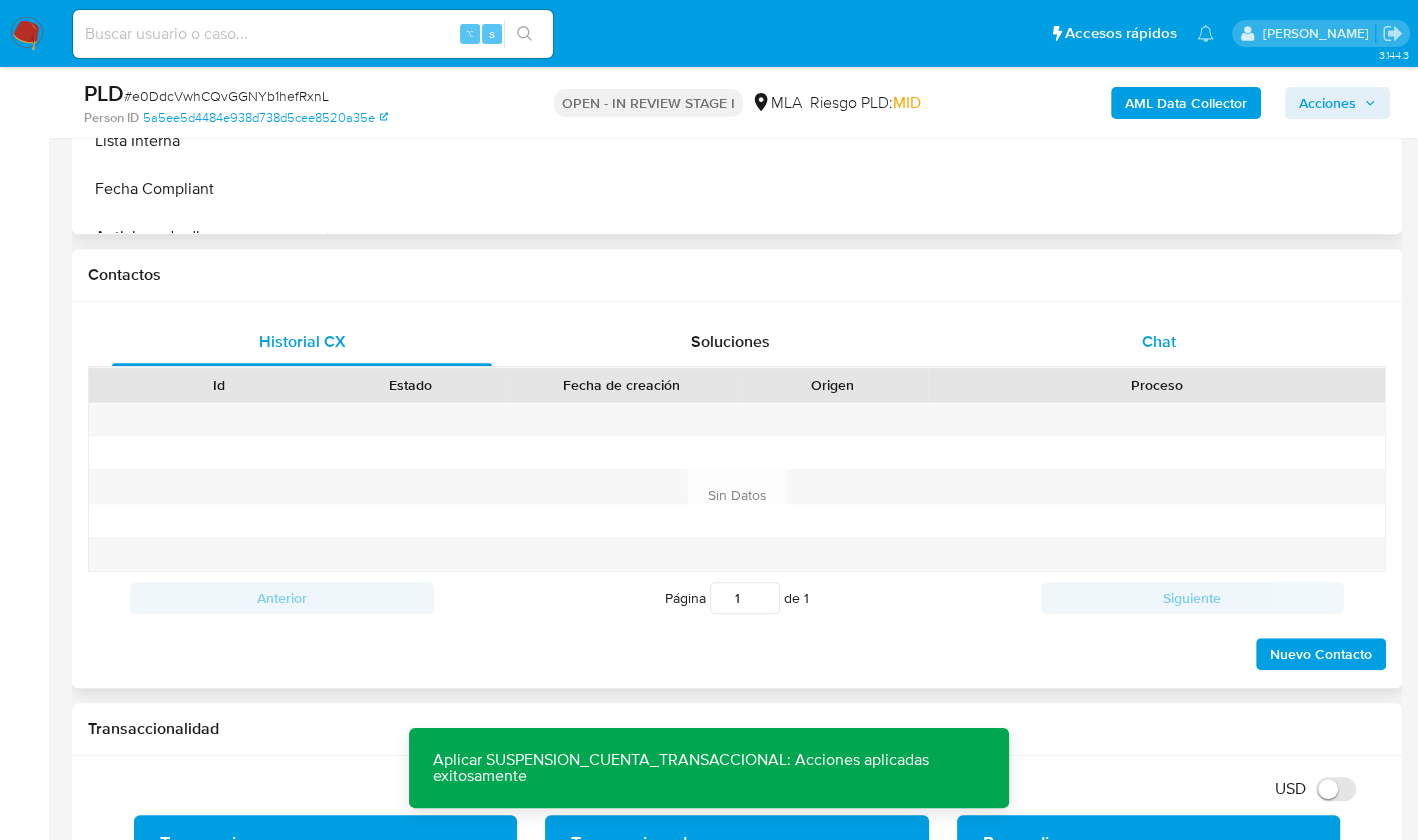 click on "Chat" at bounding box center (1159, 341) 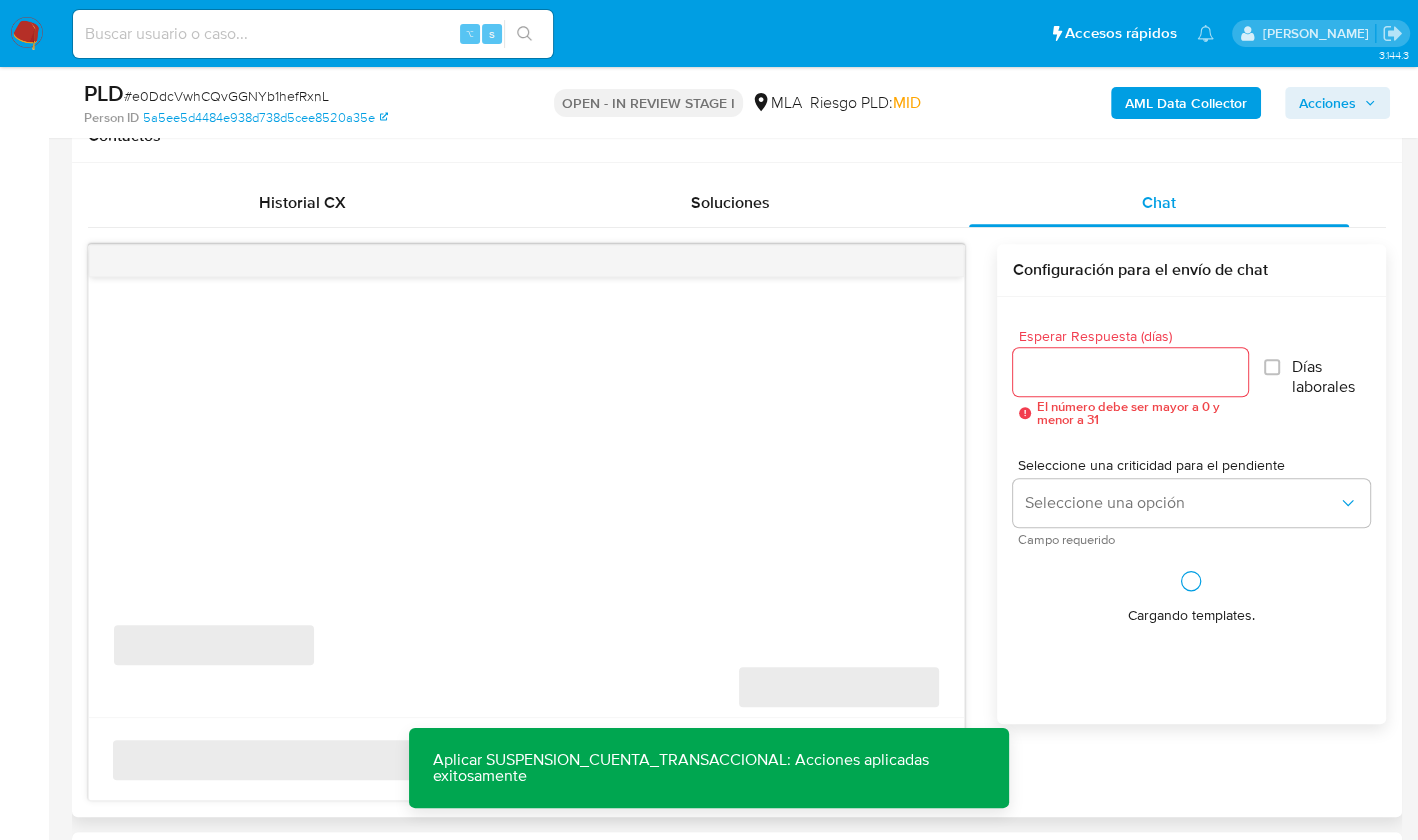 scroll, scrollTop: 957, scrollLeft: 0, axis: vertical 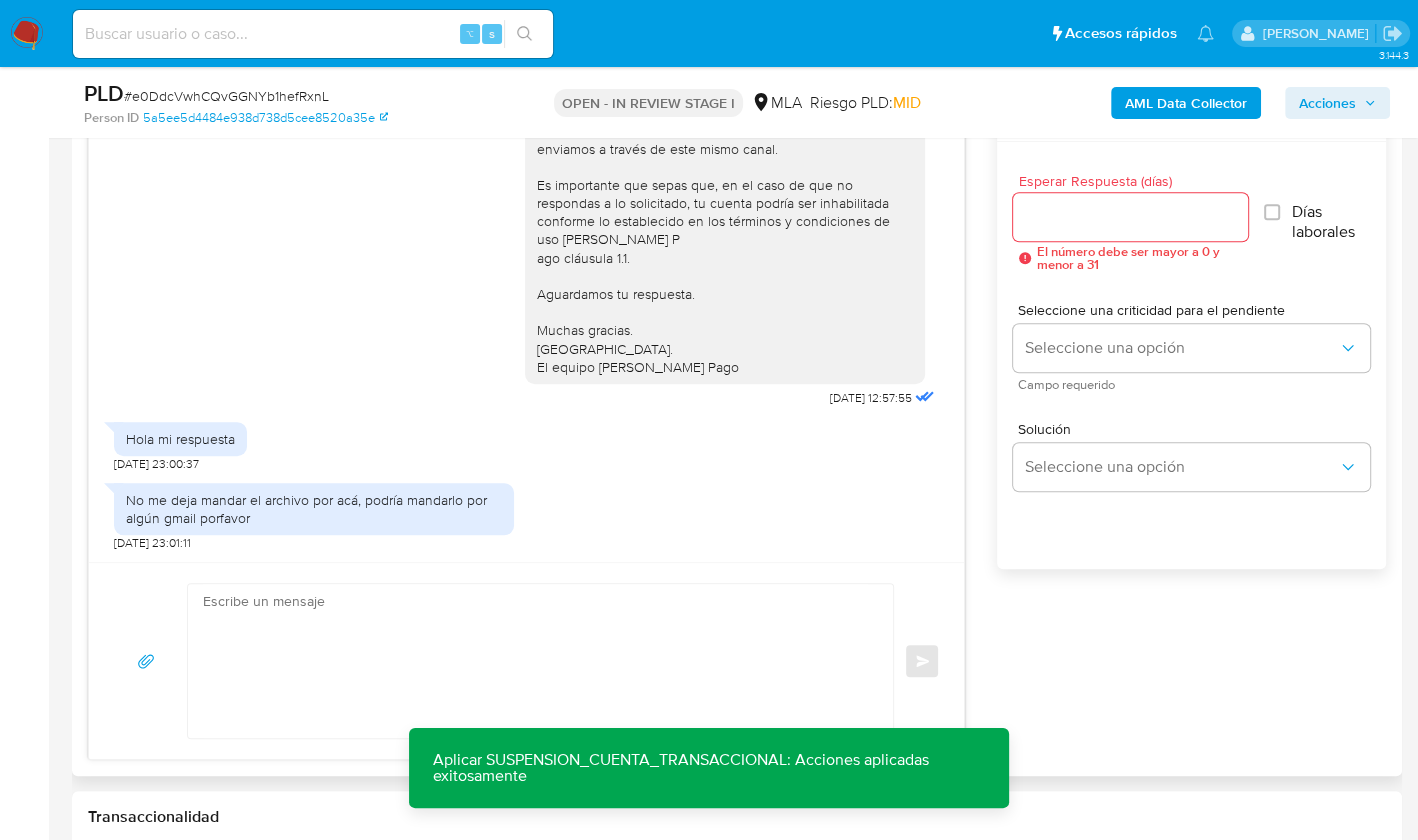 click at bounding box center (535, 661) 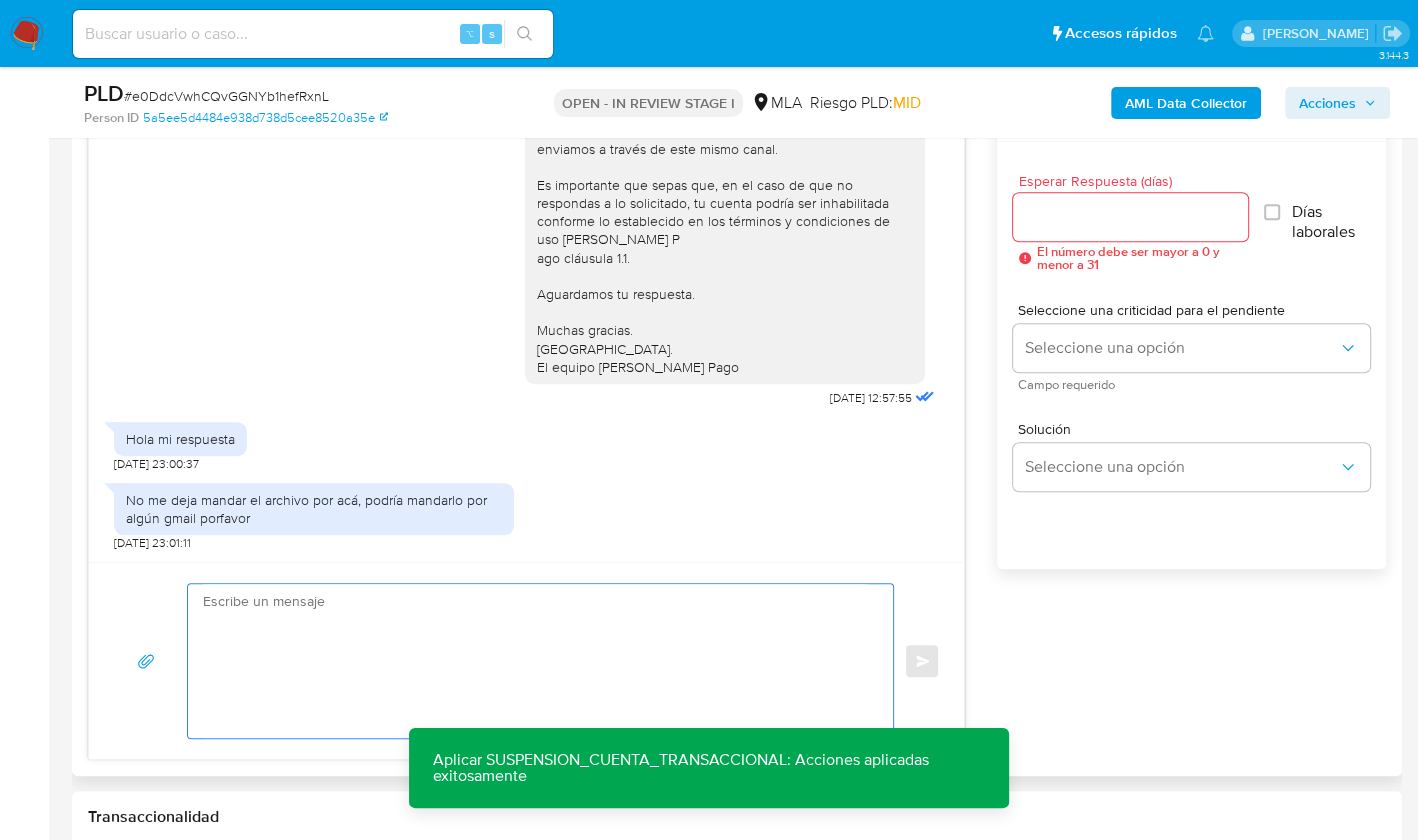 click at bounding box center (535, 661) 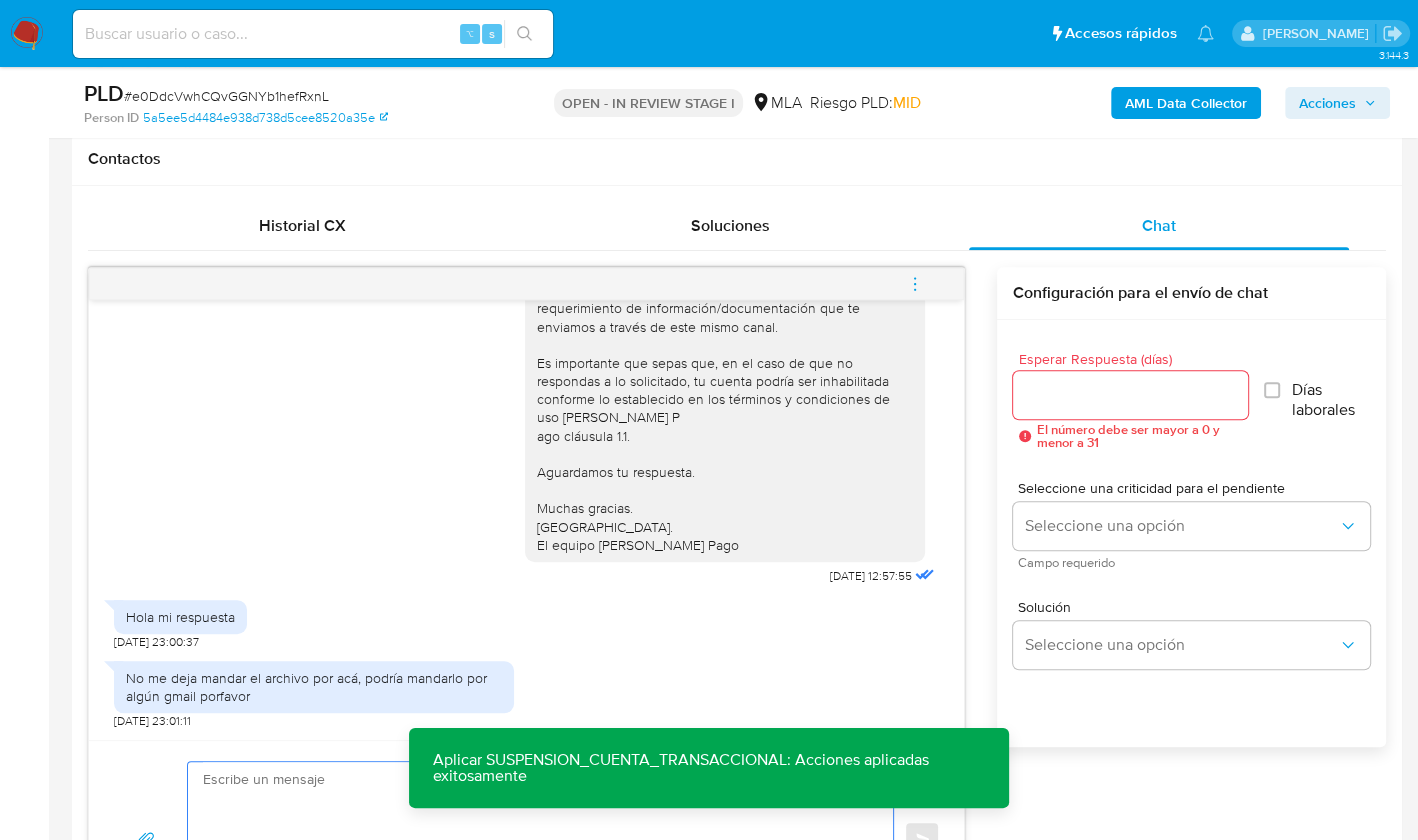 scroll, scrollTop: 1072, scrollLeft: 0, axis: vertical 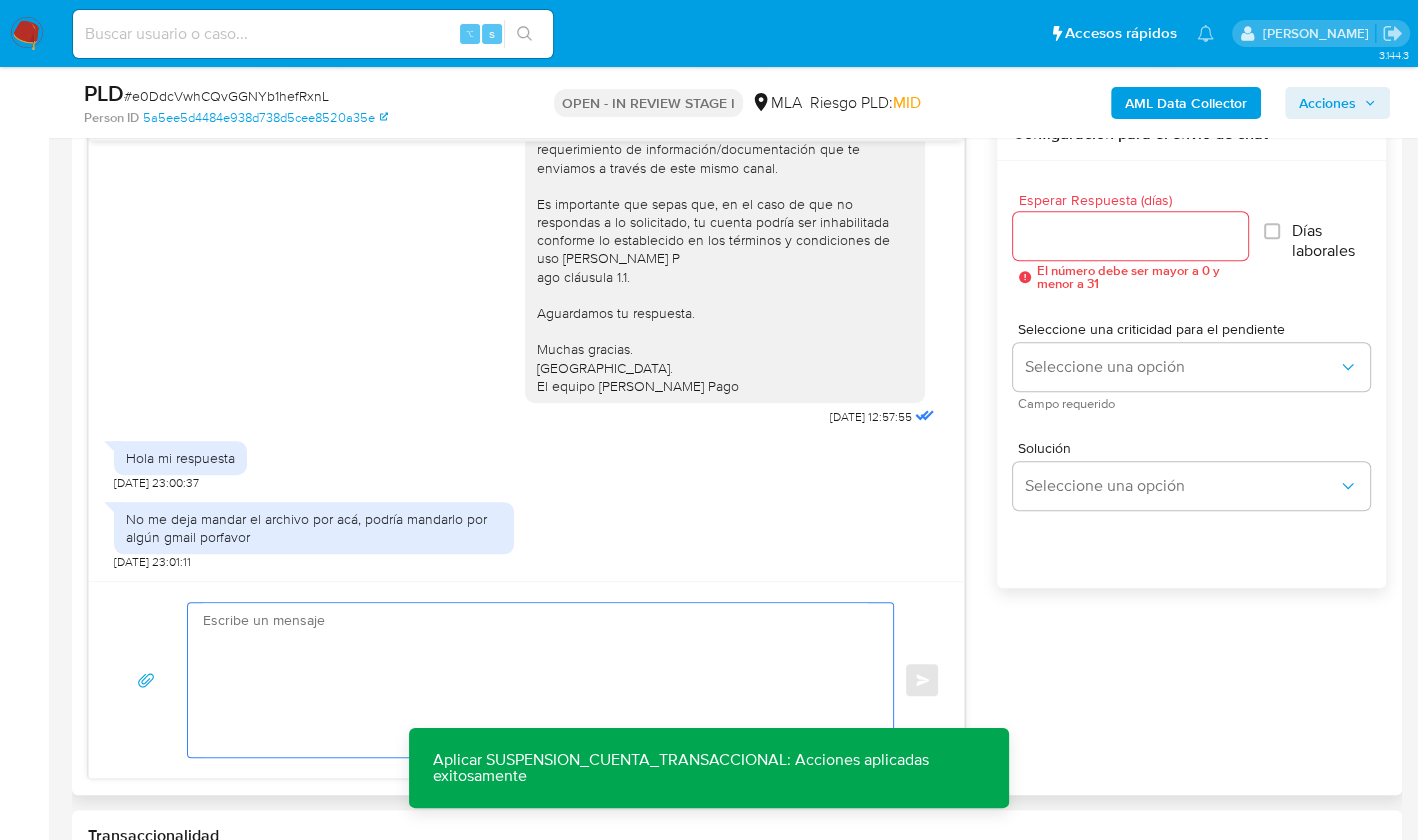 click at bounding box center (535, 680) 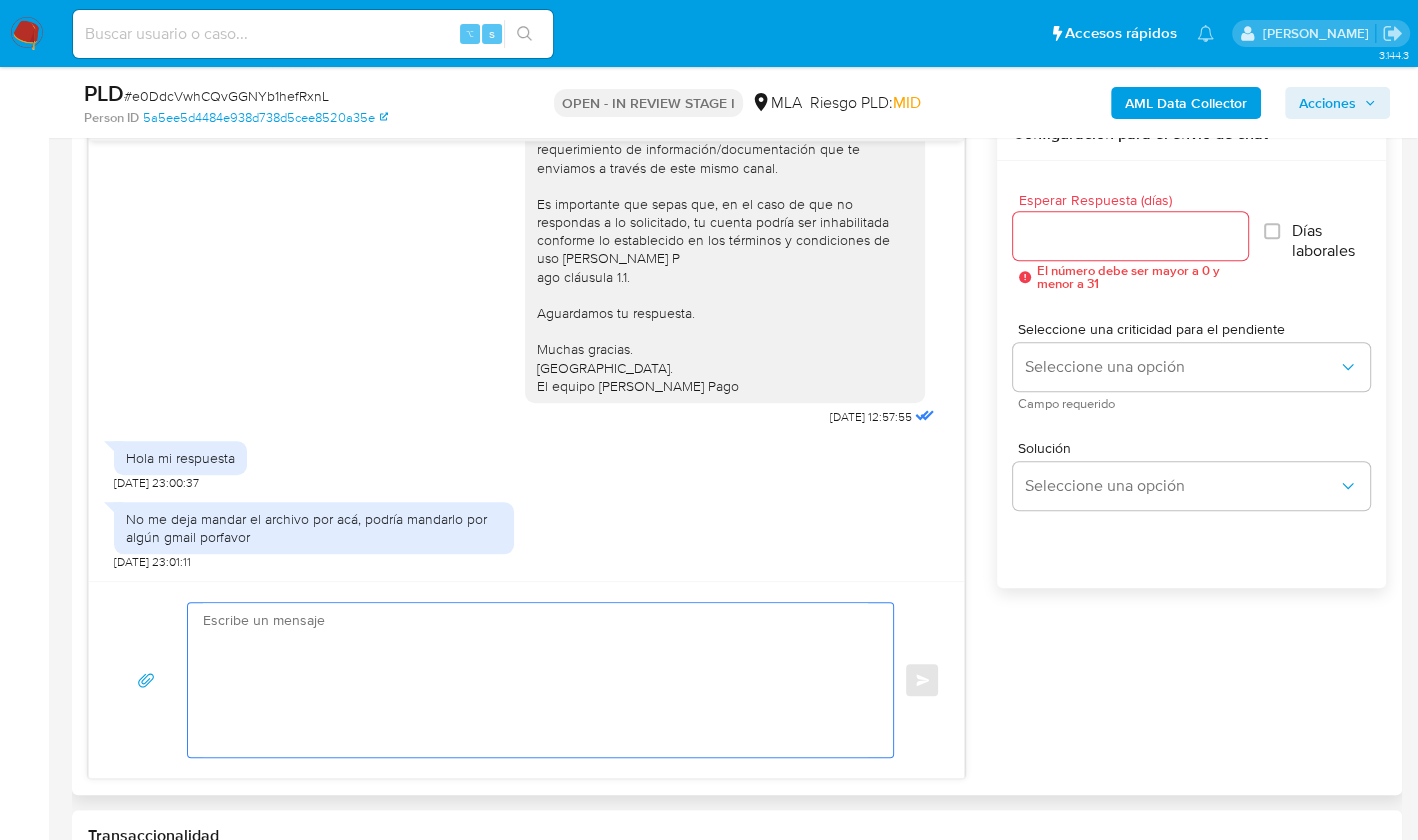 click at bounding box center (535, 680) 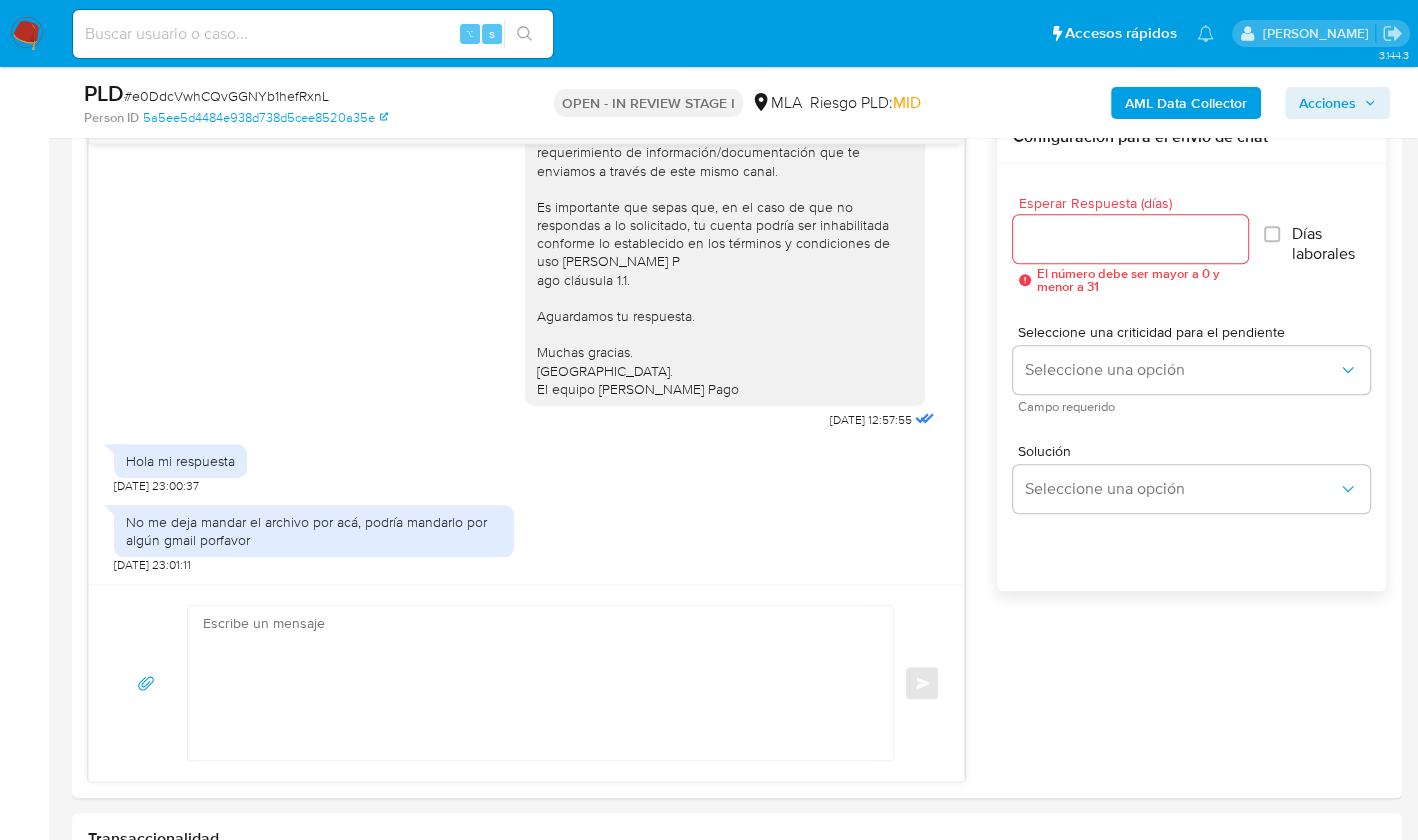 scroll, scrollTop: 1075, scrollLeft: 0, axis: vertical 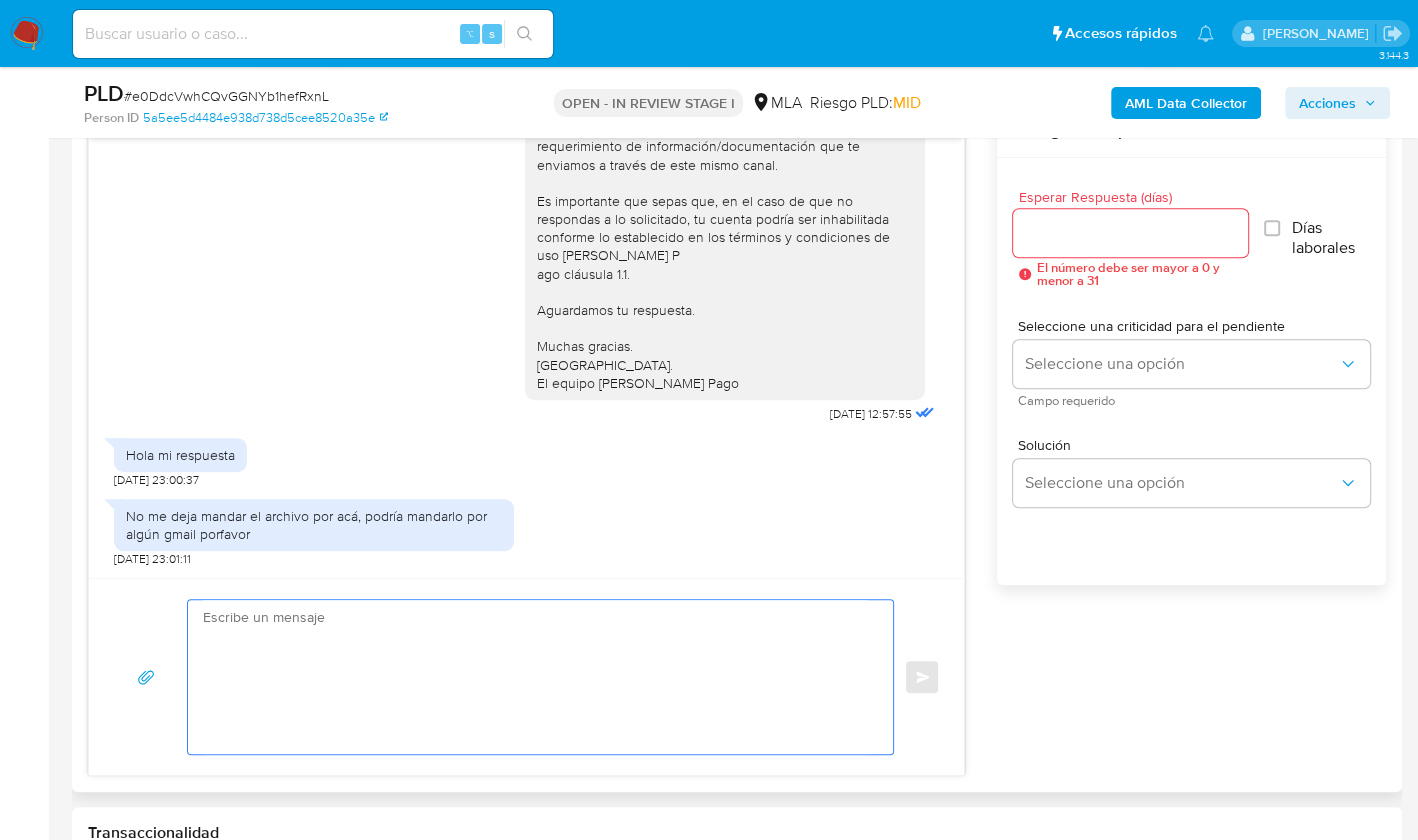 click at bounding box center [535, 677] 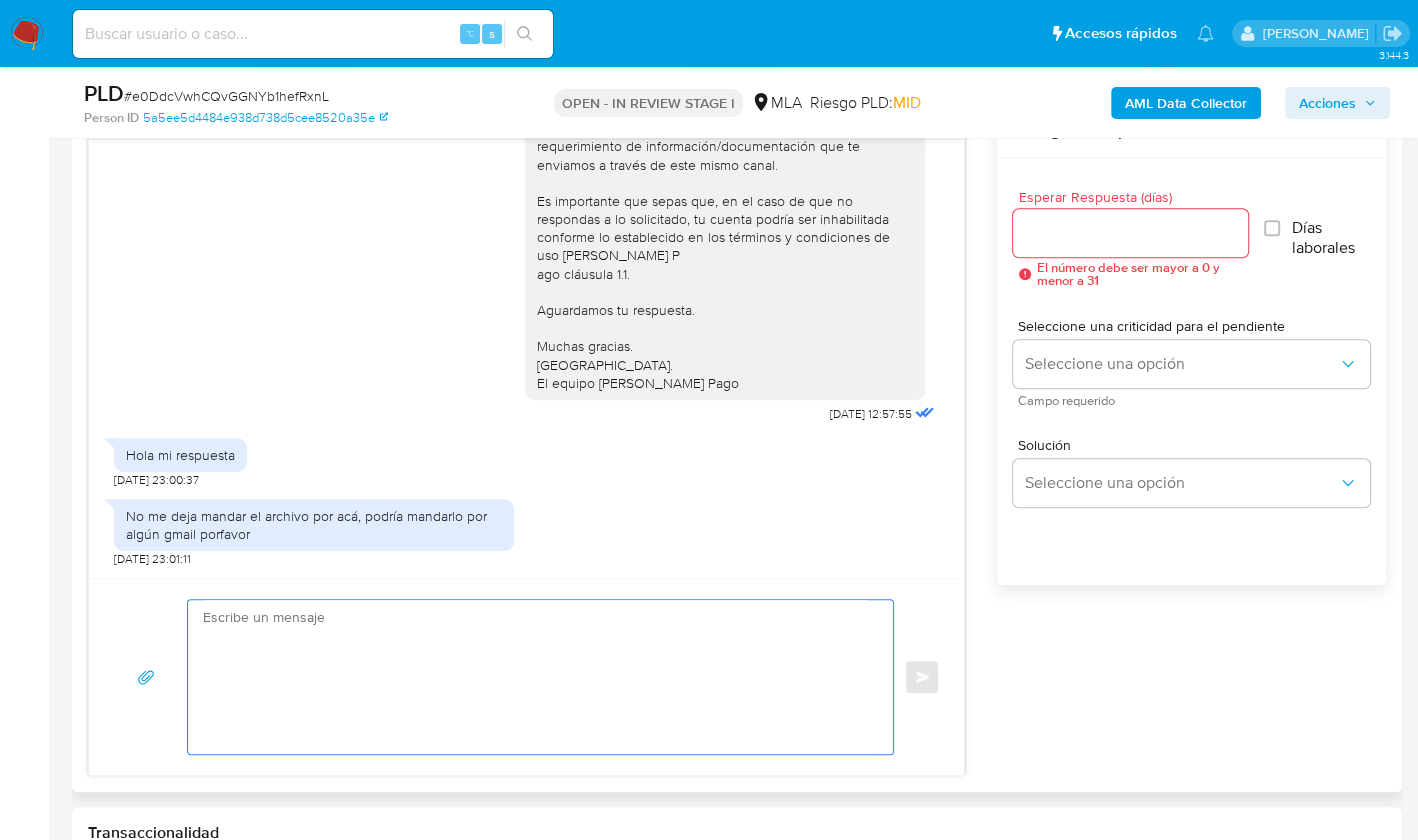 click at bounding box center (535, 677) 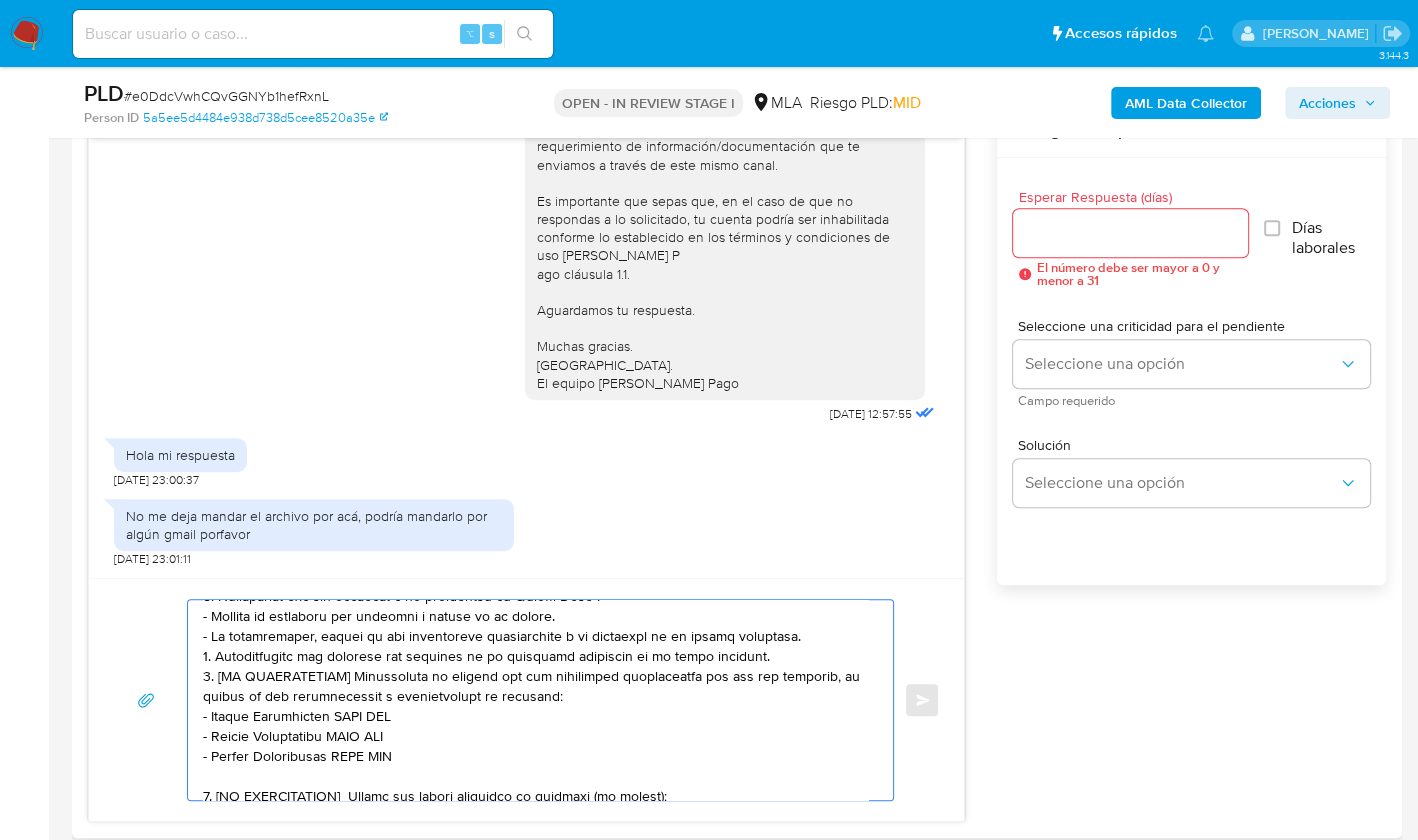 scroll, scrollTop: 0, scrollLeft: 0, axis: both 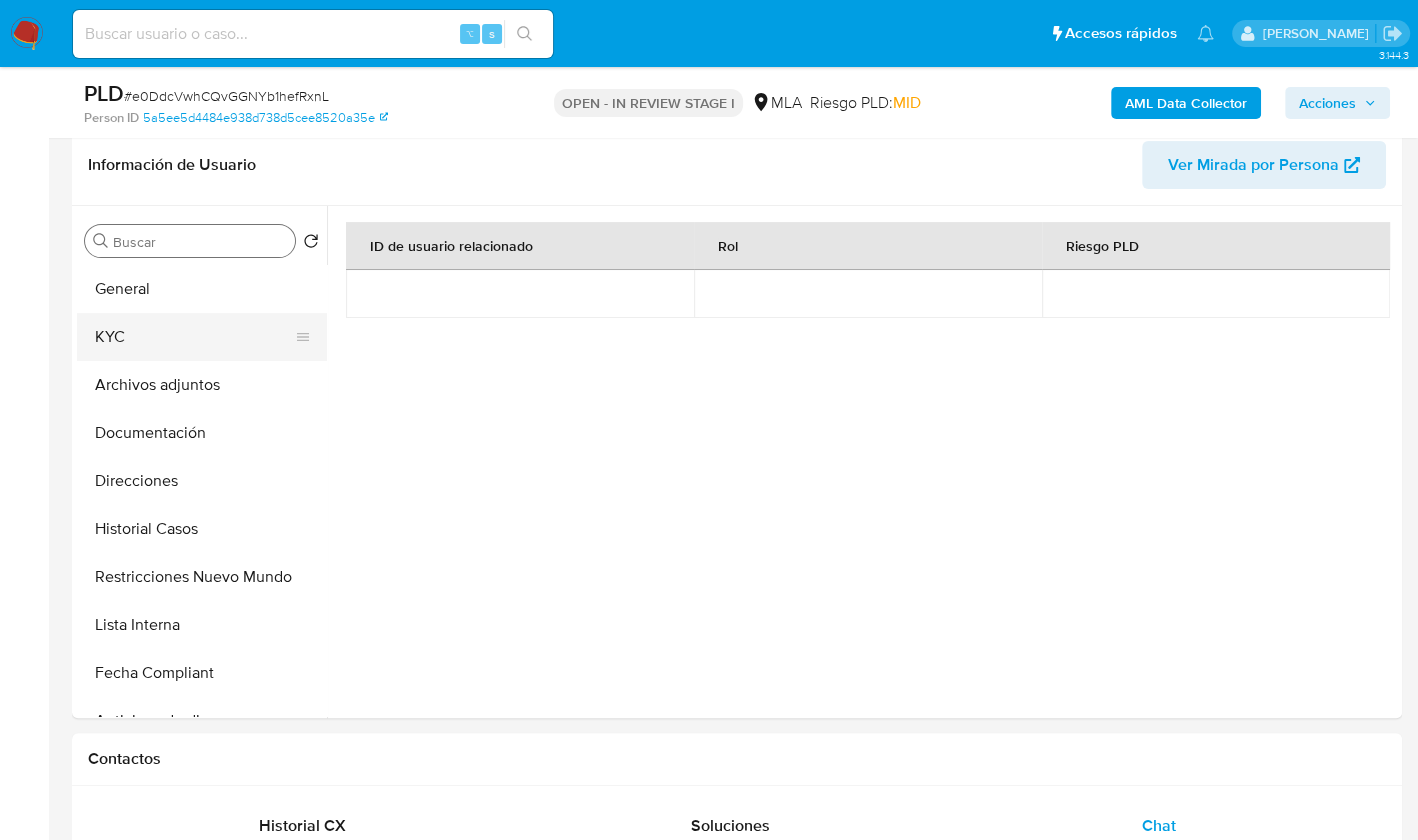 click on "KYC" at bounding box center (194, 337) 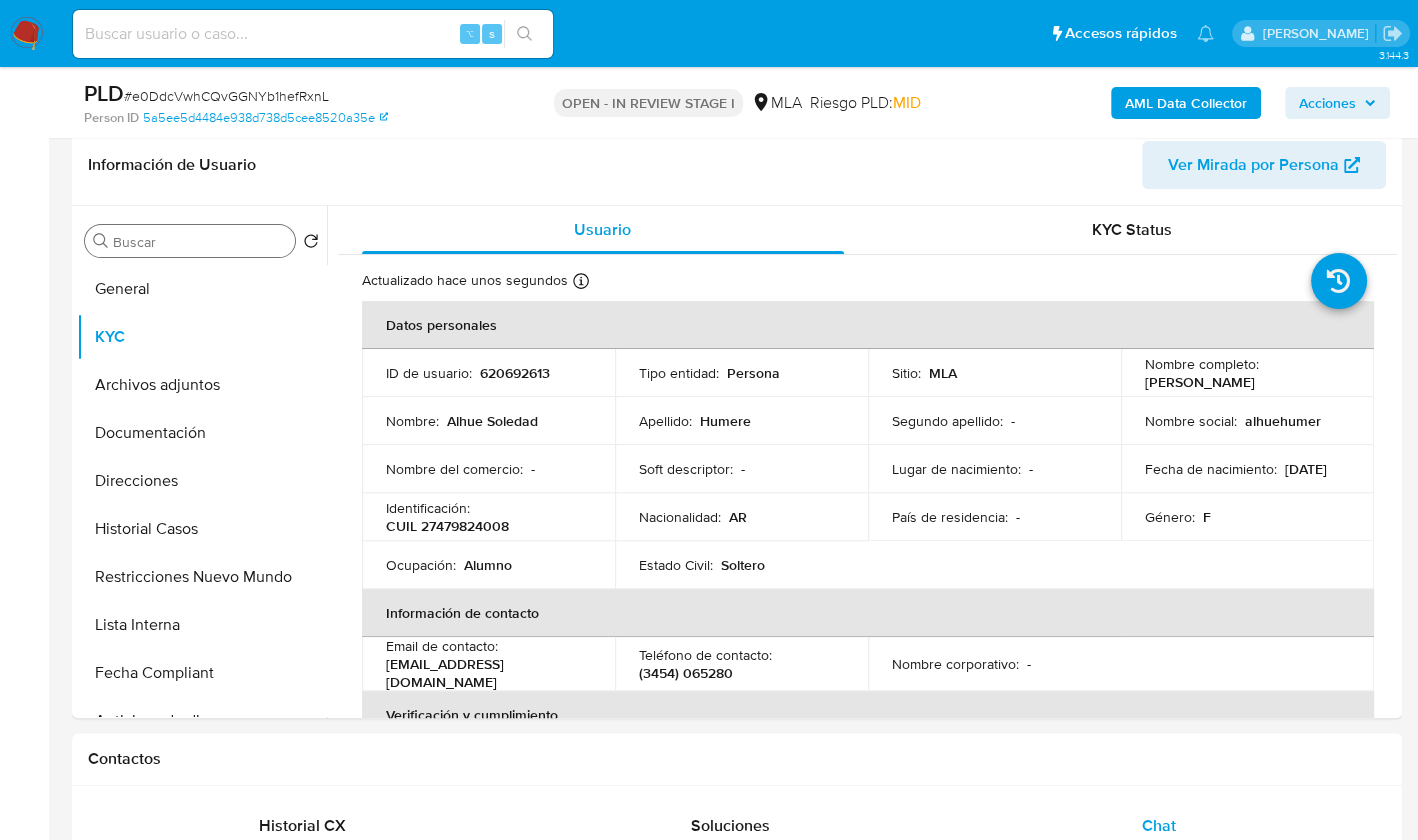 click on "Alhue Soledad Humere" at bounding box center (1200, 382) 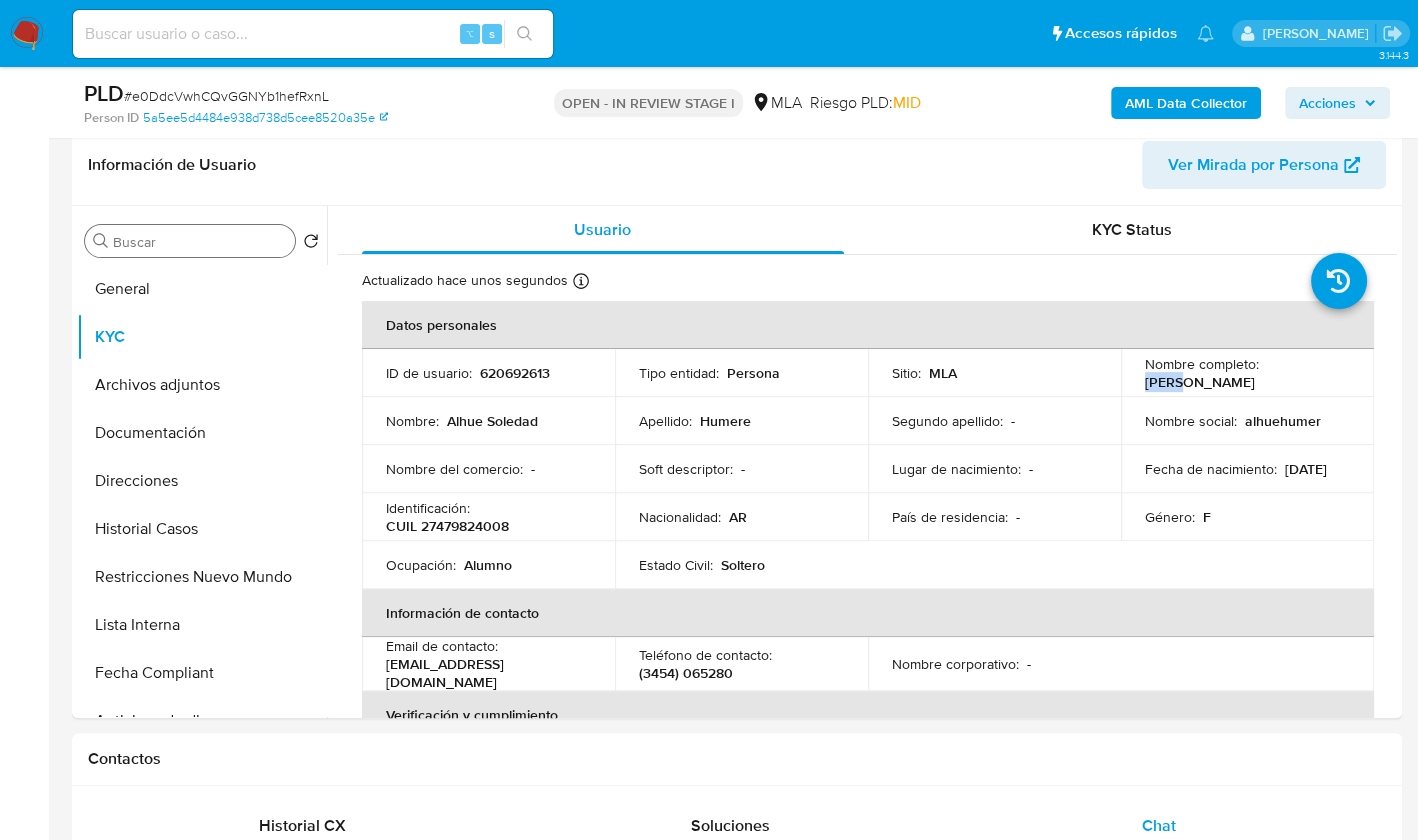 click on "Alhue Soledad Humere" at bounding box center [1200, 382] 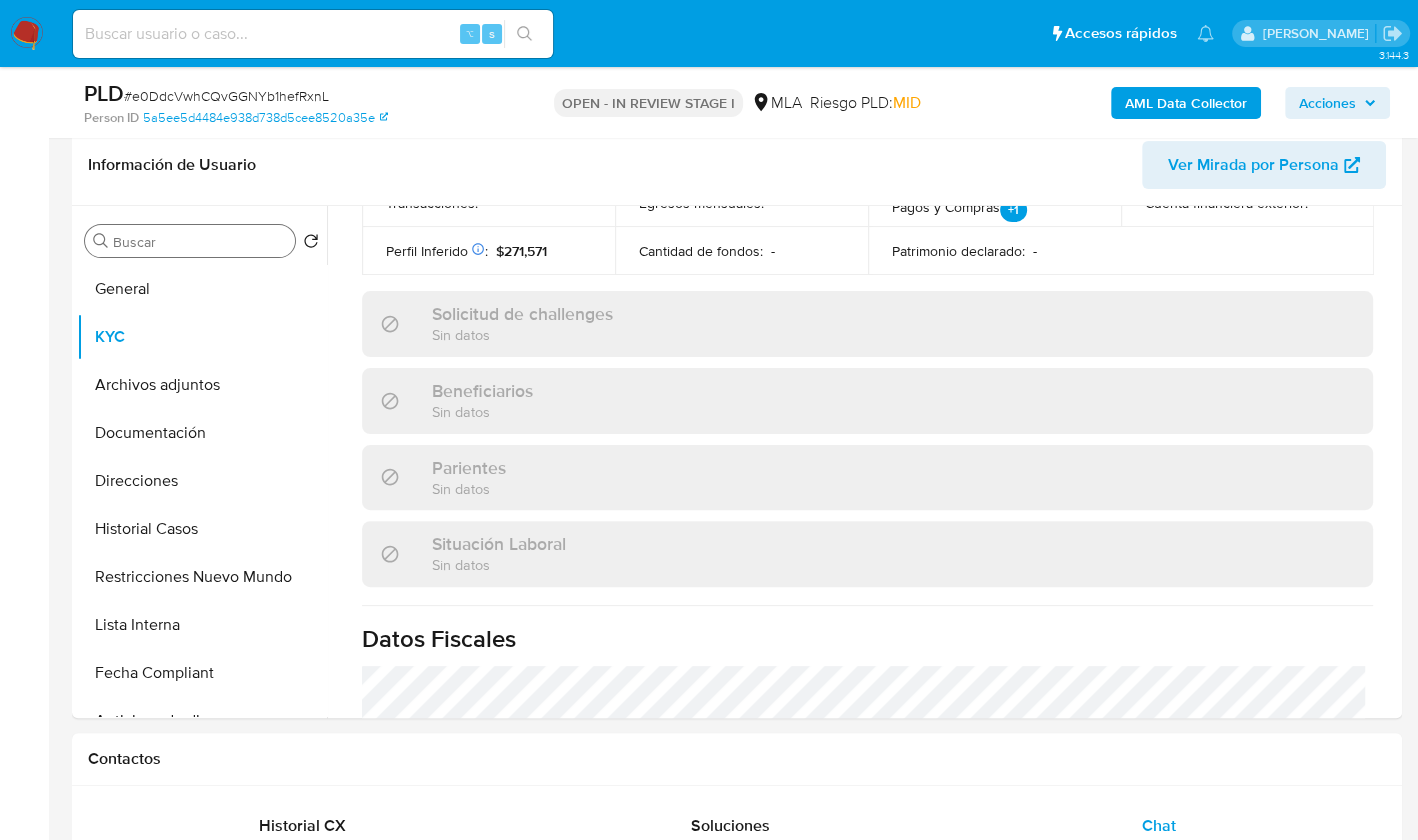 scroll, scrollTop: 1070, scrollLeft: 0, axis: vertical 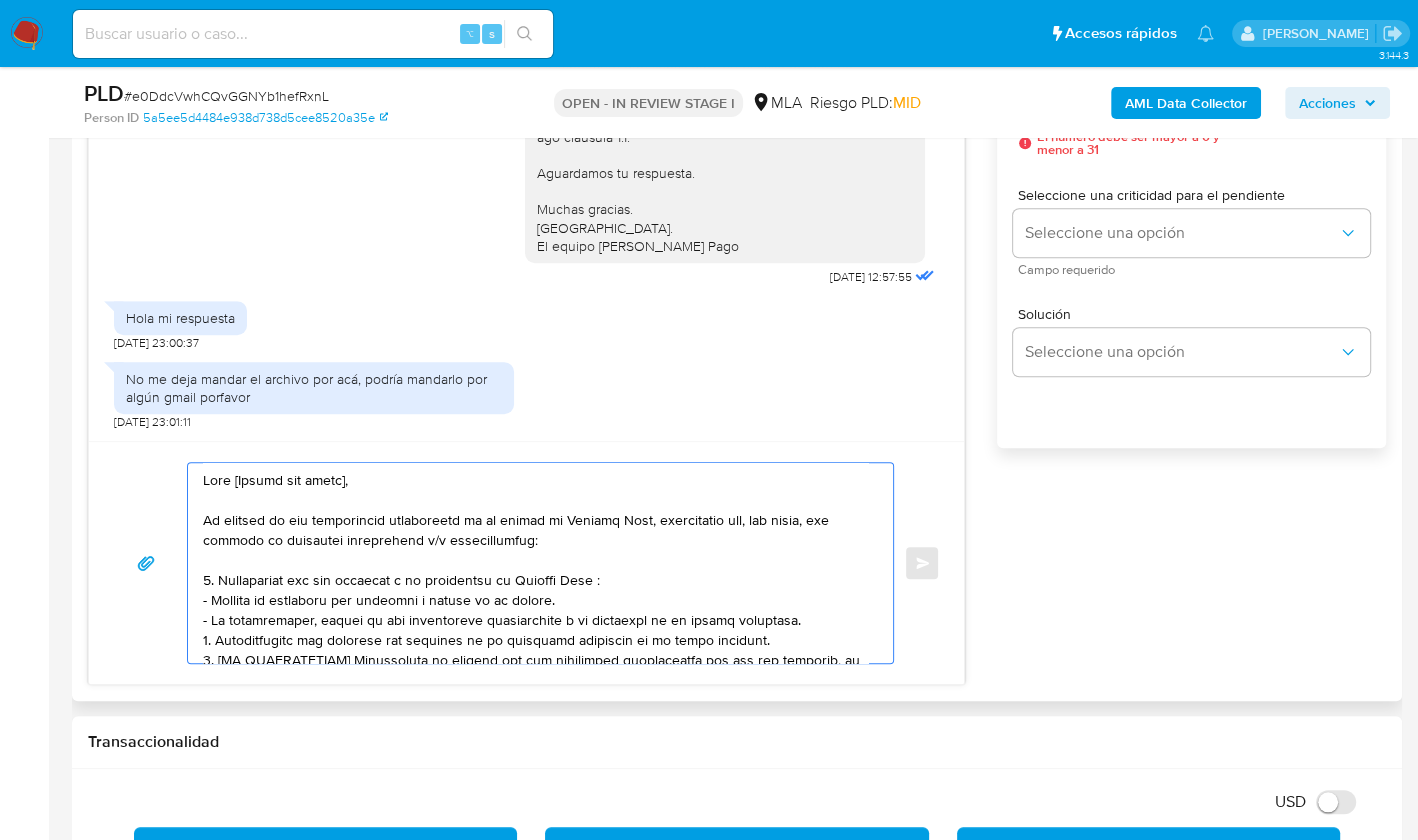 drag, startPoint x: 357, startPoint y: 478, endPoint x: 233, endPoint y: 477, distance: 124.004036 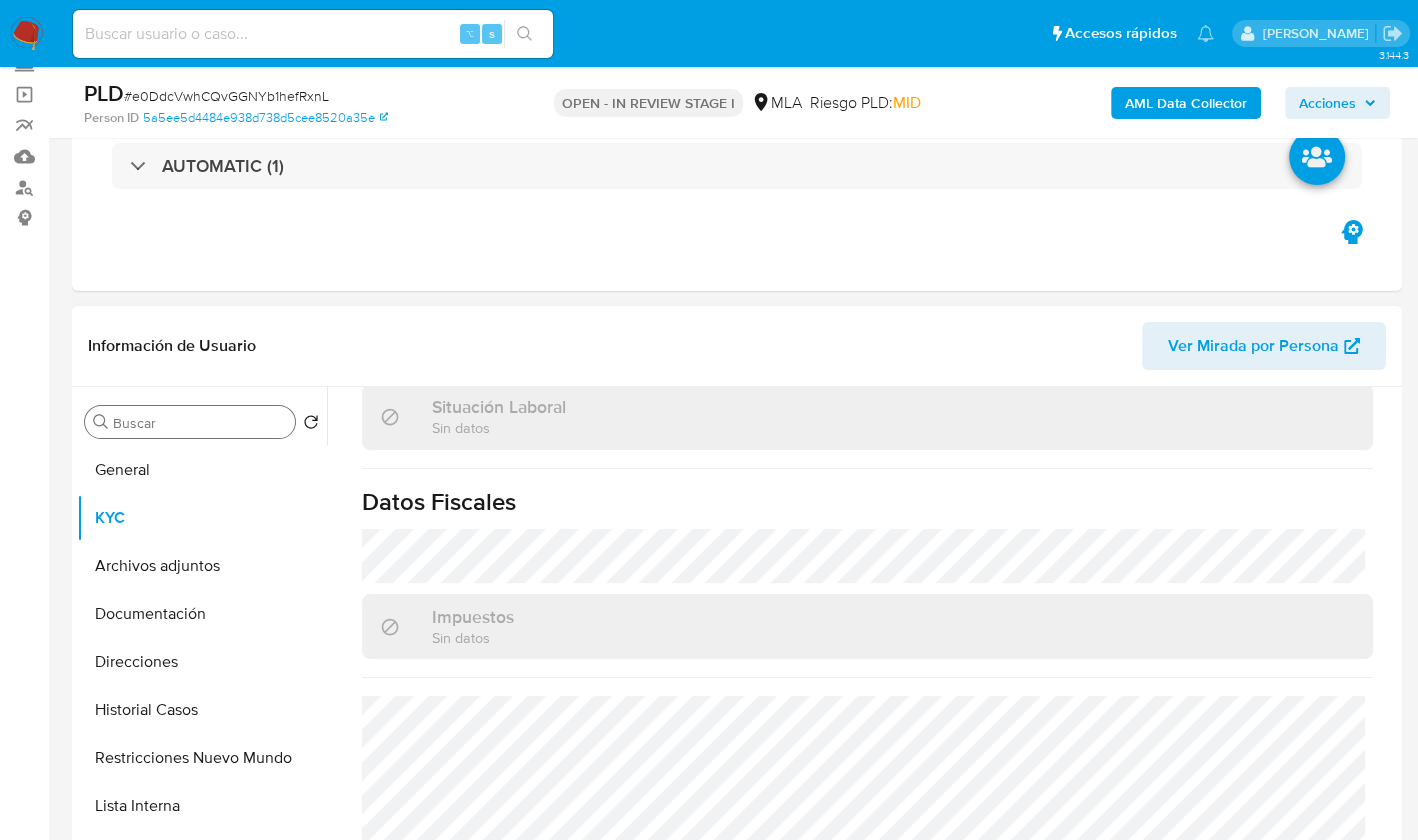 scroll, scrollTop: 112, scrollLeft: 0, axis: vertical 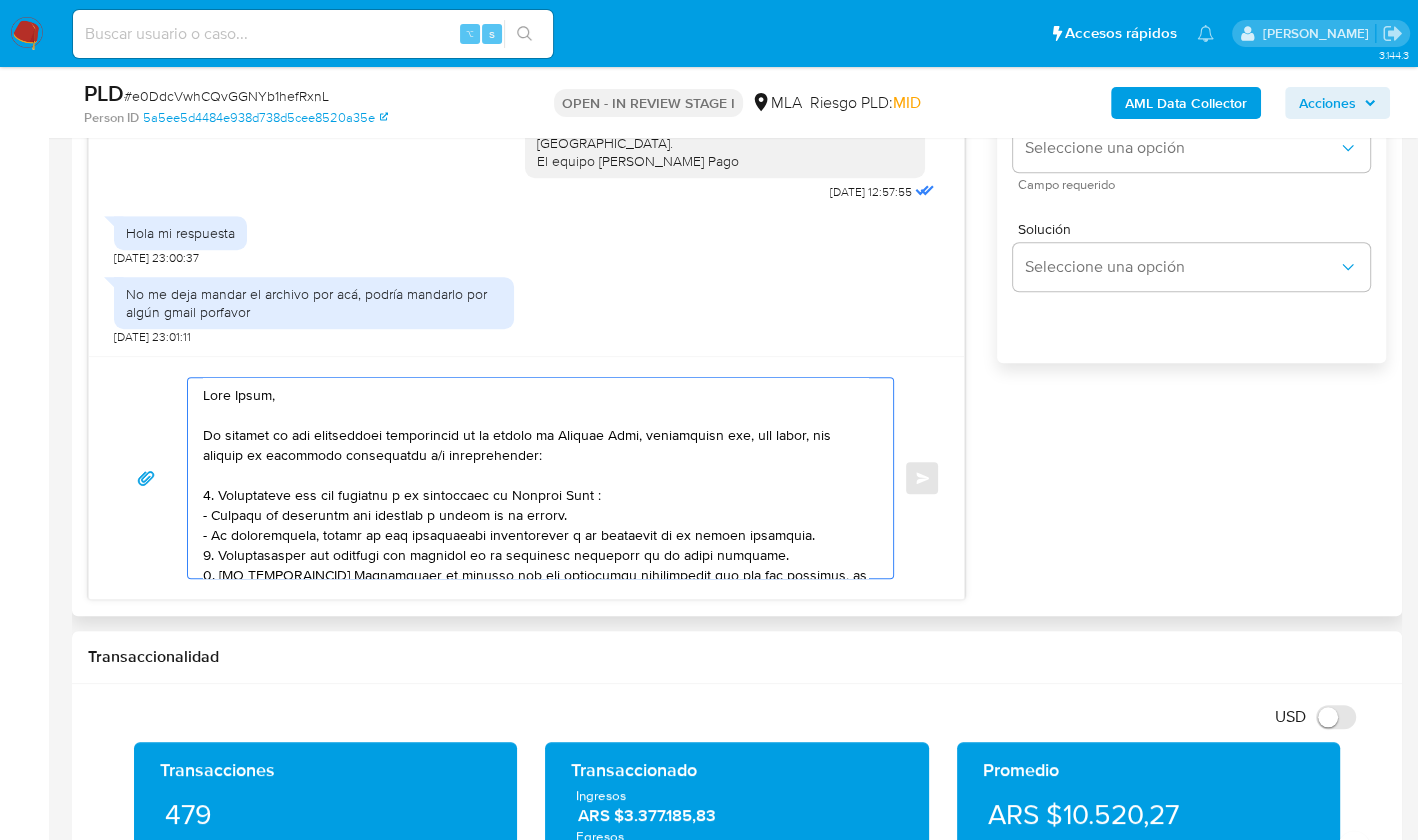 click at bounding box center (535, 478) 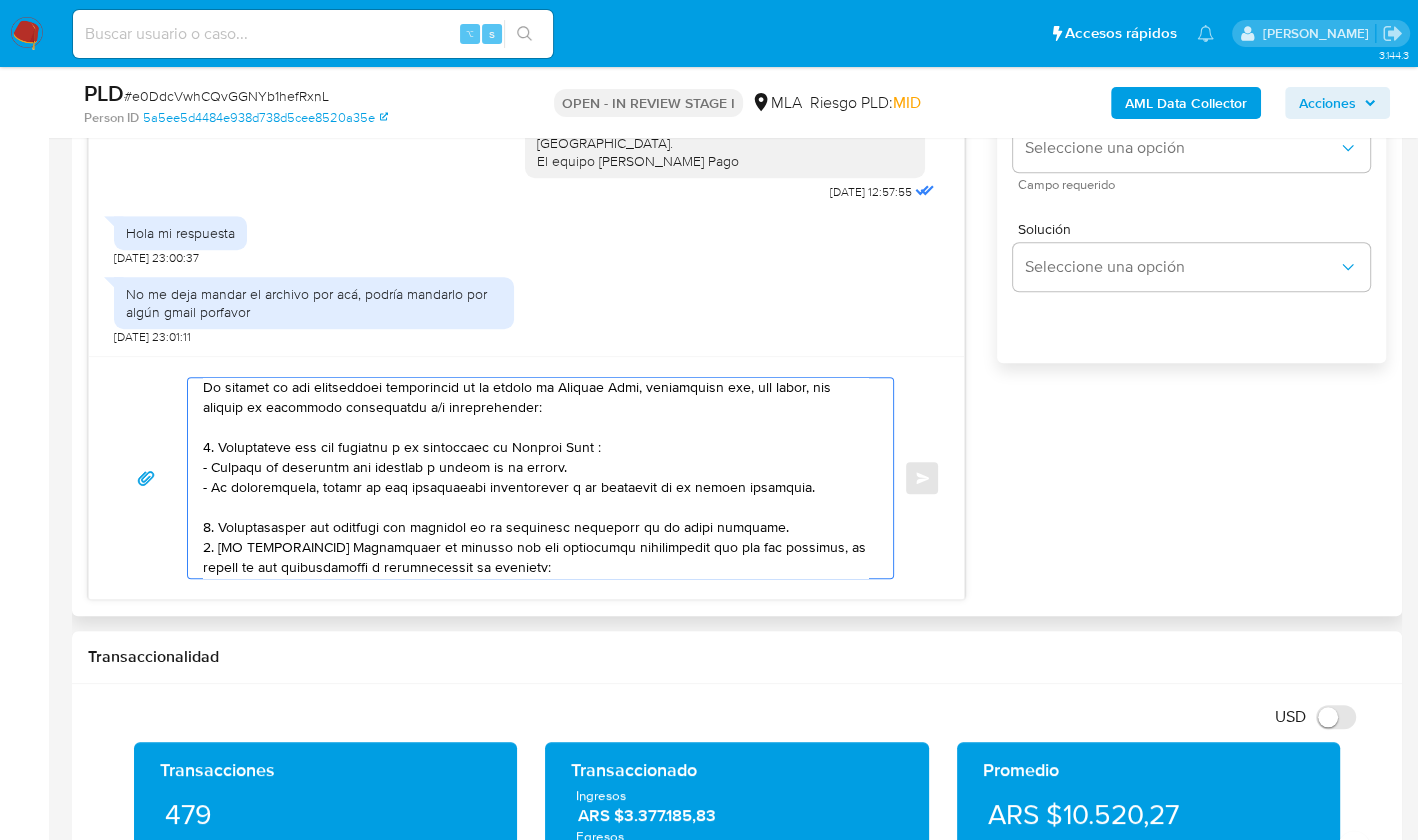 scroll, scrollTop: 63, scrollLeft: 0, axis: vertical 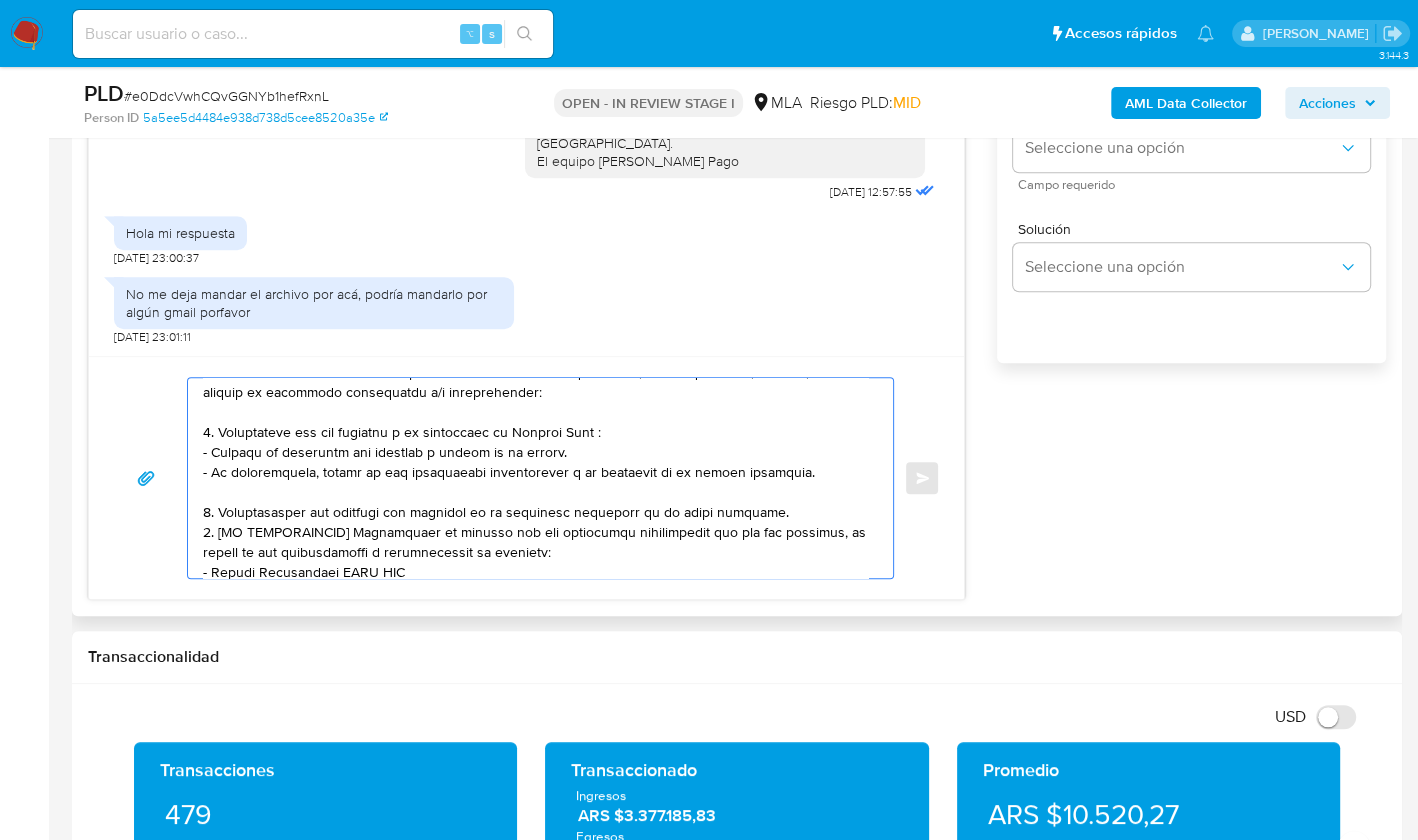 click at bounding box center [535, 478] 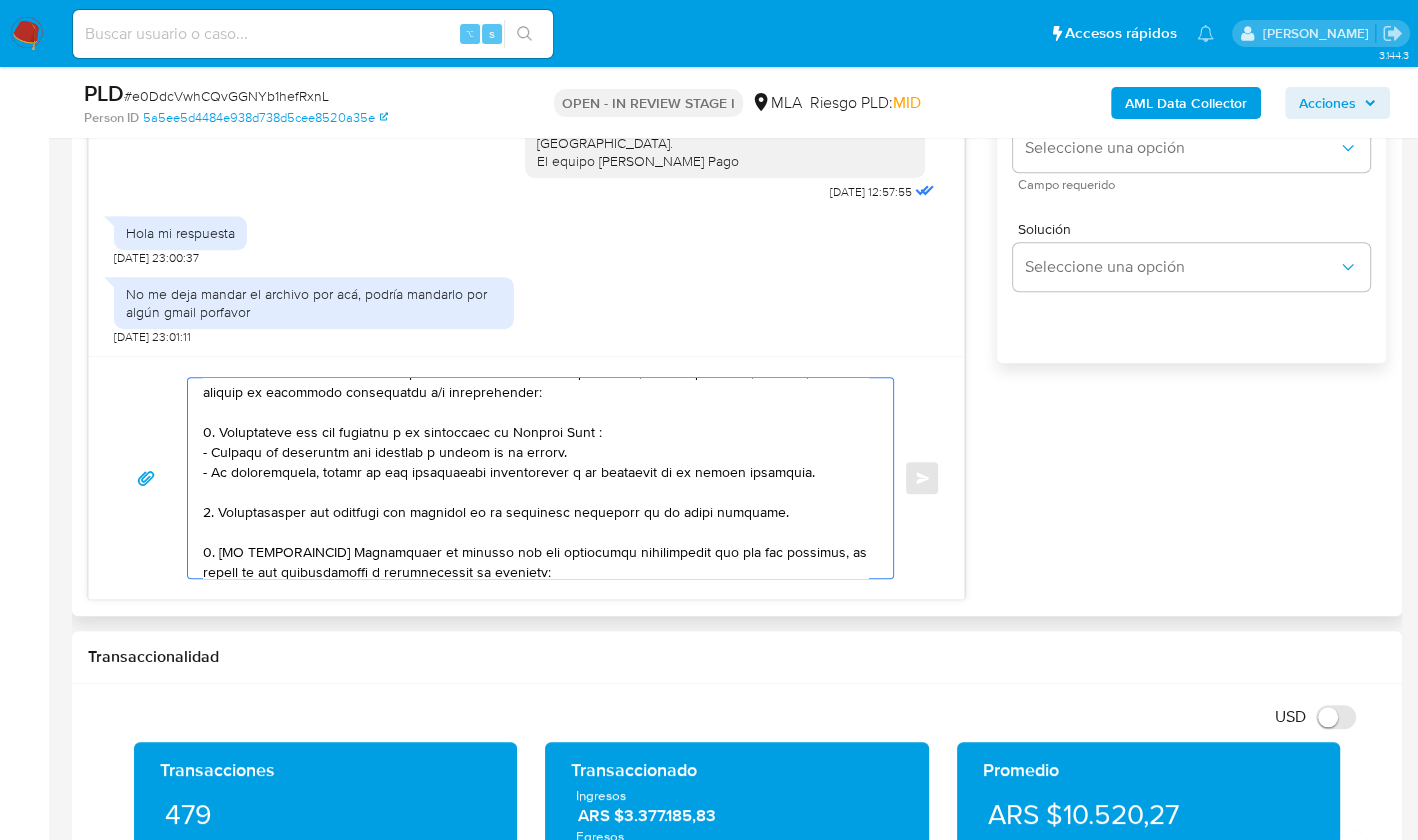 drag, startPoint x: 764, startPoint y: 509, endPoint x: 198, endPoint y: 510, distance: 566.00085 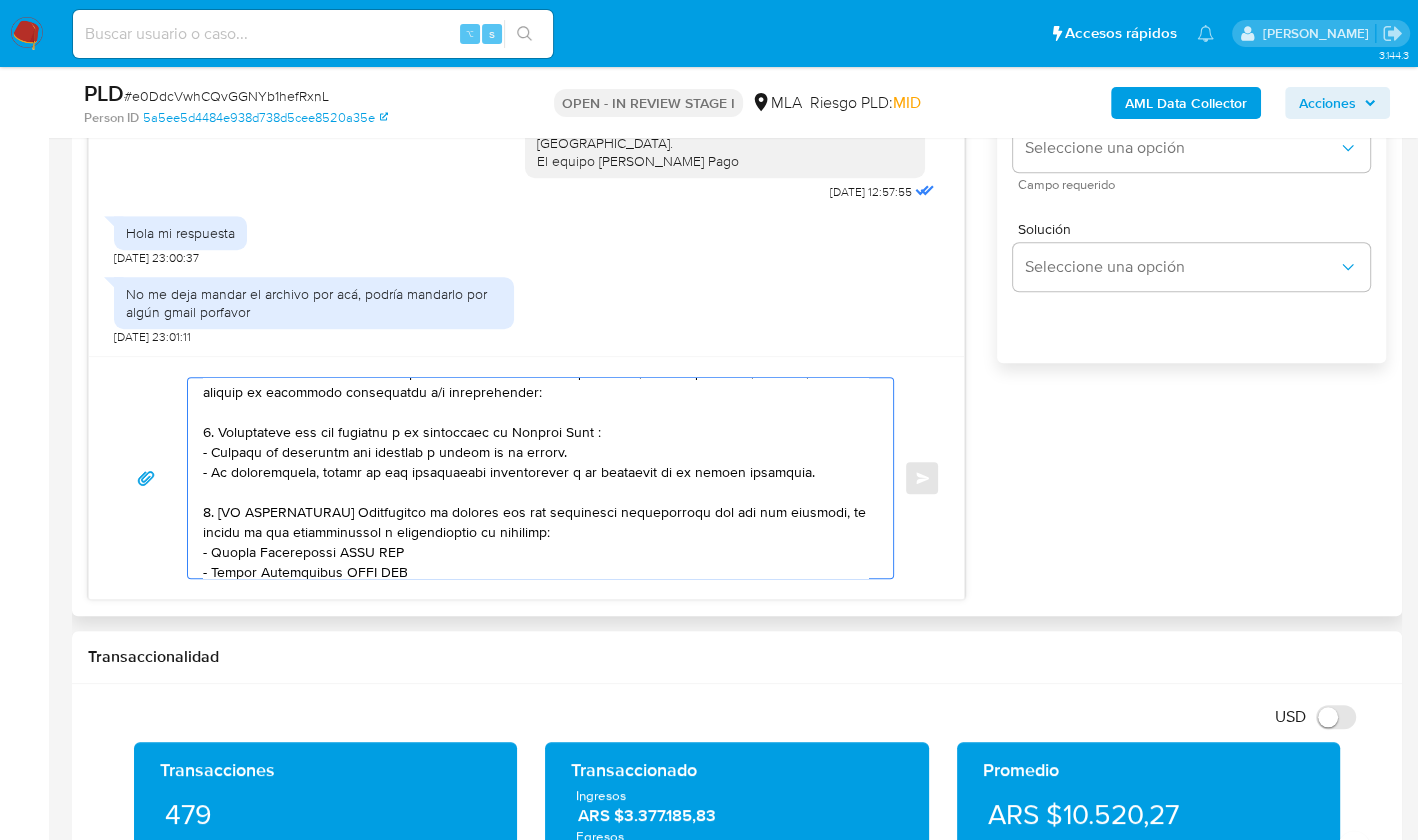 drag, startPoint x: 357, startPoint y: 502, endPoint x: 216, endPoint y: 509, distance: 141.17365 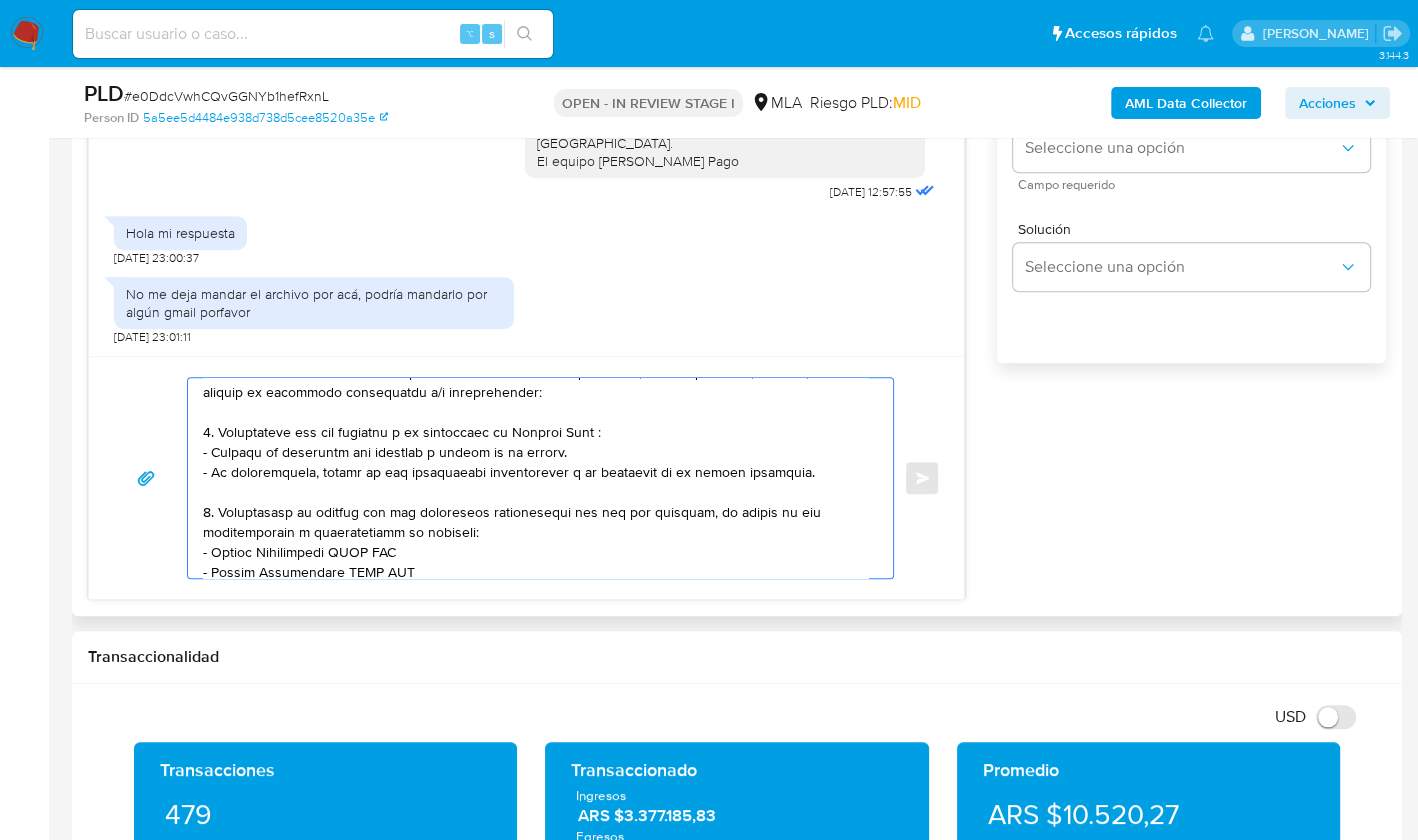 scroll, scrollTop: 67, scrollLeft: 0, axis: vertical 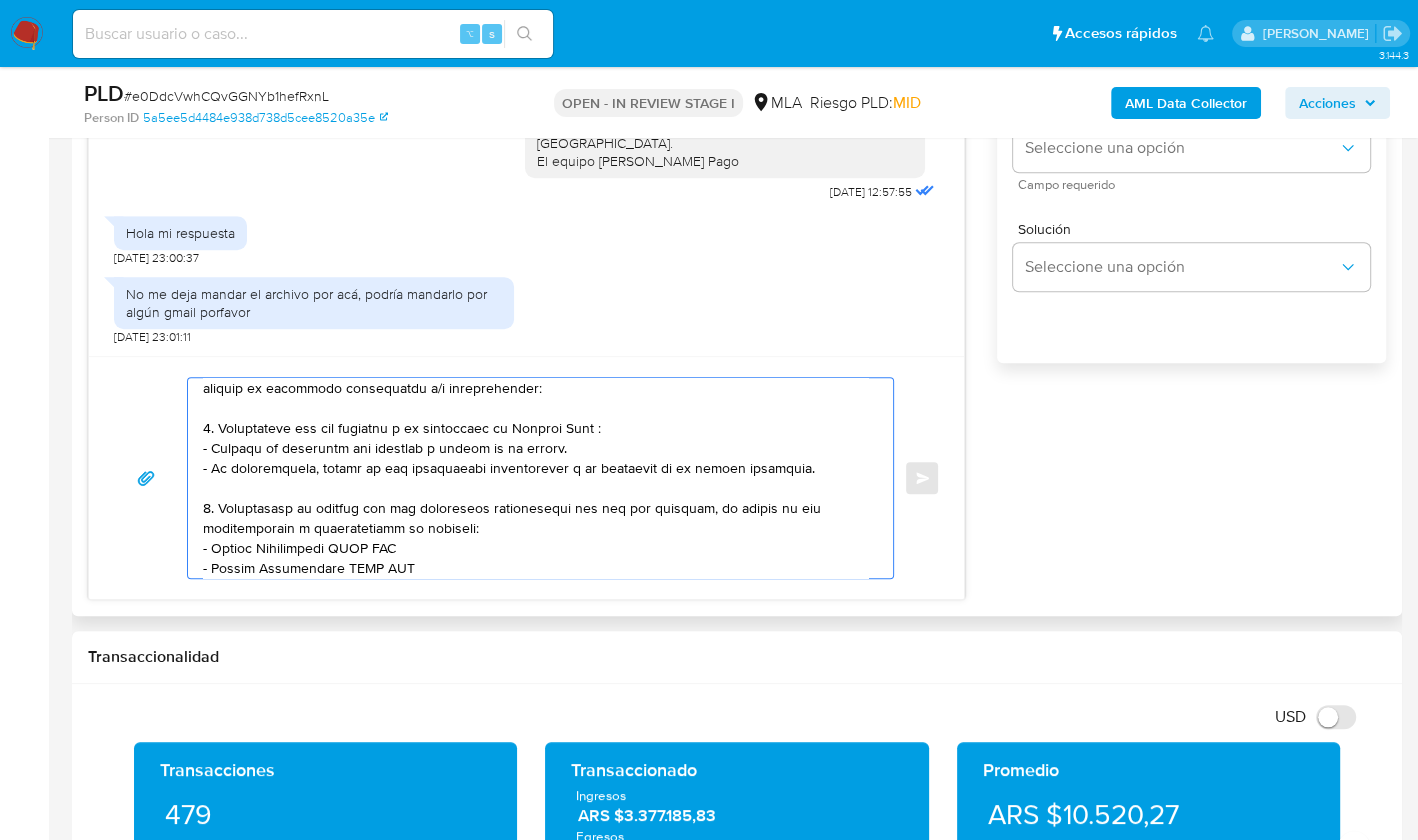 drag, startPoint x: 416, startPoint y: 570, endPoint x: 187, endPoint y: 502, distance: 238.88281 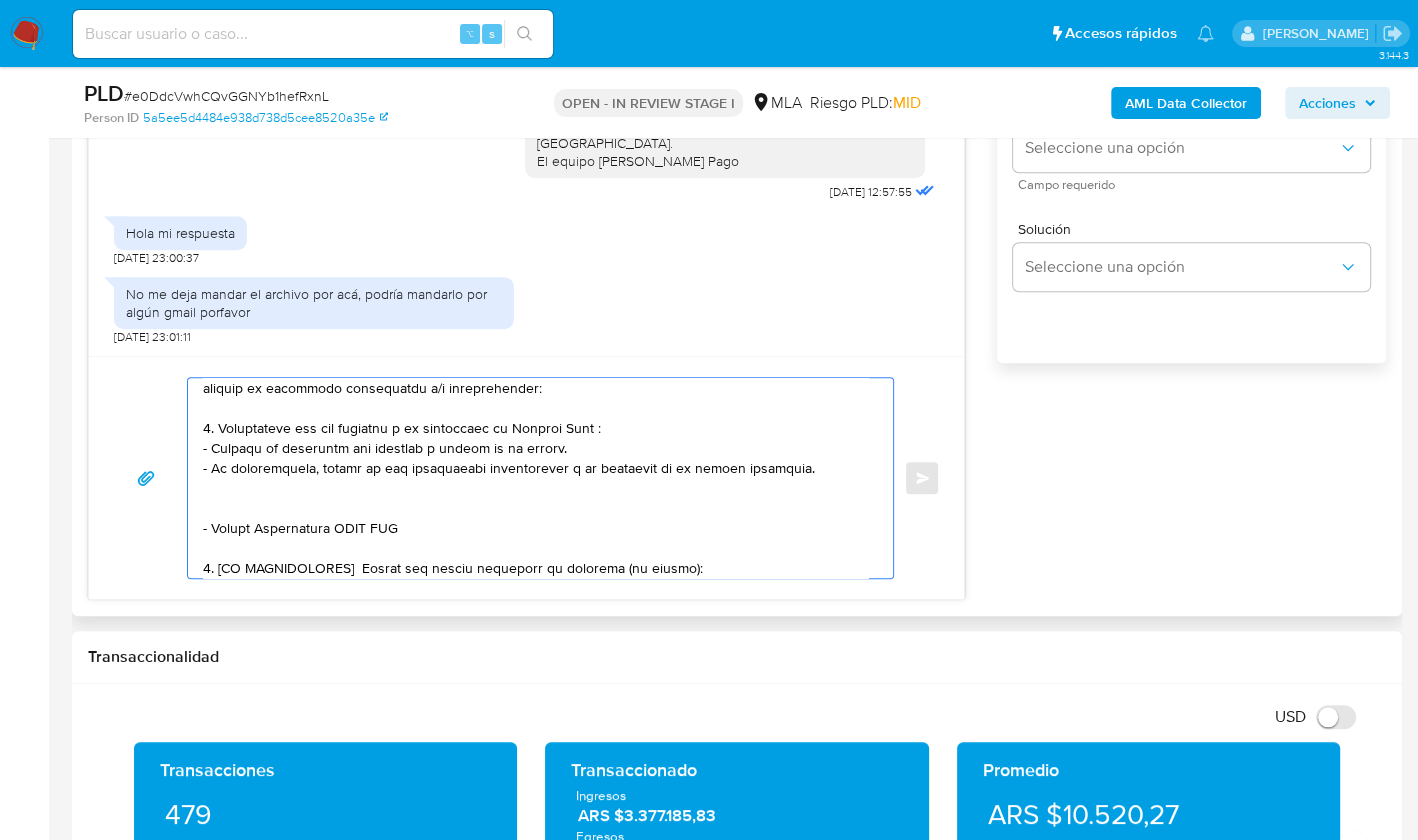 drag, startPoint x: 430, startPoint y: 523, endPoint x: 197, endPoint y: 499, distance: 234.23279 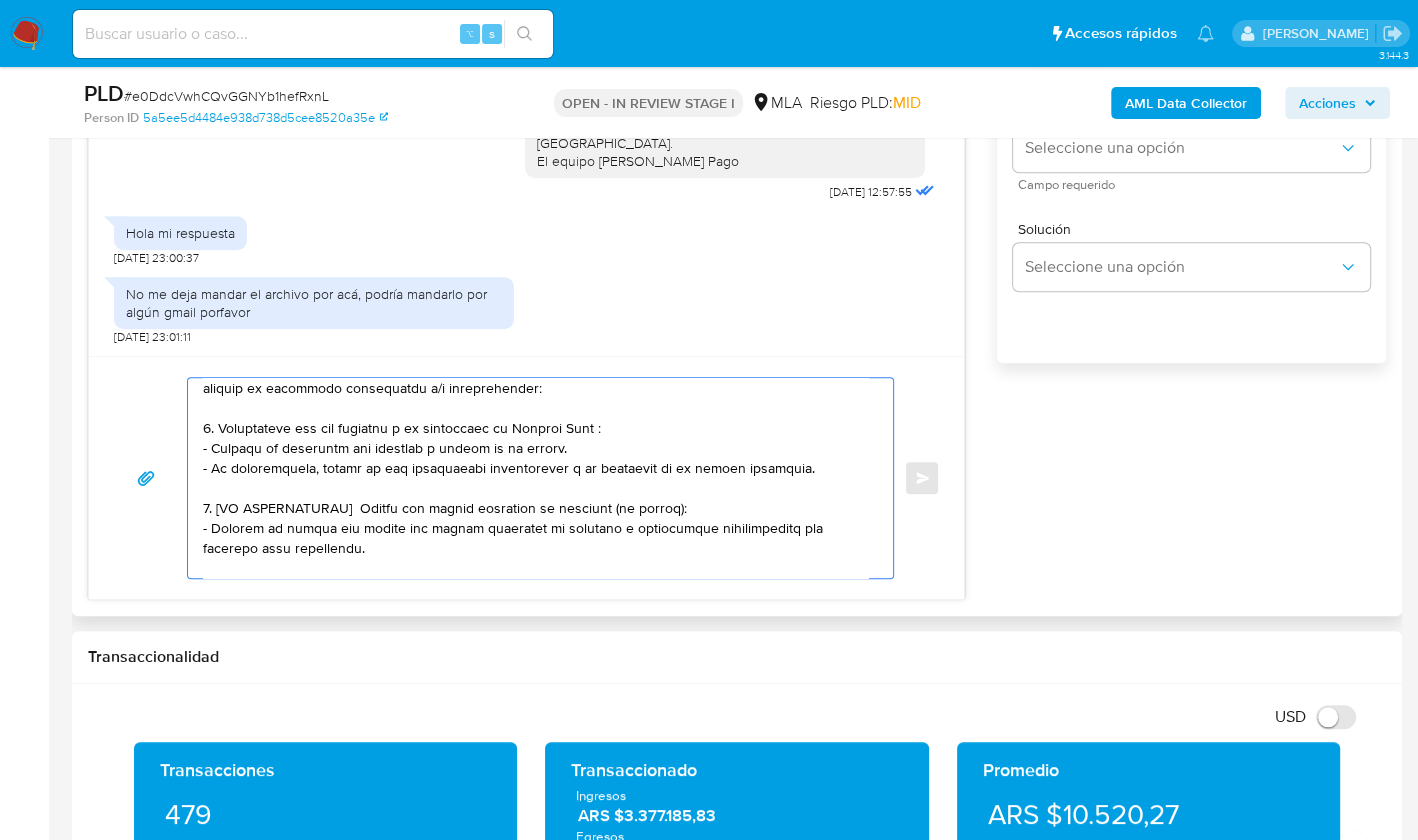 drag, startPoint x: 406, startPoint y: 556, endPoint x: 200, endPoint y: 511, distance: 210.85777 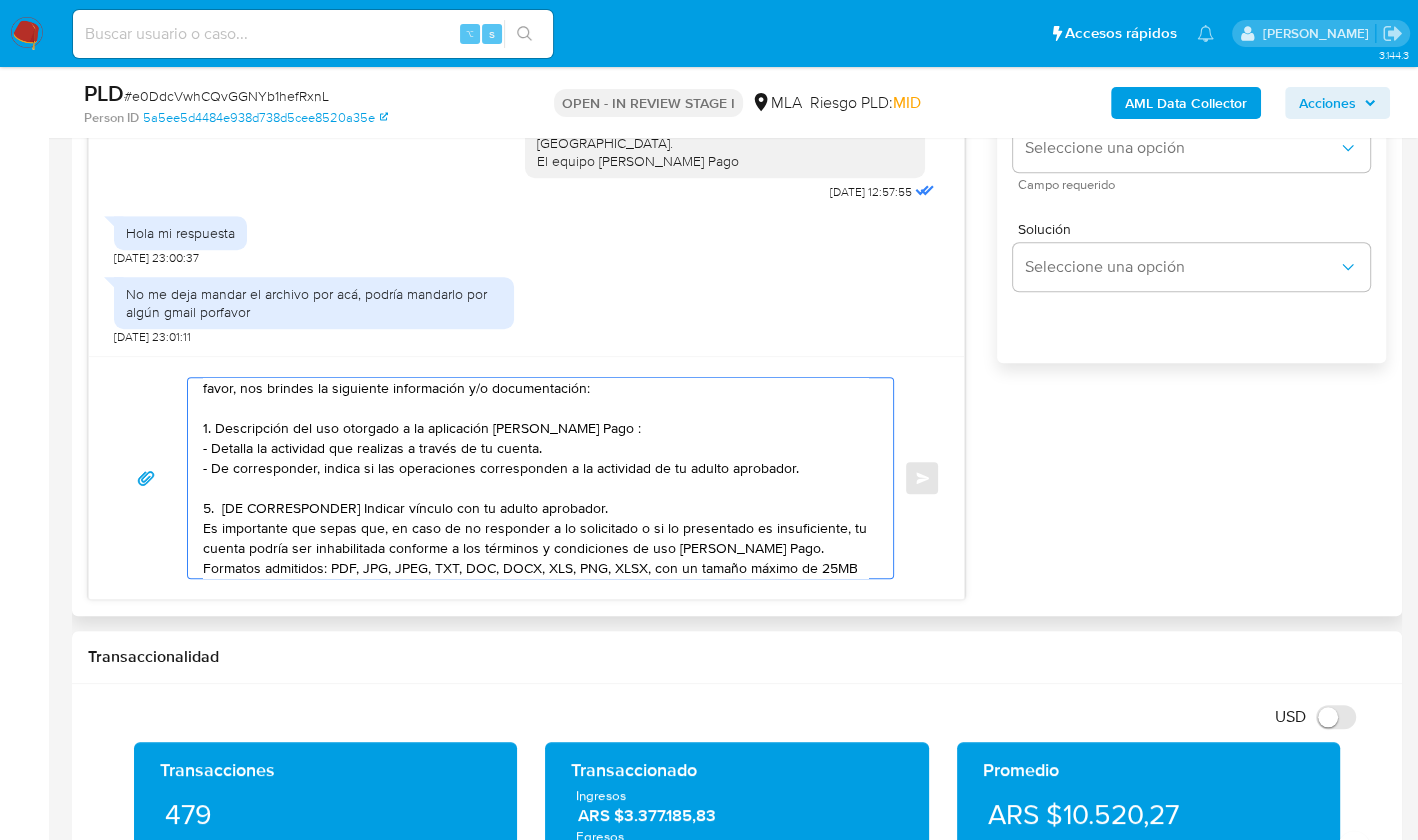 drag, startPoint x: 613, startPoint y: 504, endPoint x: 159, endPoint y: 508, distance: 454.0176 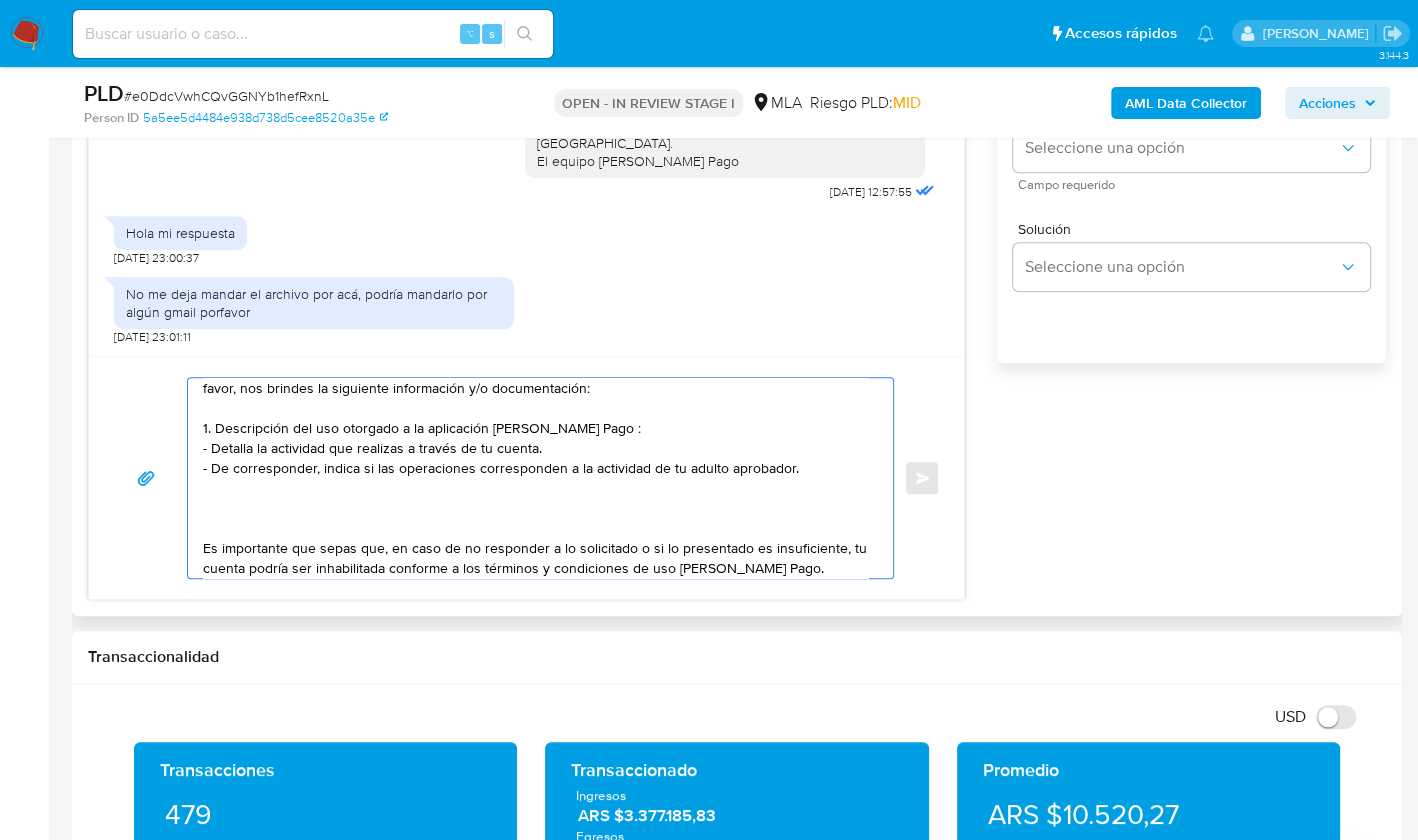 paste on "3. Notamos un incremento en tu operatoria e ingresos en noviembre 2024. ¿Podrías explicarnos a qué se debe el mismo? Por favor, adjuntar documentación respaldatoria." 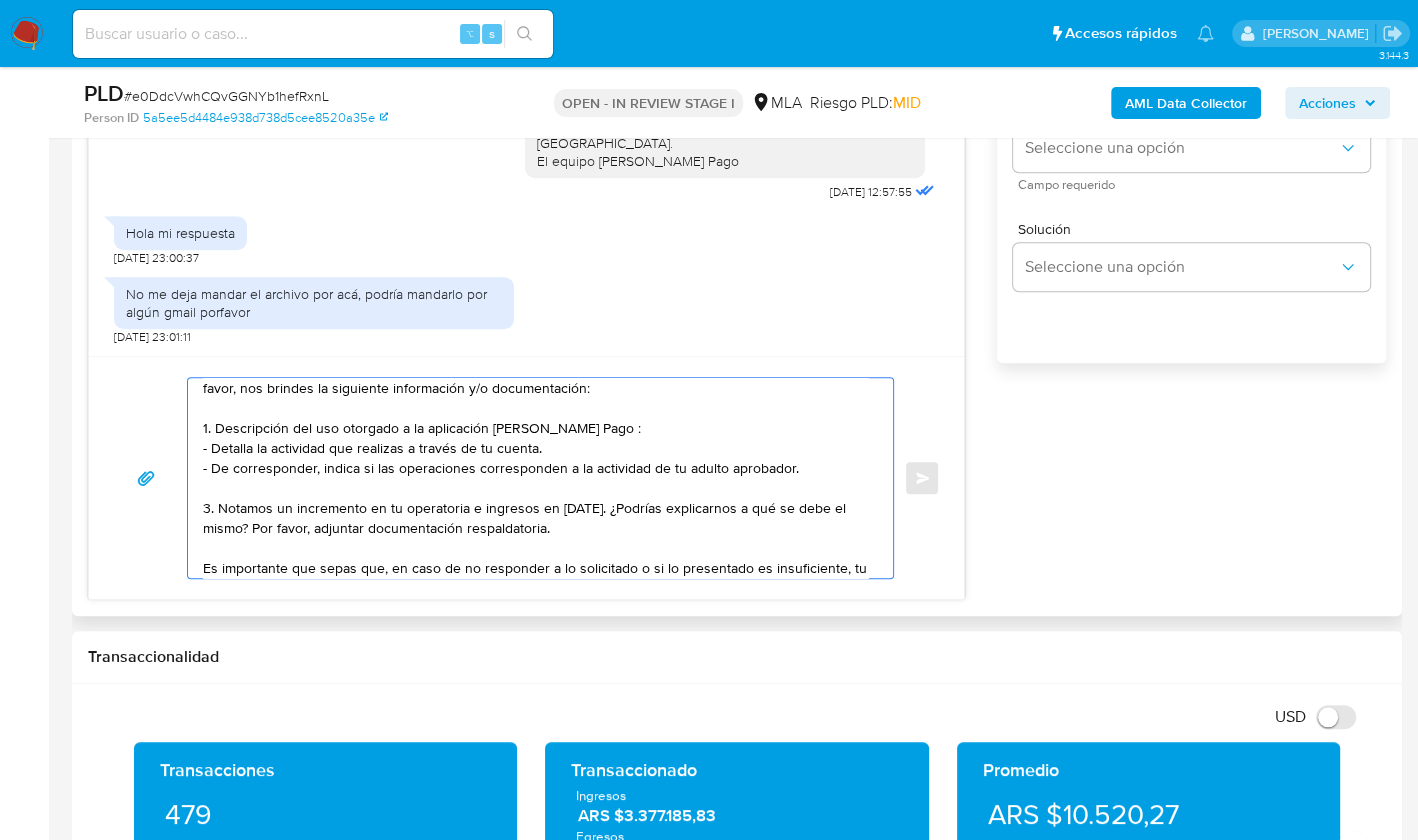click on "Hola Alhue,
En función de las operaciones registradas en tu cuenta de Mercado Pago, necesitamos que, por favor, nos brindes la siguiente información y/o documentación:
1. Descripción del uso otorgado a la aplicación de Mercado Pago :
- Detalla la actividad que realizas a través de tu cuenta.
- De corresponder, indica si las operaciones corresponden a la actividad de tu adulto aprobador.
3. Notamos un incremento en tu operatoria e ingresos en noviembre 2024. ¿Podrías explicarnos a qué se debe el mismo? Por favor, adjuntar documentación respaldatoria.
Es importante que sepas que, en caso de no responder a lo solicitado o si lo presentado es insuficiente, tu cuenta podría ser inhabilitada conforme a los términos y condiciones de uso de Mercado Pago.
Formatos admitidos: PDF, JPG, JPEG, TXT, DOC, DOCX, XLS, PNG, XLSX, con un tamaño máximo de 25MB por archivo.
Esperamos recibir la información dentro de los próximos XXX días.
Muchas gracias." at bounding box center [535, 478] 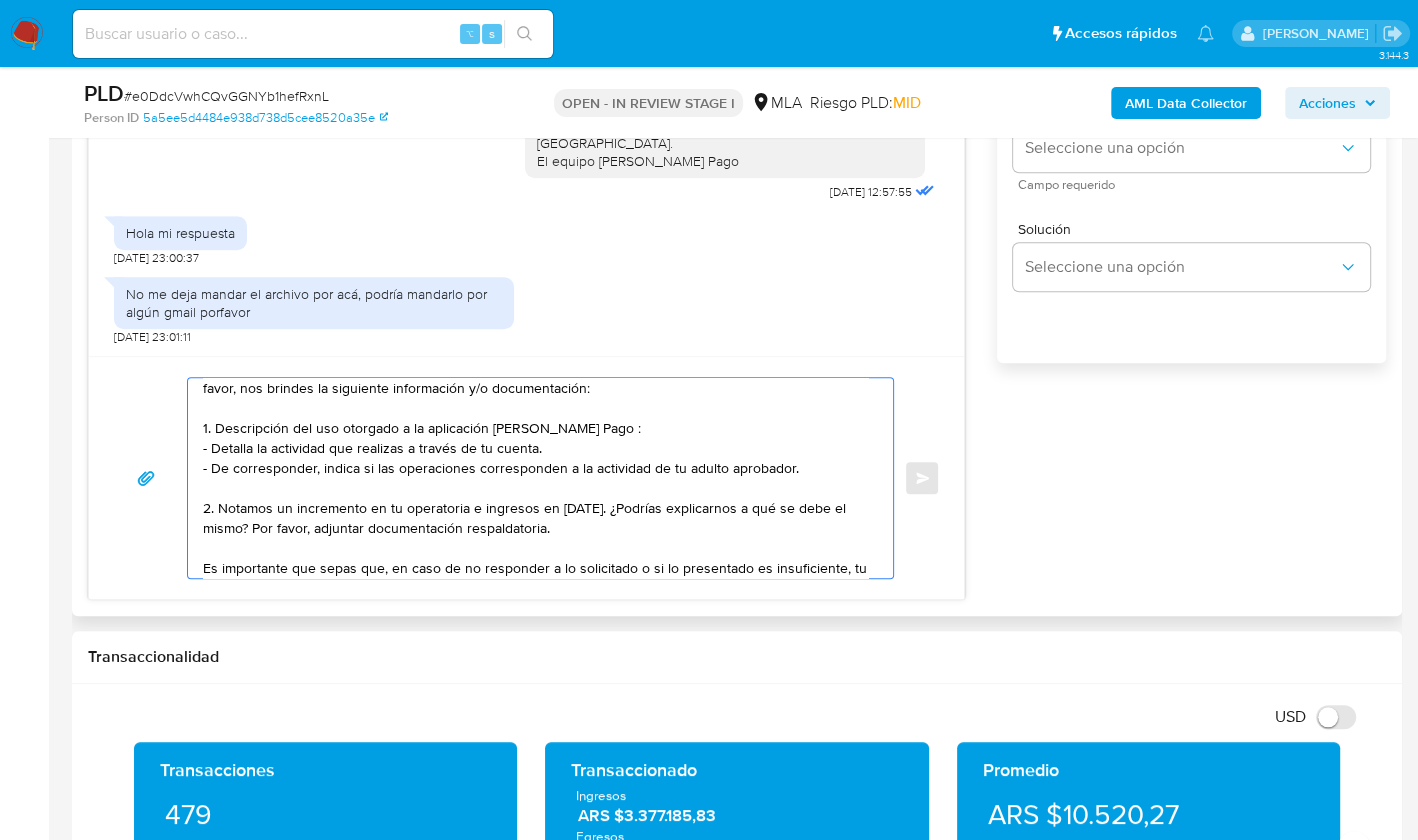 drag, startPoint x: 557, startPoint y: 506, endPoint x: 655, endPoint y: 505, distance: 98.005104 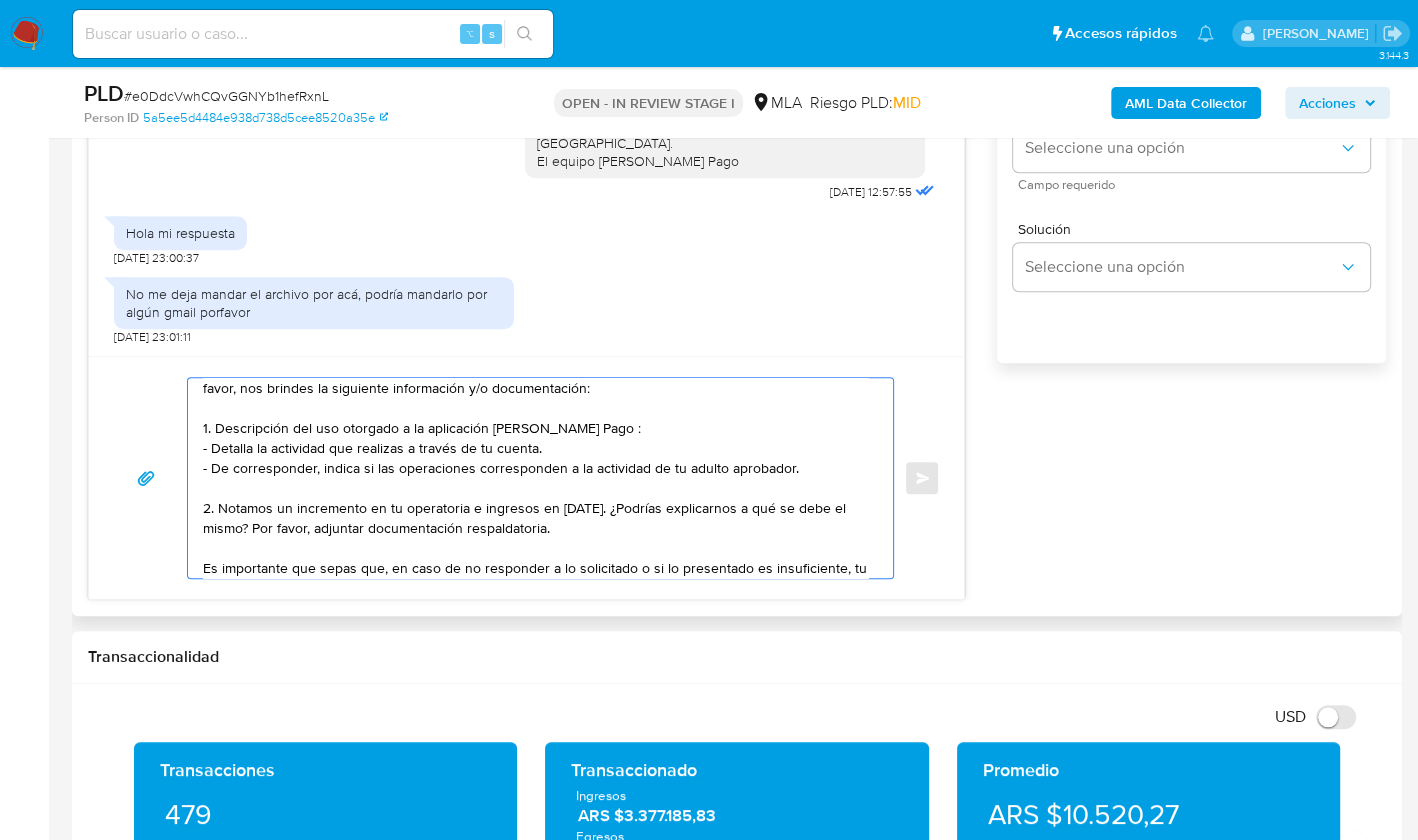 click on "Hola Alhue,
En función de las operaciones registradas en tu cuenta de Mercado Pago, necesitamos que, por favor, nos brindes la siguiente información y/o documentación:
1. Descripción del uso otorgado a la aplicación de Mercado Pago :
- Detalla la actividad que realizas a través de tu cuenta.
- De corresponder, indica si las operaciones corresponden a la actividad de tu adulto aprobador.
2. Notamos un incremento en tu operatoria e ingresos en mayo 2025. ¿Podrías explicarnos a qué se debe el mismo? Por favor, adjuntar documentación respaldatoria.
Es importante que sepas que, en caso de no responder a lo solicitado o si lo presentado es insuficiente, tu cuenta podría ser inhabilitada conforme a los términos y condiciones de uso de Mercado Pago.
Formatos admitidos: PDF, JPG, JPEG, TXT, DOC, DOCX, XLS, PNG, XLSX, con un tamaño máximo de 25MB por archivo.
Esperamos recibir la información dentro de los próximos XXX días.
Muchas gracias." at bounding box center [535, 478] 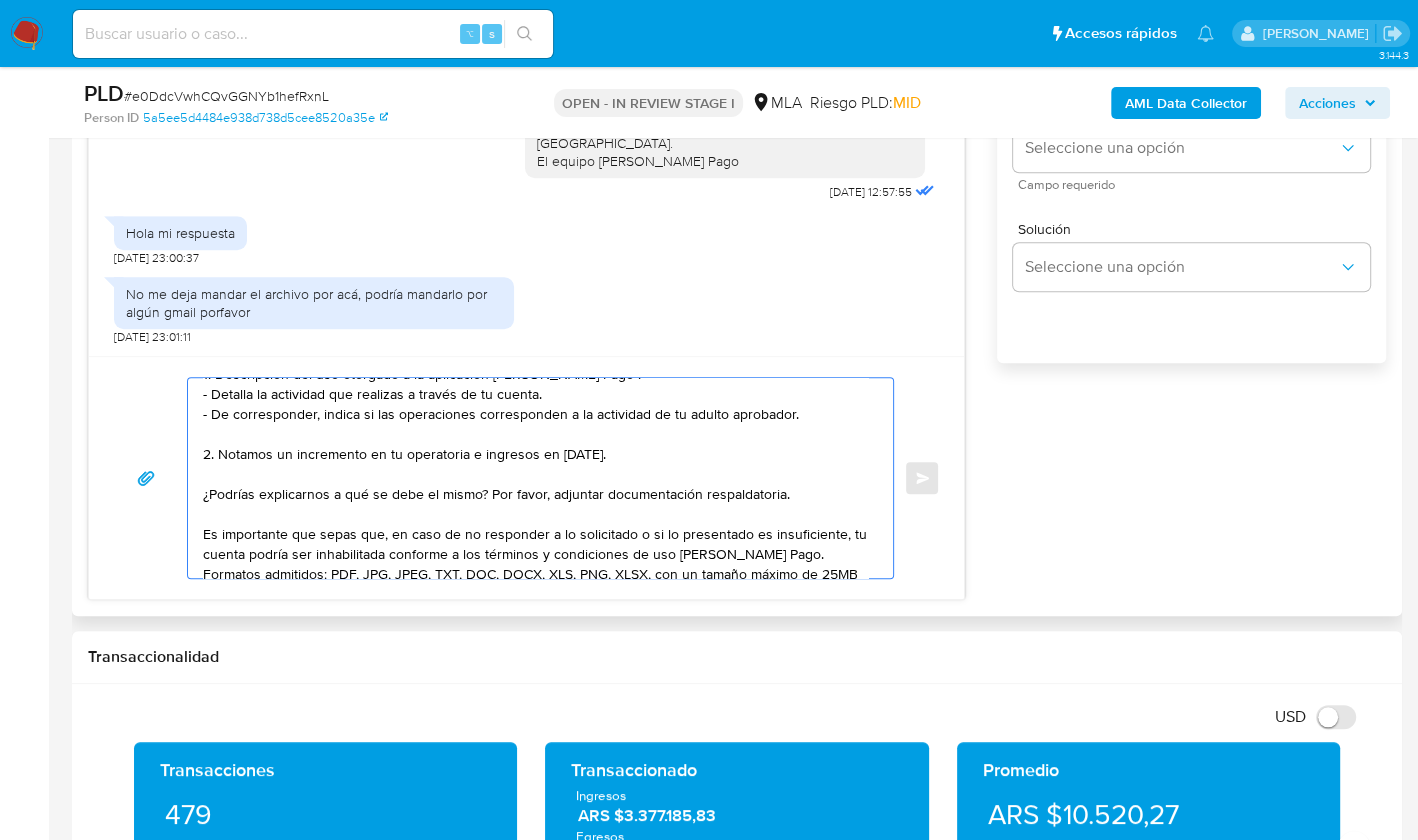 scroll, scrollTop: 179, scrollLeft: 0, axis: vertical 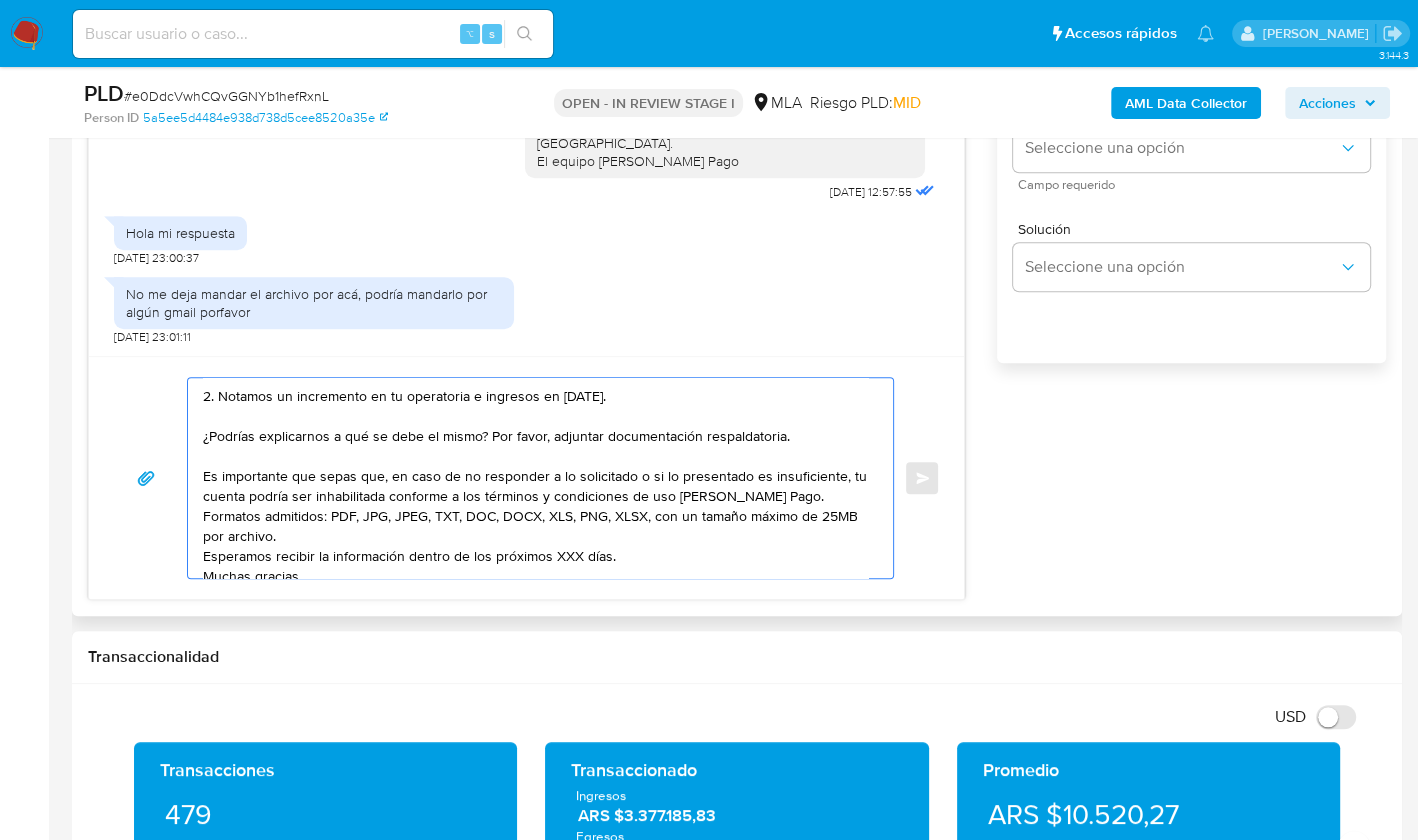 click on "Hola Alhue,
En función de las operaciones registradas en tu cuenta de Mercado Pago, necesitamos que, por favor, nos brindes la siguiente información y/o documentación:
1. Descripción del uso otorgado a la aplicación de Mercado Pago :
- Detalla la actividad que realizas a través de tu cuenta.
- De corresponder, indica si las operaciones corresponden a la actividad de tu adulto aprobador.
2. Notamos un incremento en tu operatoria e ingresos en mayo 2025.
¿Podrías explicarnos a qué se debe el mismo? Por favor, adjuntar documentación respaldatoria.
Es importante que sepas que, en caso de no responder a lo solicitado o si lo presentado es insuficiente, tu cuenta podría ser inhabilitada conforme a los términos y condiciones de uso de Mercado Pago.
Formatos admitidos: PDF, JPG, JPEG, TXT, DOC, DOCX, XLS, PNG, XLSX, con un tamaño máximo de 25MB por archivo.
Esperamos recibir la información dentro de los próximos XXX días.
Muchas gracias." at bounding box center (535, 478) 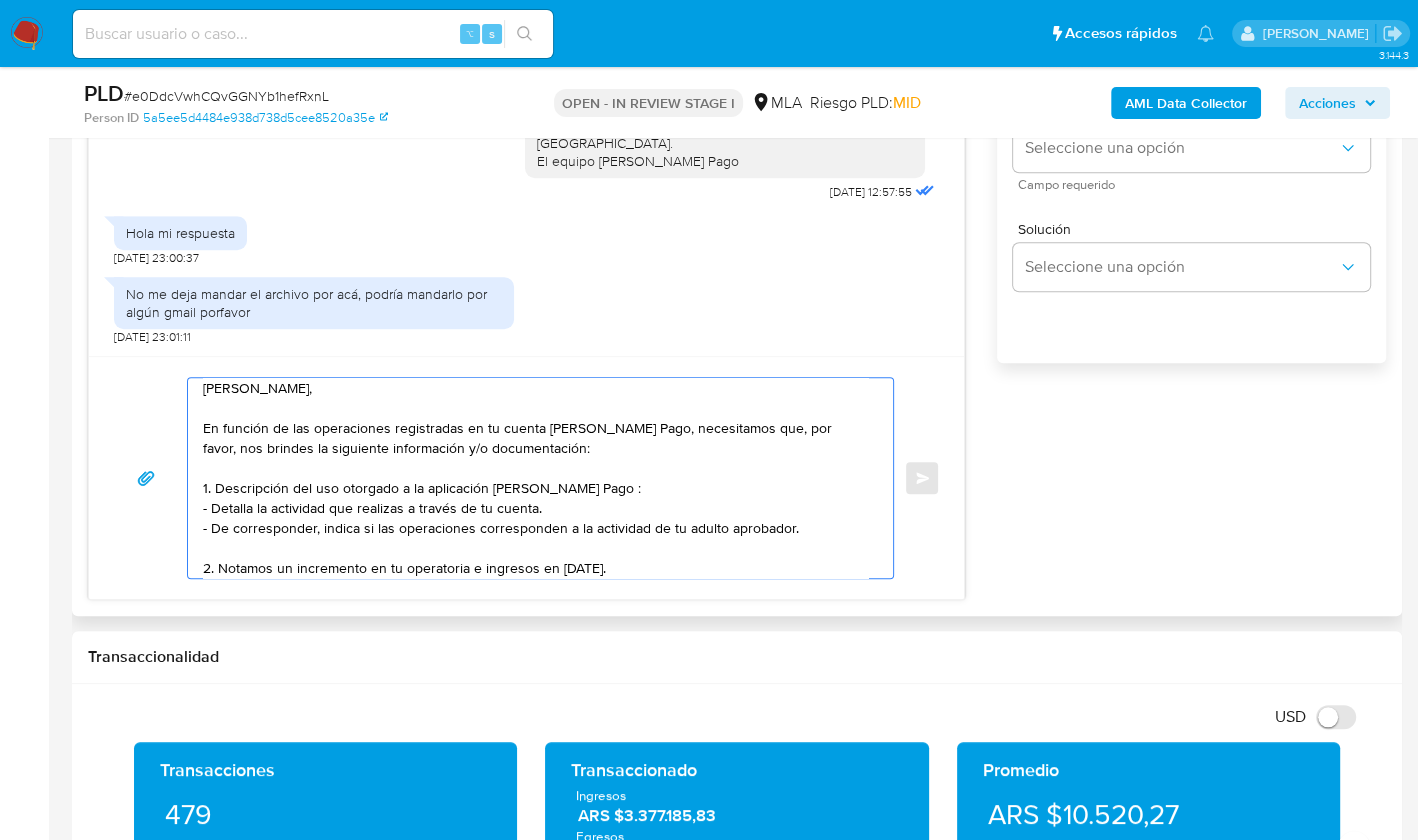 scroll, scrollTop: 3, scrollLeft: 0, axis: vertical 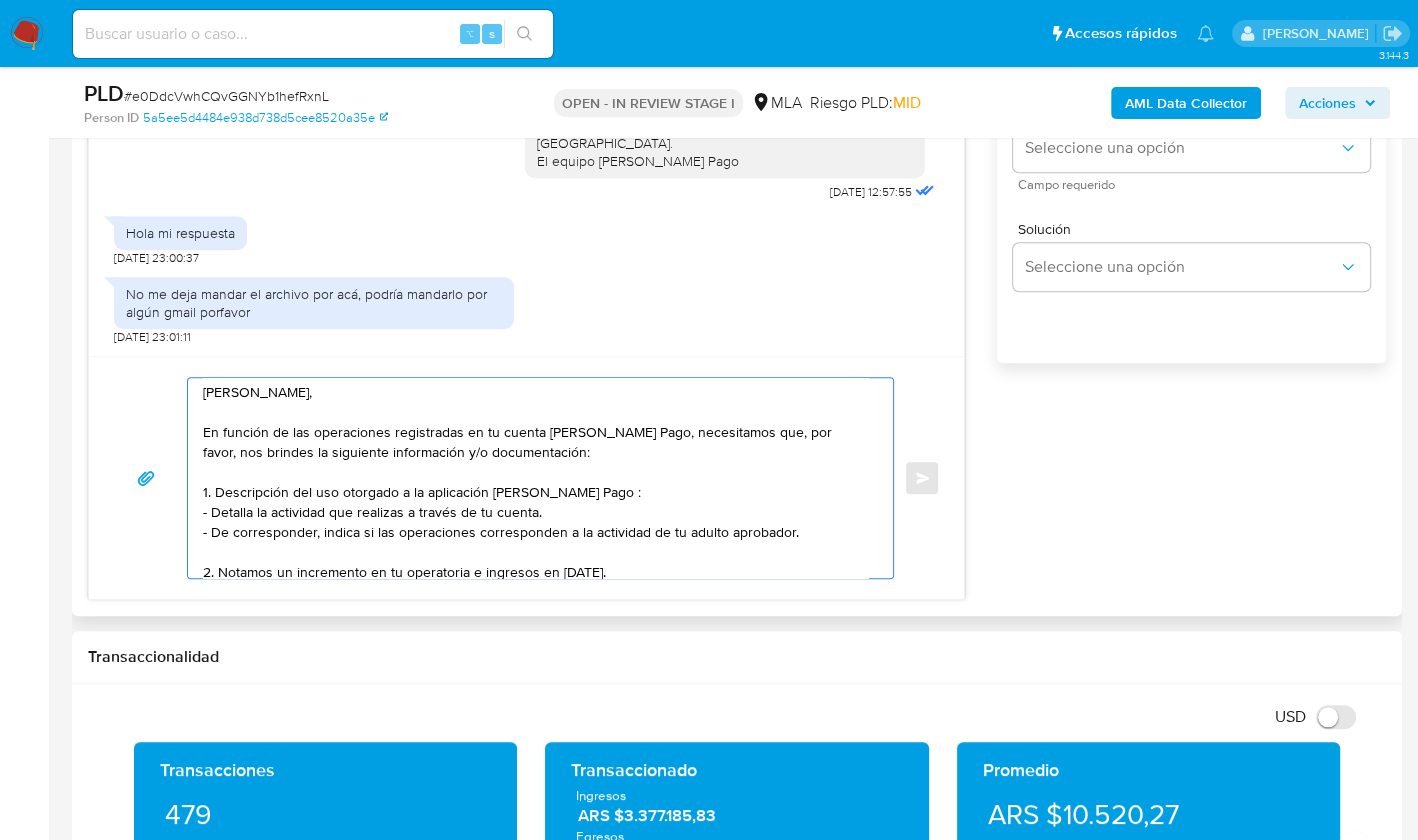 click on "Hola Alhue,
En función de las operaciones registradas en tu cuenta de Mercado Pago, necesitamos que, por favor, nos brindes la siguiente información y/o documentación:
1. Descripción del uso otorgado a la aplicación de Mercado Pago :
- Detalla la actividad que realizas a través de tu cuenta.
- De corresponder, indica si las operaciones corresponden a la actividad de tu adulto aprobador.
2. Notamos un incremento en tu operatoria e ingresos en mayo 2025.
¿Podrías explicarnos a qué se debe el mismo? Por favor, adjuntar documentación respaldatoria.
Es importante que sepas que, en caso de no responder a lo solicitado o si lo presentado es insuficiente, tu cuenta podría ser inhabilitada conforme a los términos y condiciones de uso de Mercado Pago.
Formatos admitidos: PDF, JPG, JPEG, TXT, DOC, DOCX, XLS, PNG, XLSX, con un tamaño máximo de 25MB por archivo.
Esperamos recibir la información dentro de los próximos XXX días.
Muchas gracias." at bounding box center (535, 478) 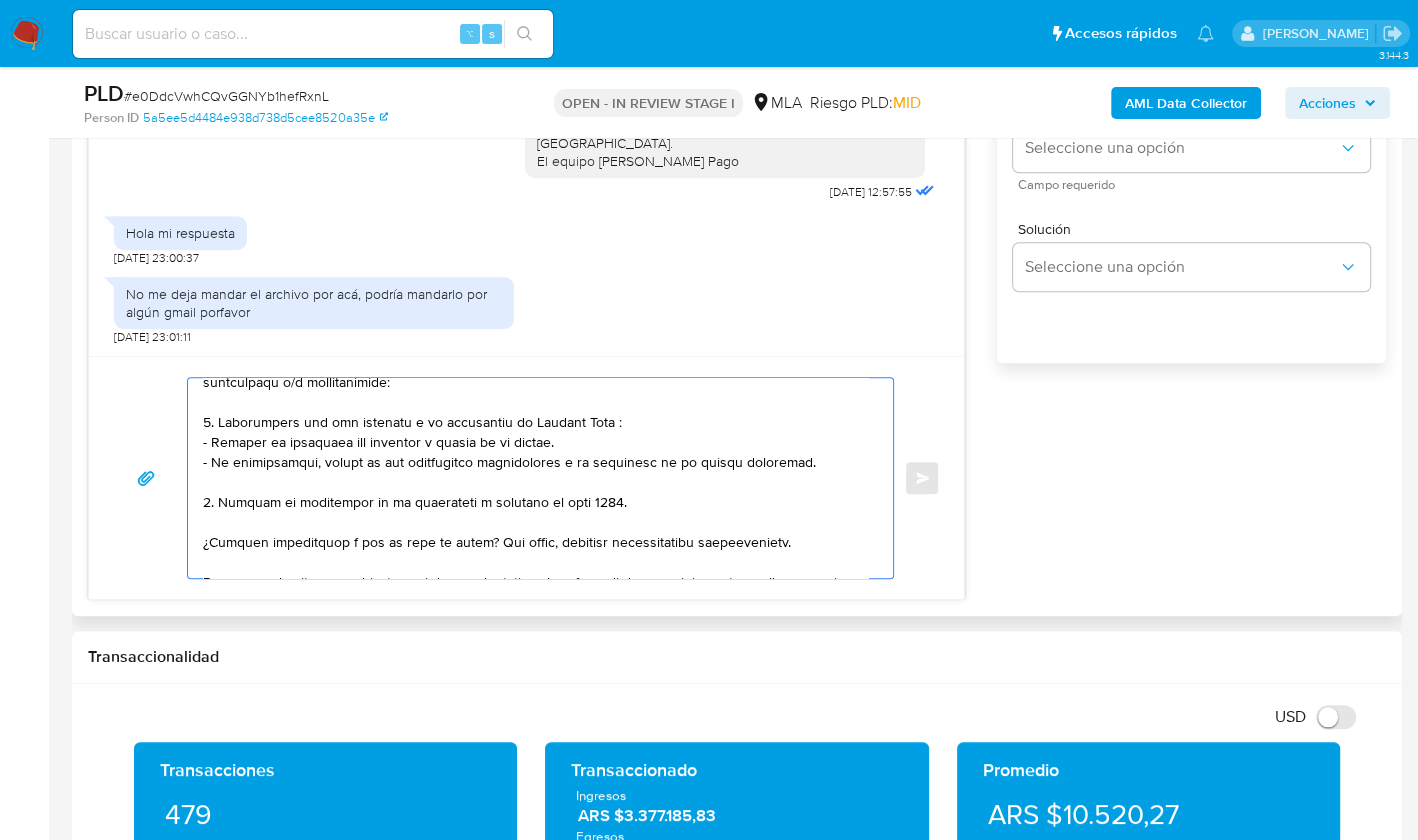 scroll, scrollTop: 137, scrollLeft: 0, axis: vertical 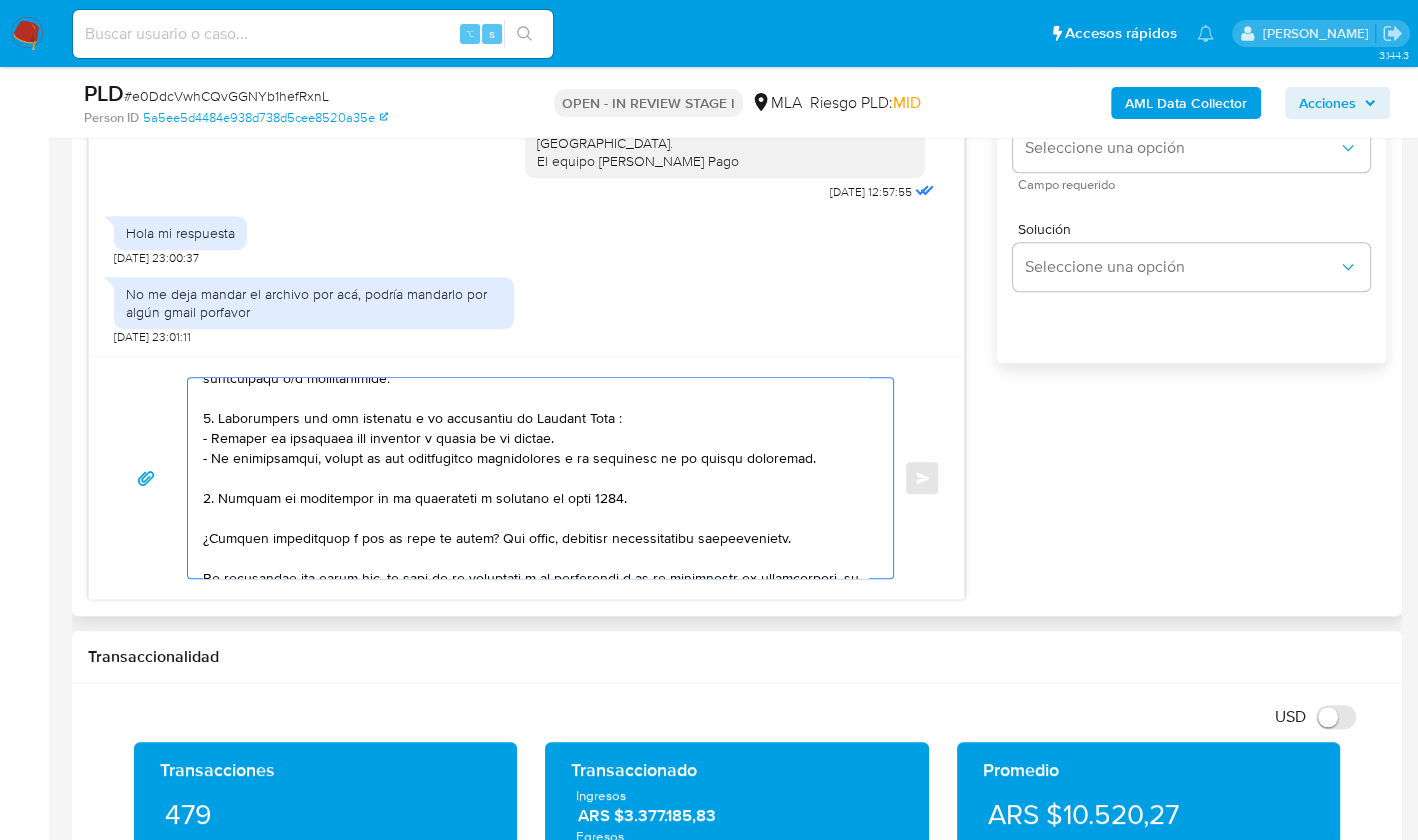 click at bounding box center (535, 478) 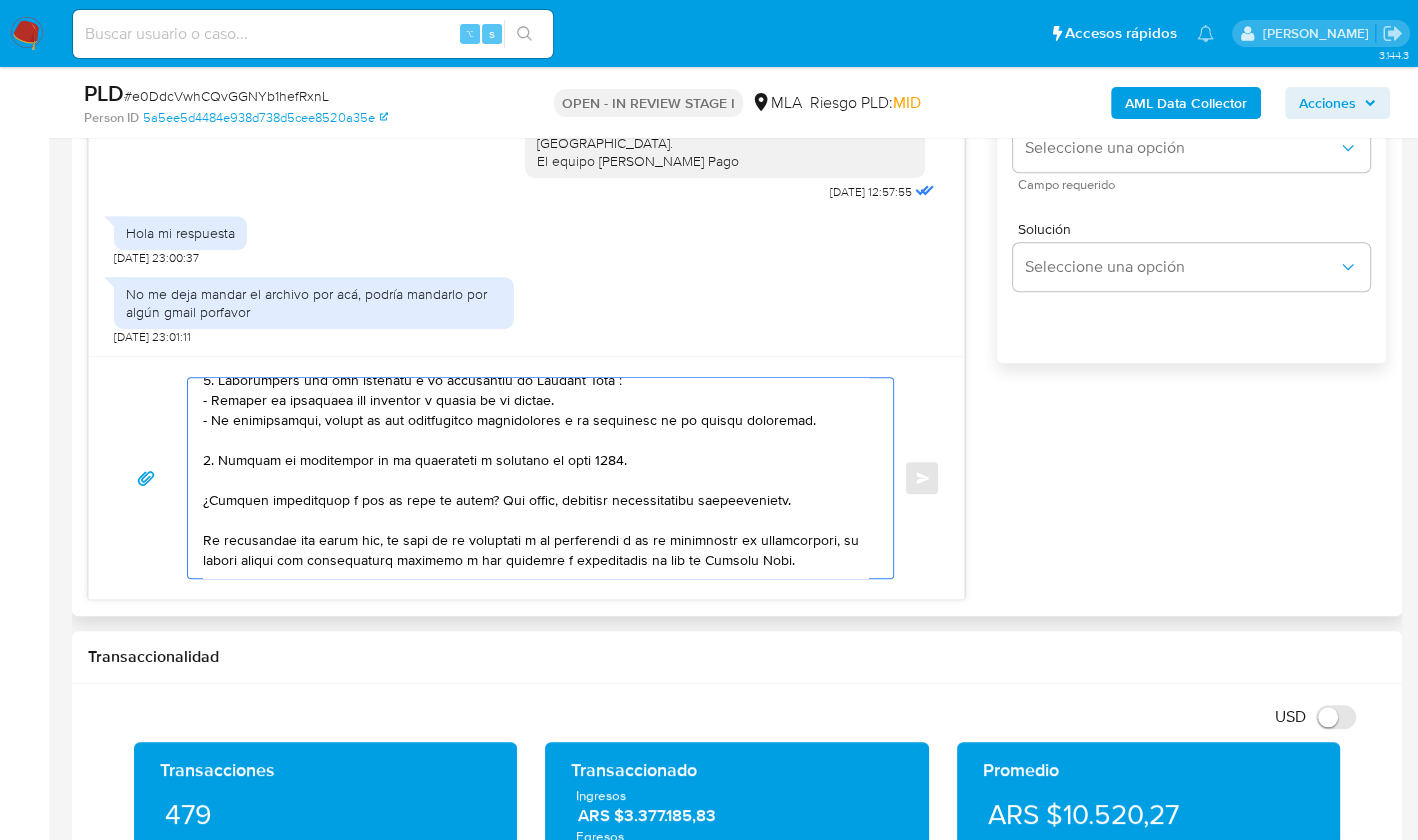 scroll, scrollTop: 240, scrollLeft: 0, axis: vertical 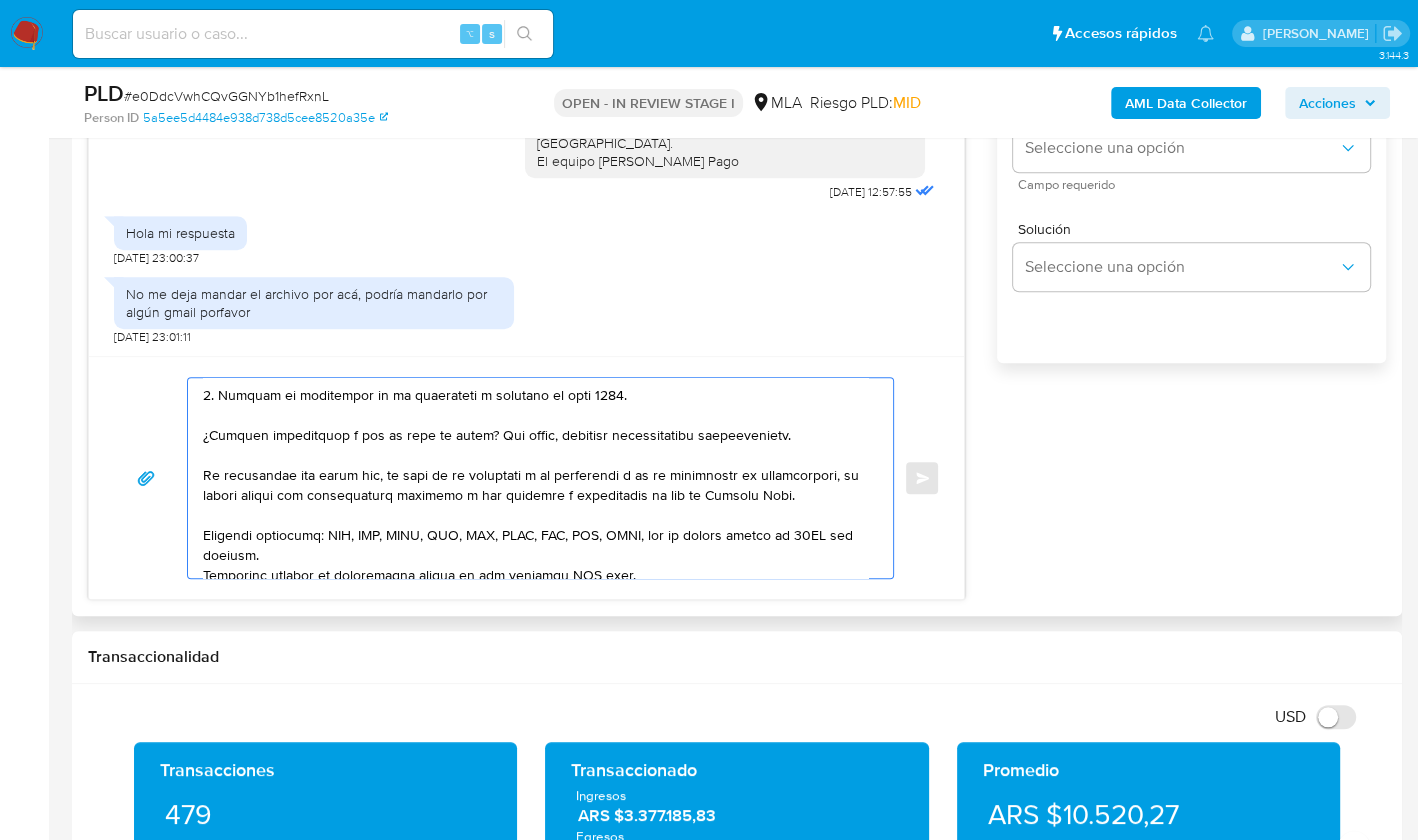 click at bounding box center [535, 478] 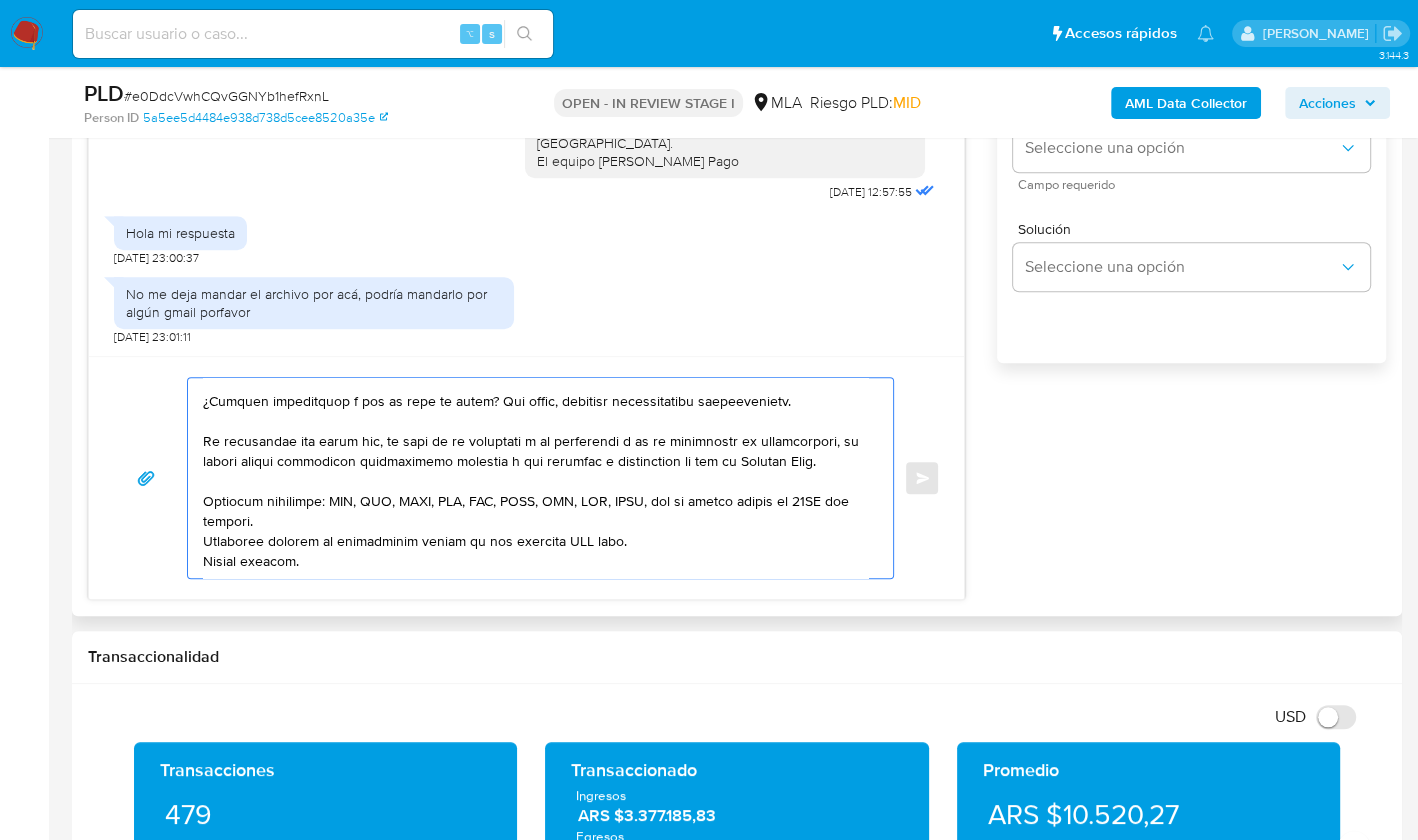scroll, scrollTop: 313, scrollLeft: 0, axis: vertical 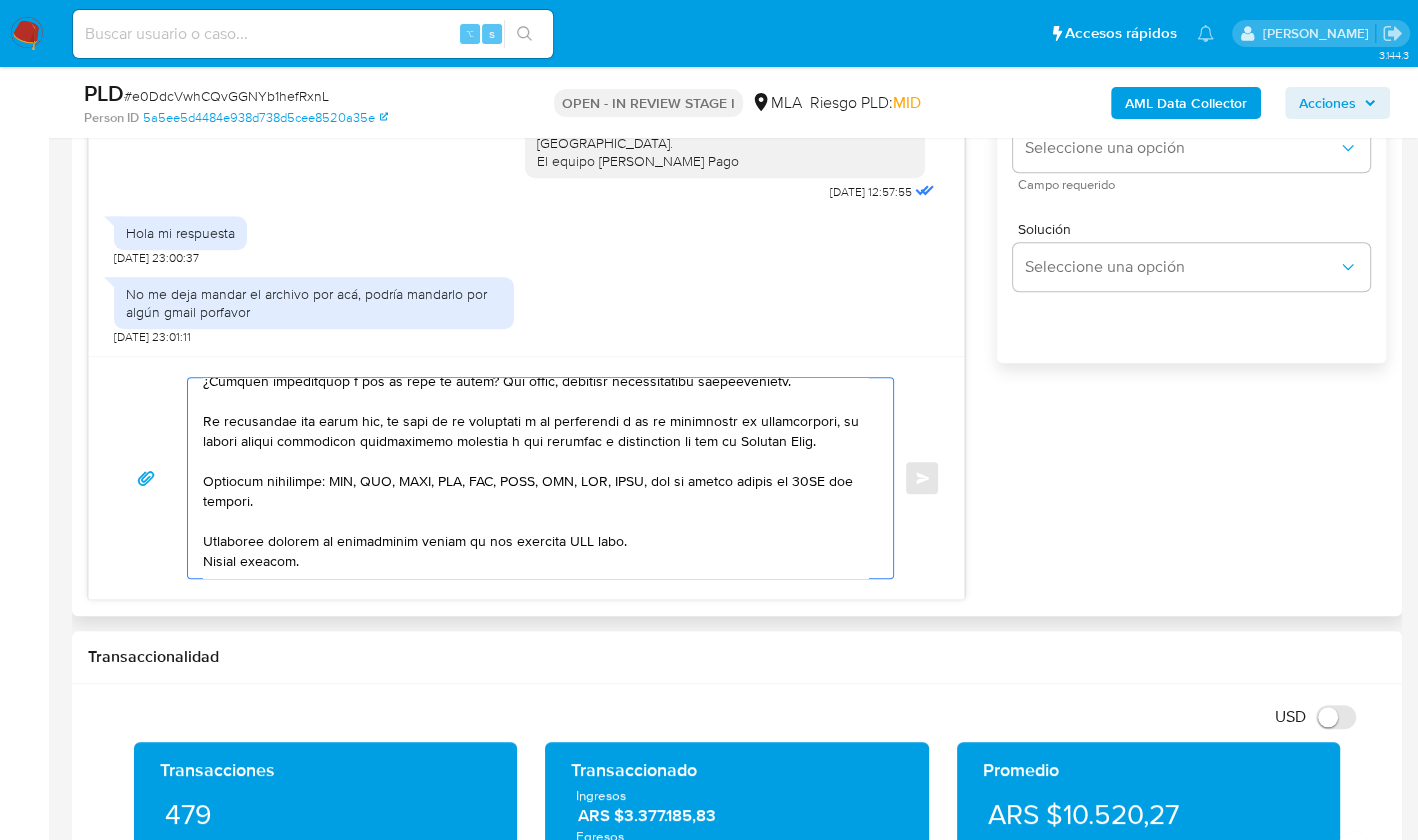drag, startPoint x: 628, startPoint y: 543, endPoint x: 400, endPoint y: 546, distance: 228.01973 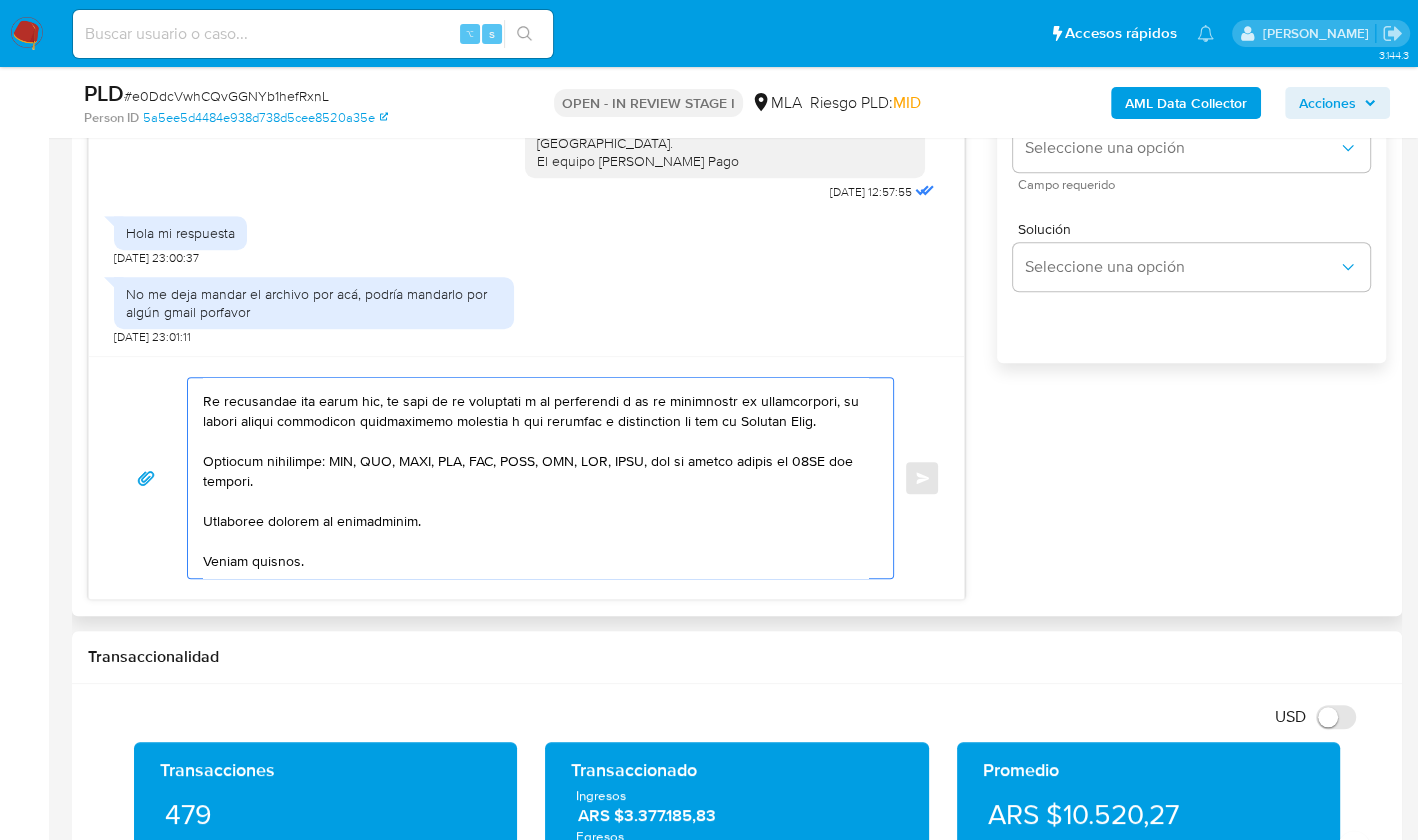 scroll, scrollTop: 353, scrollLeft: 0, axis: vertical 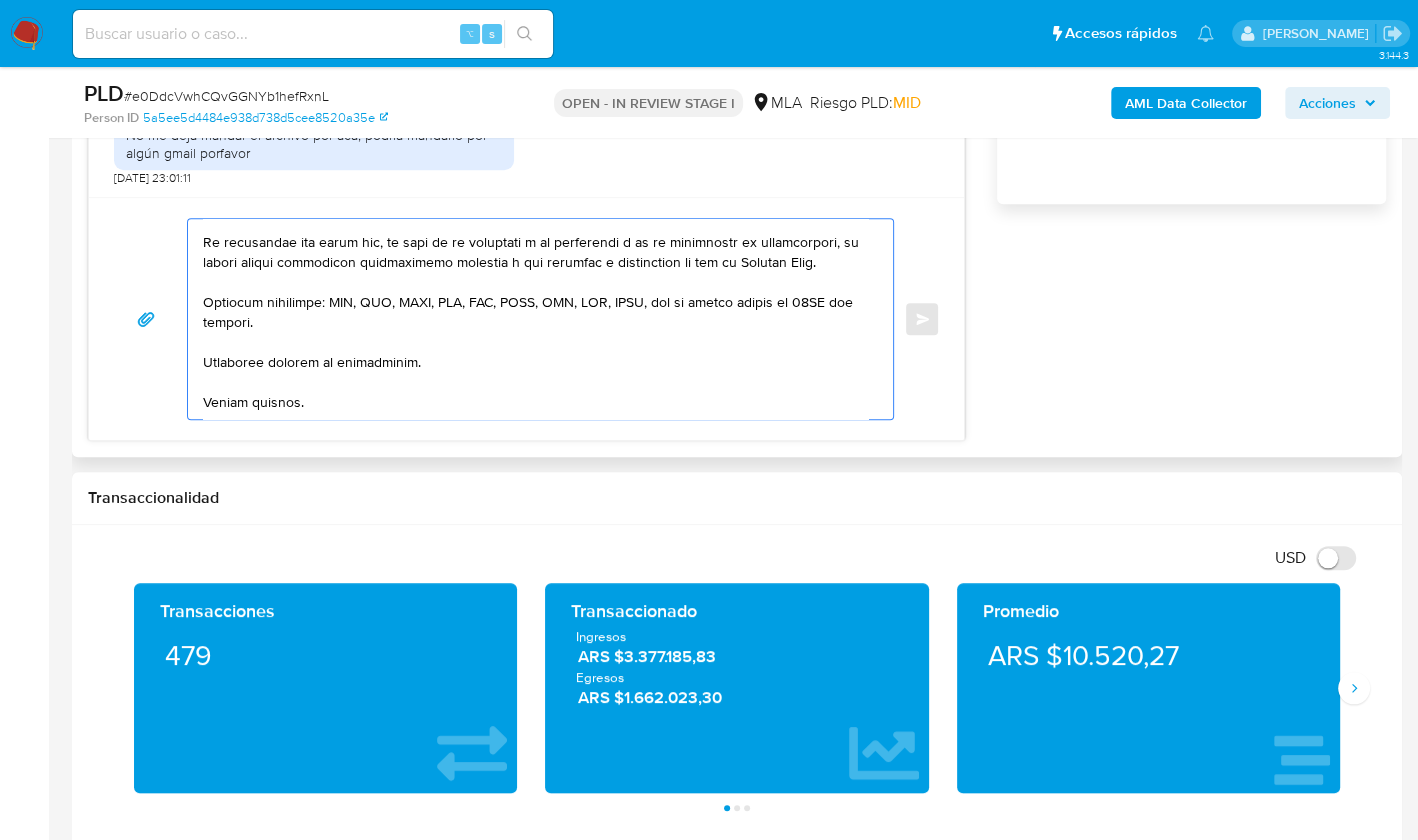 click at bounding box center (535, 319) 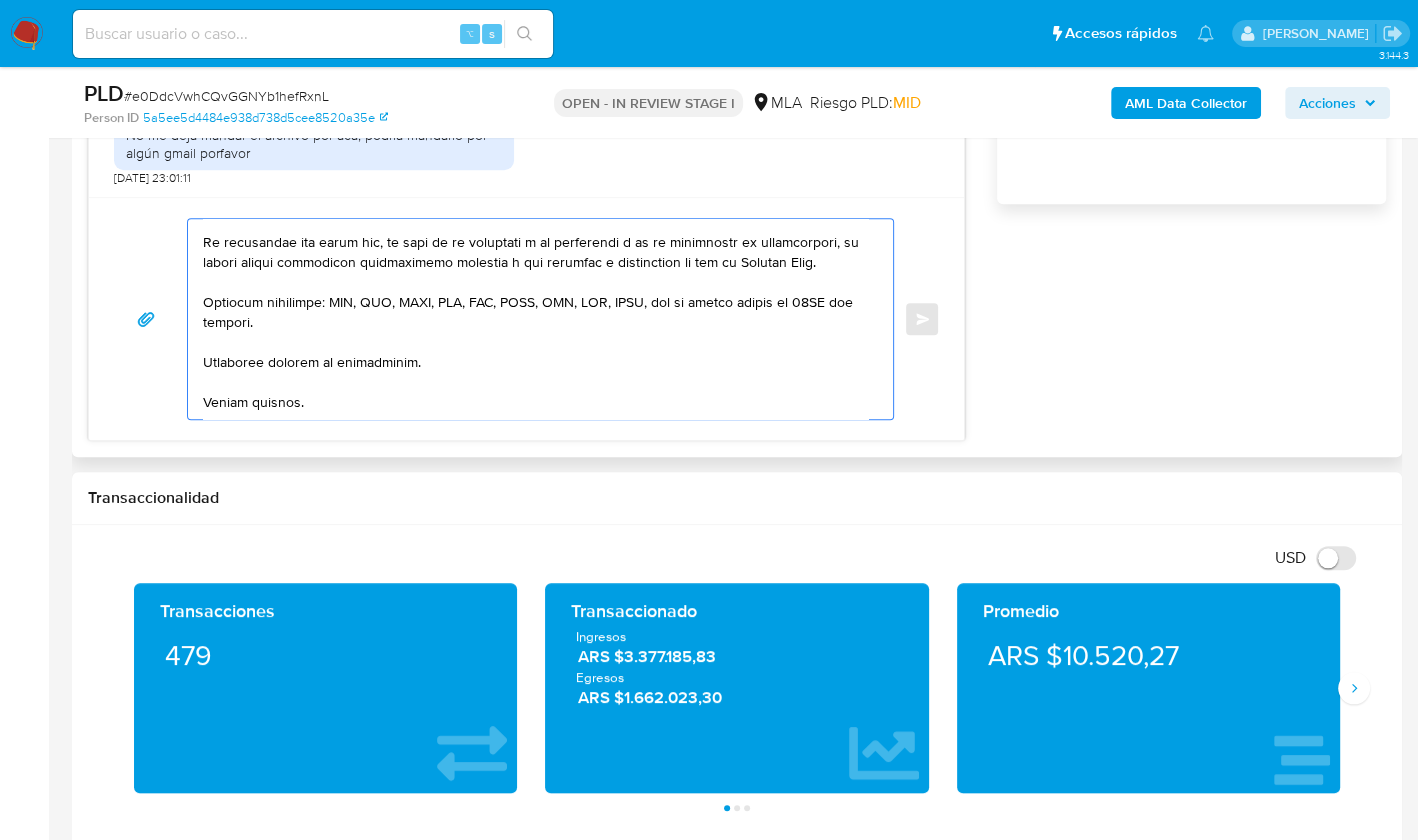 scroll, scrollTop: 367, scrollLeft: 0, axis: vertical 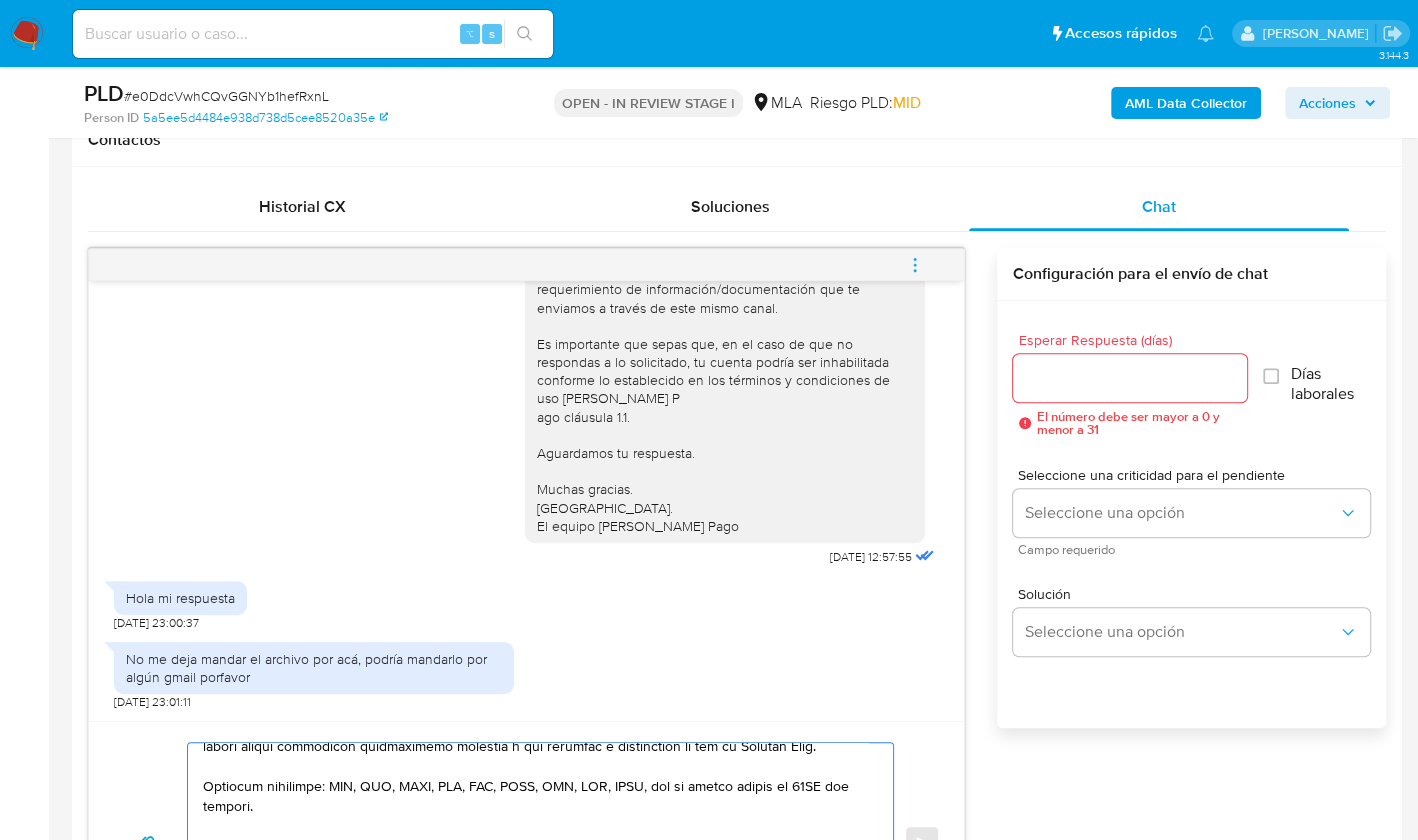 type on "Hola Alhue,
En función de las operaciones registradas en tu cuenta de Mercado Pago, hemos decidido suspender tu cuenta de manera preventiva,
Por lo que, para regularizar tu situación, necesitamos que, por favor, nos brindes la siguiente información y/o documentación:
1. Descripción del uso otorgado a la aplicación de Mercado Pago :
- Detalla la actividad que realizas a través de tu cuenta.
- De corresponder, indica si las operaciones corresponden a la actividad de tu adulto aprobador.
2. Notamos un incremento en tu operatoria e ingresos en mayo 2025.
¿Podrías explicarnos a qué se debe el mismo? Por favor, adjuntar documentación respaldatoria.
Es importante que sepas que, en caso de no responder a lo solicitado o si lo presentado es insuficiente, tu cuenta podría permanecer inhabilitada conforme a los términos y condiciones de uso de Mercado Pago.
Formatos admitidos: PDF, JPG, JPEG, TXT, DOC, DOCX, XLS, PNG, XLSX, con un tamaño máximo de 25MB por archivo.
Esperamos recibir la información.
Muchas ..." 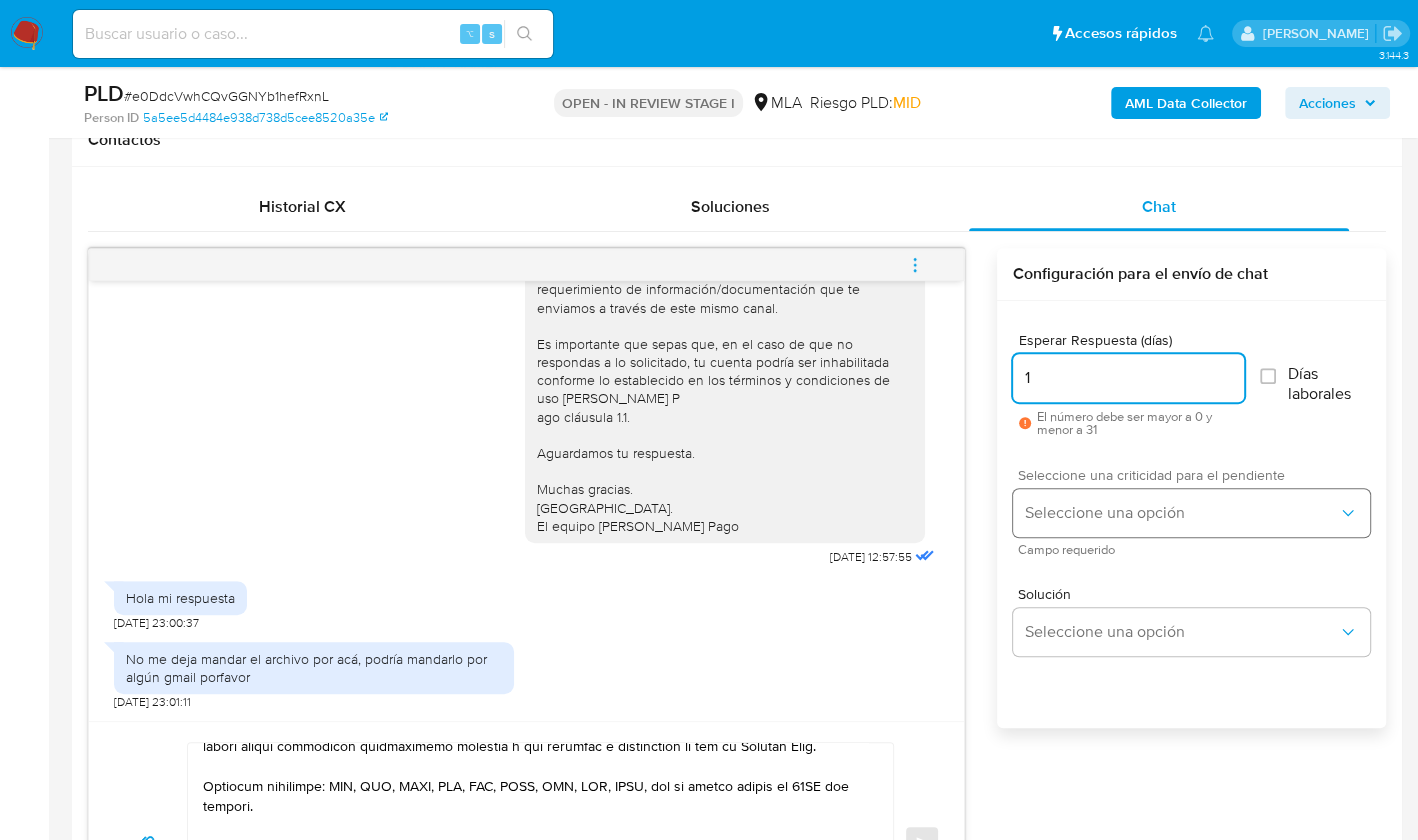 type on "1" 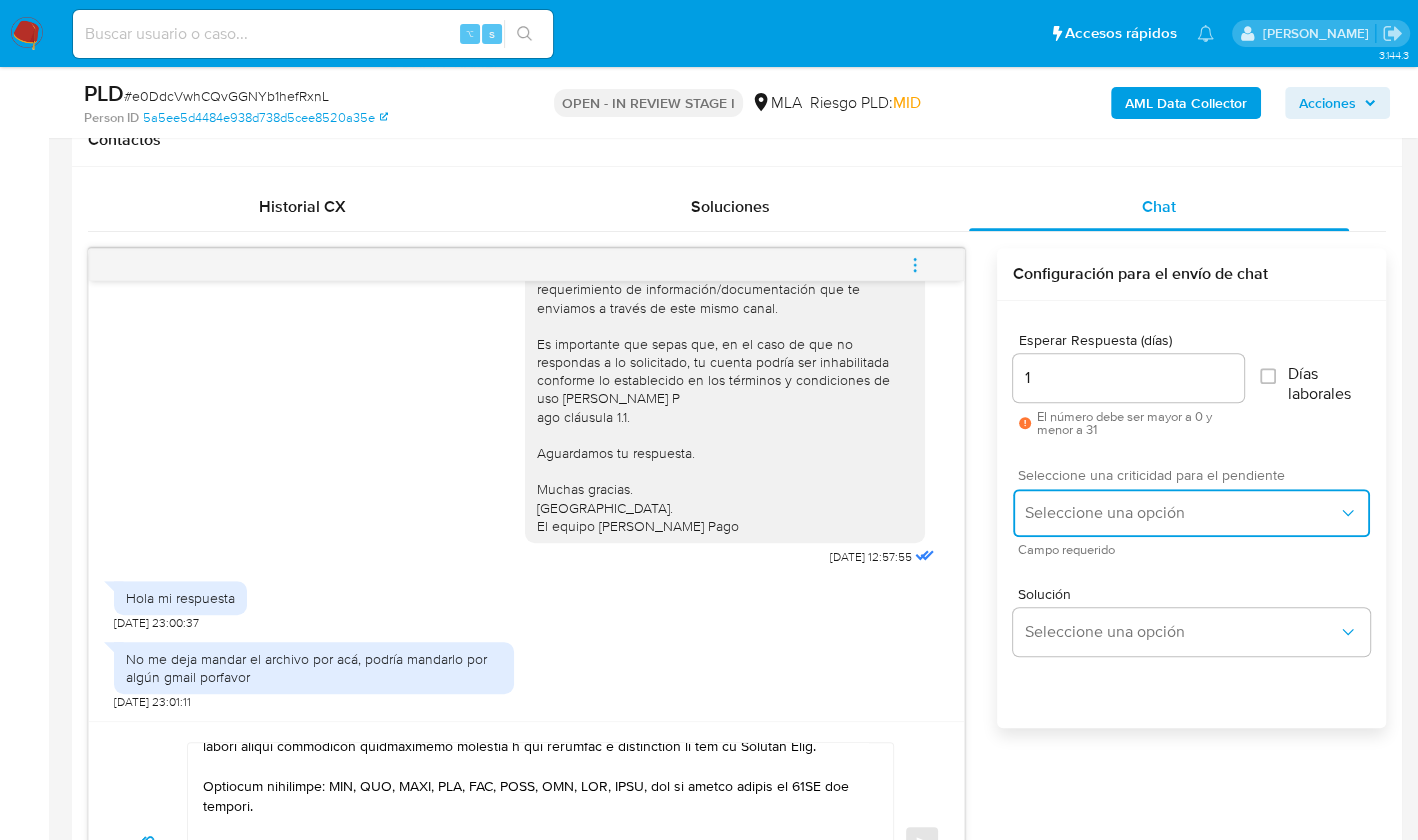 click on "Seleccione una opción" at bounding box center [1191, 513] 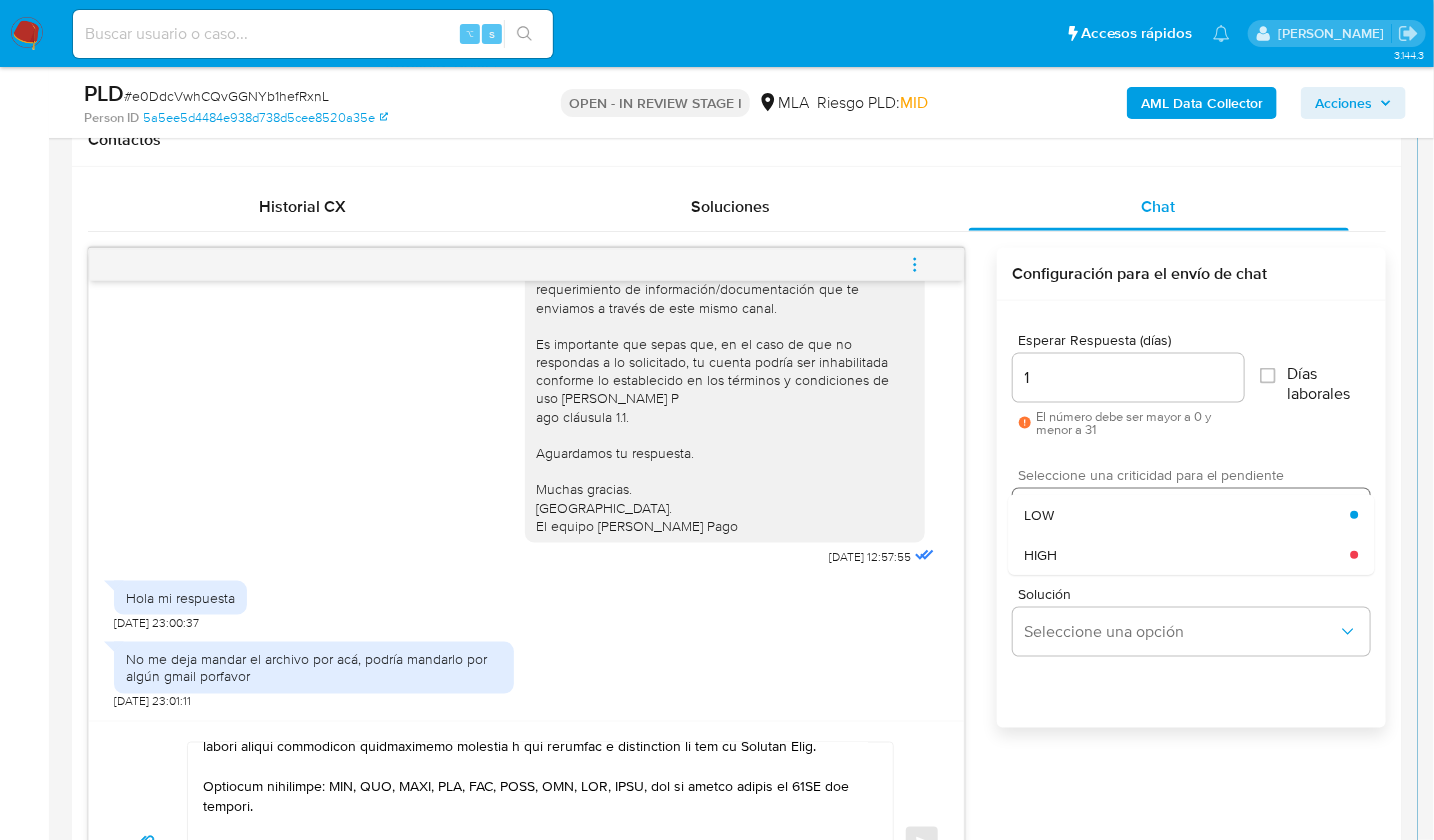 click on "HIGH" at bounding box center (1187, 555) 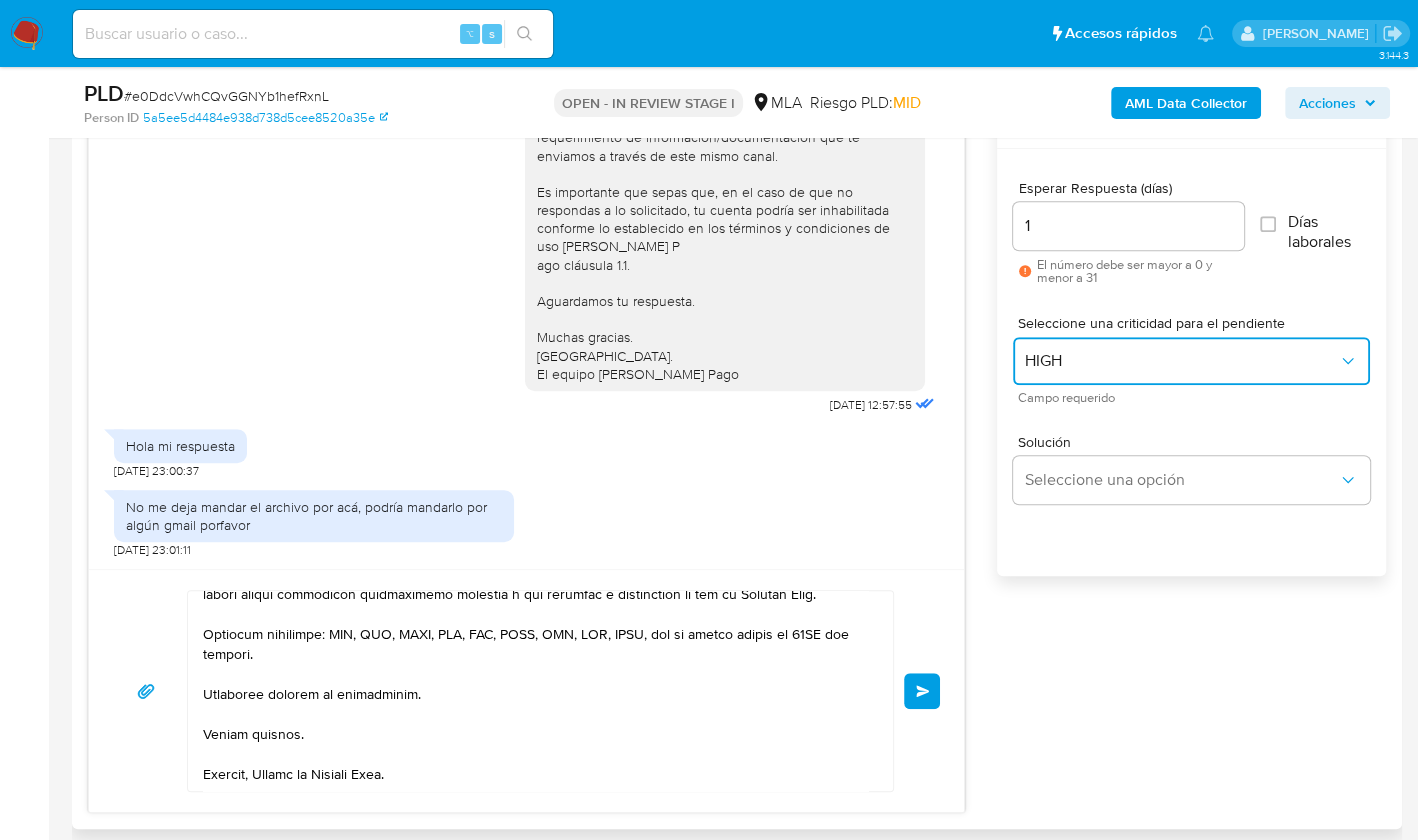 scroll, scrollTop: 1090, scrollLeft: 0, axis: vertical 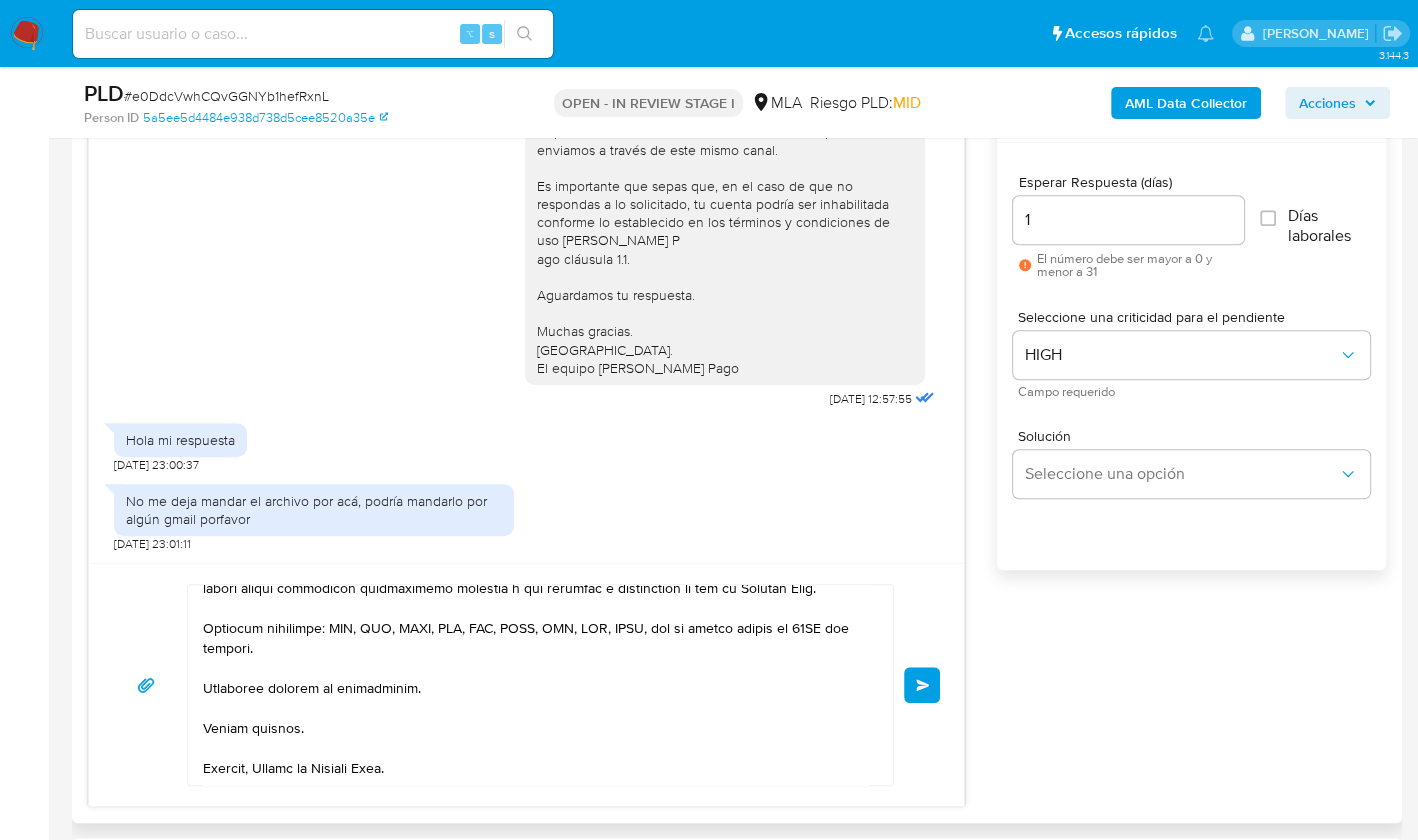 click on "Enviar" at bounding box center [923, 685] 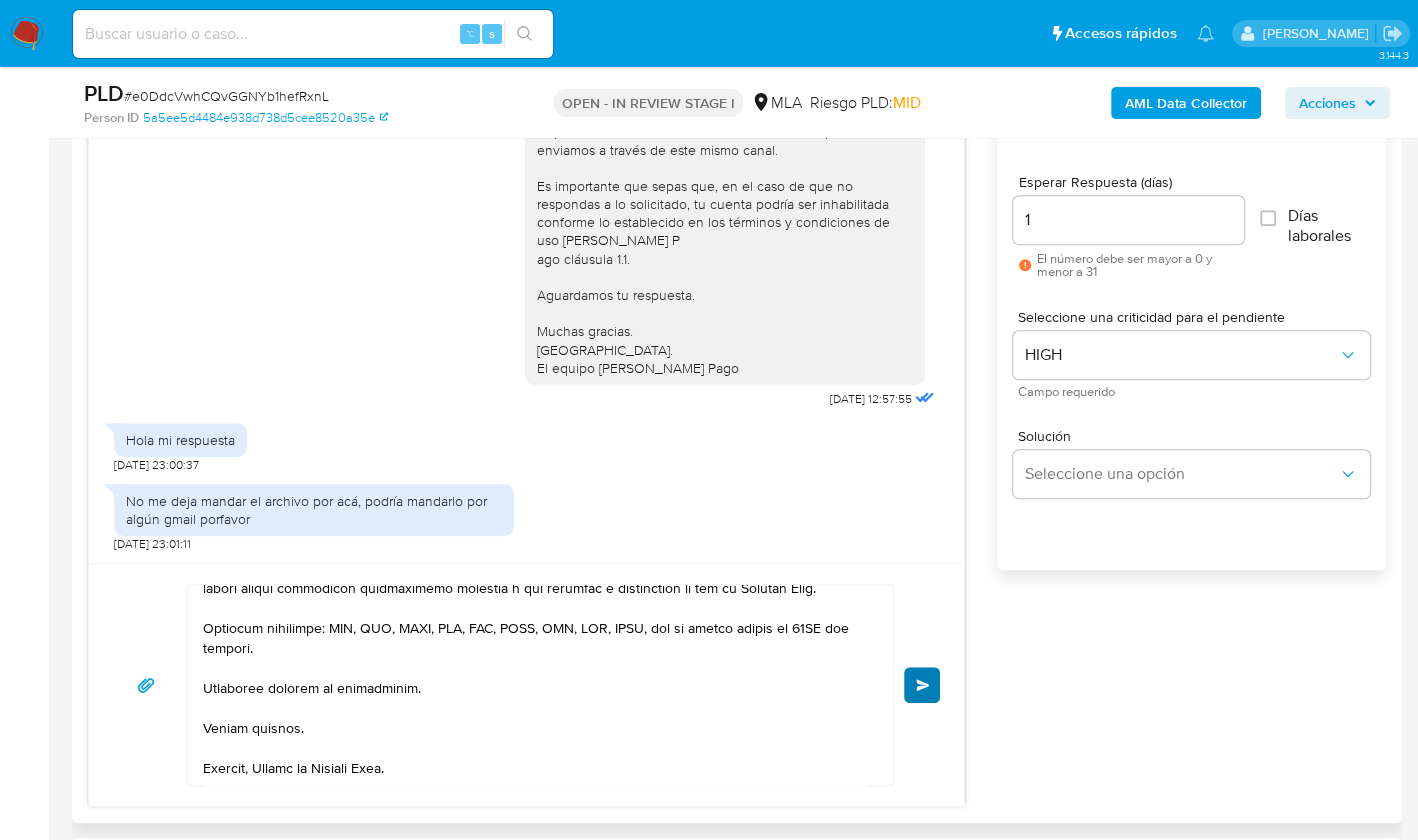 scroll, scrollTop: 353, scrollLeft: 0, axis: vertical 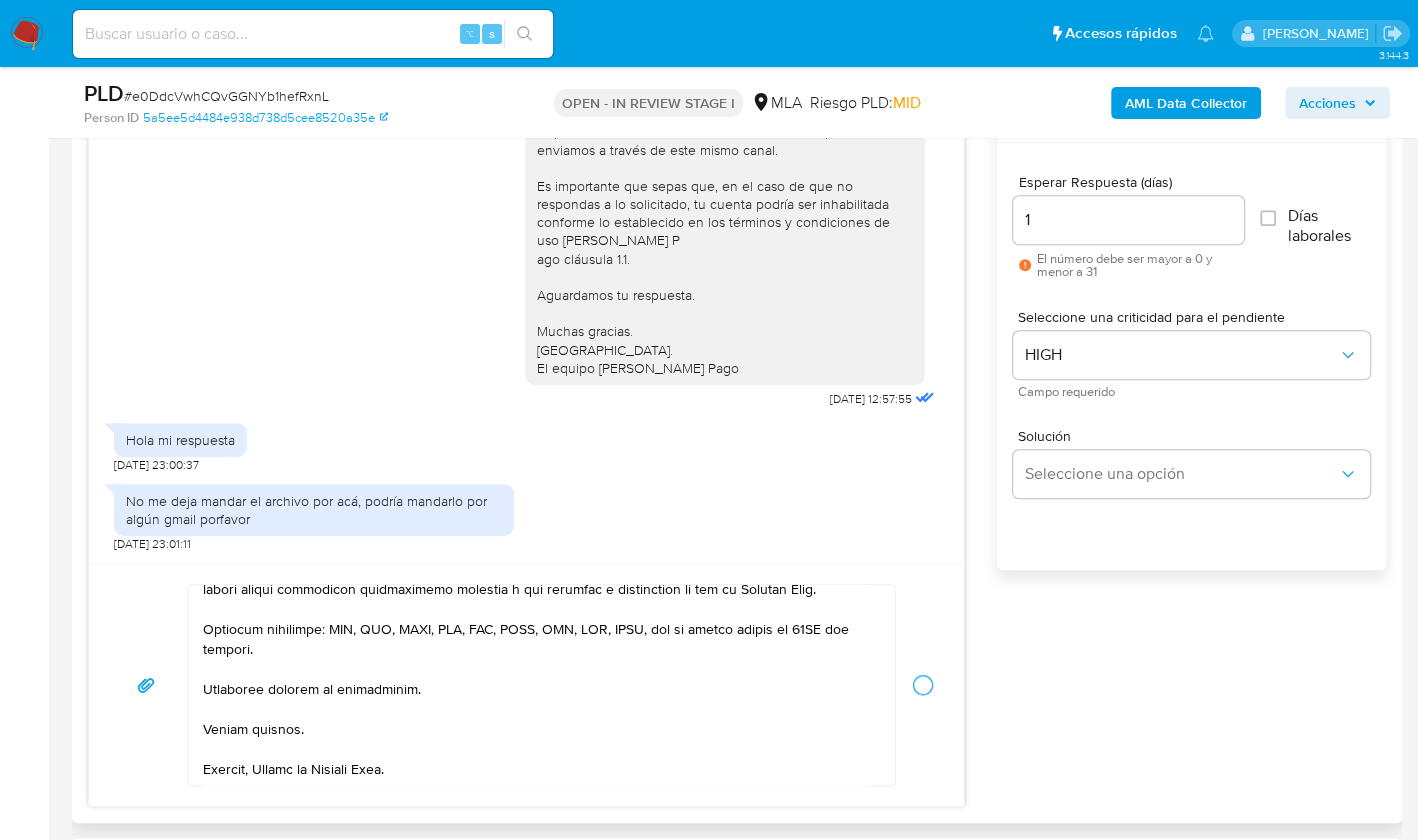 type 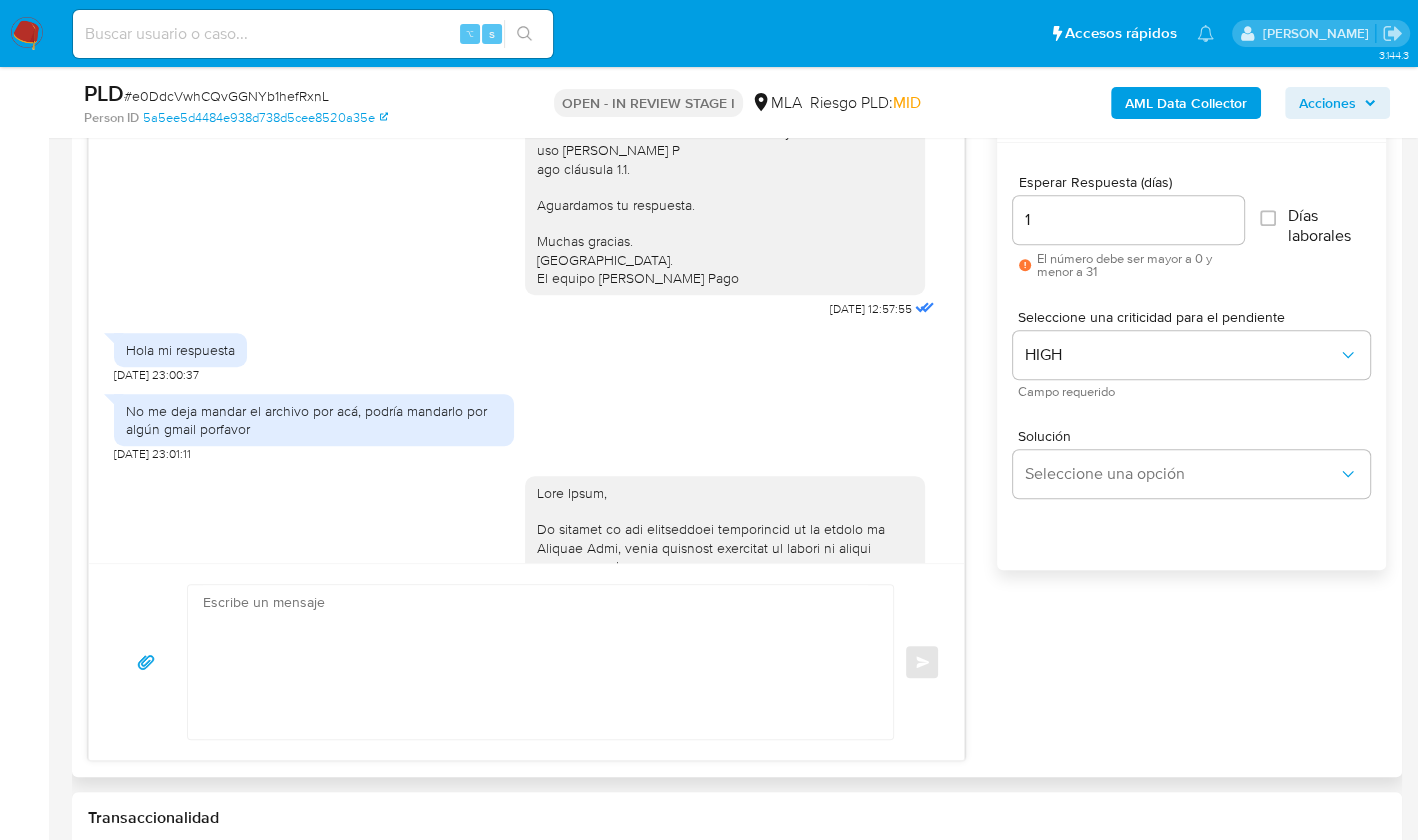 scroll, scrollTop: 1803, scrollLeft: 0, axis: vertical 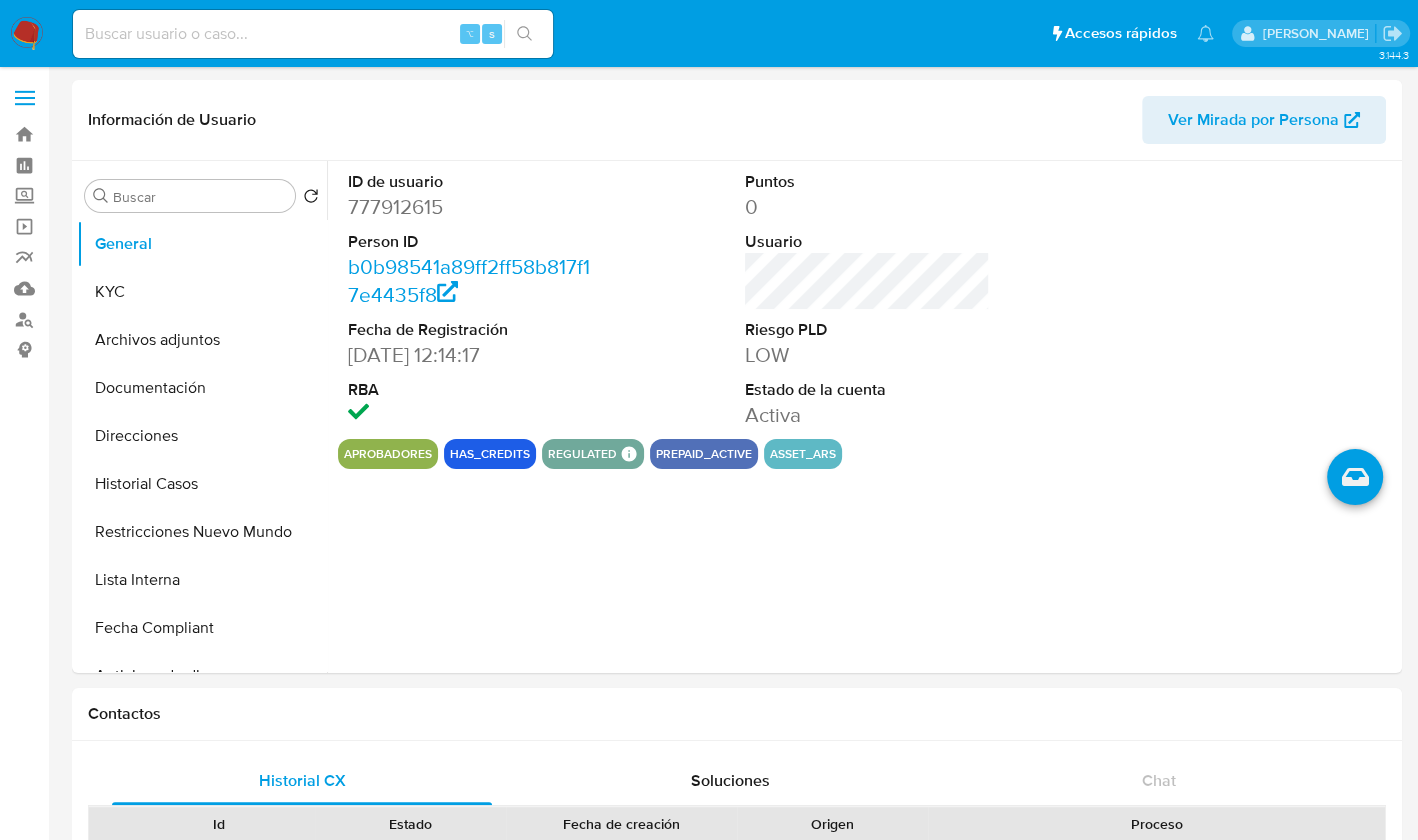select on "10" 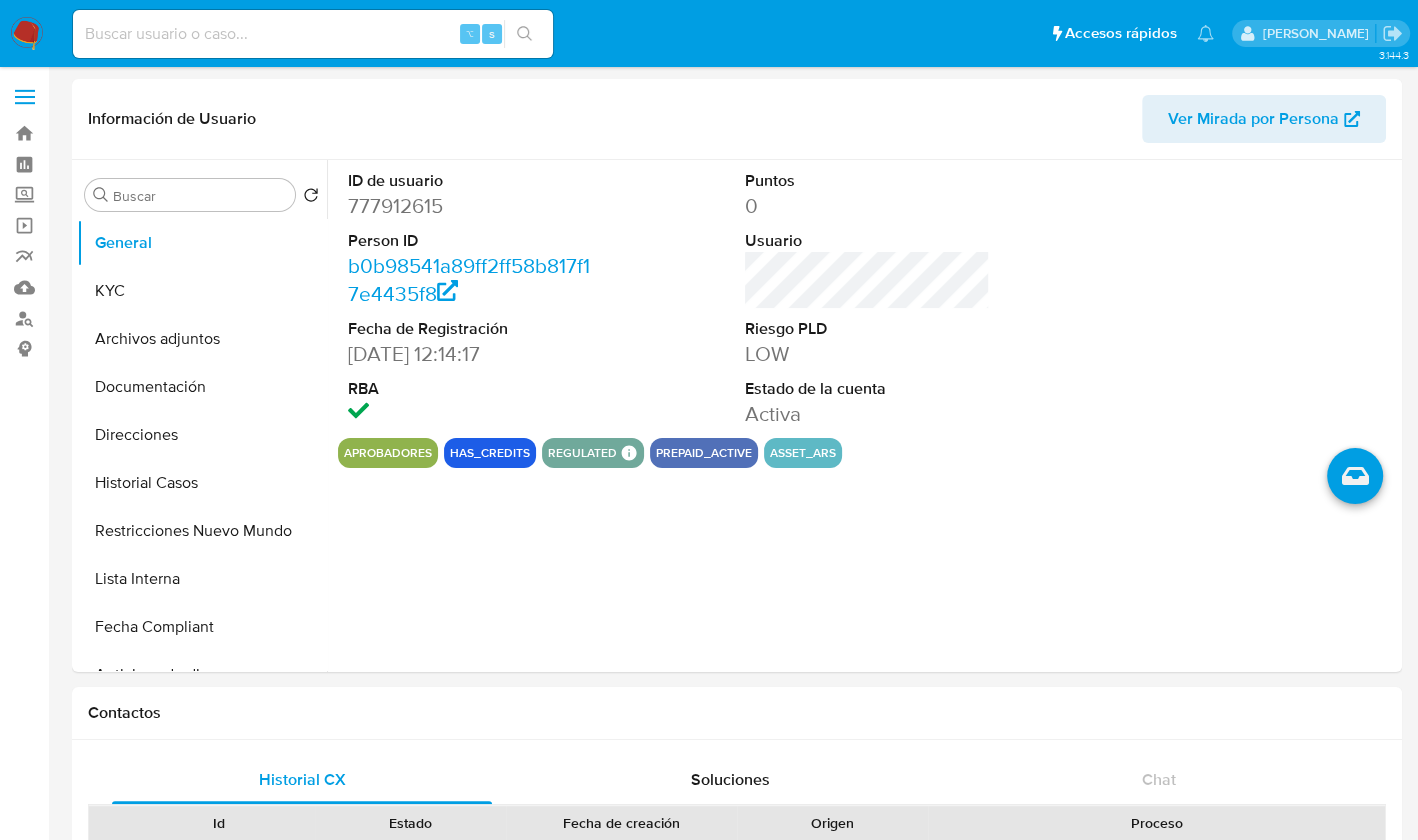 scroll, scrollTop: 0, scrollLeft: 0, axis: both 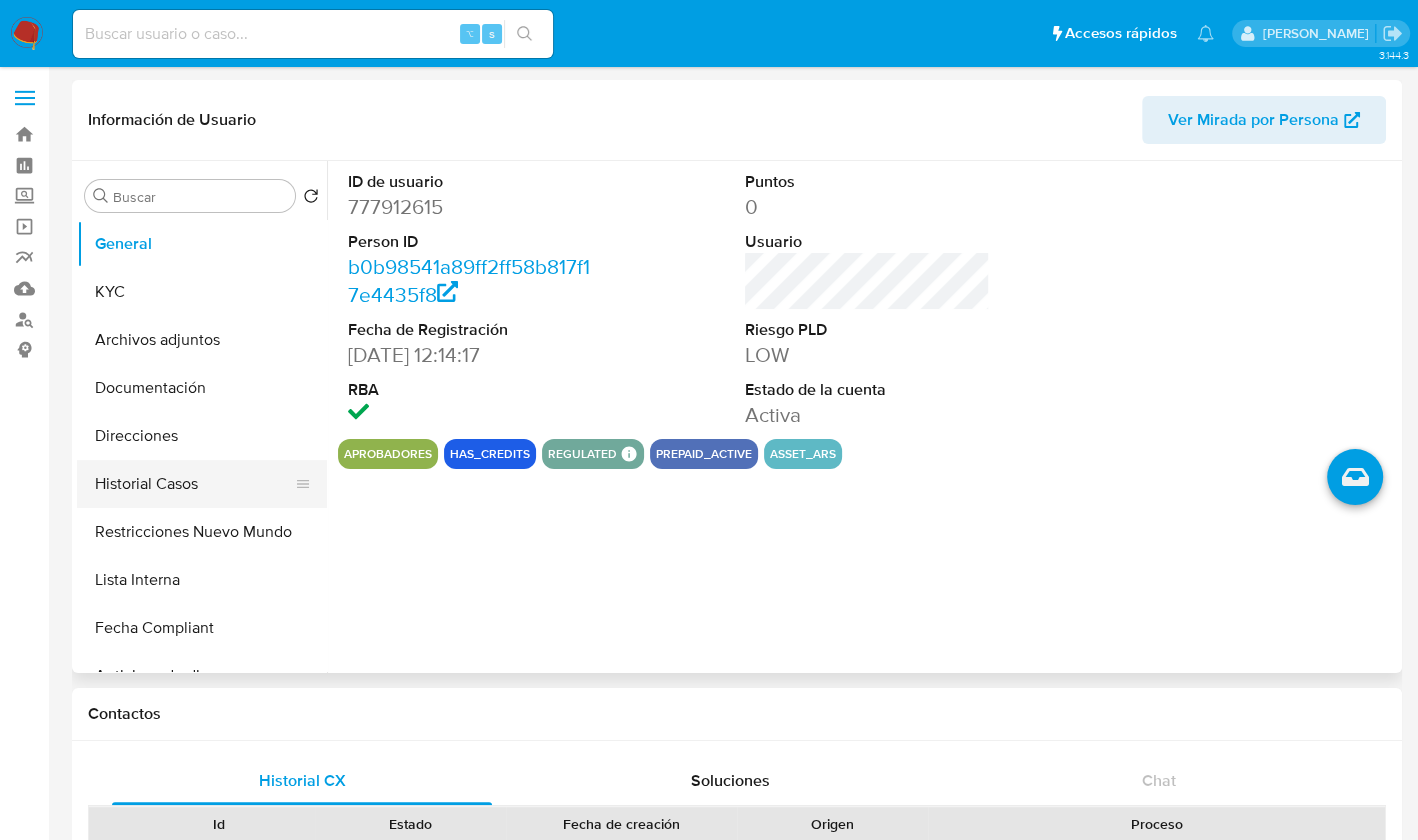 click on "Historial Casos" at bounding box center (194, 484) 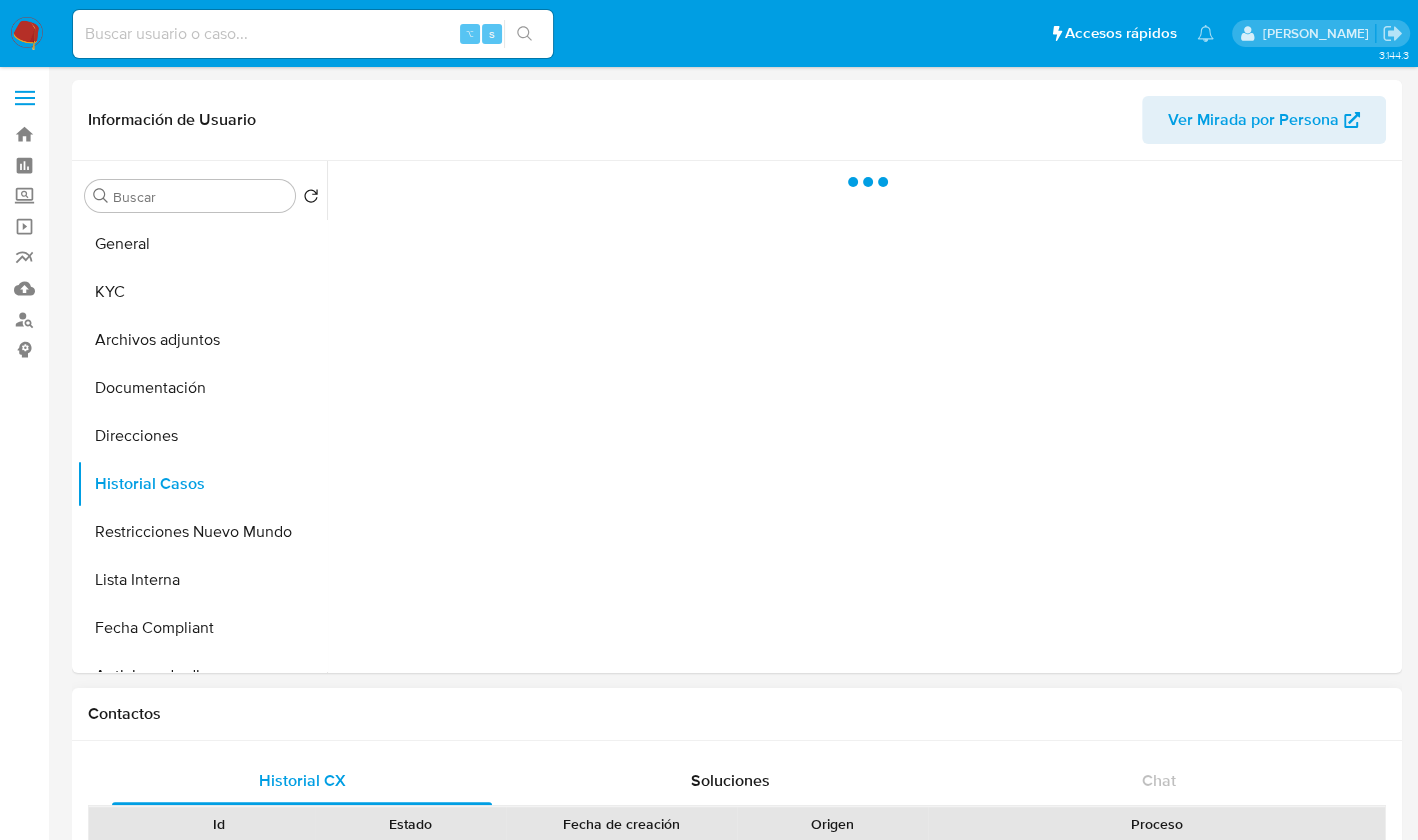 click on "Contactos" at bounding box center (737, 714) 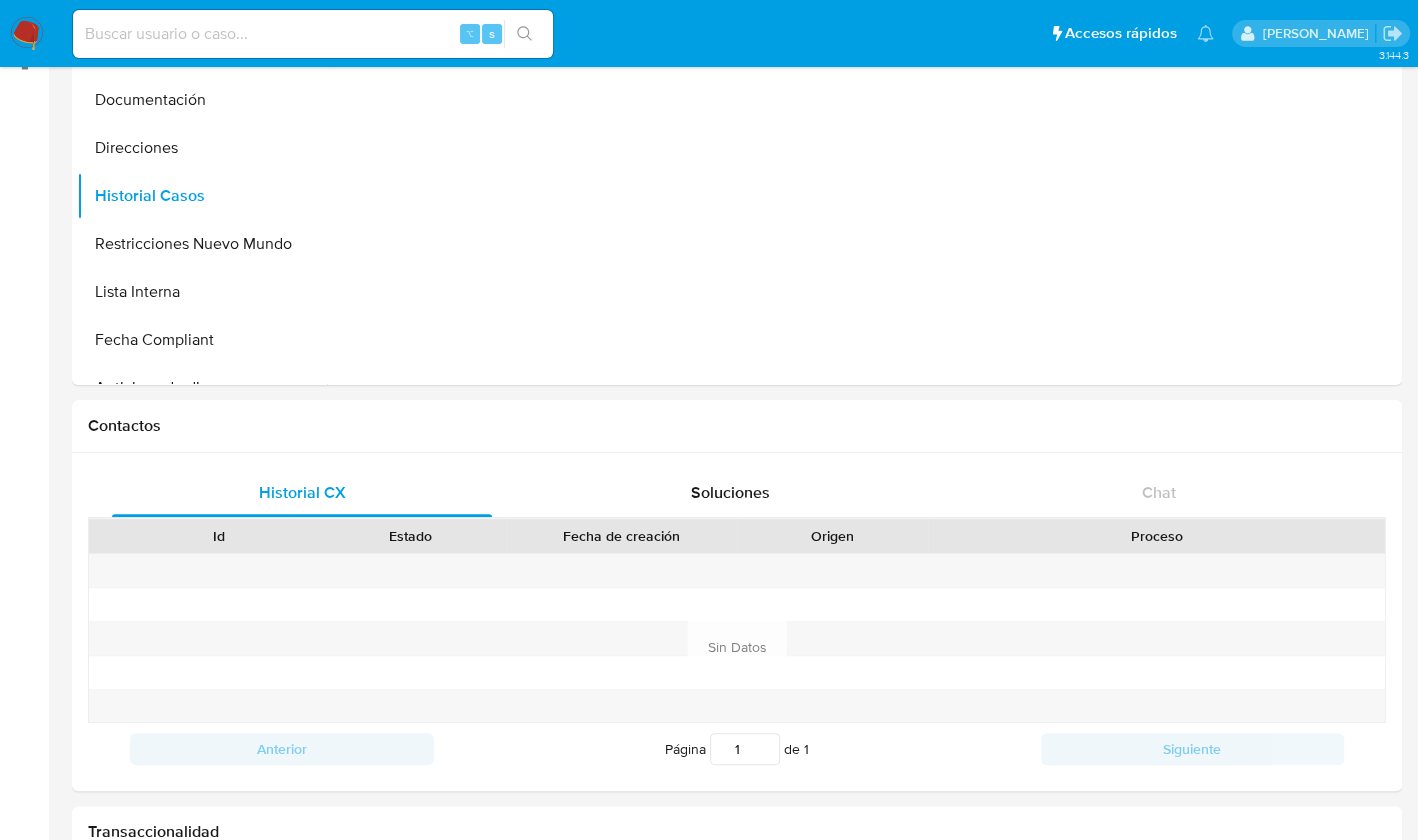 scroll, scrollTop: 0, scrollLeft: 0, axis: both 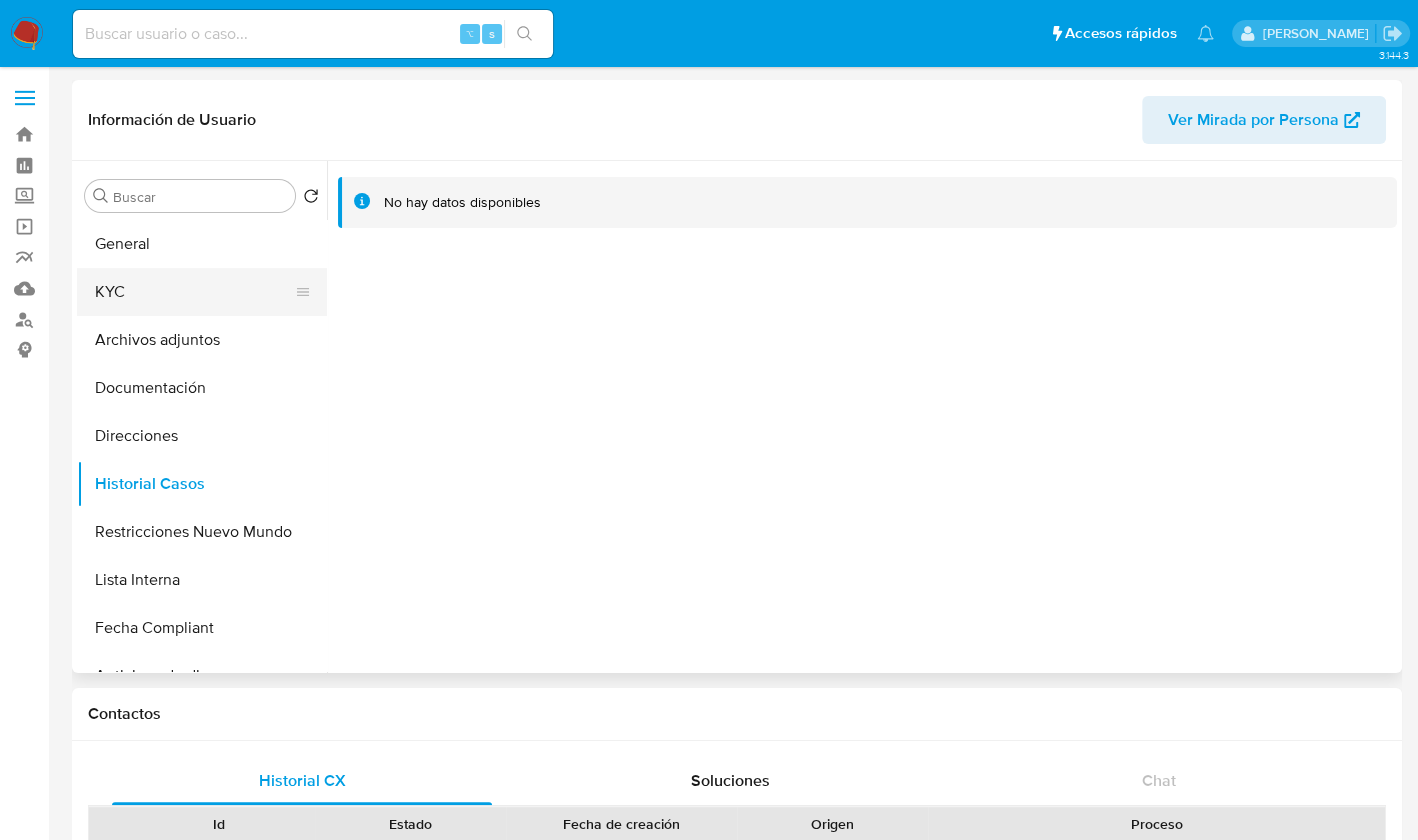 click on "KYC" at bounding box center [194, 292] 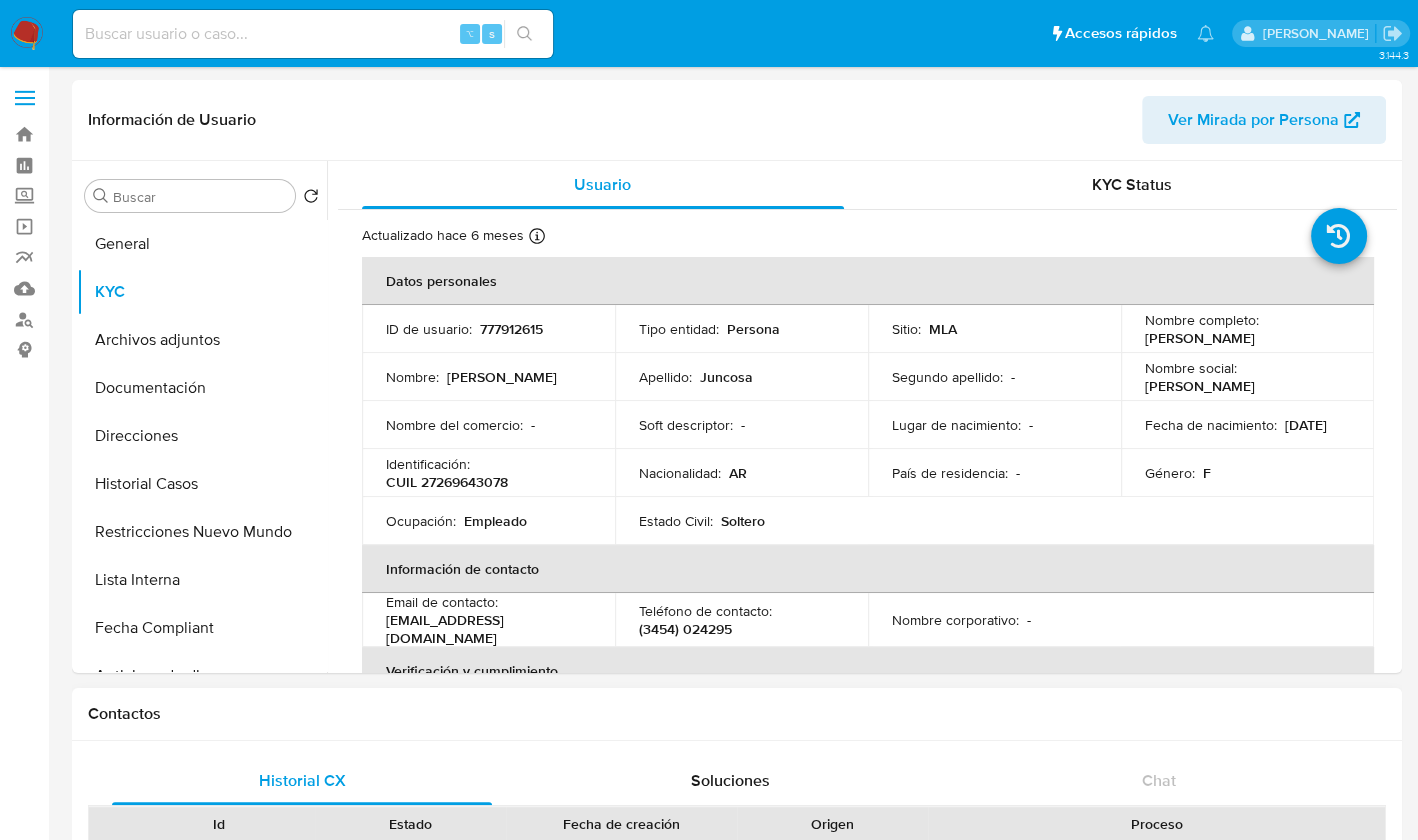 click on "Contactos" at bounding box center [737, 714] 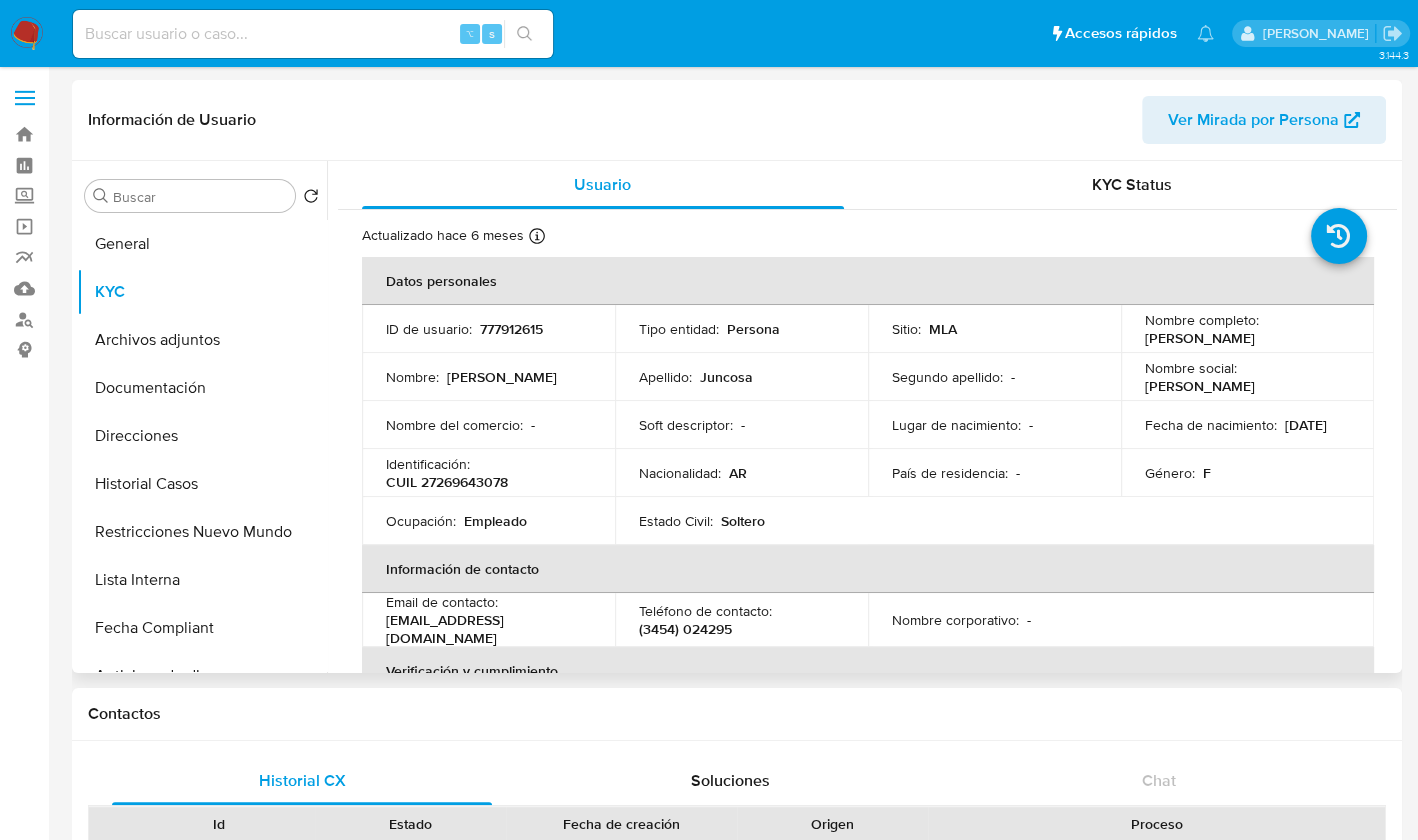 click on "CUIL 27269643078" at bounding box center (447, 482) 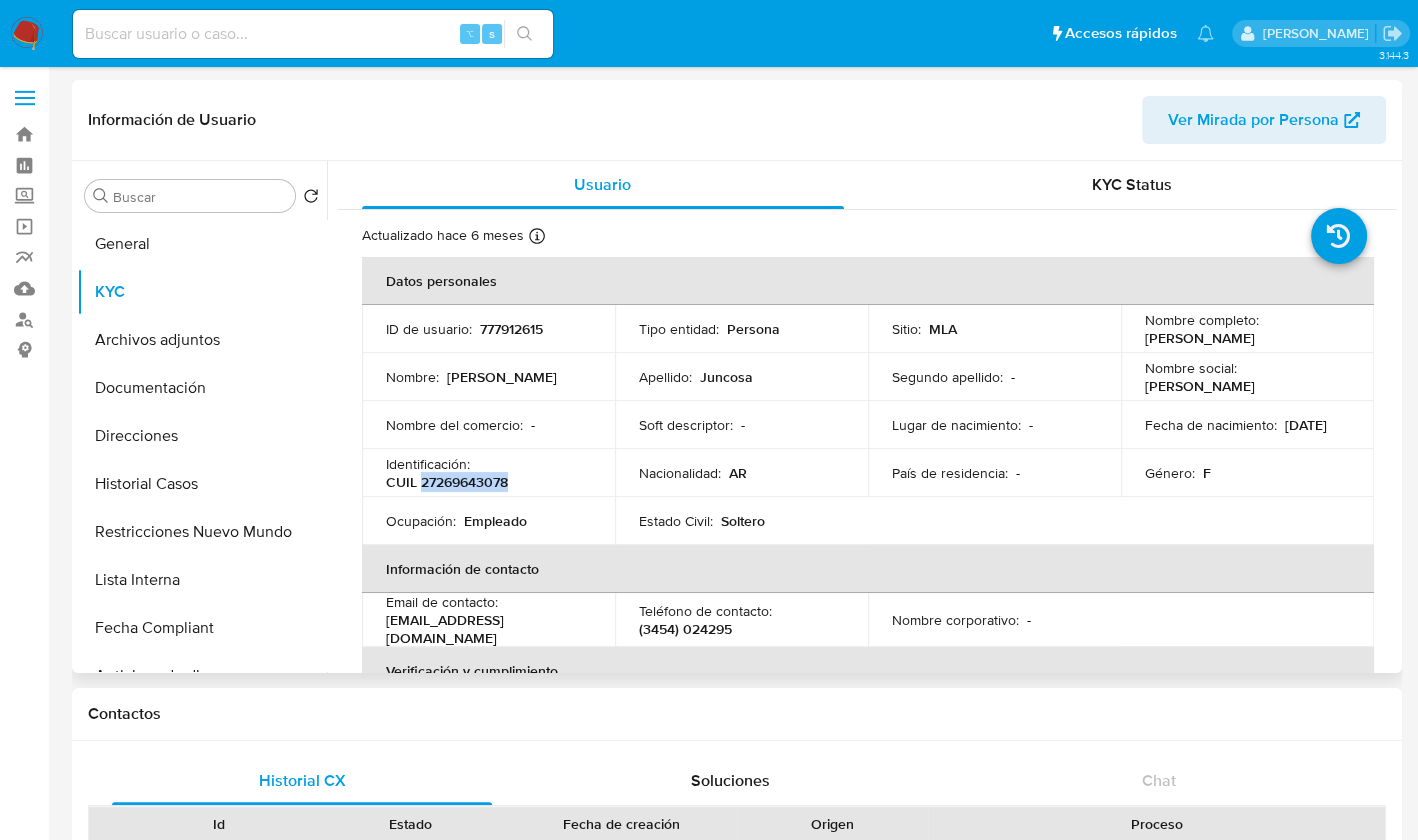 click on "CUIL 27269643078" at bounding box center (447, 482) 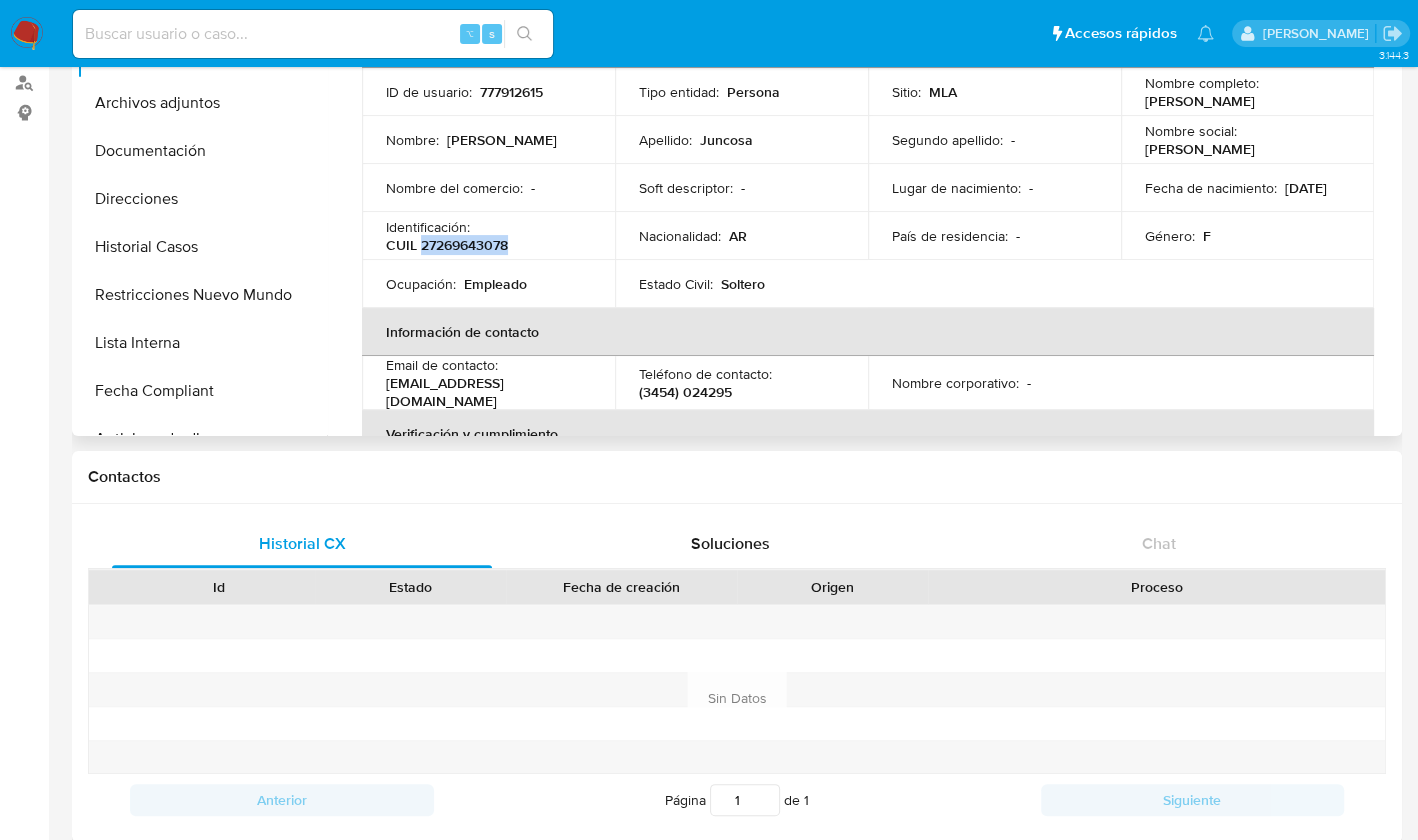 scroll, scrollTop: 225, scrollLeft: 0, axis: vertical 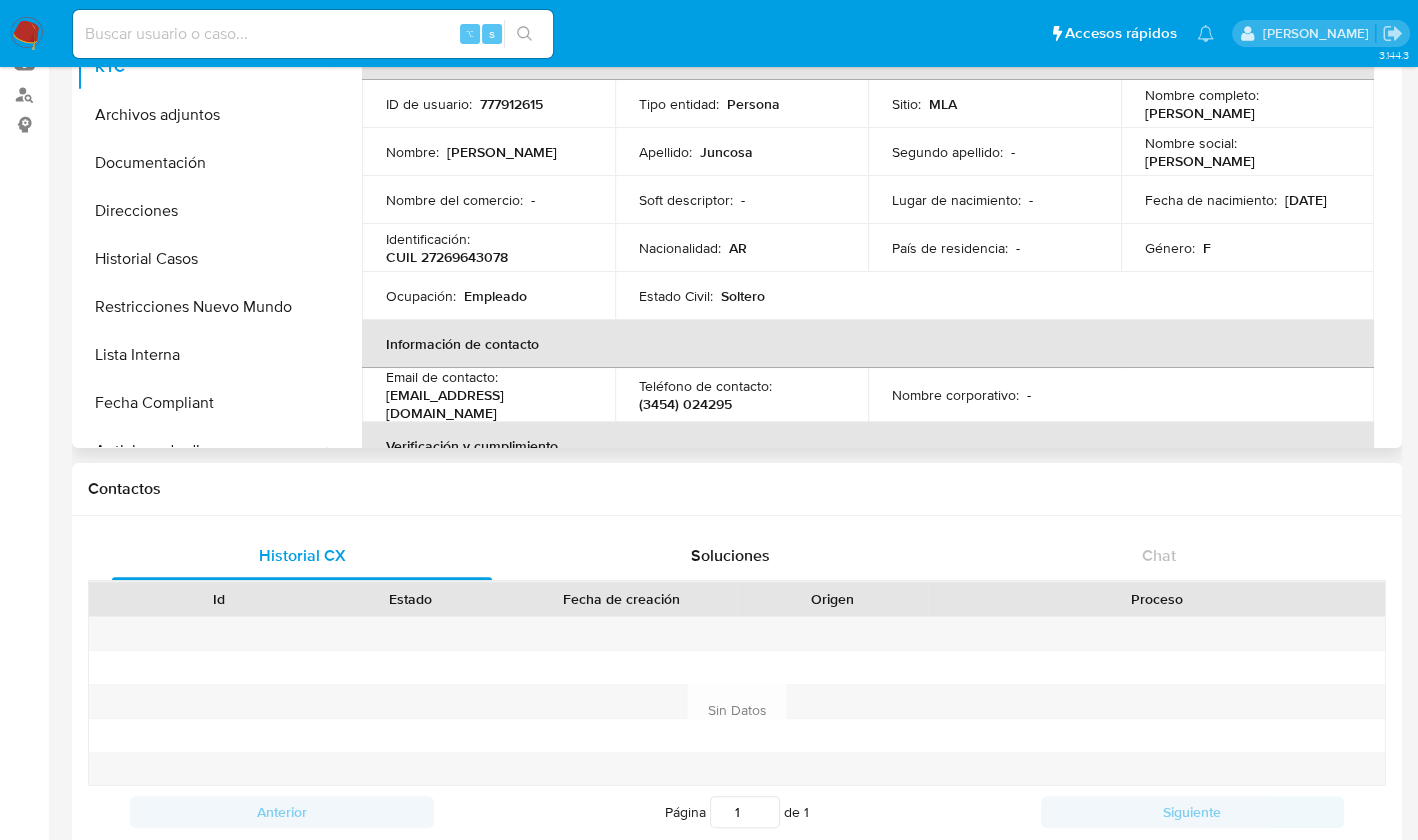 click on "[EMAIL_ADDRESS][DOMAIN_NAME]" at bounding box center (484, 404) 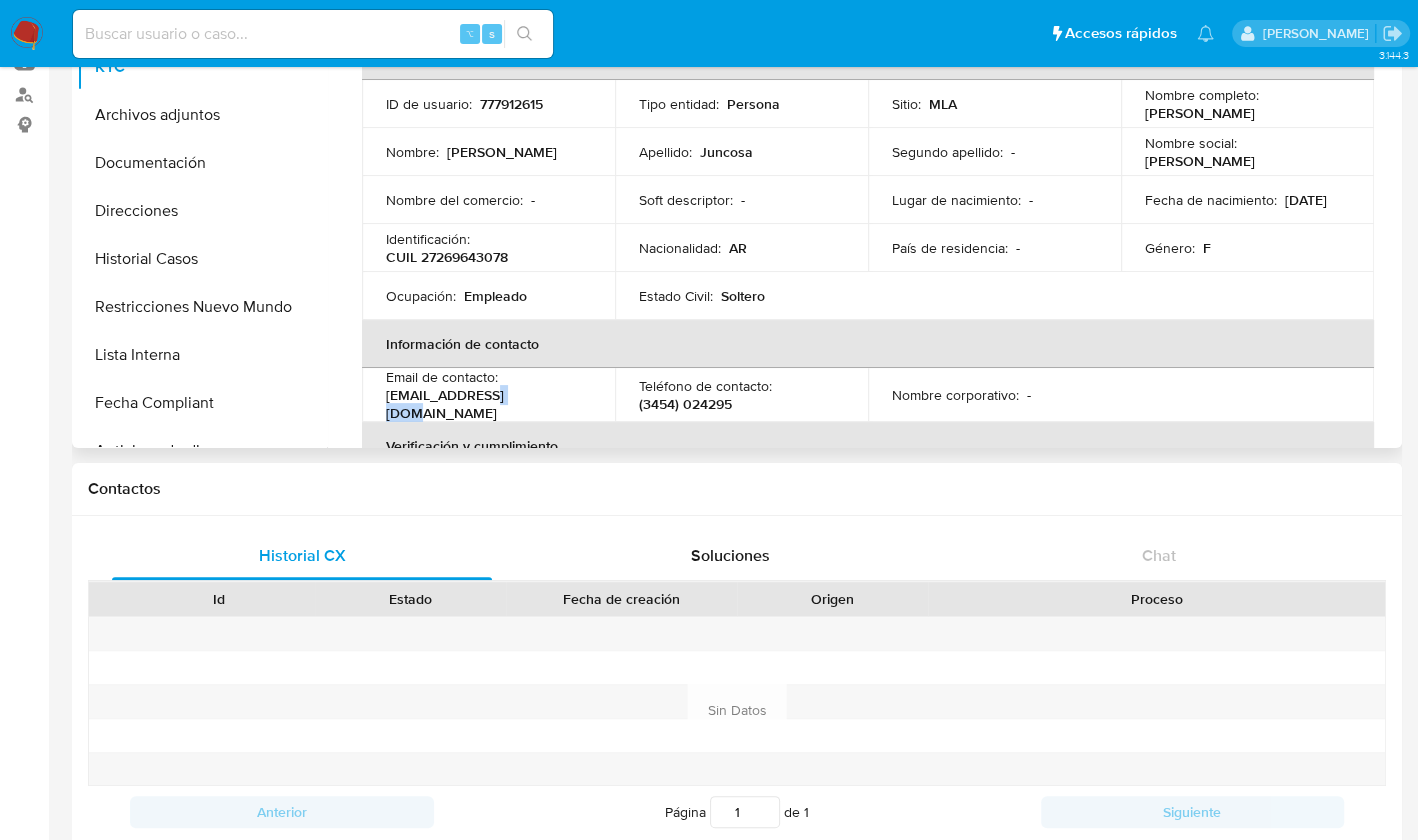 click on "[EMAIL_ADDRESS][DOMAIN_NAME]" at bounding box center (484, 404) 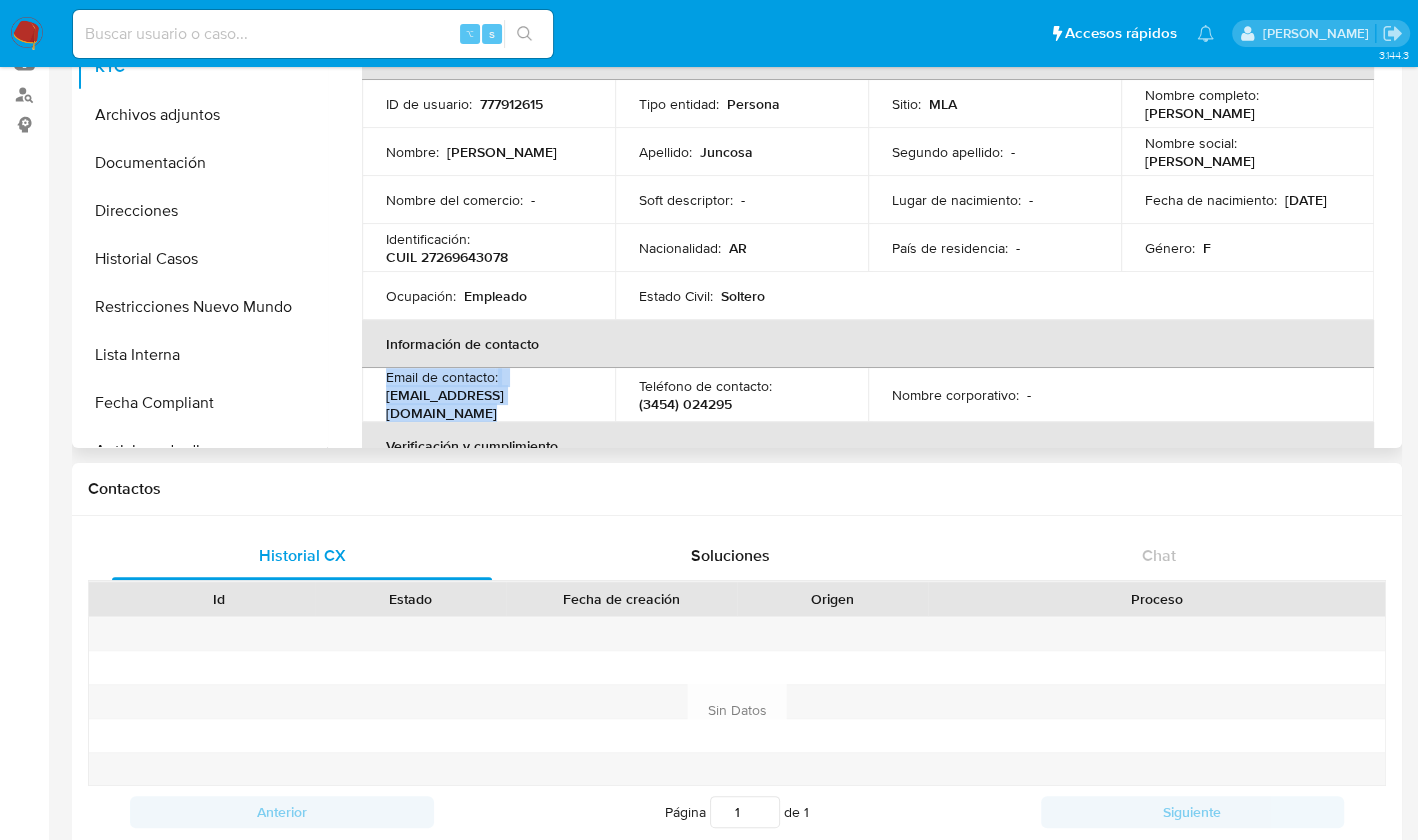 click on "yaninajuncosa@gmail.com" at bounding box center [484, 404] 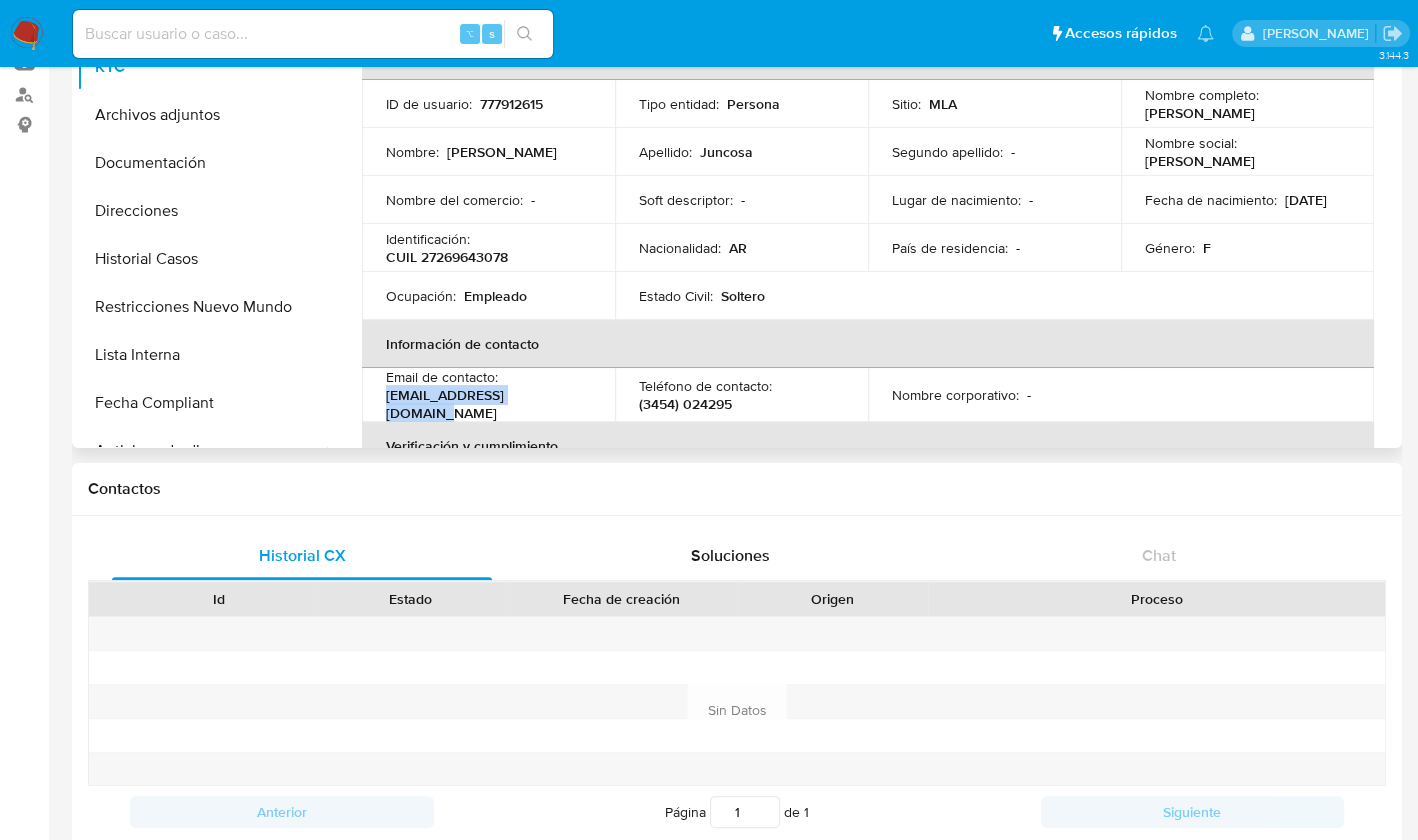 drag, startPoint x: 552, startPoint y: 406, endPoint x: 388, endPoint y: 404, distance: 164.01219 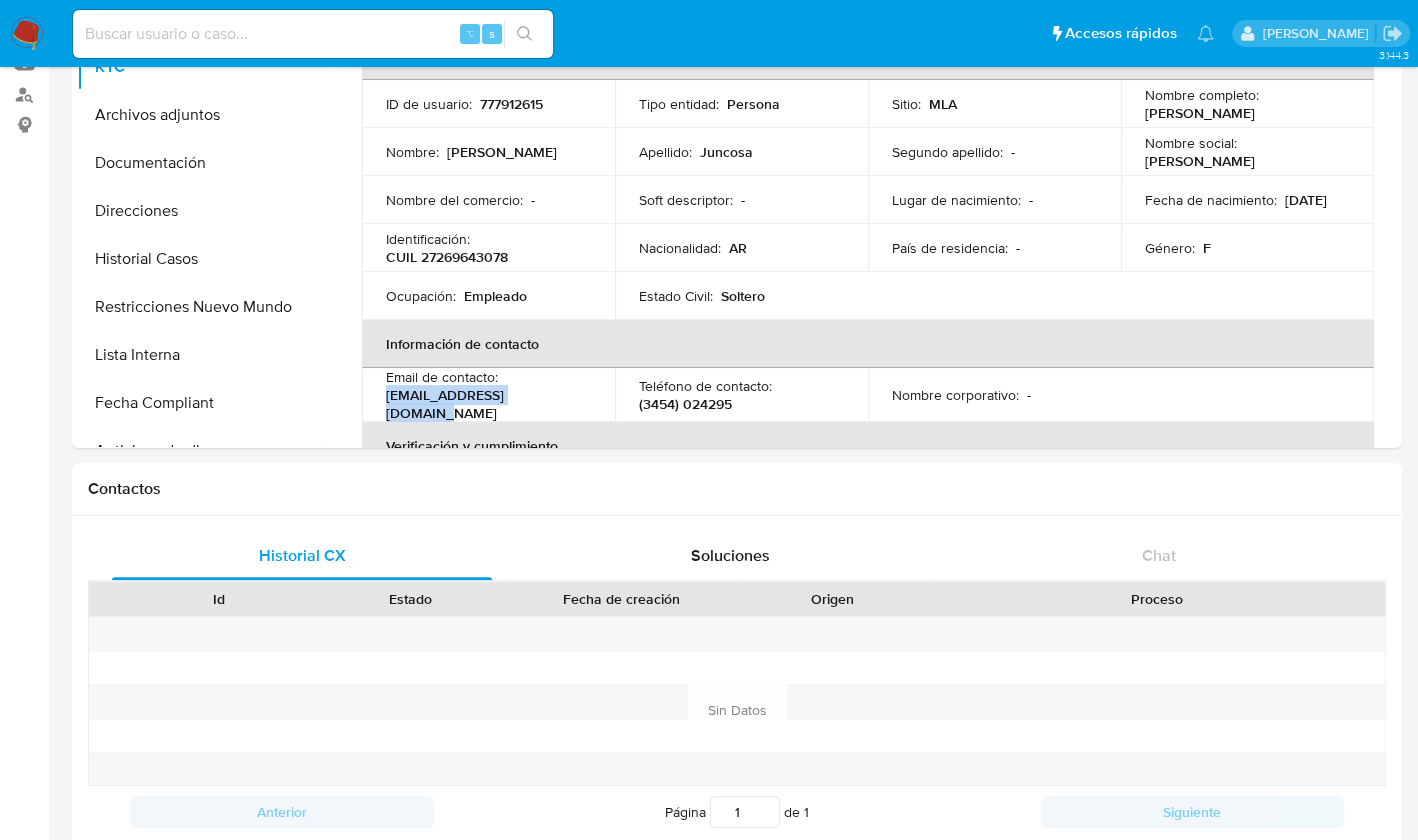 copy on "[EMAIL_ADDRESS][DOMAIN_NAME]" 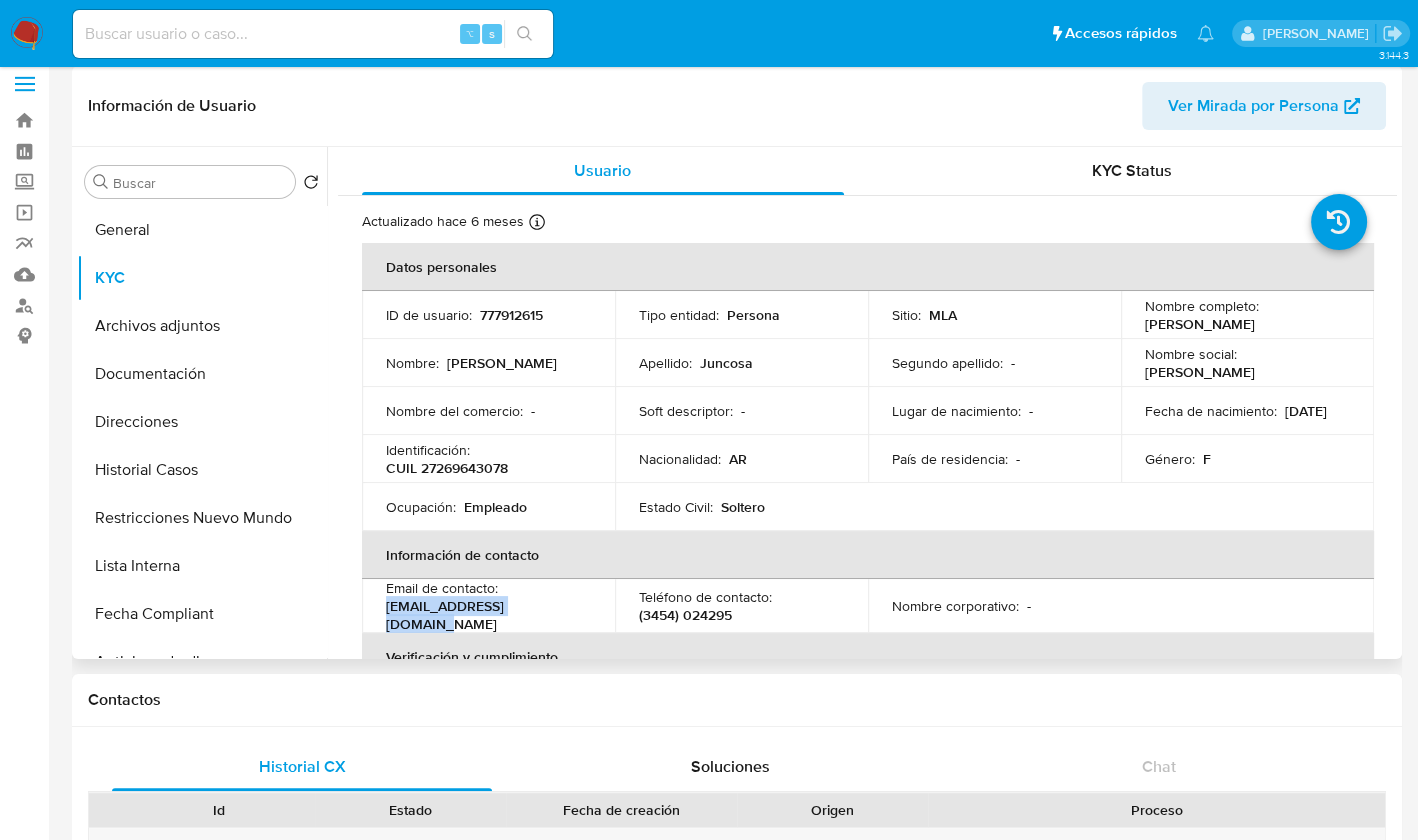 scroll, scrollTop: 0, scrollLeft: 0, axis: both 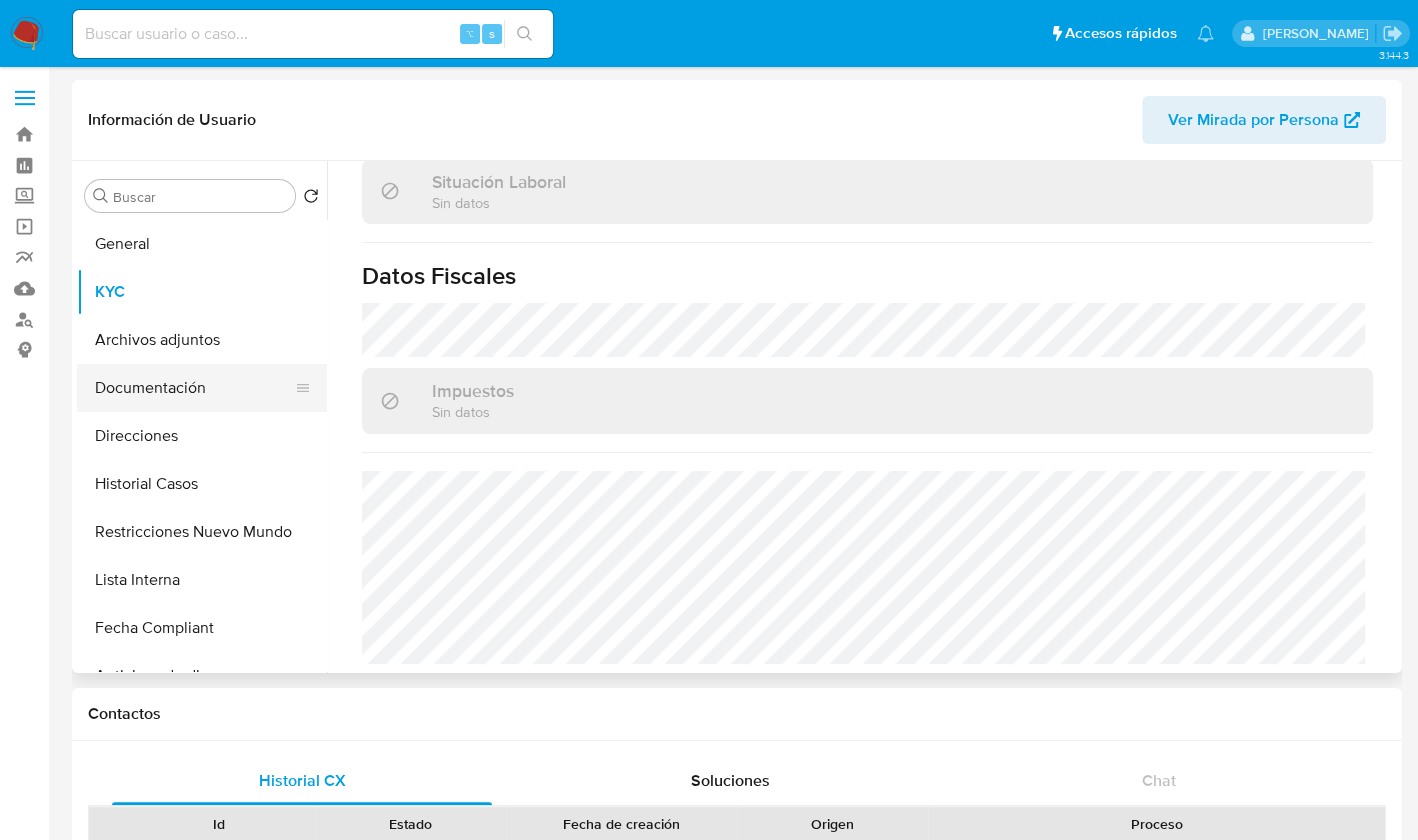 click on "Documentación" at bounding box center [194, 388] 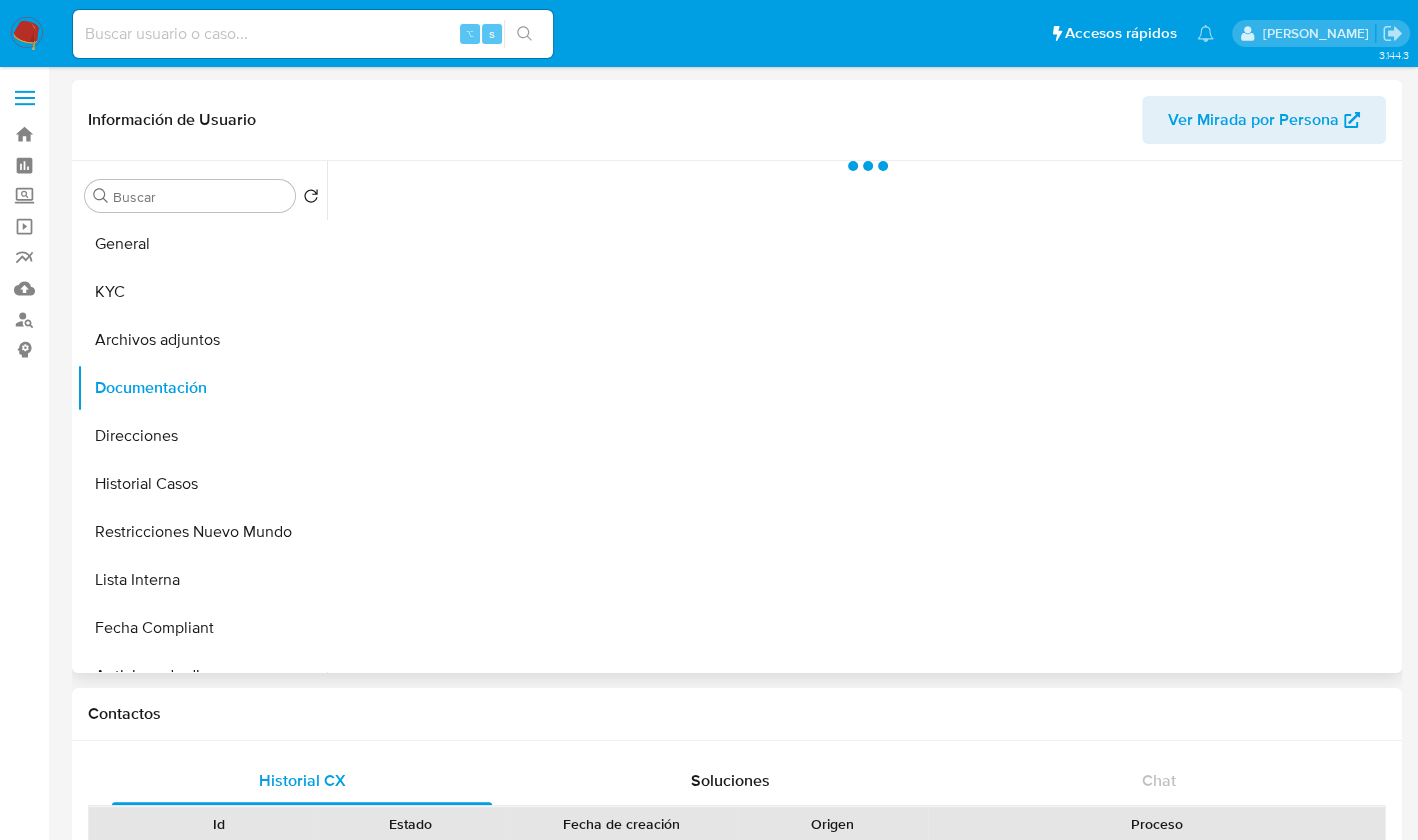 scroll, scrollTop: 0, scrollLeft: 0, axis: both 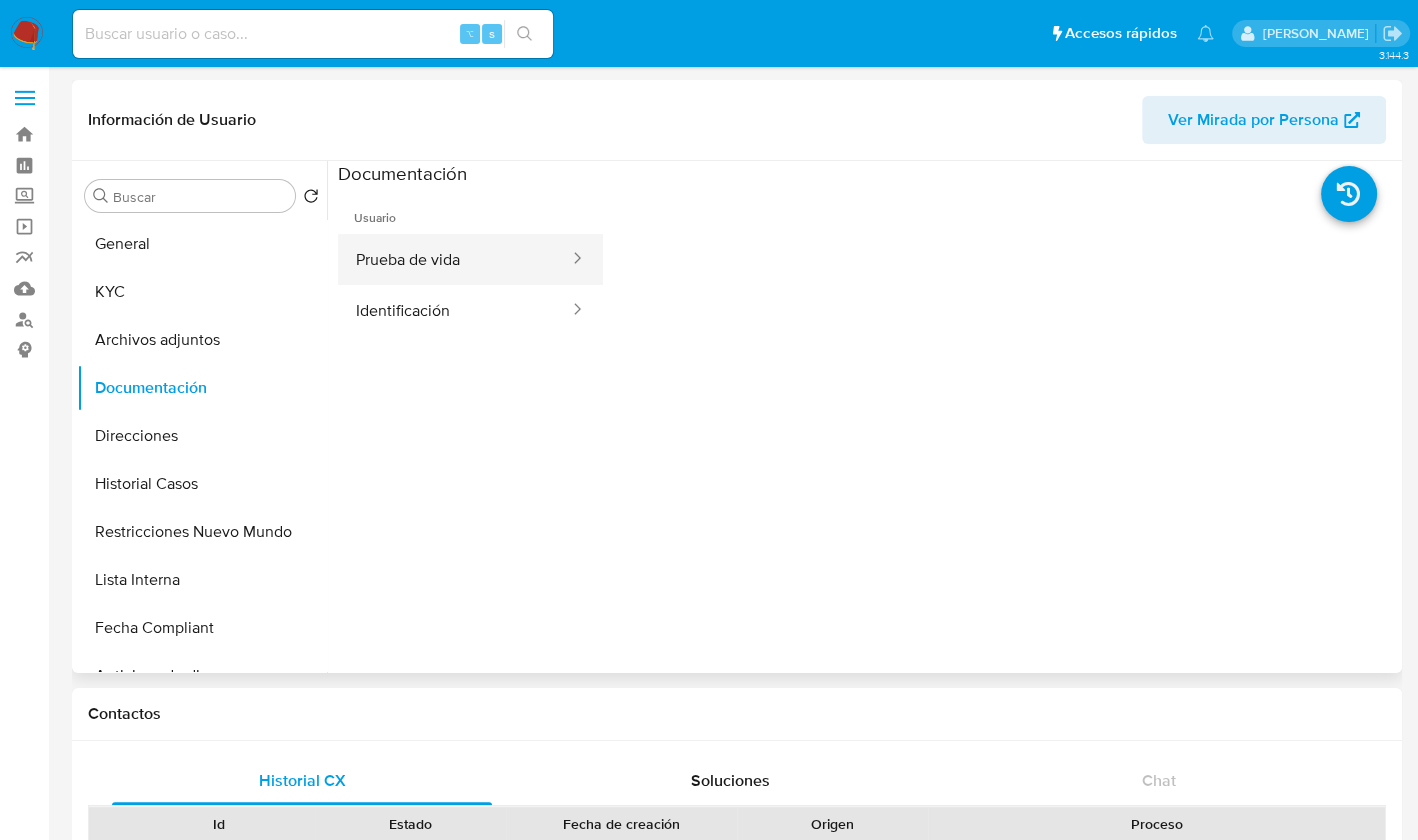 click on "Prueba de vida" at bounding box center [454, 259] 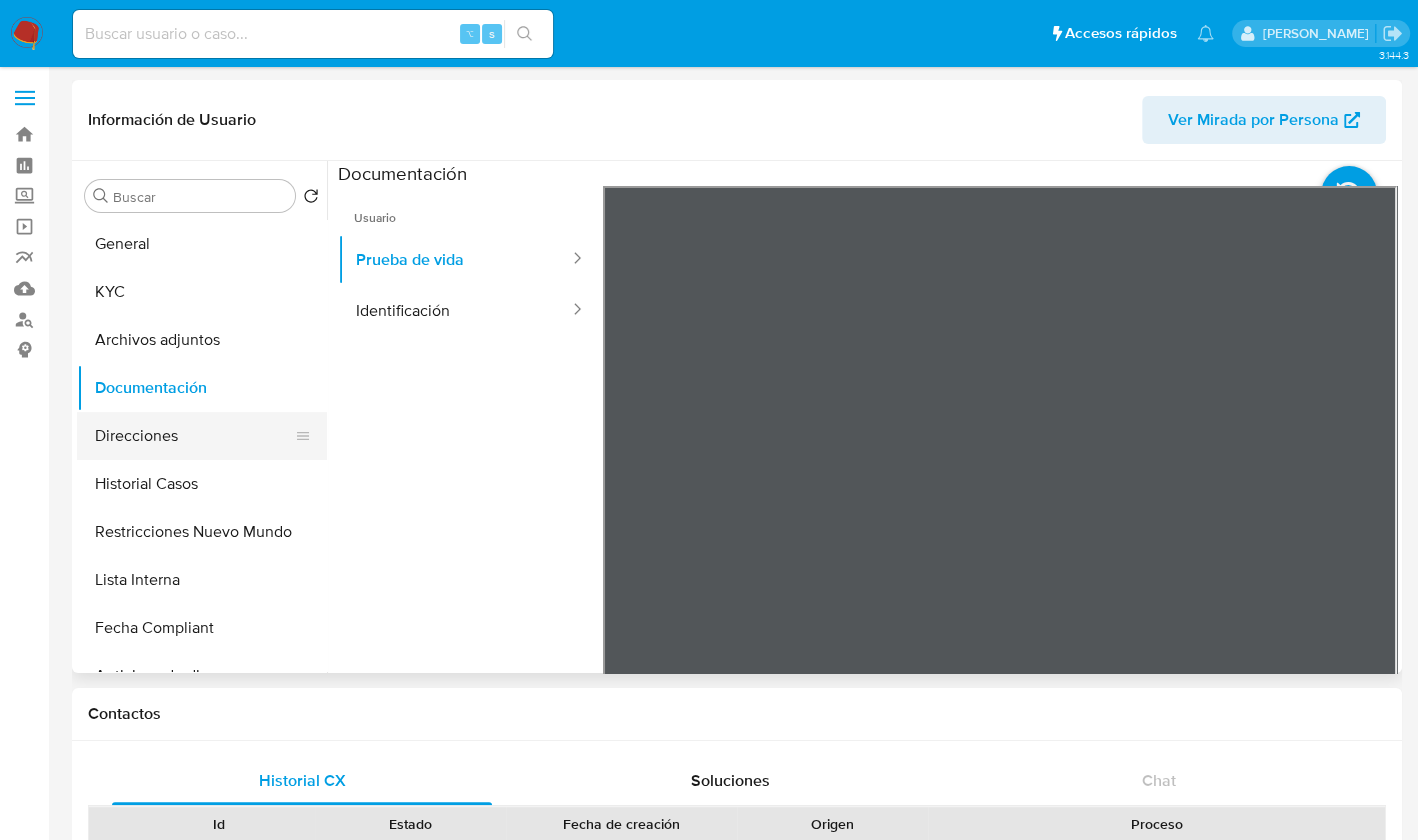 click on "Direcciones" at bounding box center [194, 436] 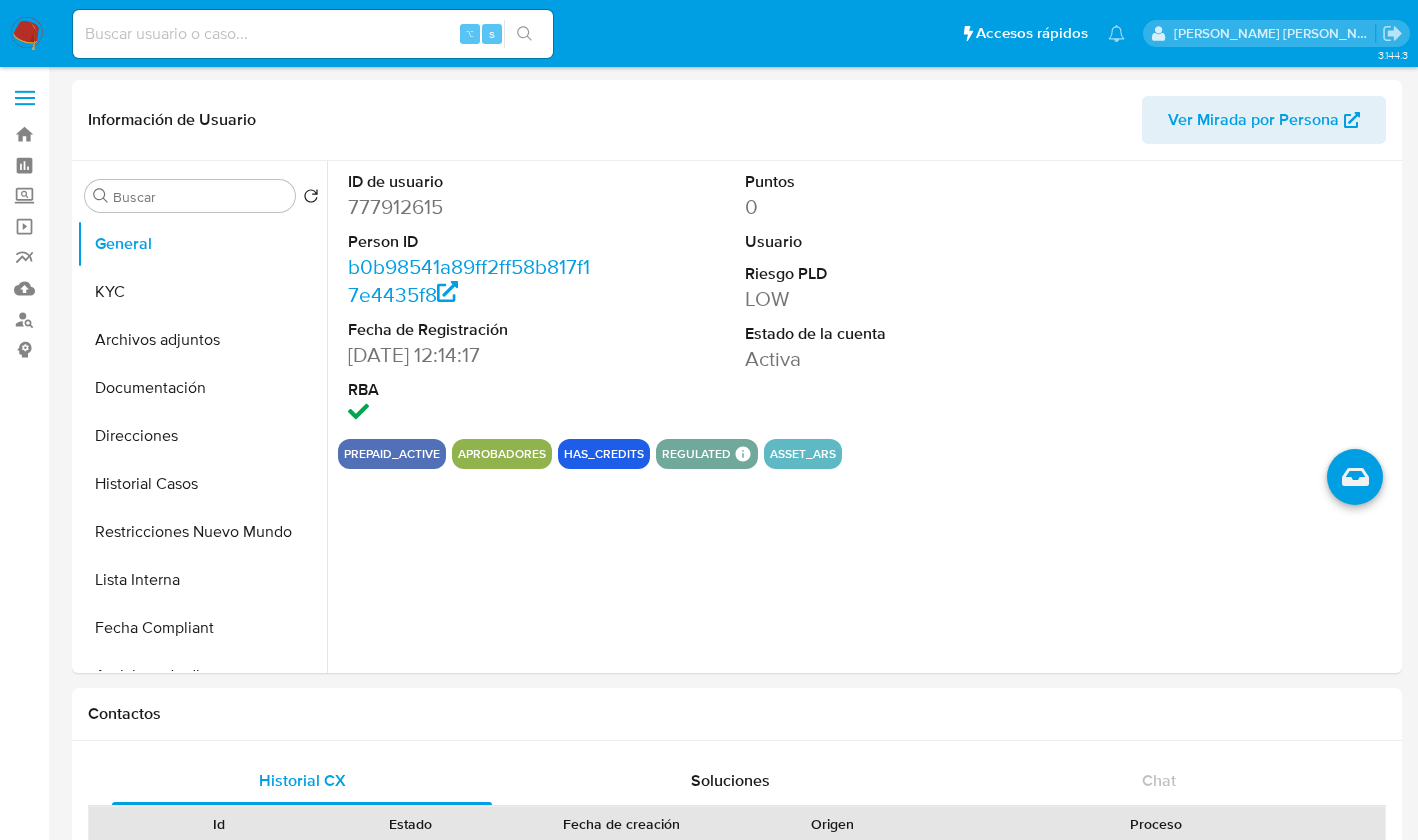 select on "10" 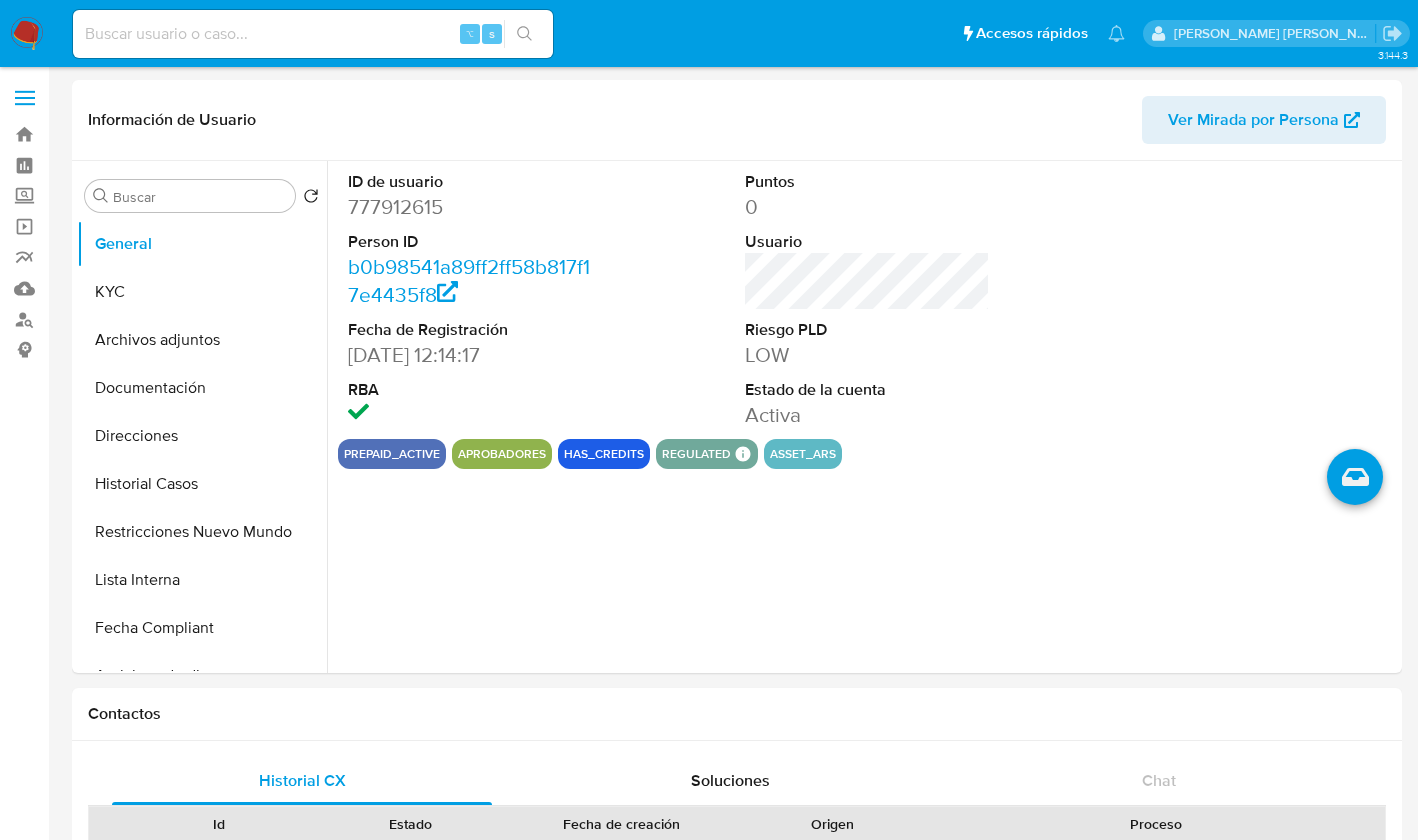 scroll, scrollTop: 0, scrollLeft: 0, axis: both 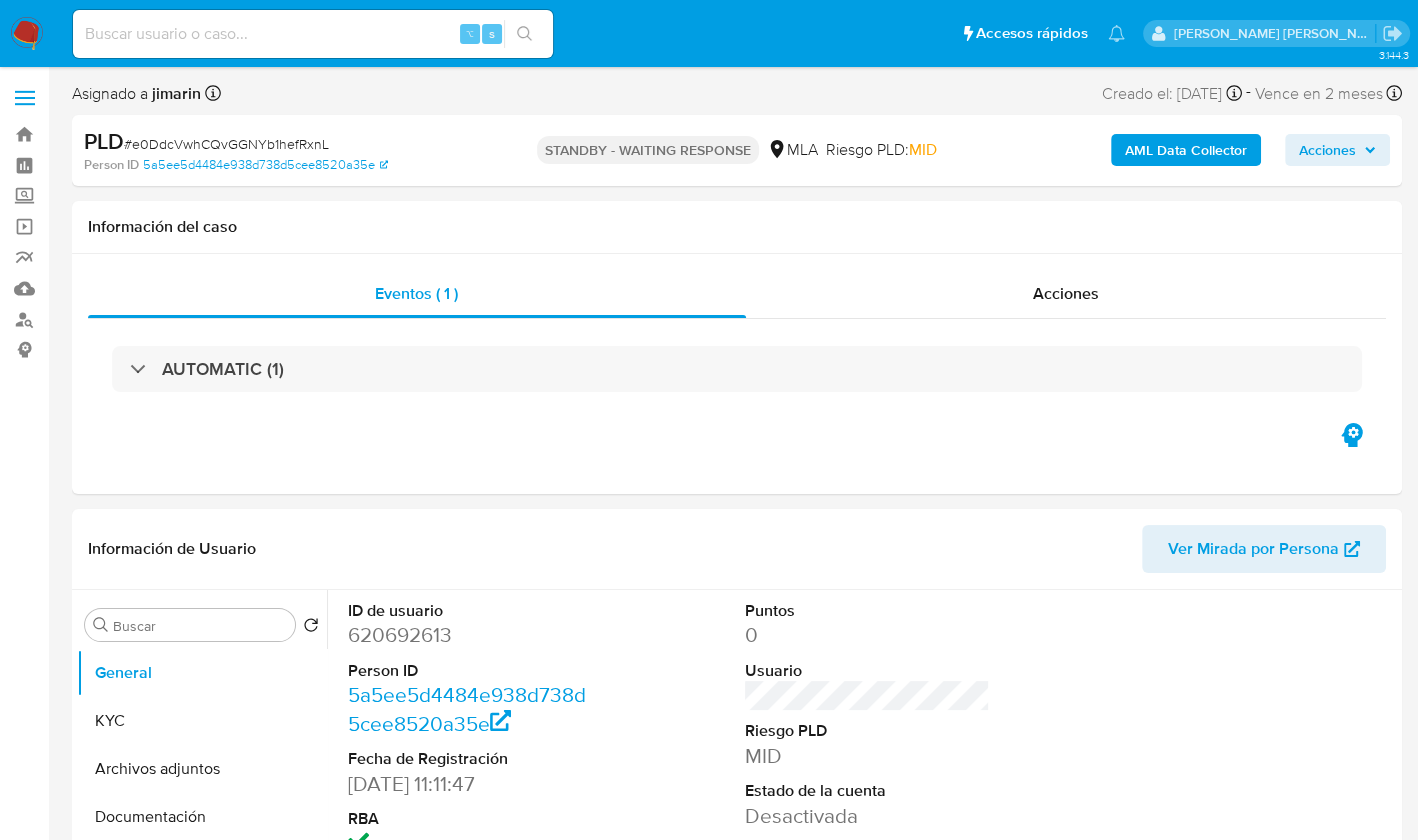 select on "10" 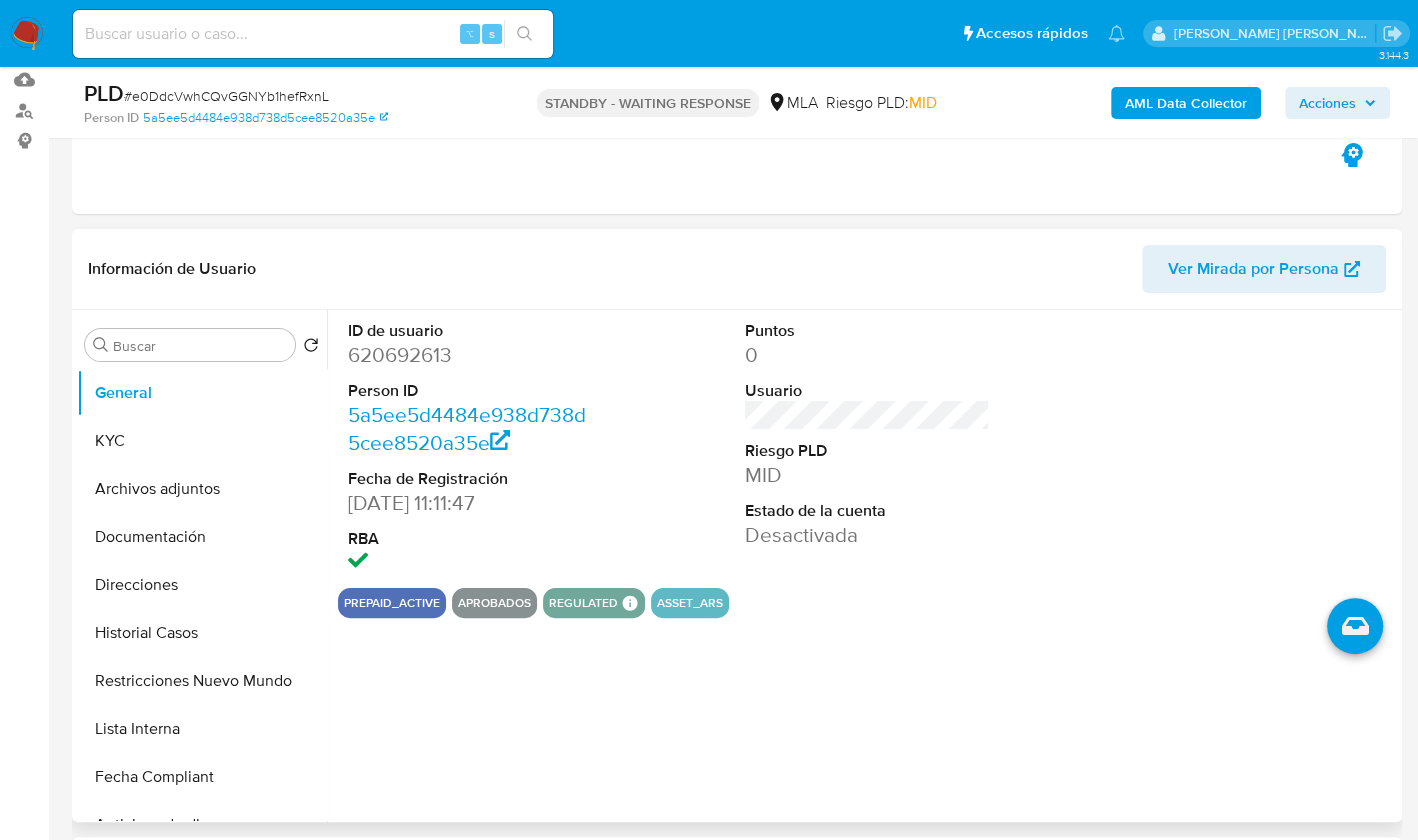 scroll, scrollTop: 212, scrollLeft: 0, axis: vertical 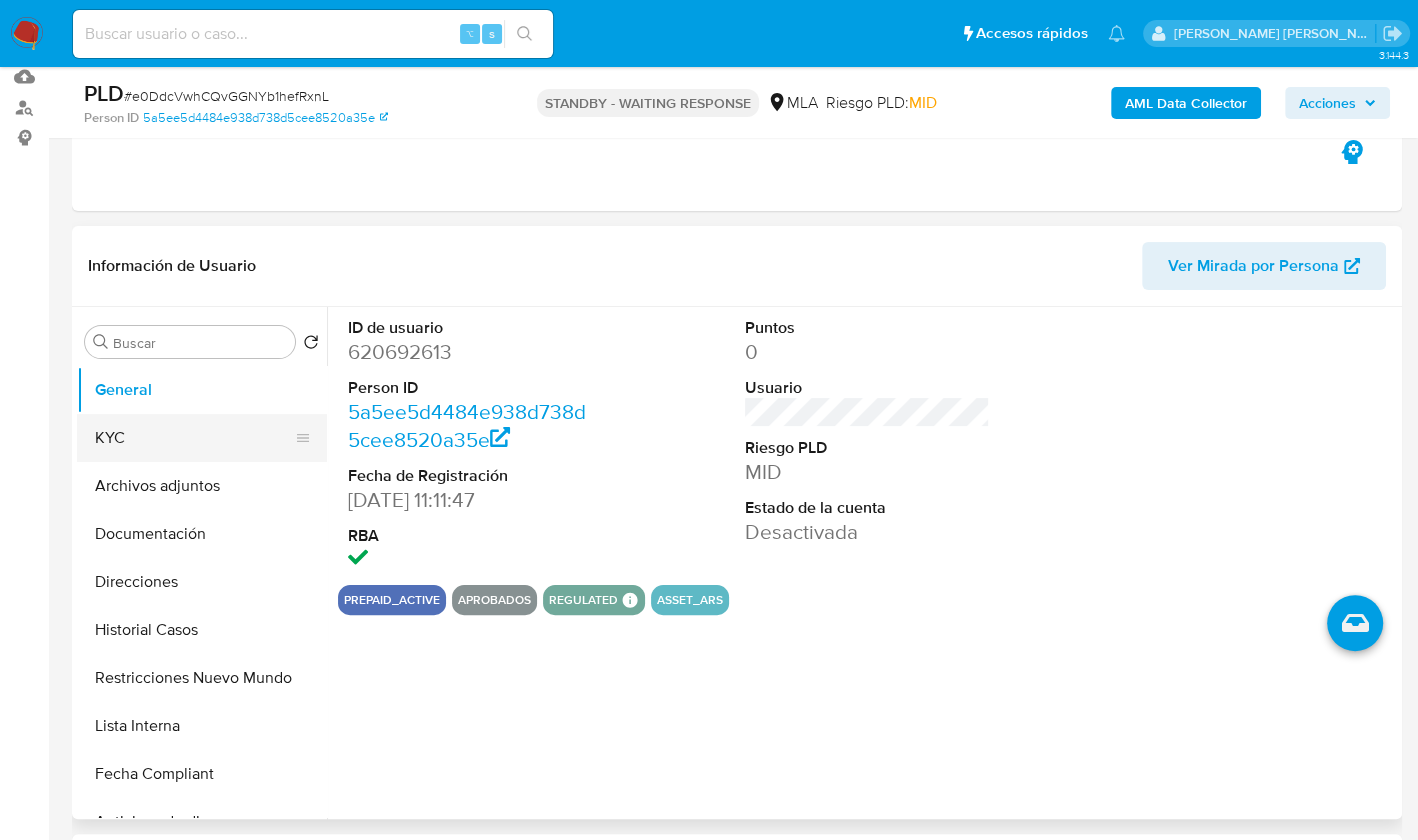 click on "KYC" at bounding box center (194, 438) 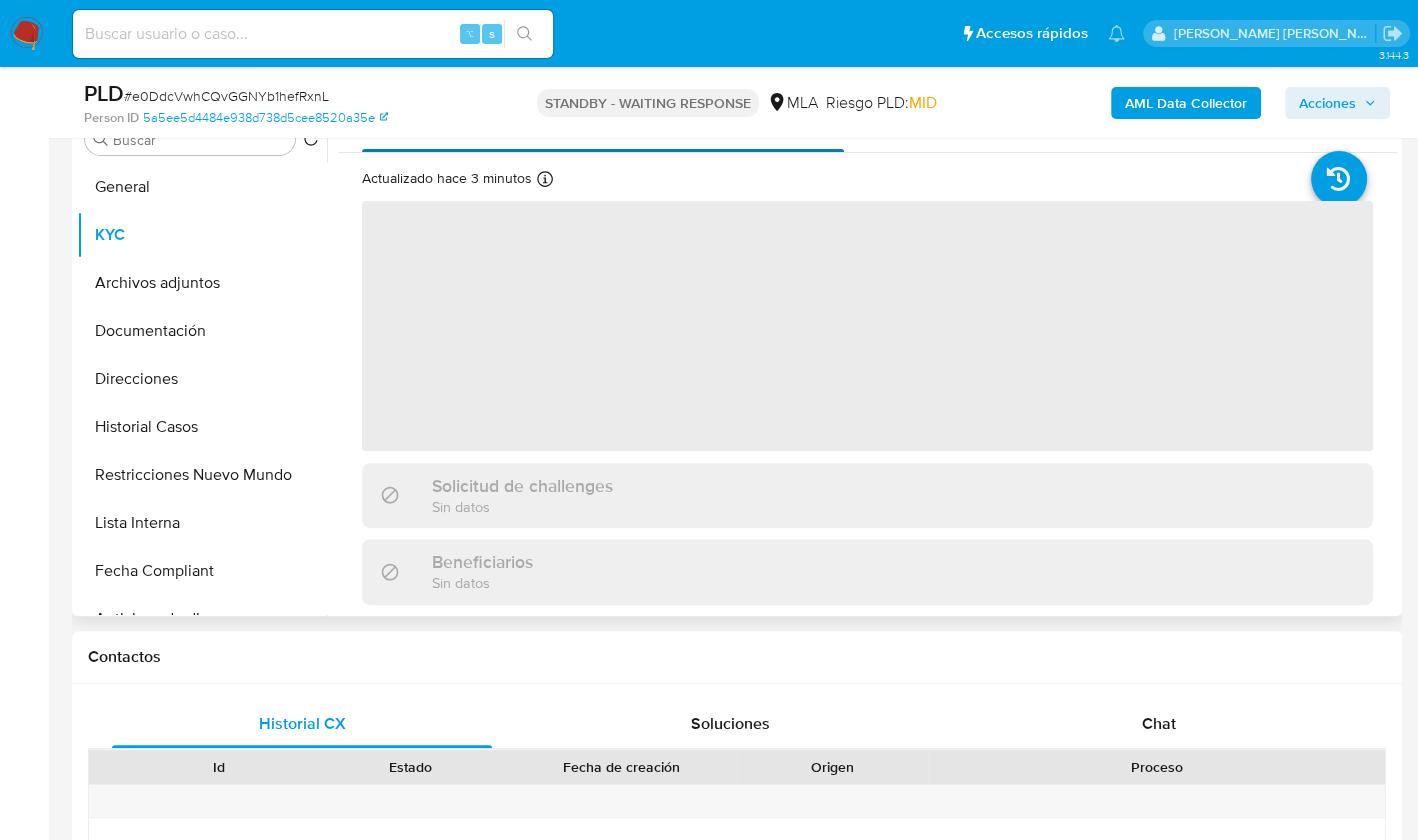scroll, scrollTop: 437, scrollLeft: 0, axis: vertical 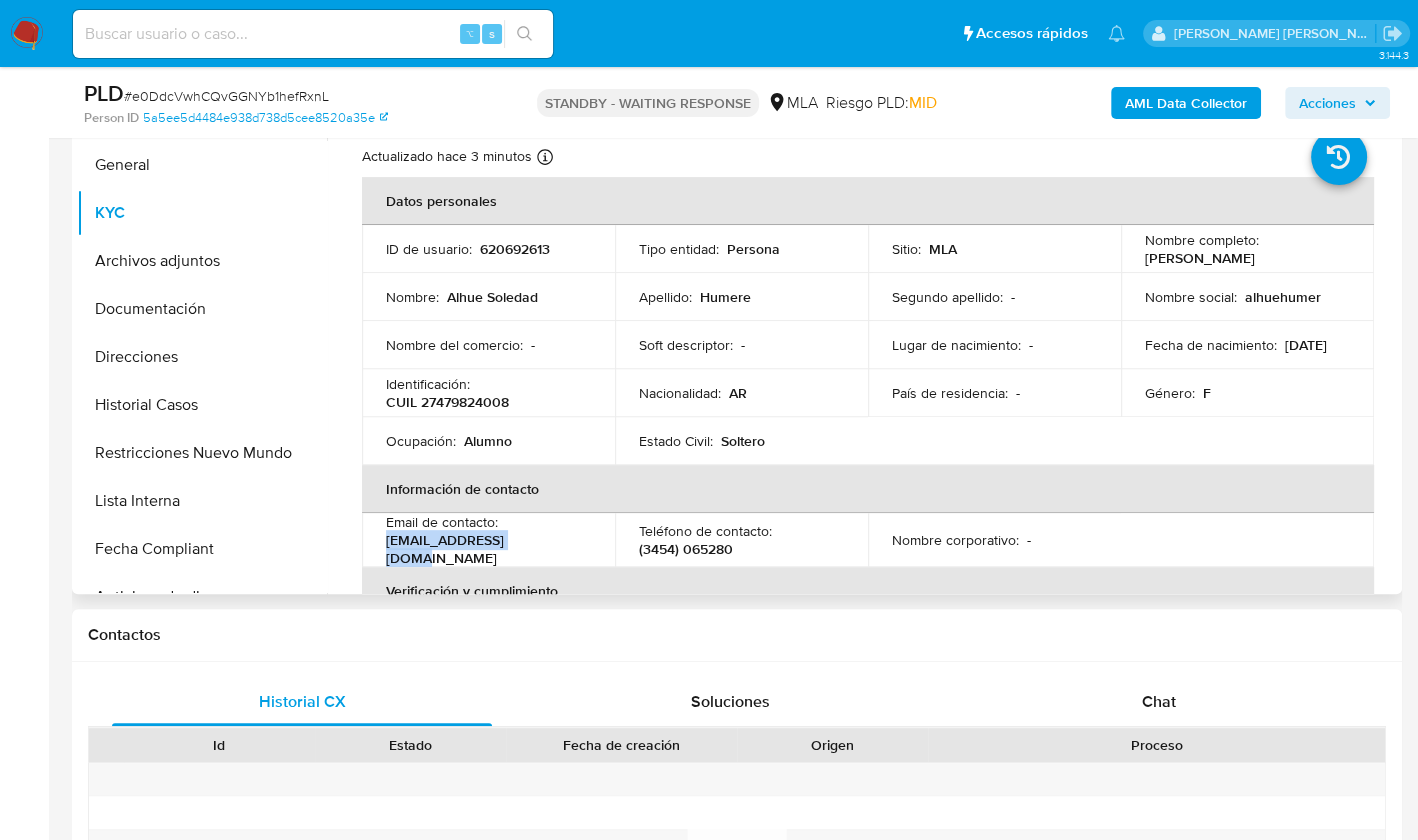 drag, startPoint x: 531, startPoint y: 545, endPoint x: 388, endPoint y: 546, distance: 143.0035 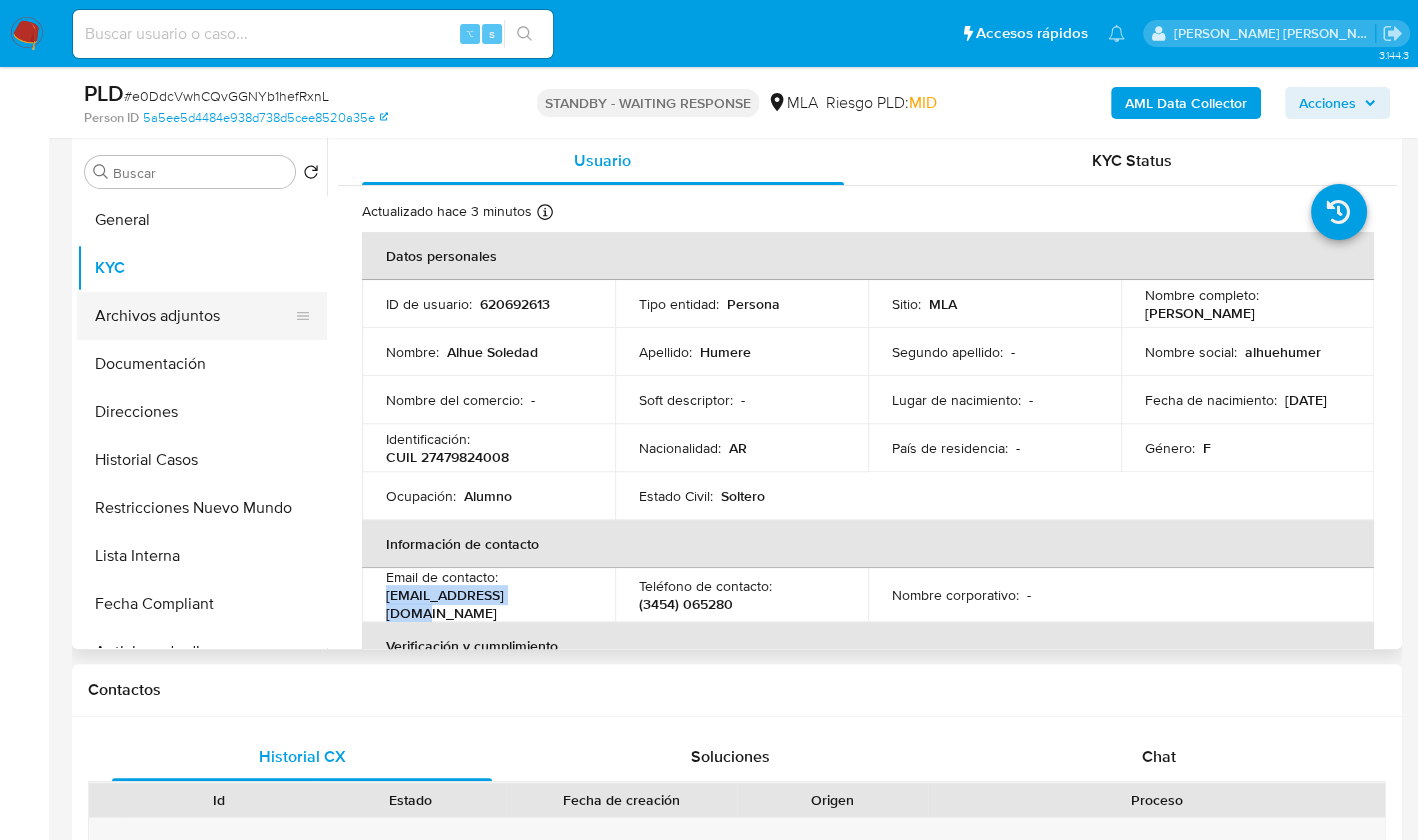 scroll, scrollTop: 300, scrollLeft: 0, axis: vertical 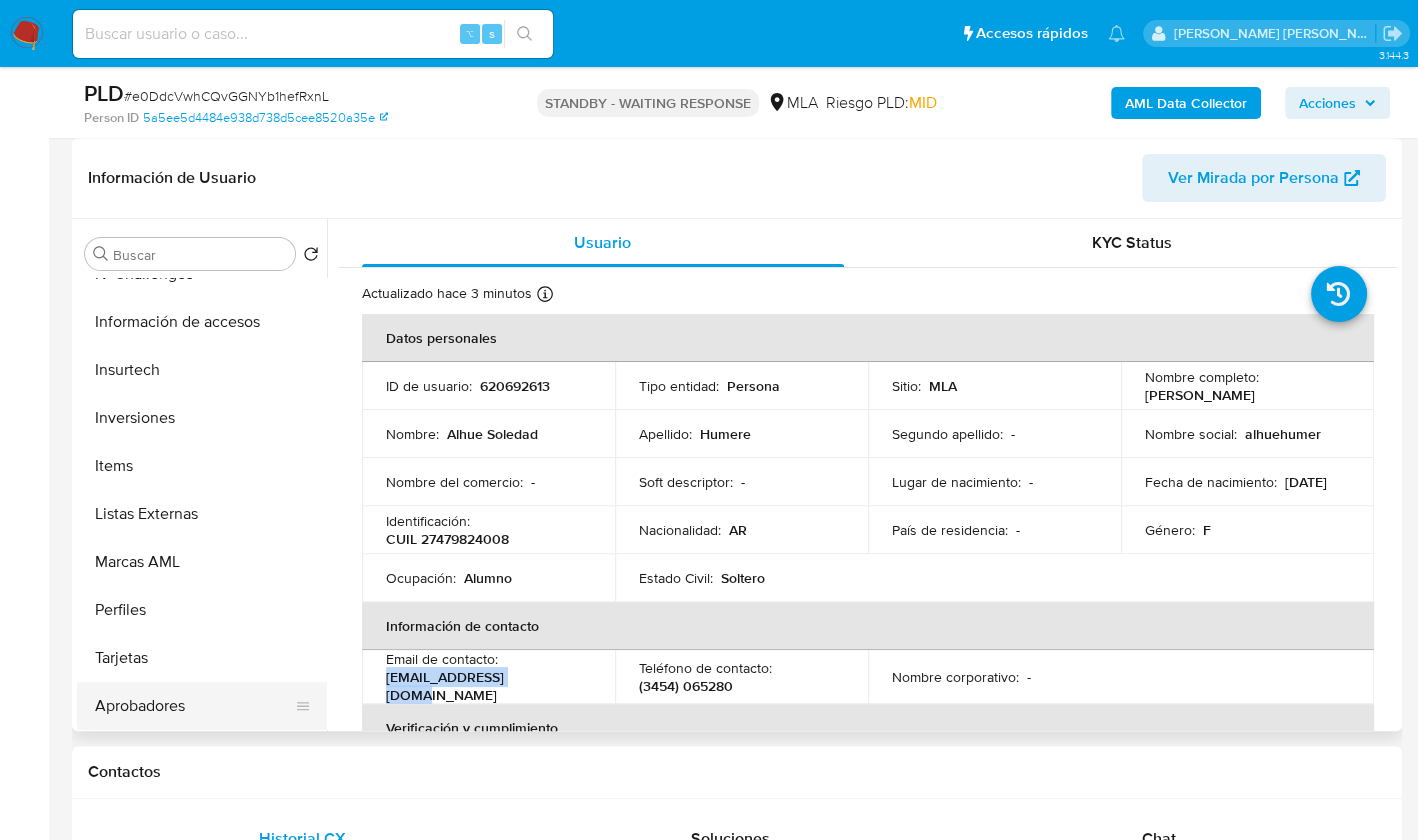 click on "Aprobadores" at bounding box center (194, 706) 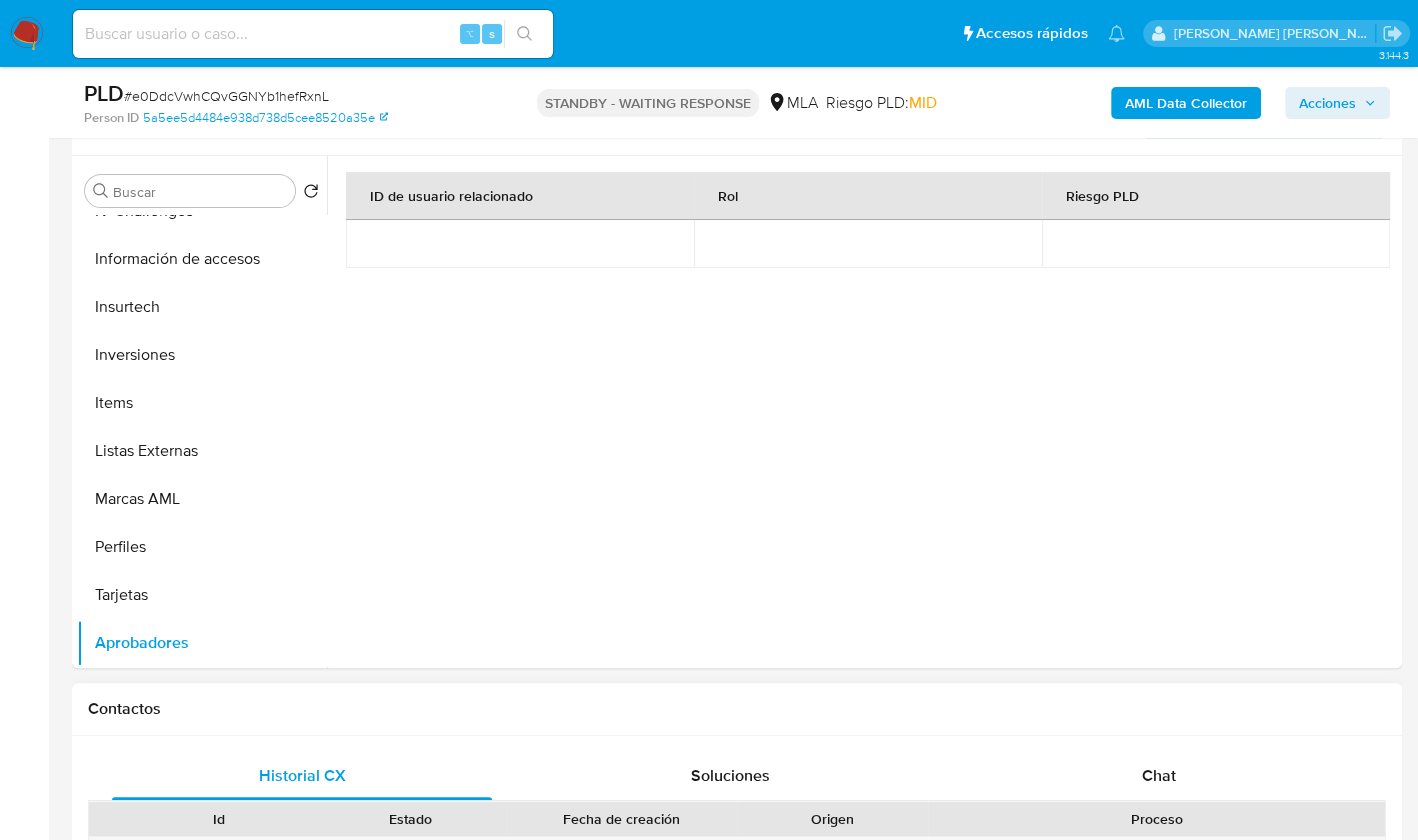 scroll, scrollTop: 842, scrollLeft: 0, axis: vertical 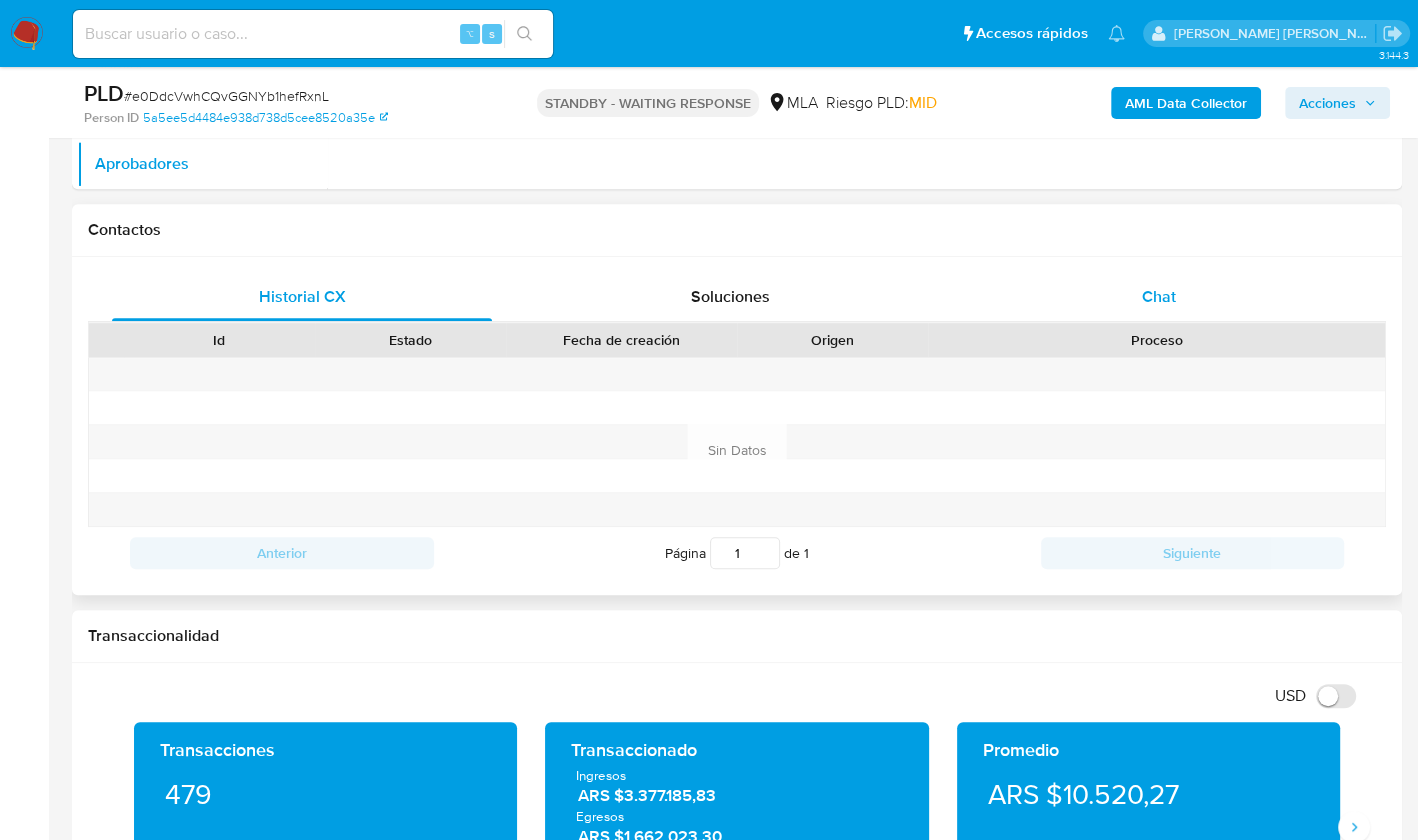 click on "Chat" at bounding box center (1159, 297) 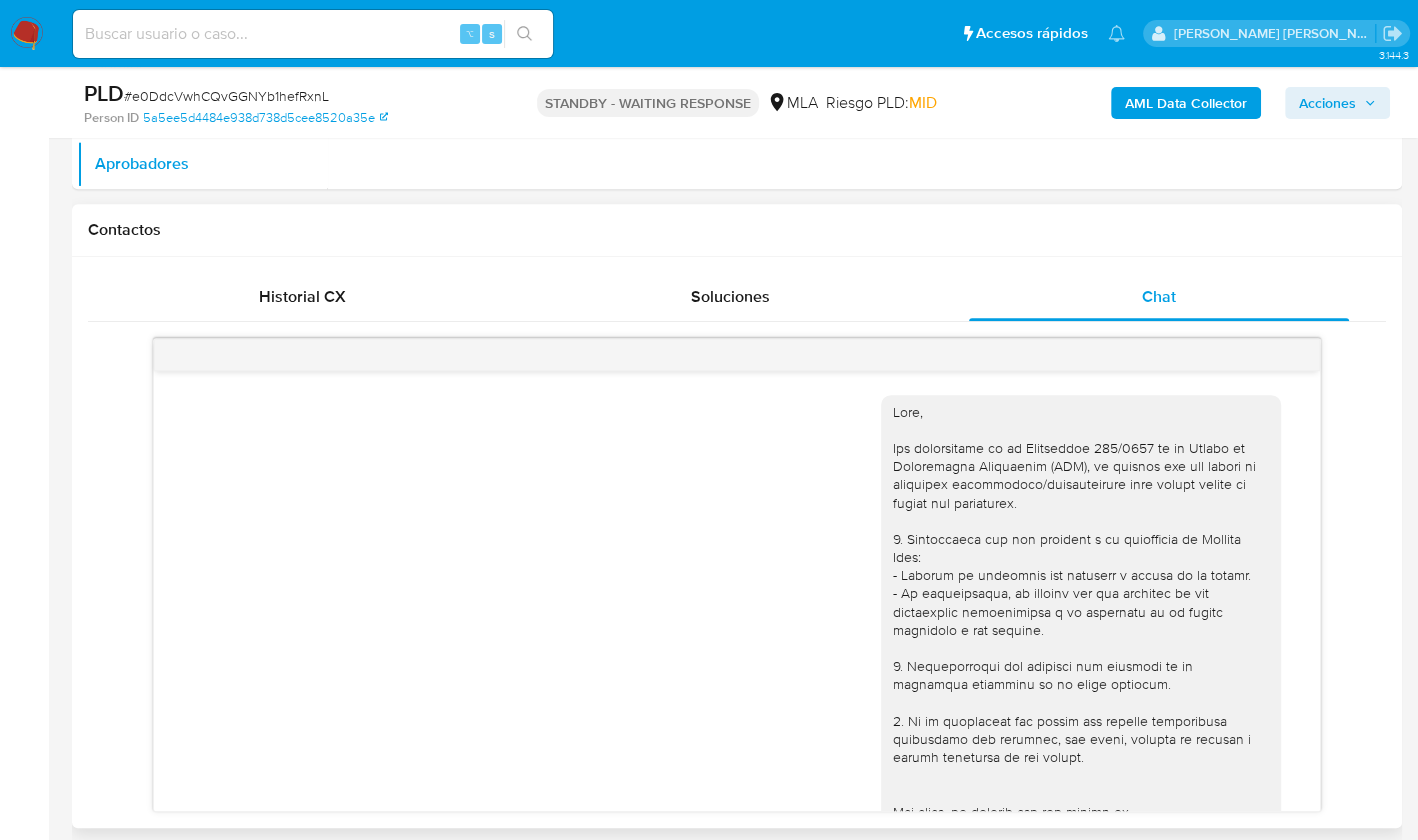 scroll, scrollTop: 1803, scrollLeft: 0, axis: vertical 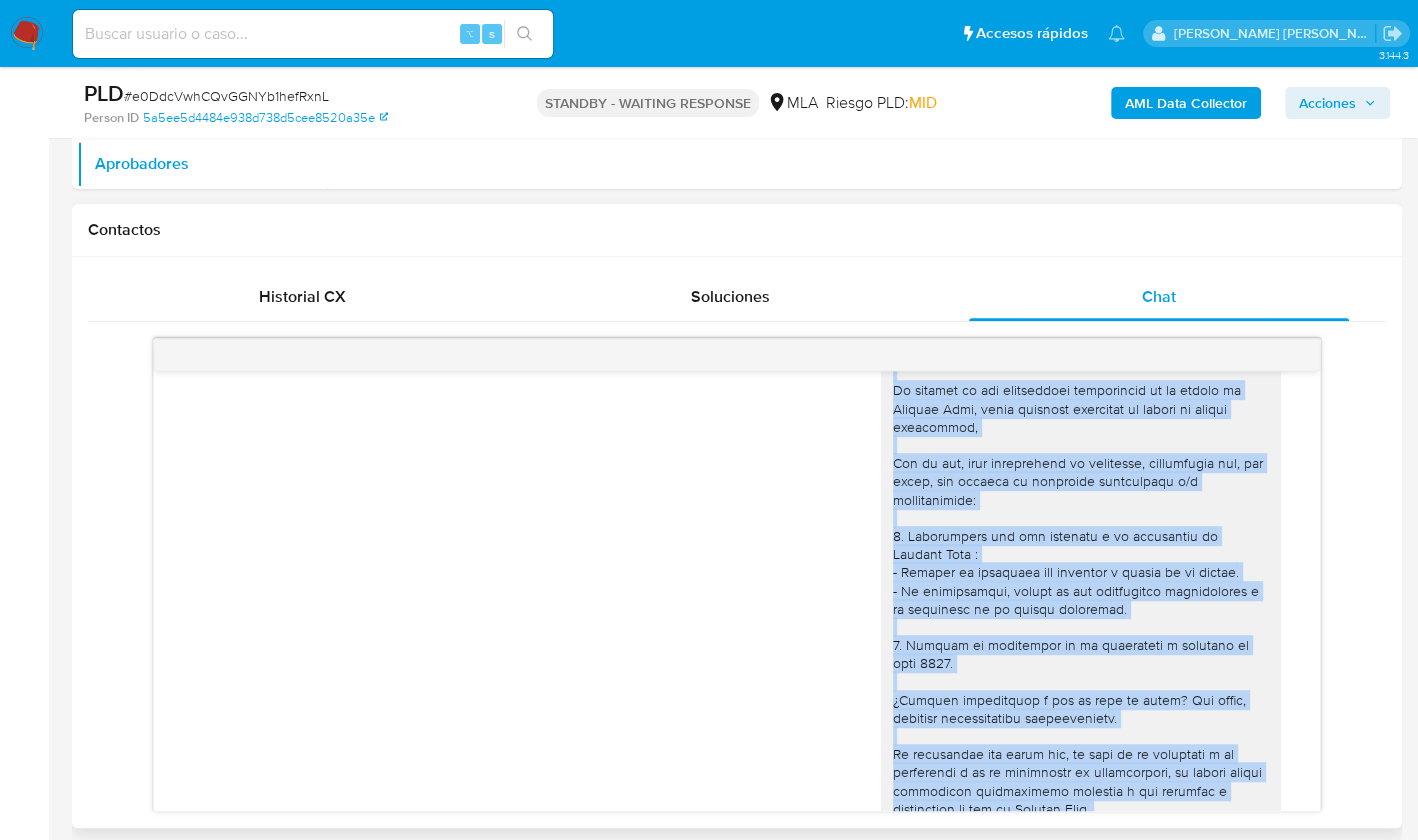 drag, startPoint x: 961, startPoint y: 718, endPoint x: 878, endPoint y: 447, distance: 283.42548 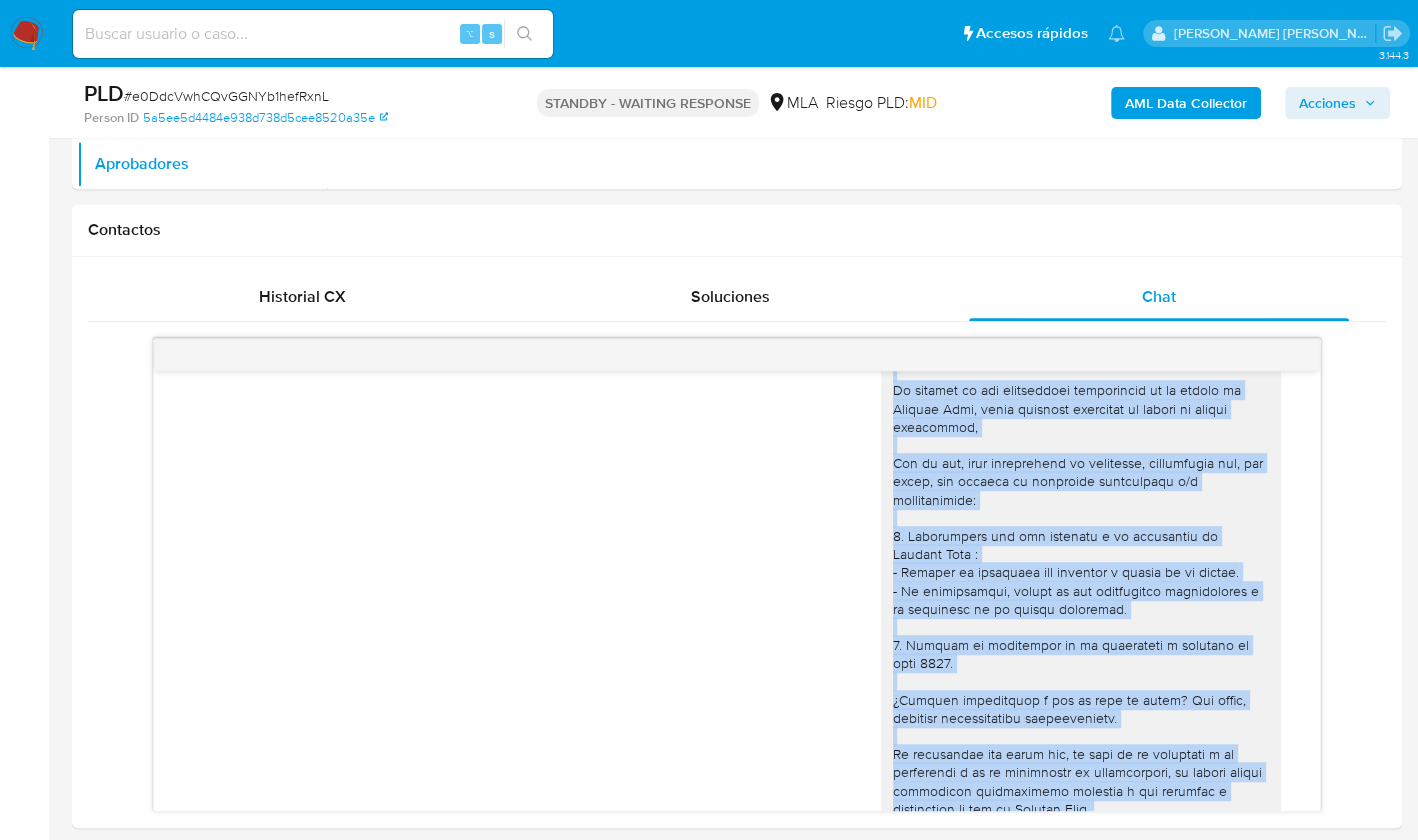 copy on "Hola Alhue,
En función de las operaciones registradas en tu cuenta de Mercado Pago, hemos decidido suspender tu cuenta de manera preventiva,
Por lo que, para regularizar tu situación, necesitamos que, por favor, nos brindes la siguiente información y/o documentación:
1. Descripción del uso otorgado a la aplicación de Mercado Pago :
- Detalla la actividad que realizas a través de tu cuenta.
- De corresponder, indica si las operaciones corresponden a la actividad de tu adulto aprobador.
2. Notamos un incremento en tu operatoria e ingresos en mayo 2025.
¿Podrías explicarnos a qué se debe el mismo? Por favor, adjuntar documentación respaldatoria.
Es importante que sepas que, en caso de no responder a lo solicitado o si lo presentado es insuficiente, tu cuenta podría permanecer inhabilitada conforme a los términos y condiciones de uso de Mercado Pago.
Formatos admitidos: PDF, JPG, JPEG, TXT, DOC, DOCX, XLS, PNG, XLSX, con un tamaño máximo de 25MB por archivo.
Esperamos recibir la información.
Muchas gracias...." 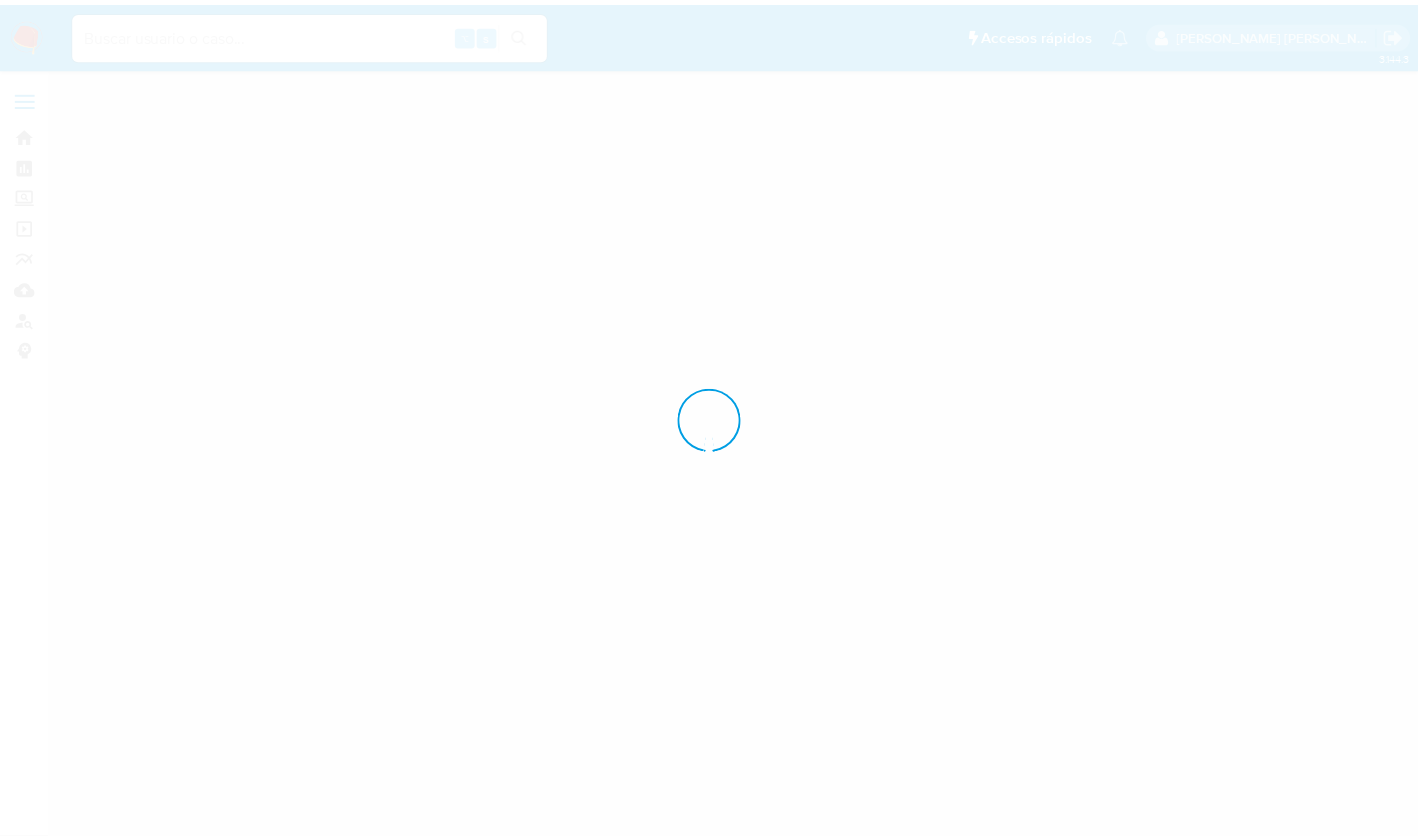 scroll, scrollTop: 0, scrollLeft: 0, axis: both 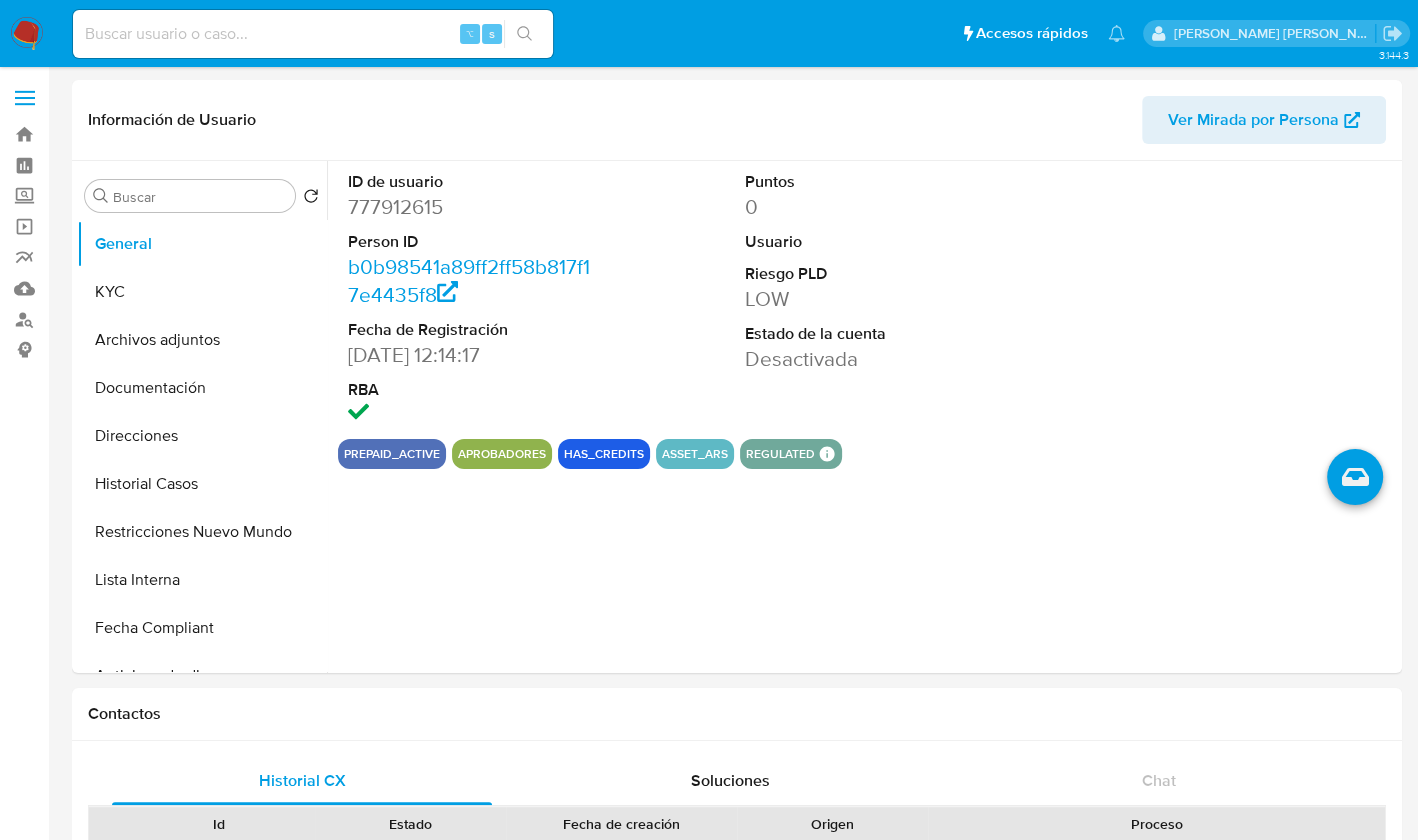 select on "10" 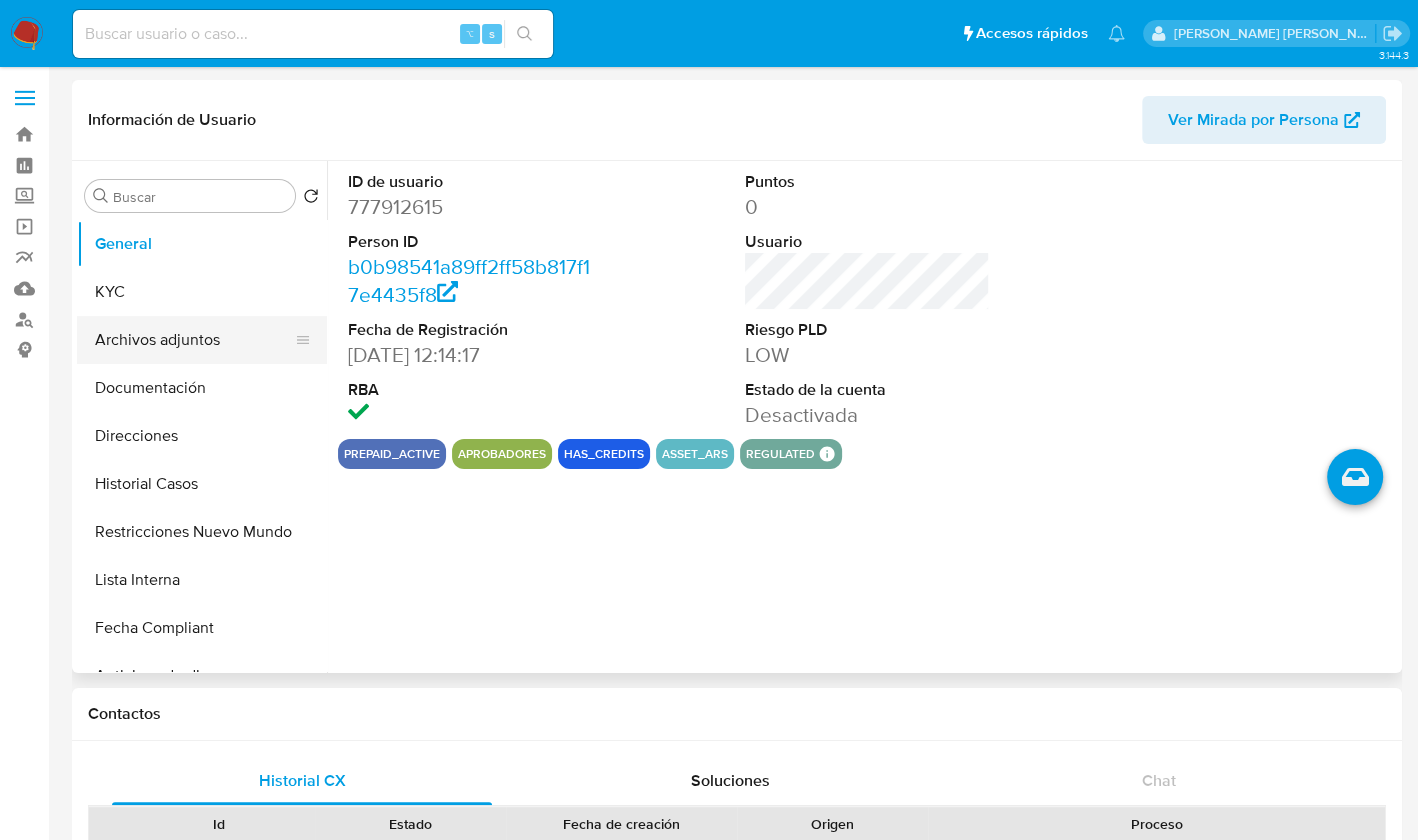 click on "Archivos adjuntos" at bounding box center [194, 340] 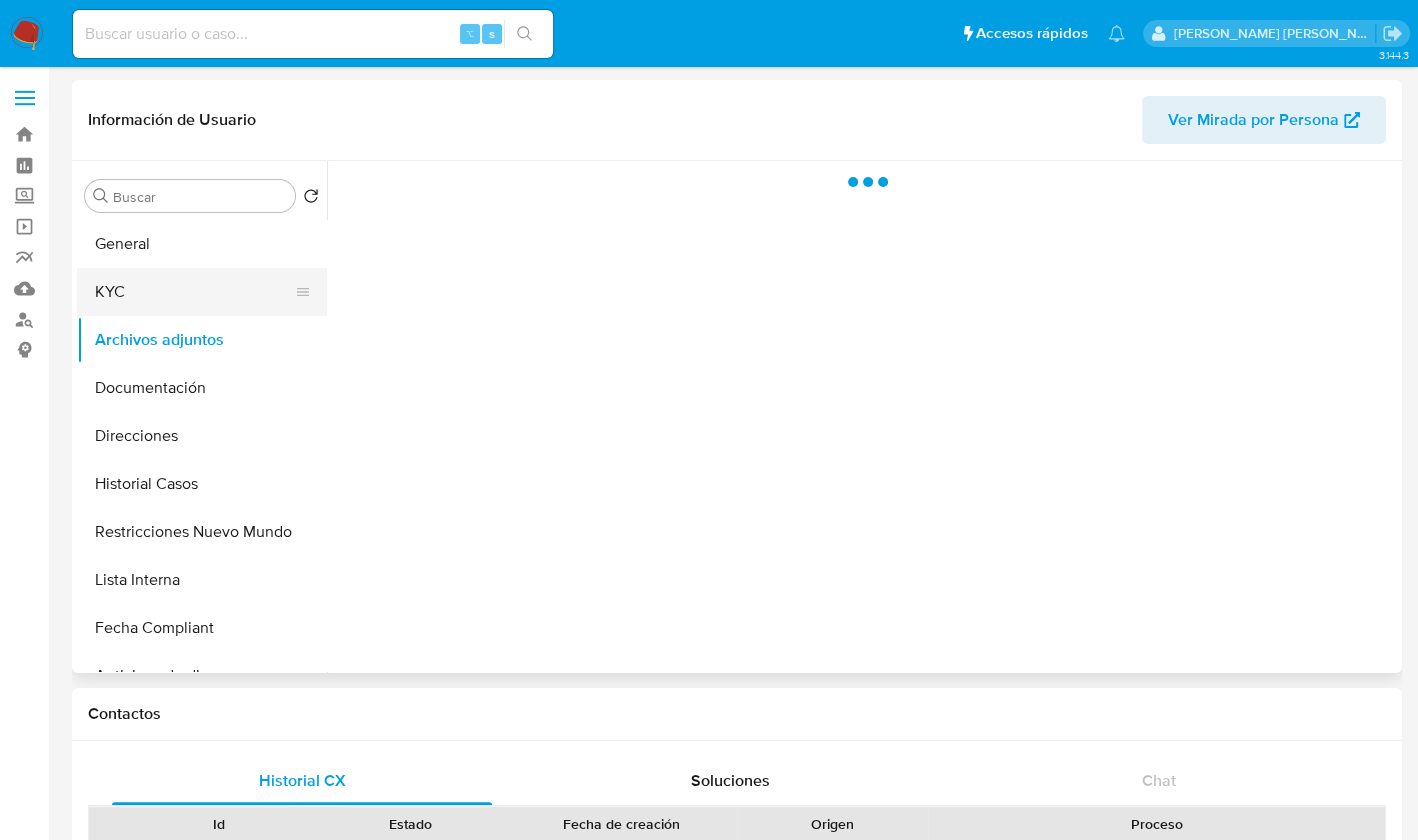 click on "KYC" at bounding box center [194, 292] 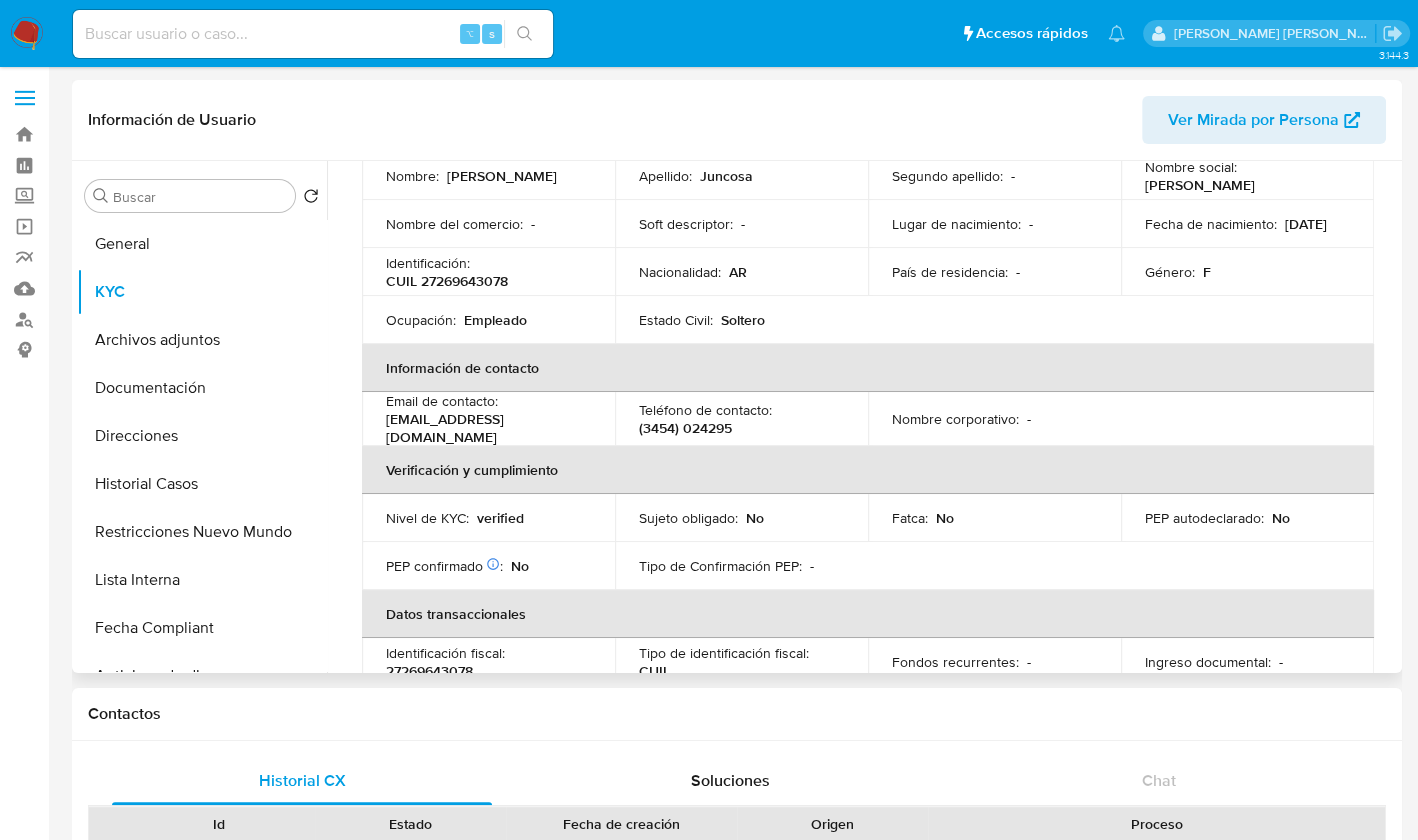 scroll, scrollTop: 245, scrollLeft: 0, axis: vertical 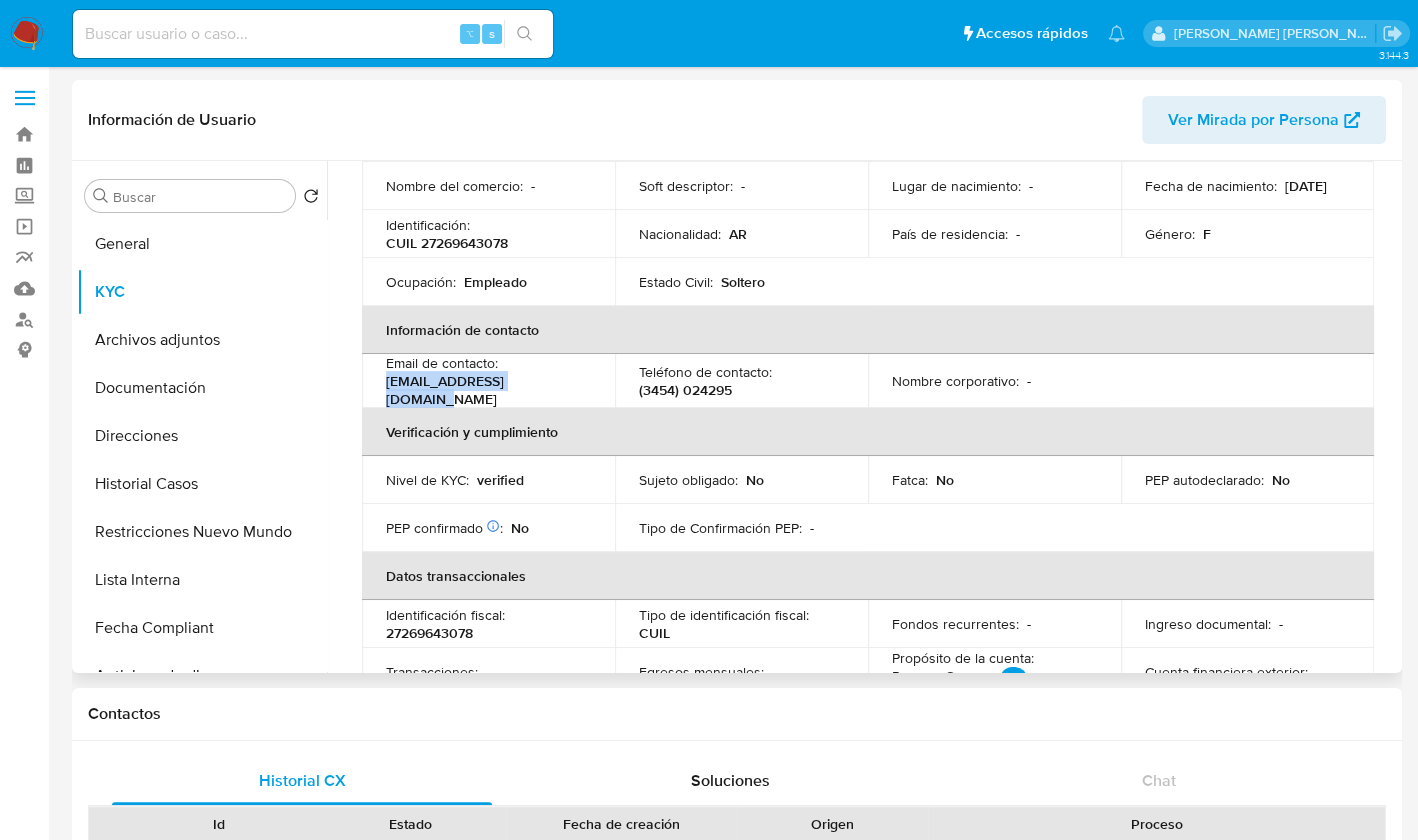 drag, startPoint x: 548, startPoint y: 388, endPoint x: 385, endPoint y: 382, distance: 163.1104 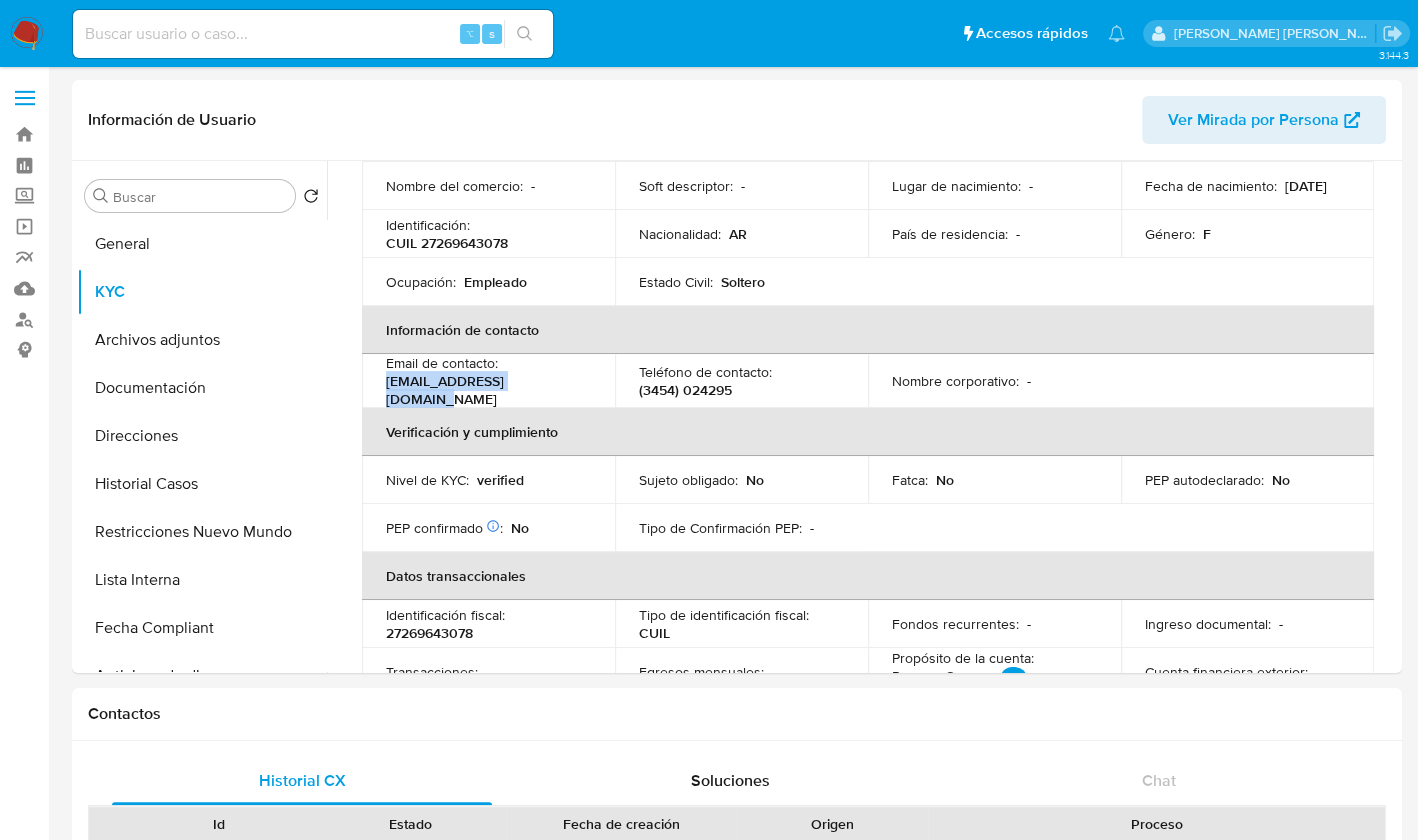 copy on "yaninajuncosa@gmail.com" 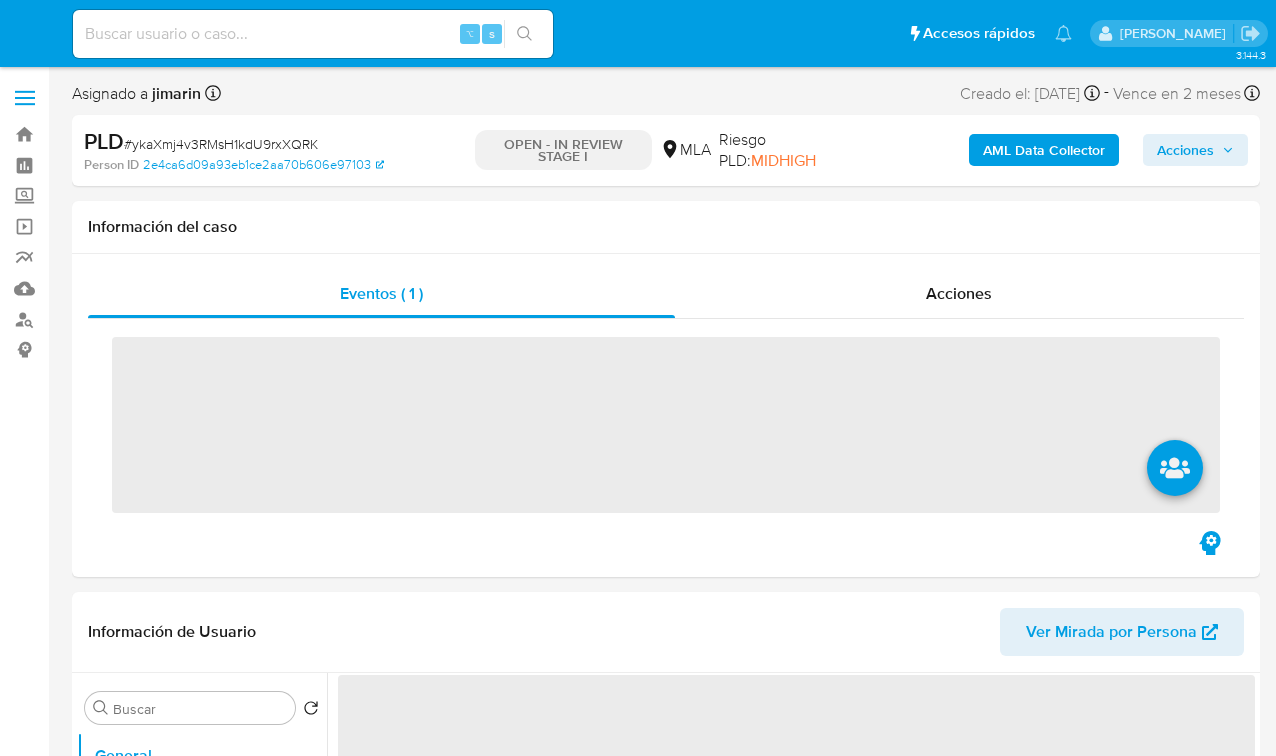 select on "10" 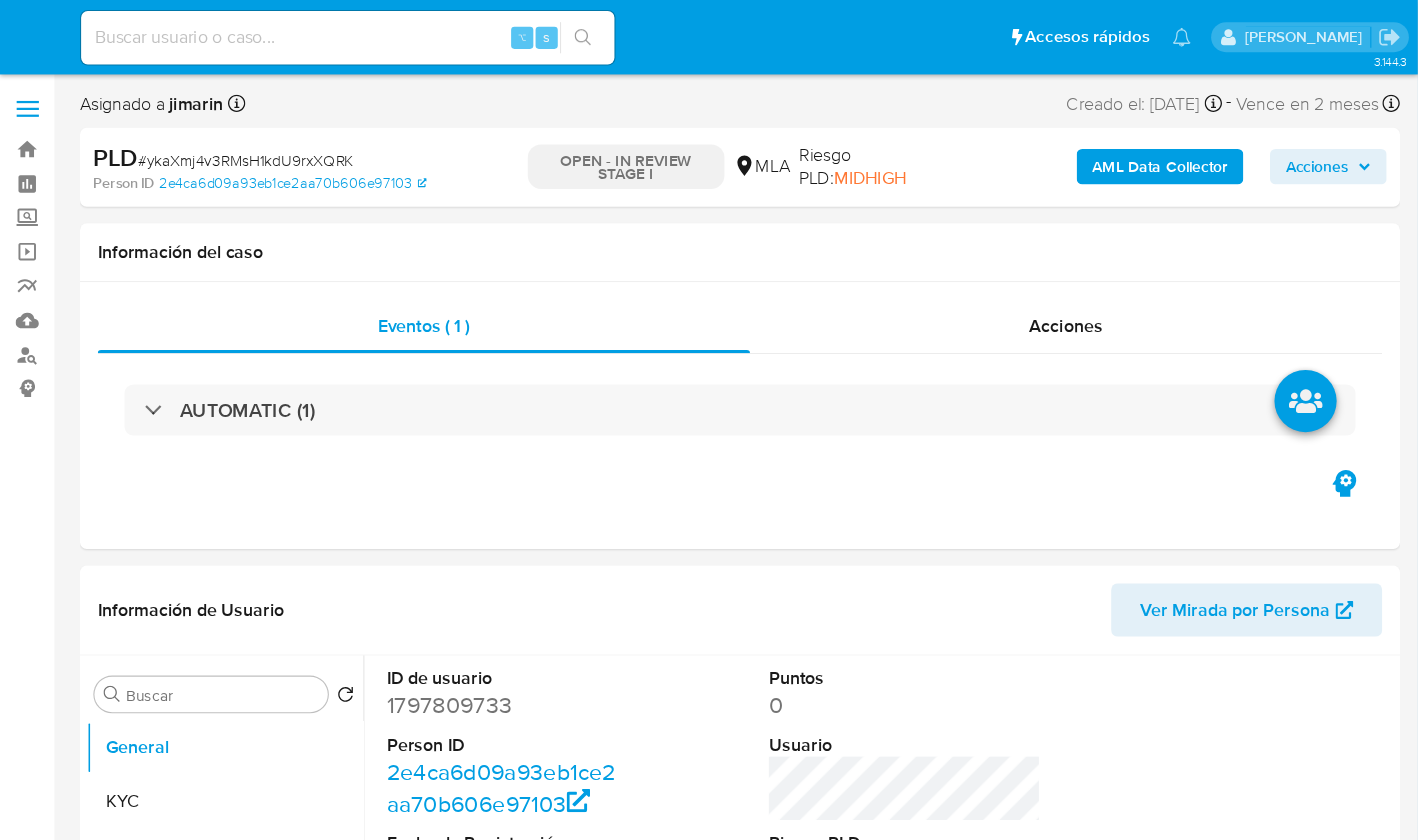 scroll, scrollTop: 0, scrollLeft: 0, axis: both 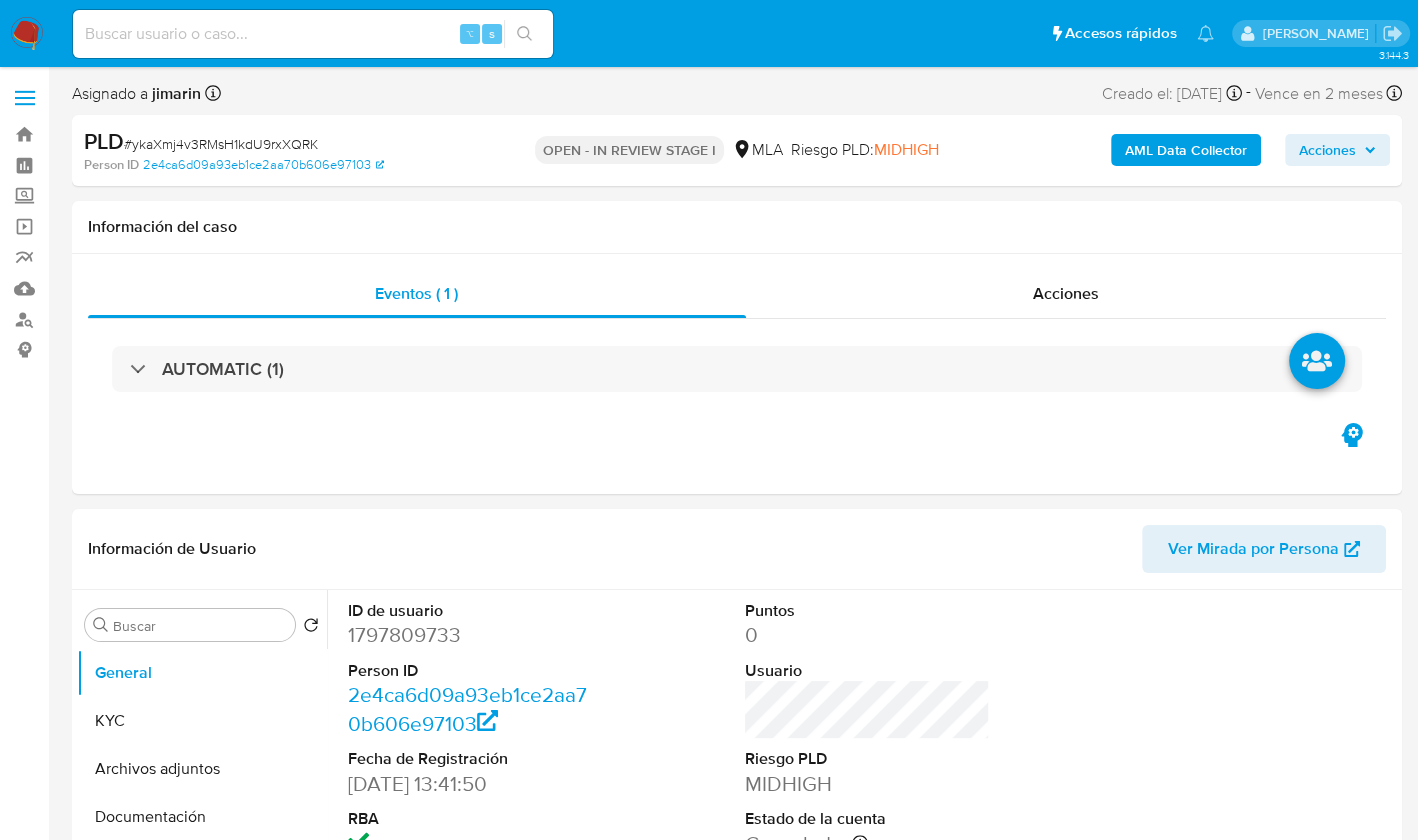 click on "# ykaXmj4v3RMsH1kdU9rxXQRK" at bounding box center (221, 144) 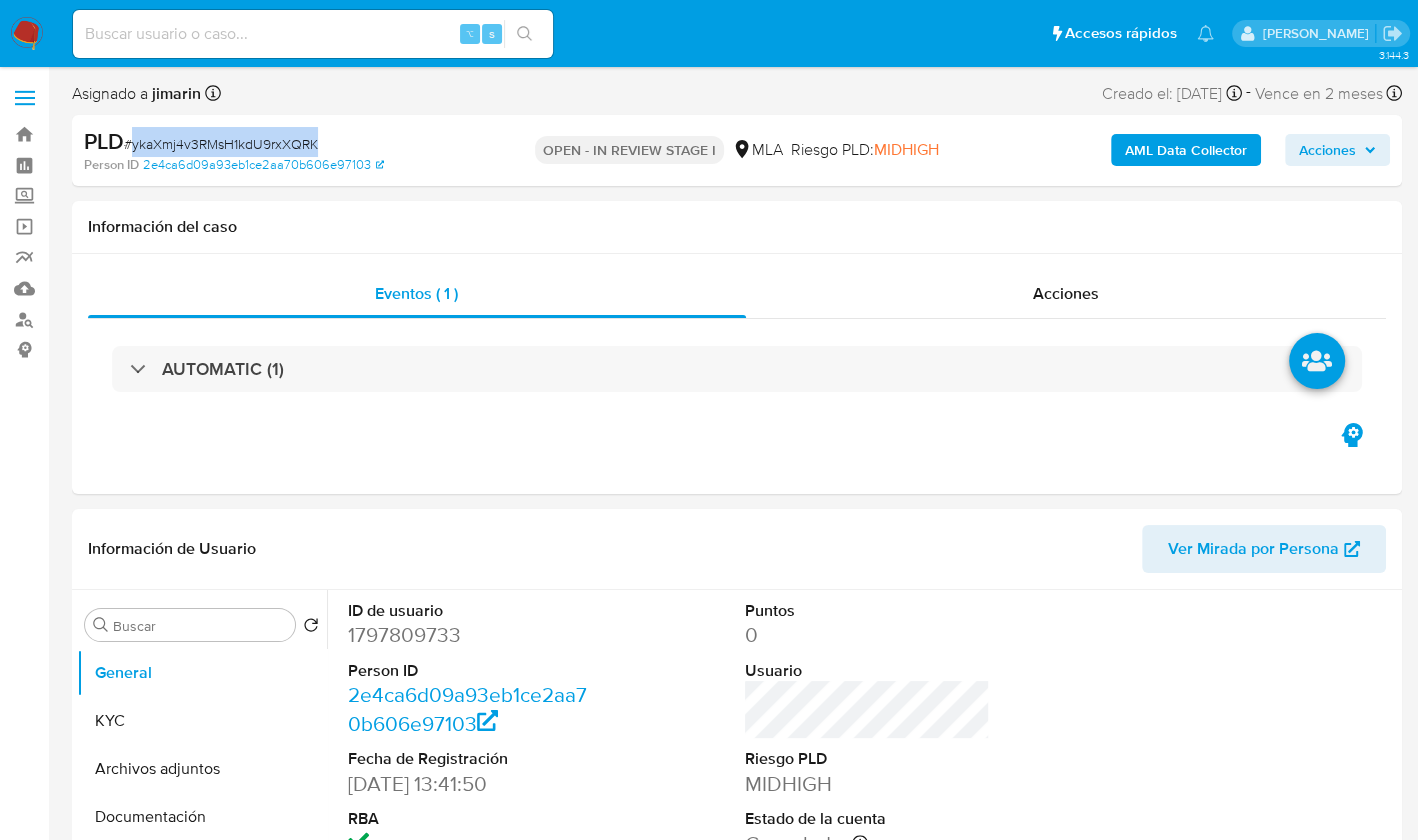 click on "# ykaXmj4v3RMsH1kdU9rxXQRK" at bounding box center [221, 144] 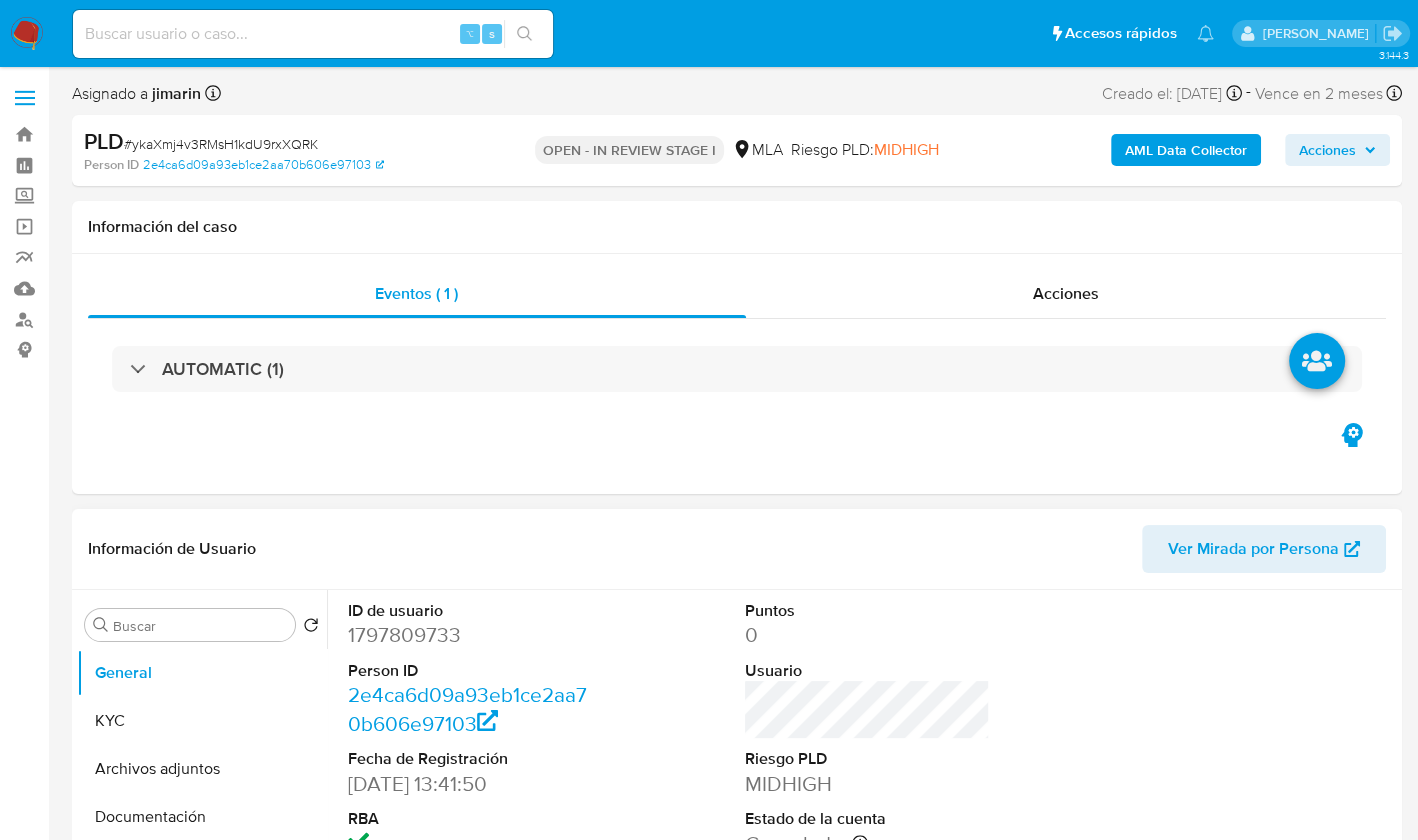 click on "1797809733" at bounding box center (470, 635) 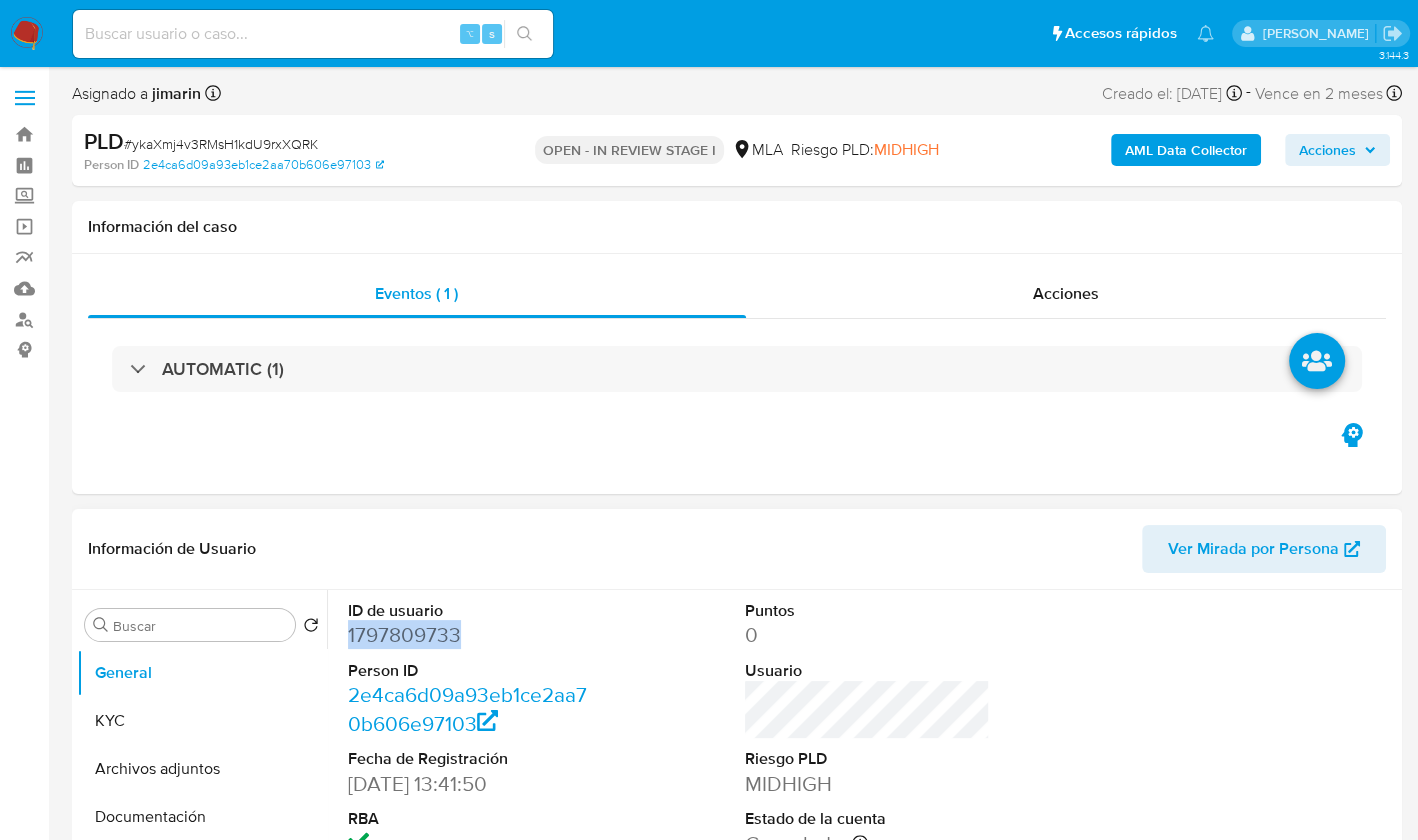 click on "1797809733" at bounding box center (470, 635) 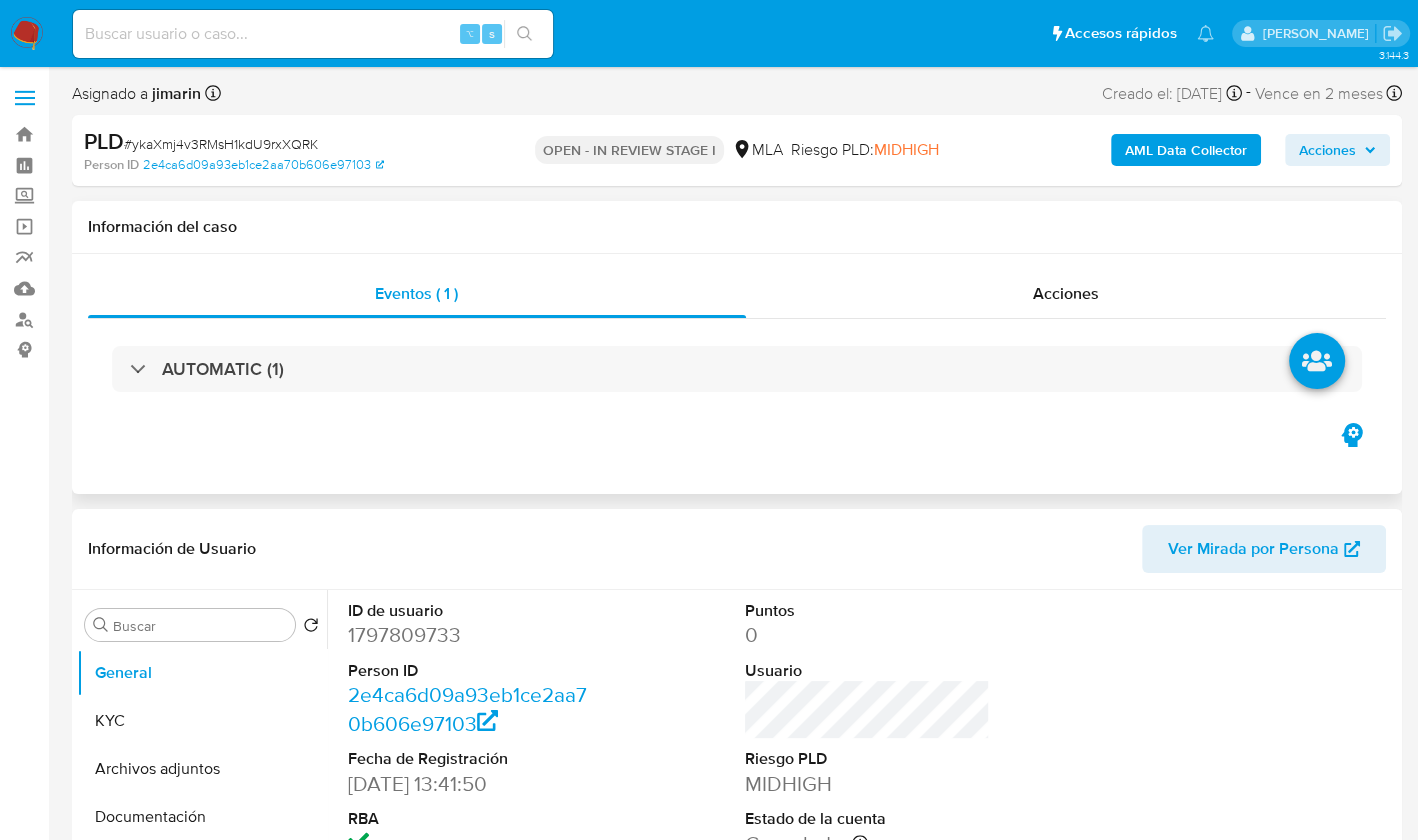 click on "AUTOMATIC (1)" at bounding box center [737, 369] 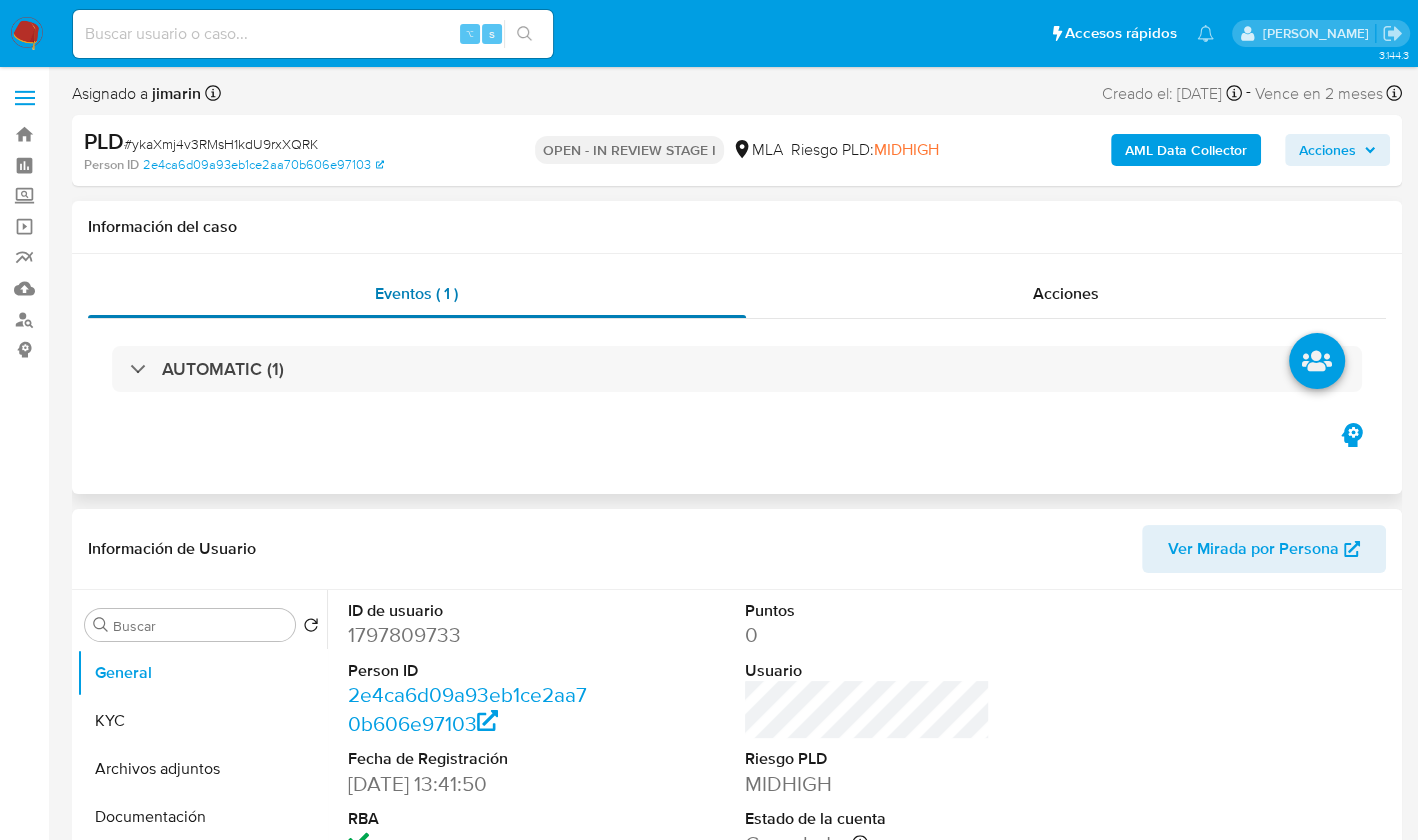 click on "Eventos ( 1 )" at bounding box center (417, 294) 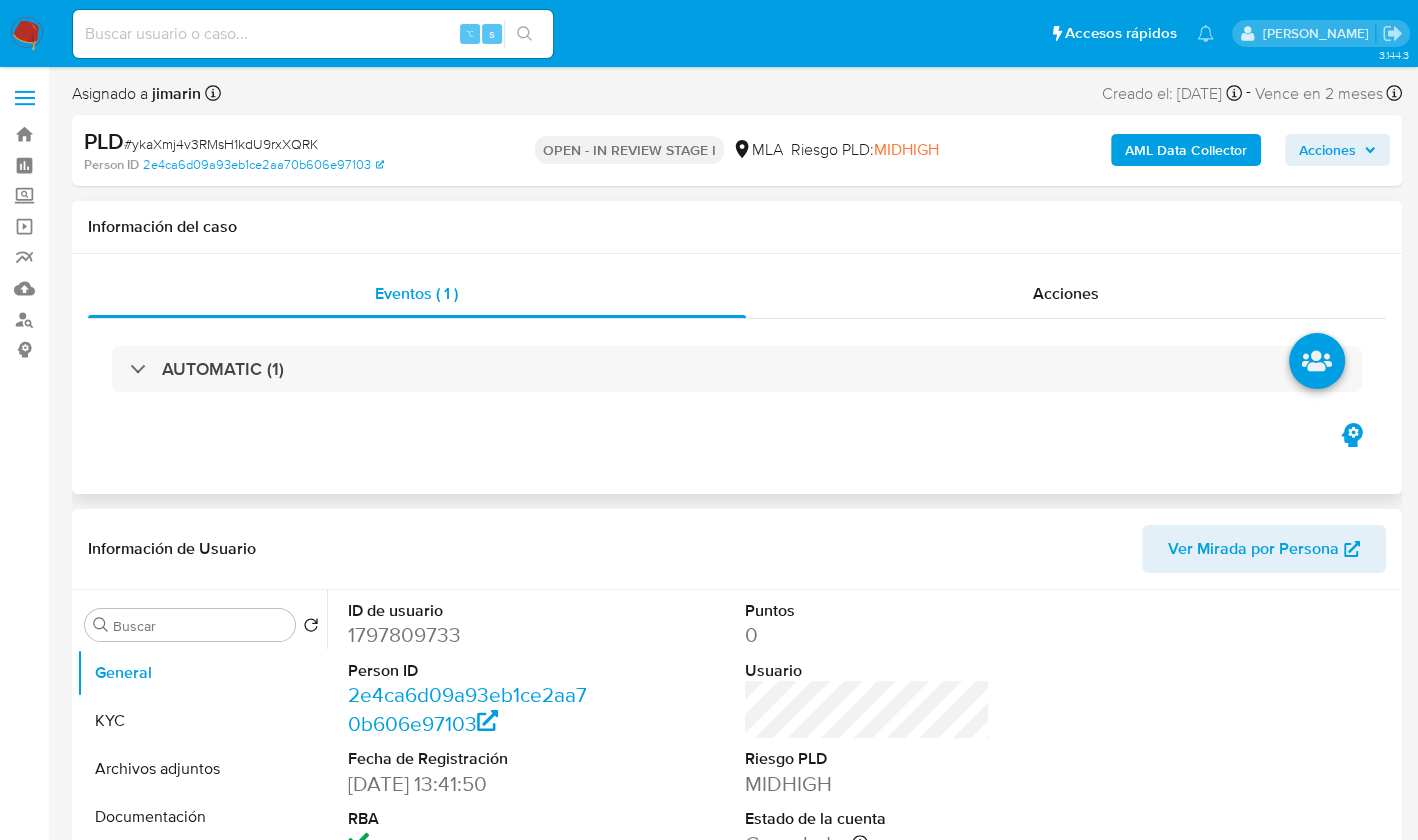 click on "Información del caso" at bounding box center [737, 227] 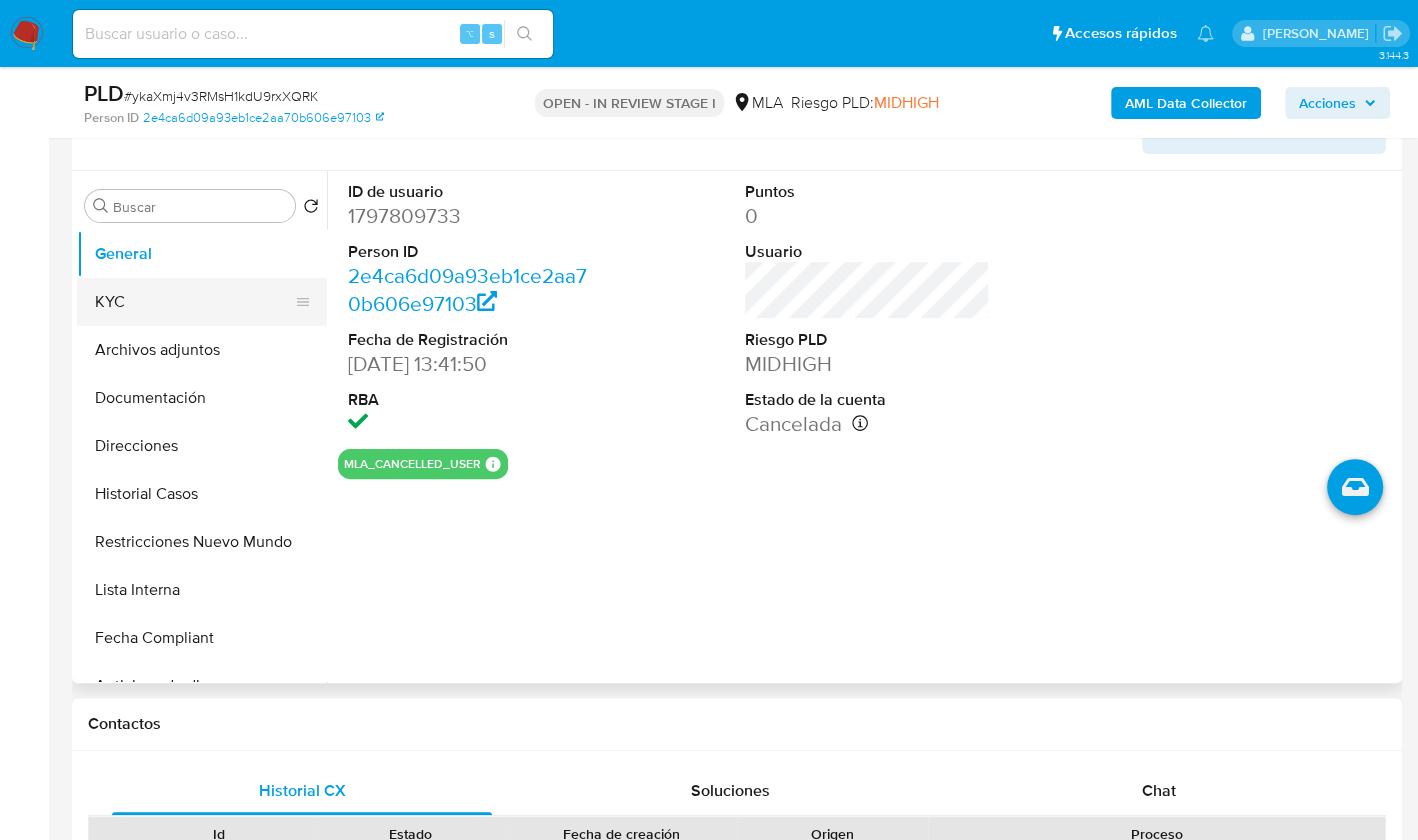 click on "KYC" at bounding box center (194, 302) 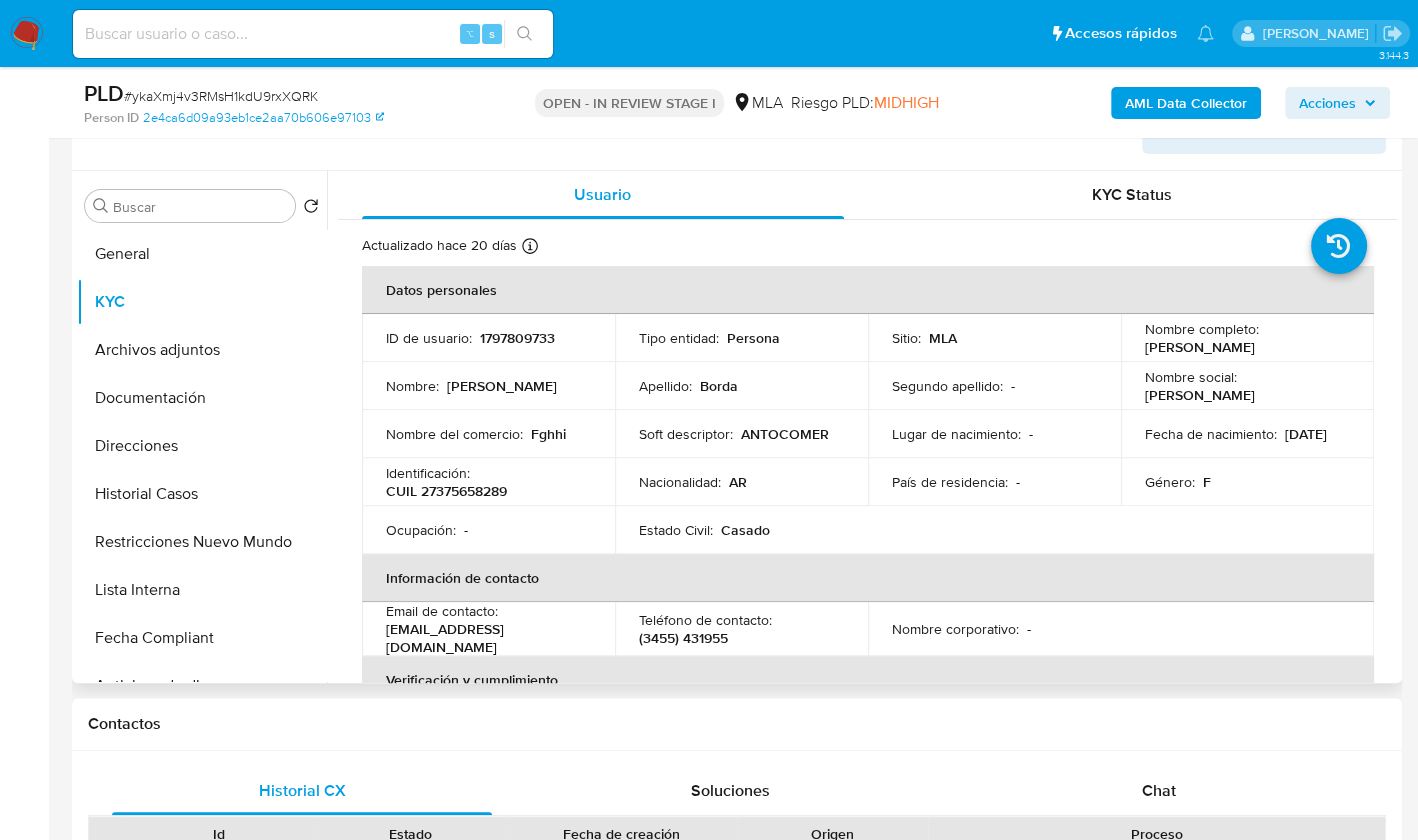 click on "CUIL 27375658289" at bounding box center (446, 491) 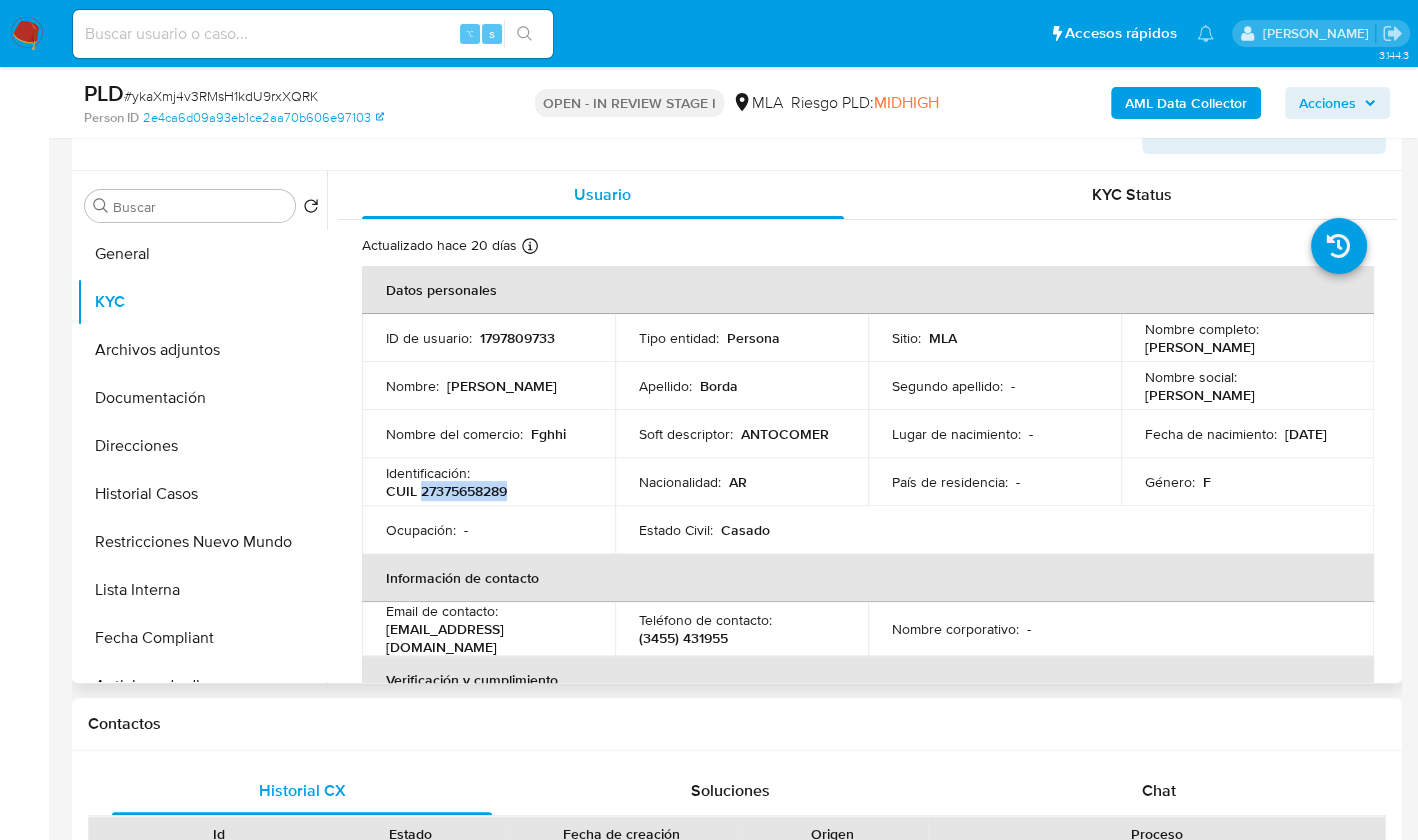 click on "CUIL 27375658289" at bounding box center [446, 491] 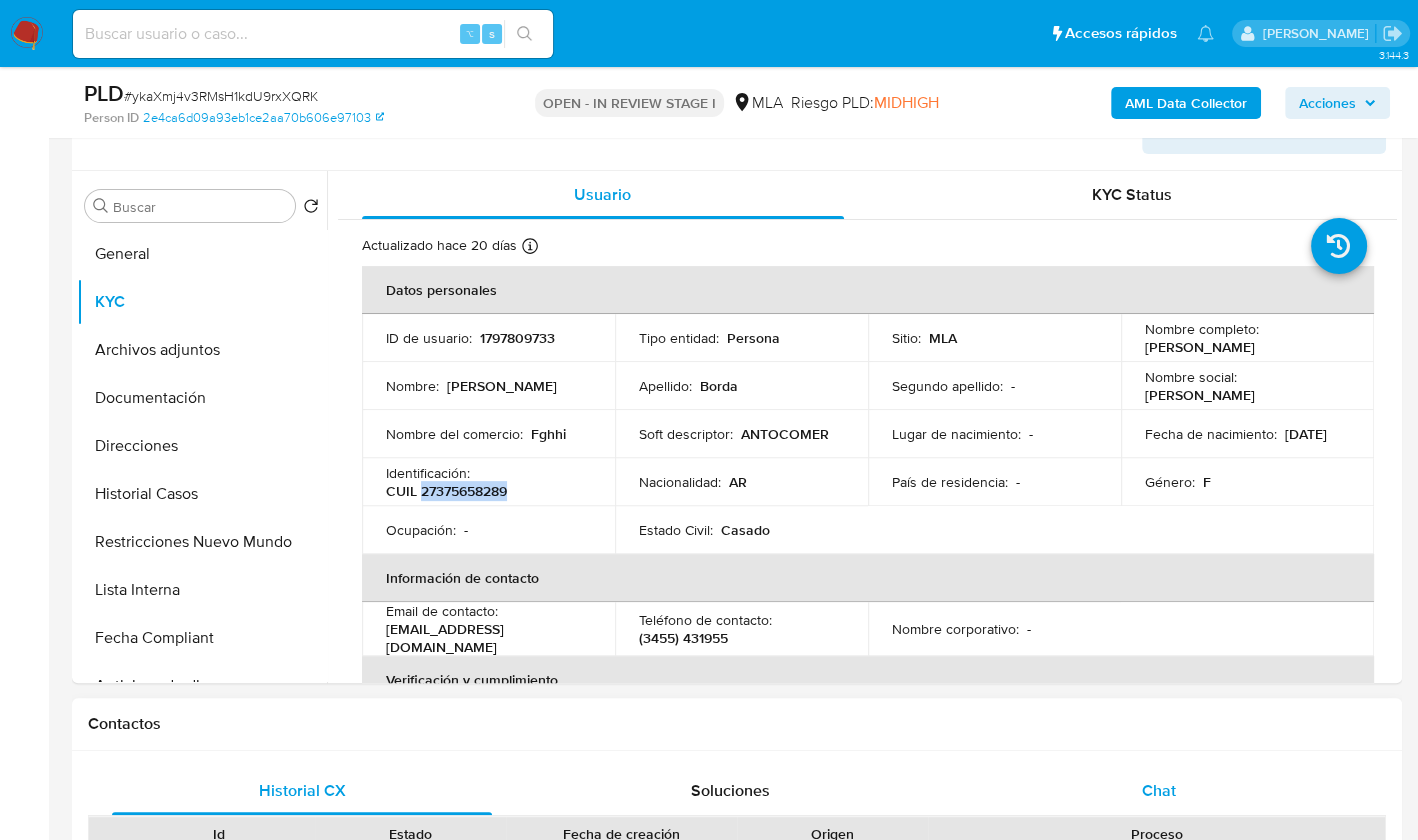 click on "Chat" at bounding box center [1159, 791] 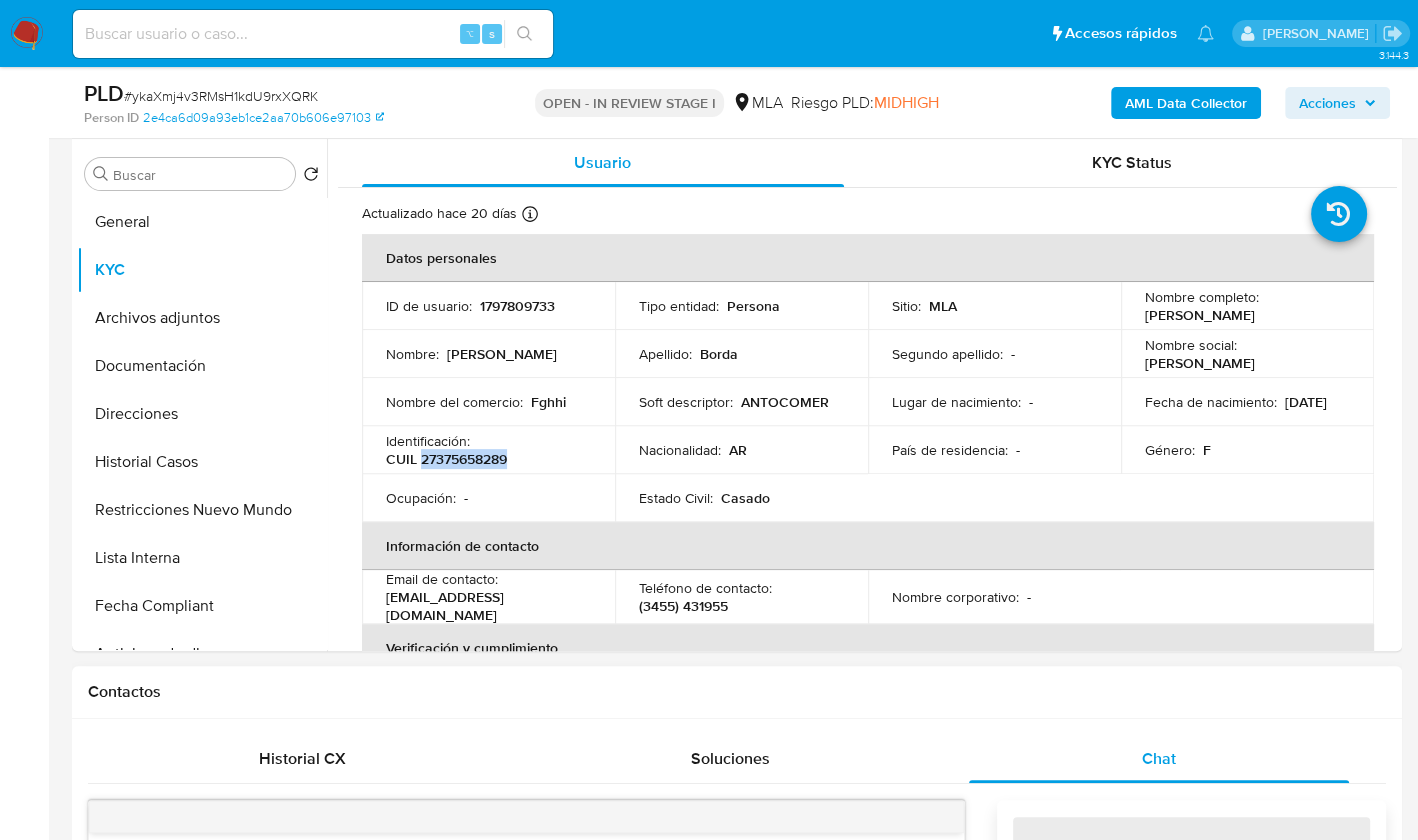 scroll, scrollTop: 914, scrollLeft: 0, axis: vertical 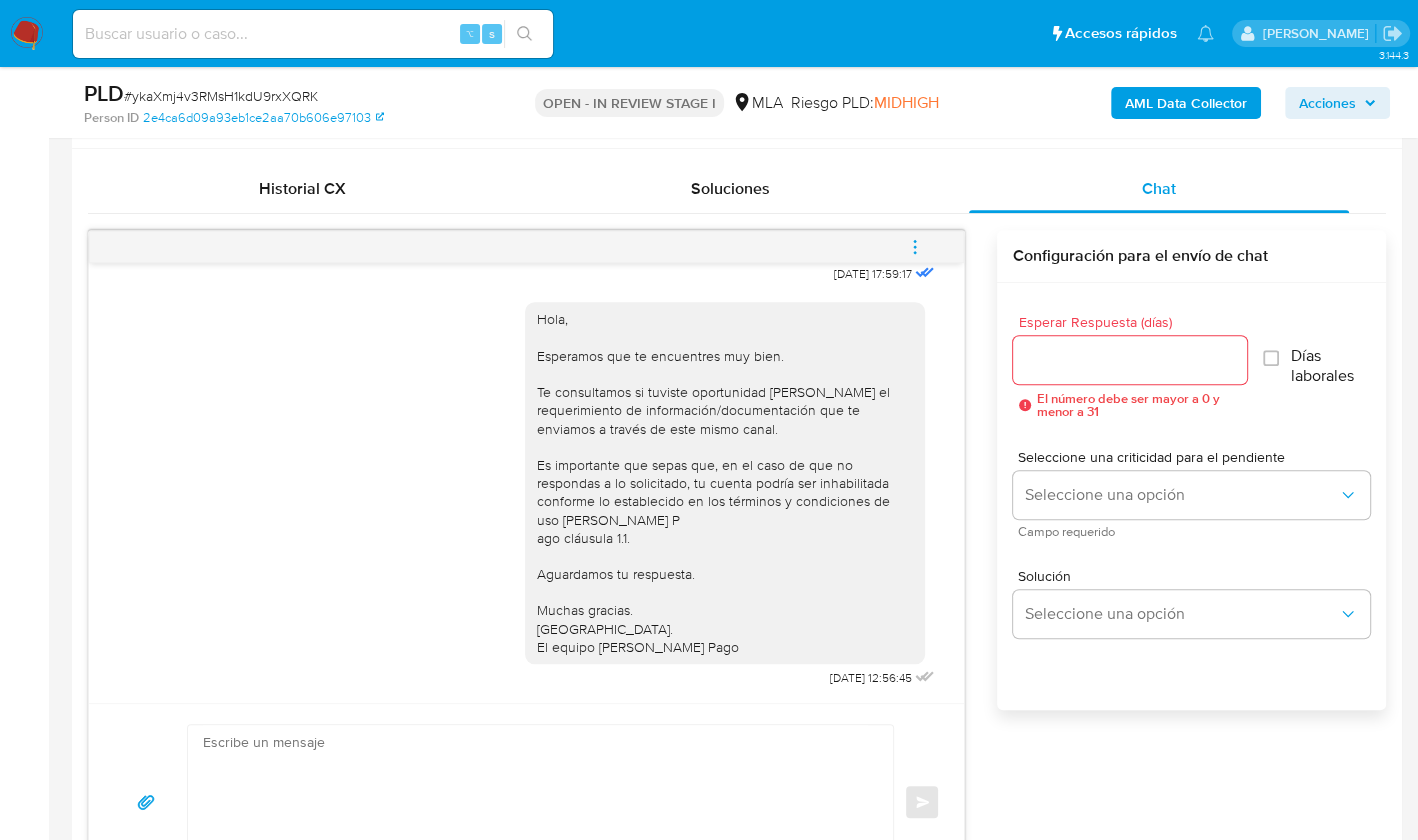 click 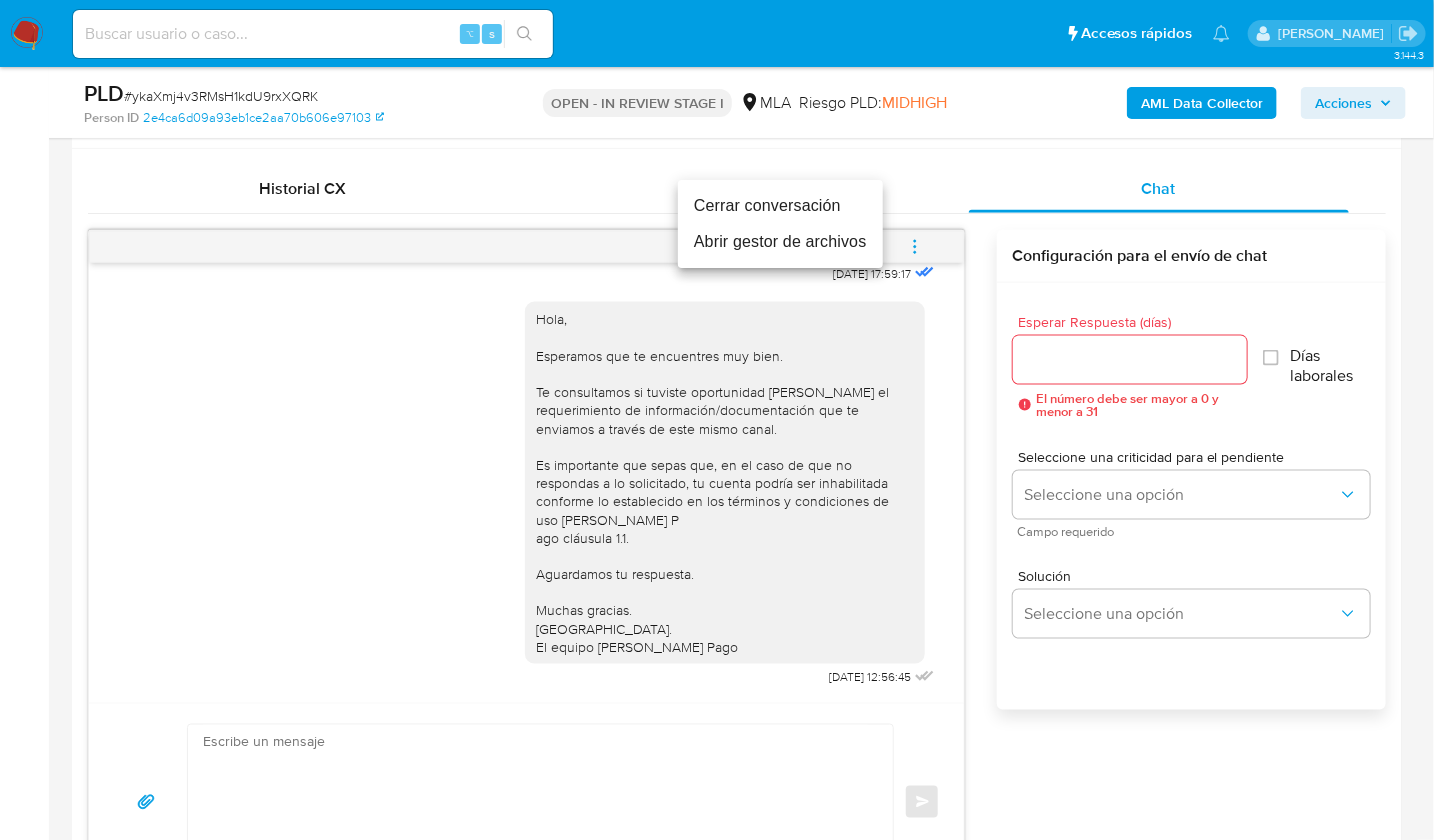 click on "Cerrar conversación" at bounding box center [780, 206] 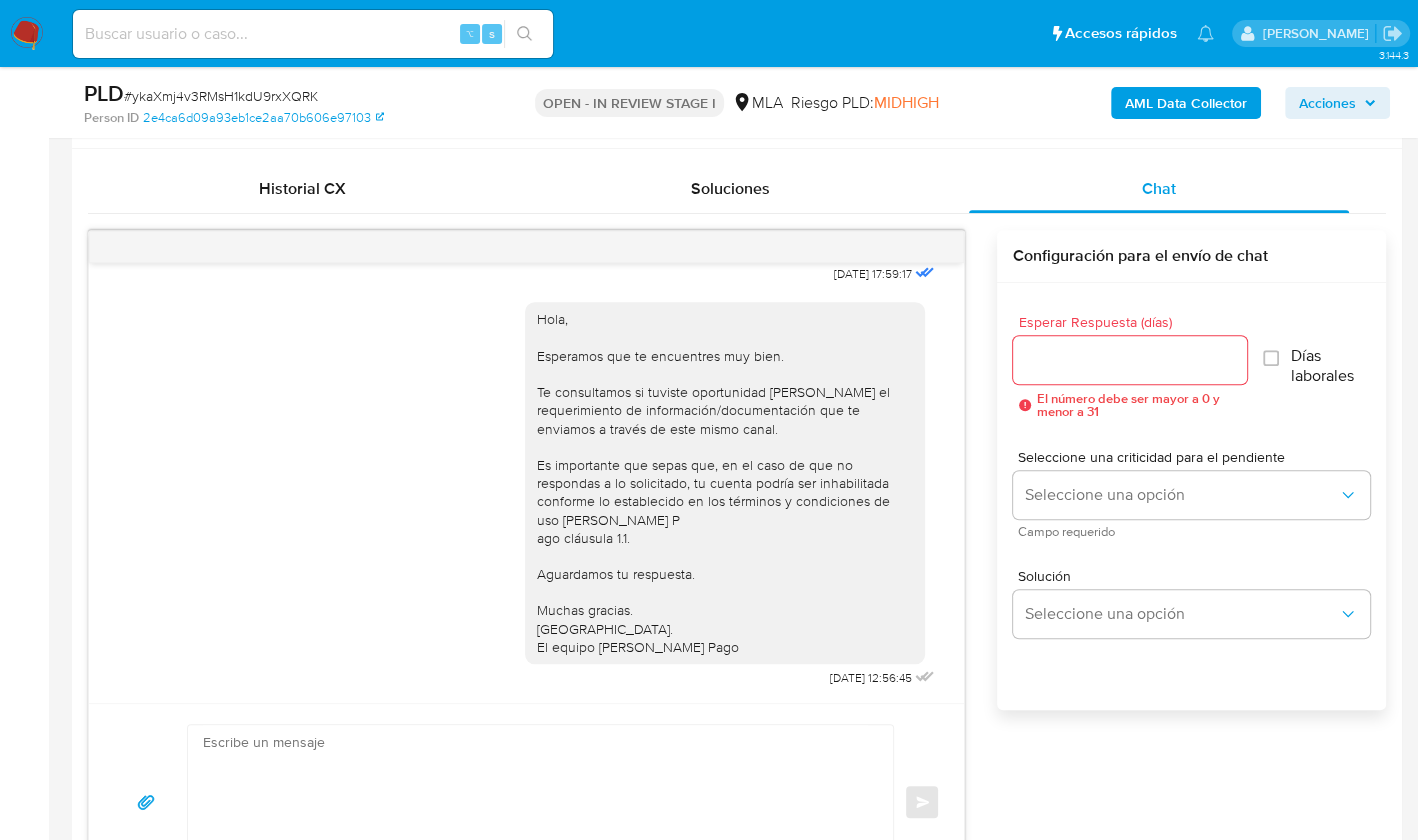 click on "18/06/2025 17:59:17 Hola,
Esperamos que te encuentres muy bien.
Te consultamos si tuviste oportunidad de leer el requerimiento de información/documentación que te enviamos a través de este mismo canal.
Es importante que sepas que, en el caso de que no respondas a lo solicitado, tu cuenta podría ser inhabilitada conforme lo establecido en los términos y condiciones de uso de Mercado P
ago cláusula 1.1.
Aguardamos tu respuesta.
Muchas gracias.
Saludos.
El equipo de Mercado Pago
23/06/2025 12:56:45 Enviar Configuración para el envío de chat Esperar Respuesta (días) El número debe ser mayor a 0 y menor a 31 Días laborales Seleccione una criticidad para el pendiente Seleccione una opción Campo requerido Solución Seleccione una opción" at bounding box center (737, 565) 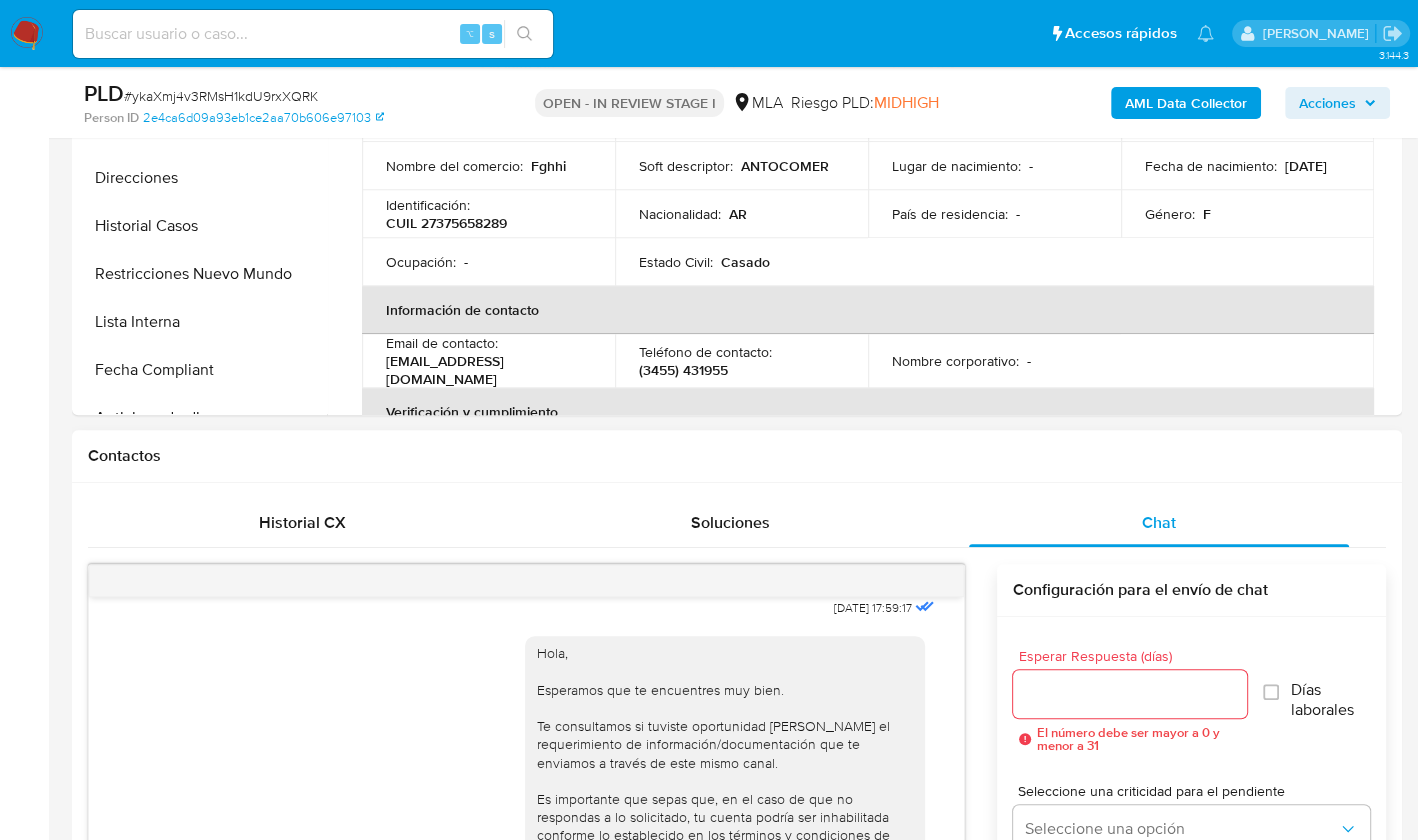 scroll, scrollTop: 590, scrollLeft: 0, axis: vertical 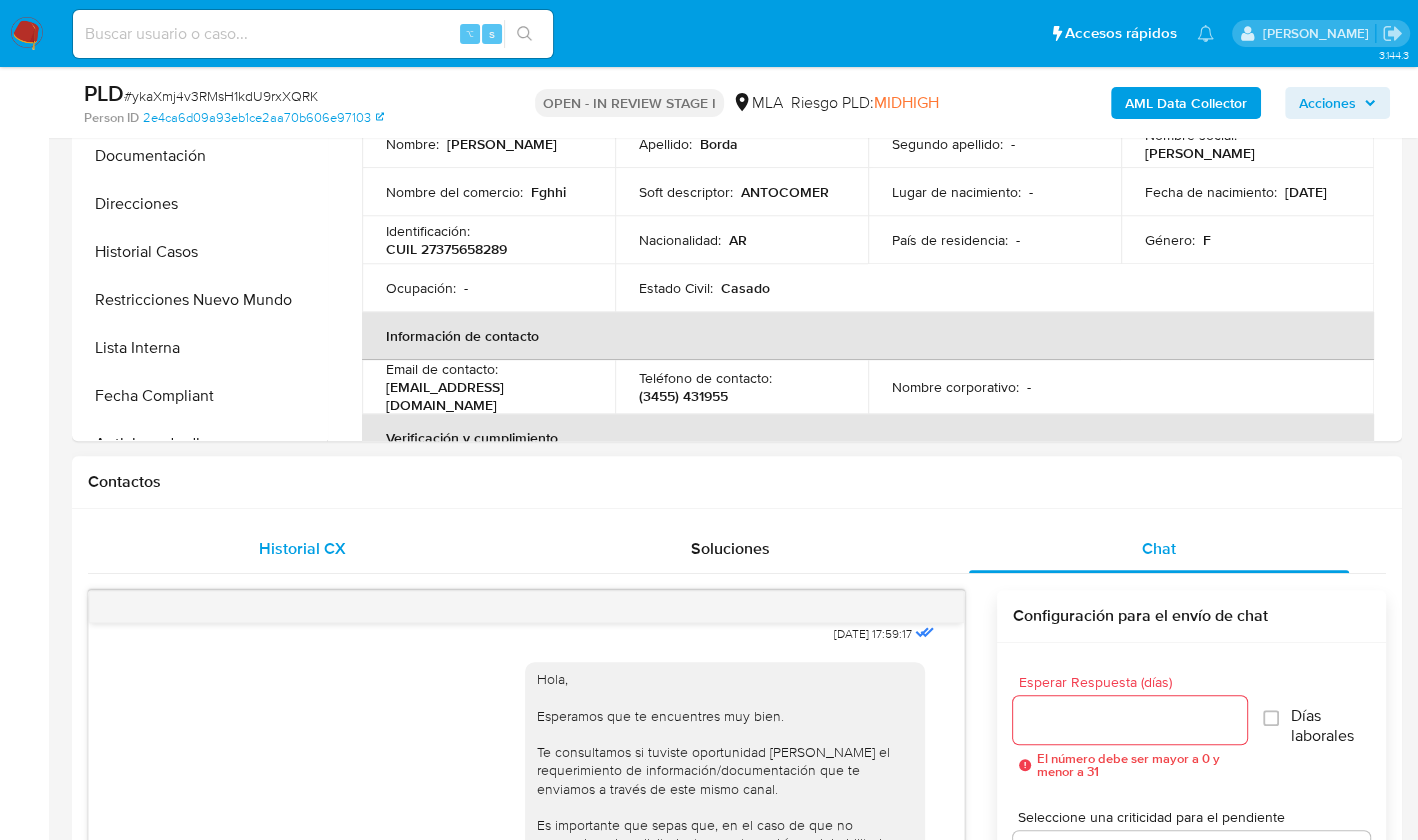 click on "Historial CX" at bounding box center (302, 549) 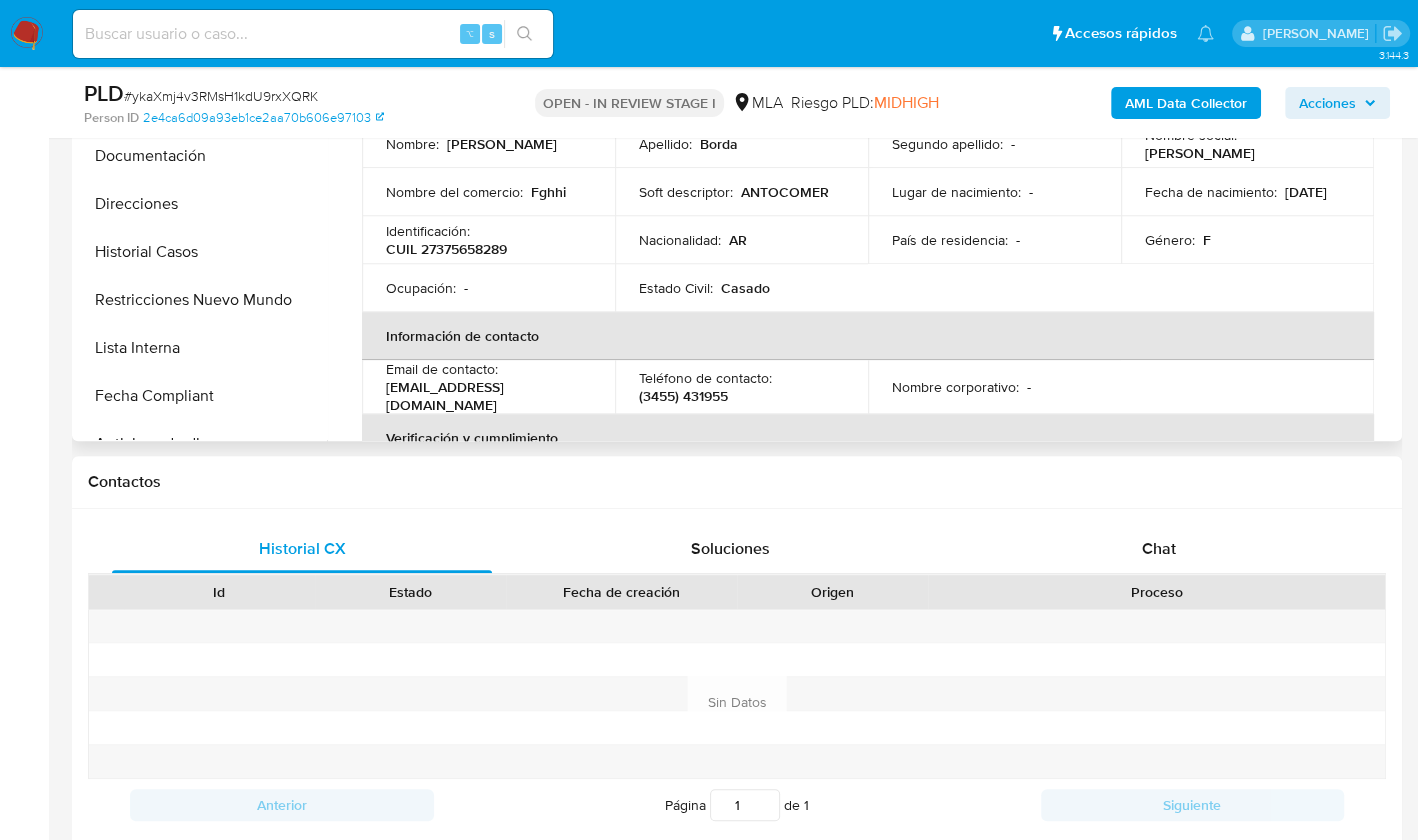 scroll, scrollTop: 256, scrollLeft: 0, axis: vertical 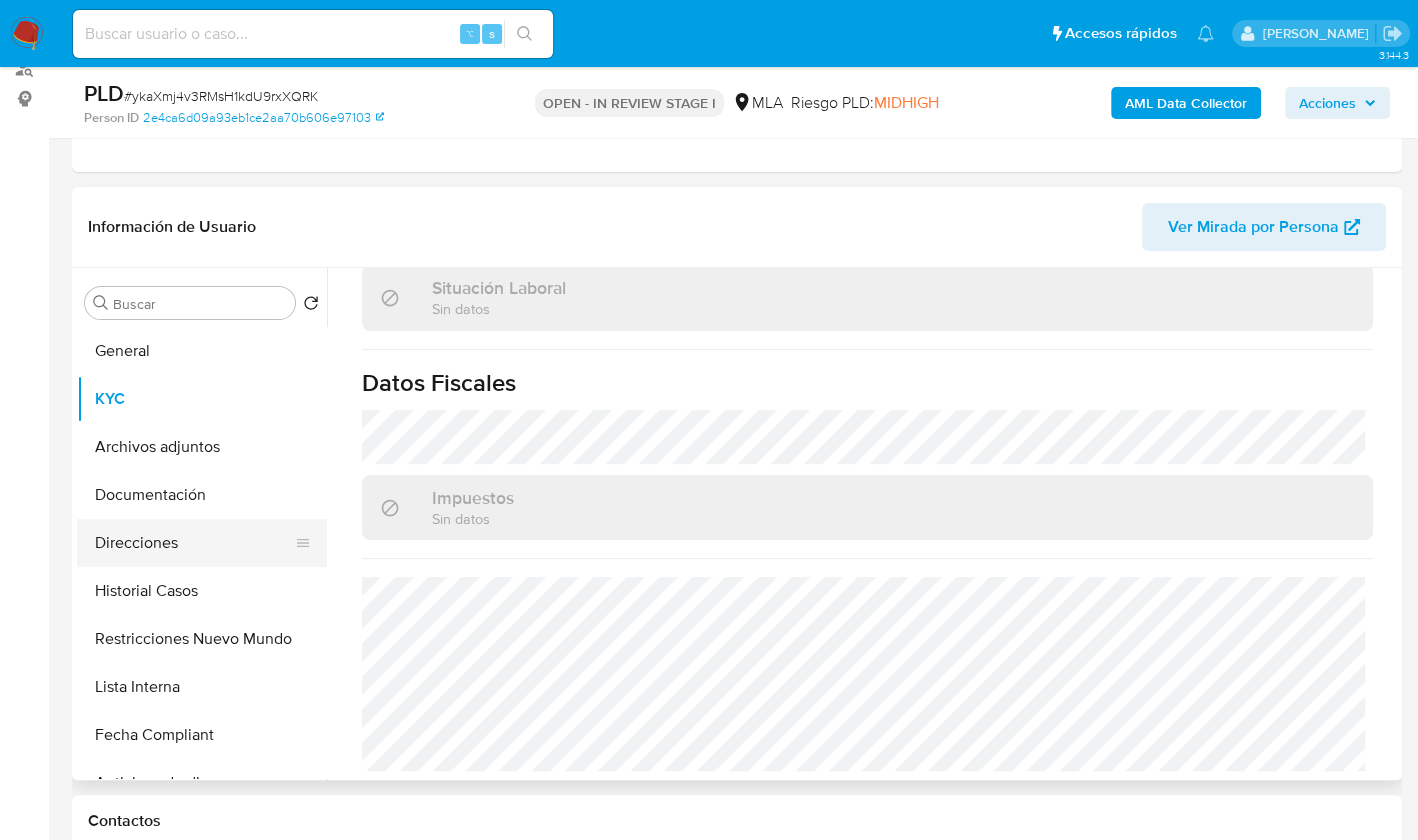 click on "Direcciones" at bounding box center [194, 543] 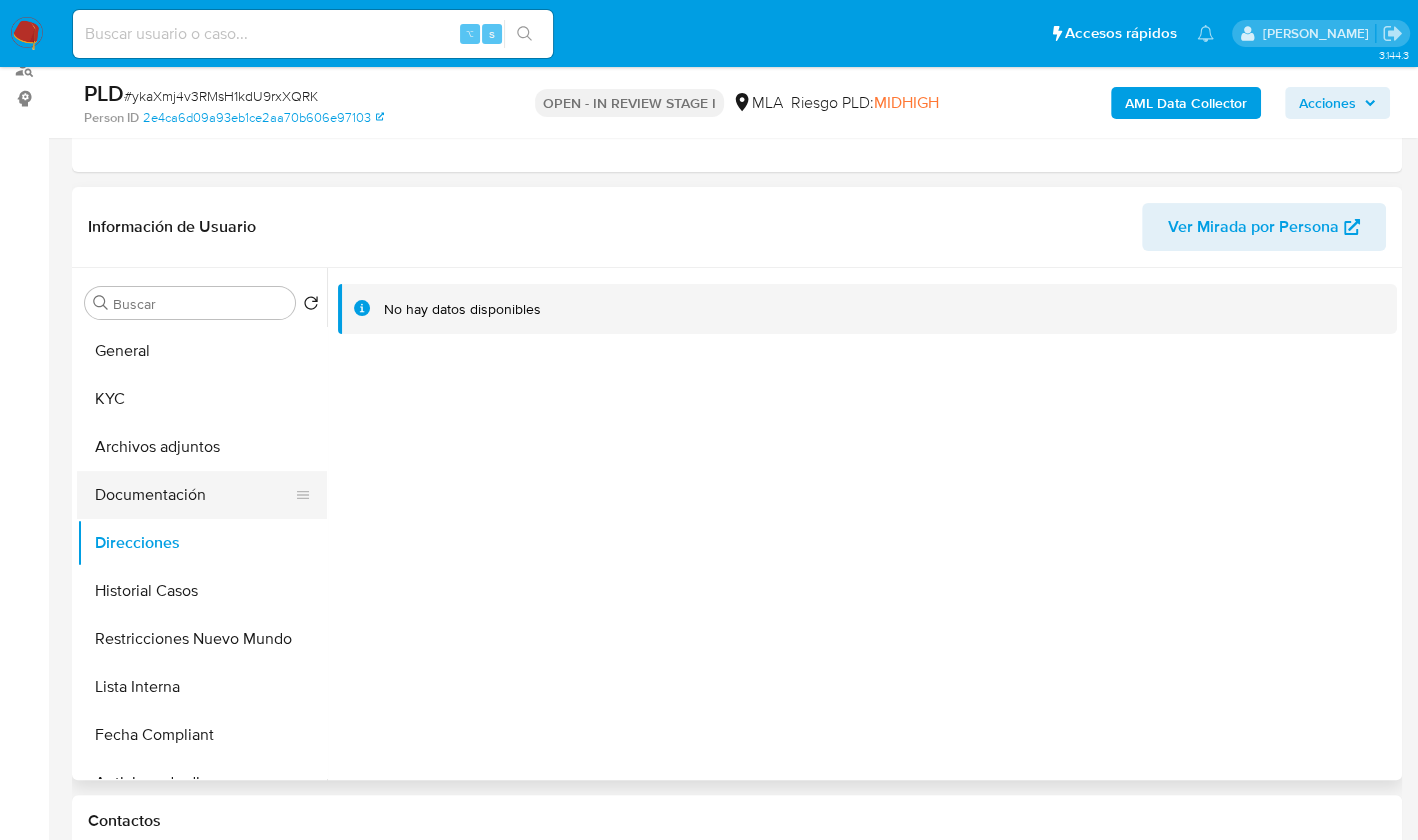 click on "Documentación" at bounding box center (194, 495) 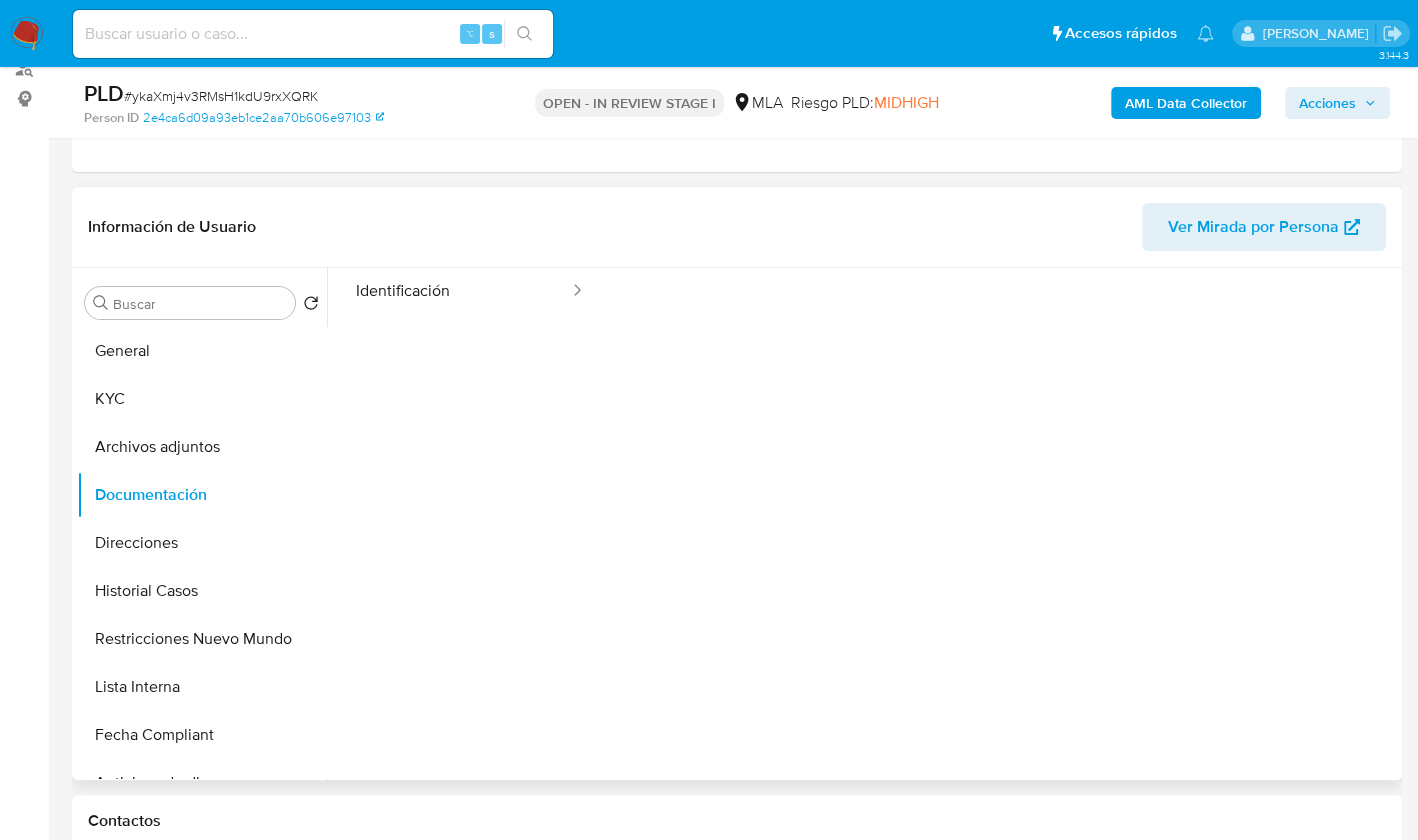 scroll, scrollTop: 162, scrollLeft: 0, axis: vertical 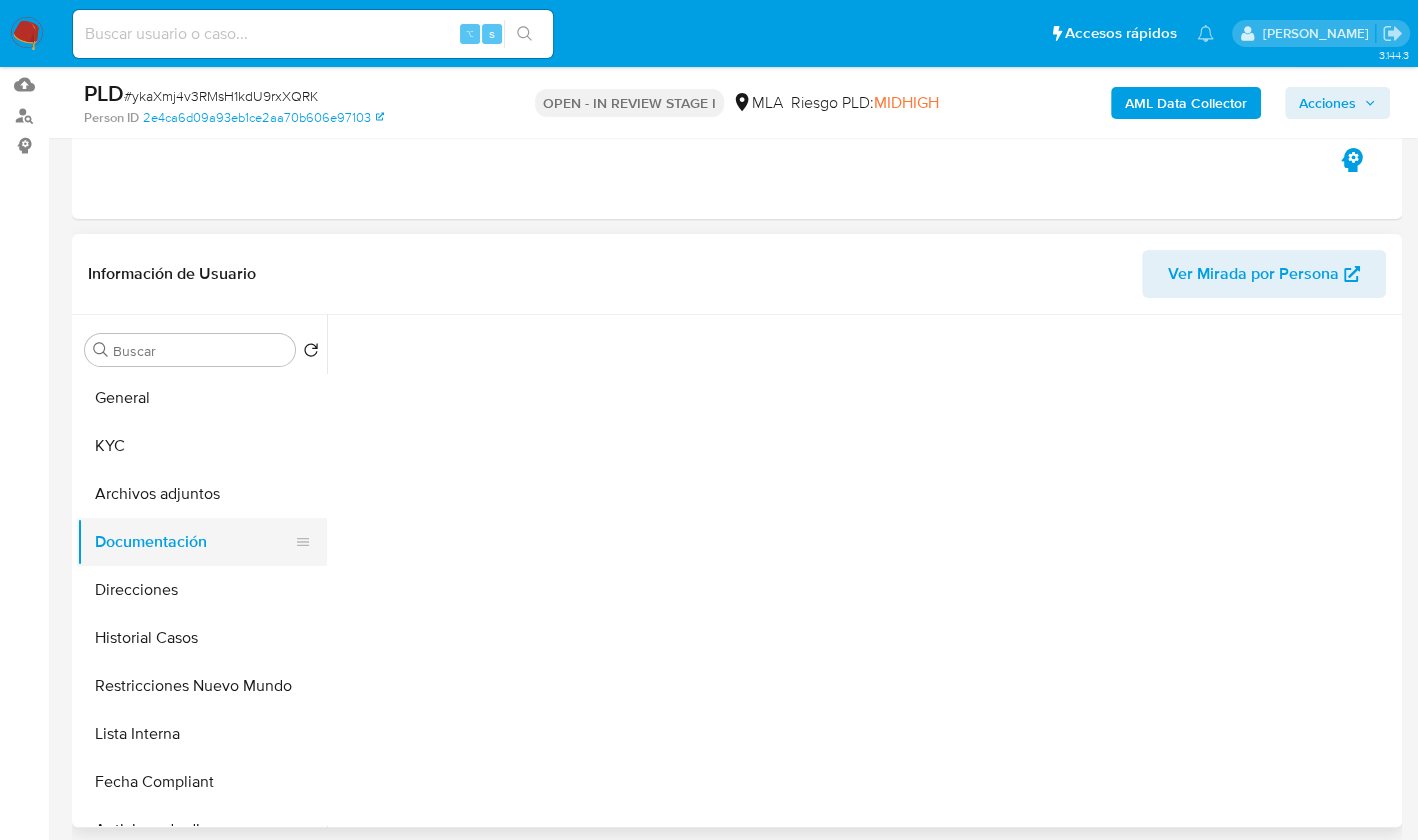 click on "Documentación" at bounding box center [194, 542] 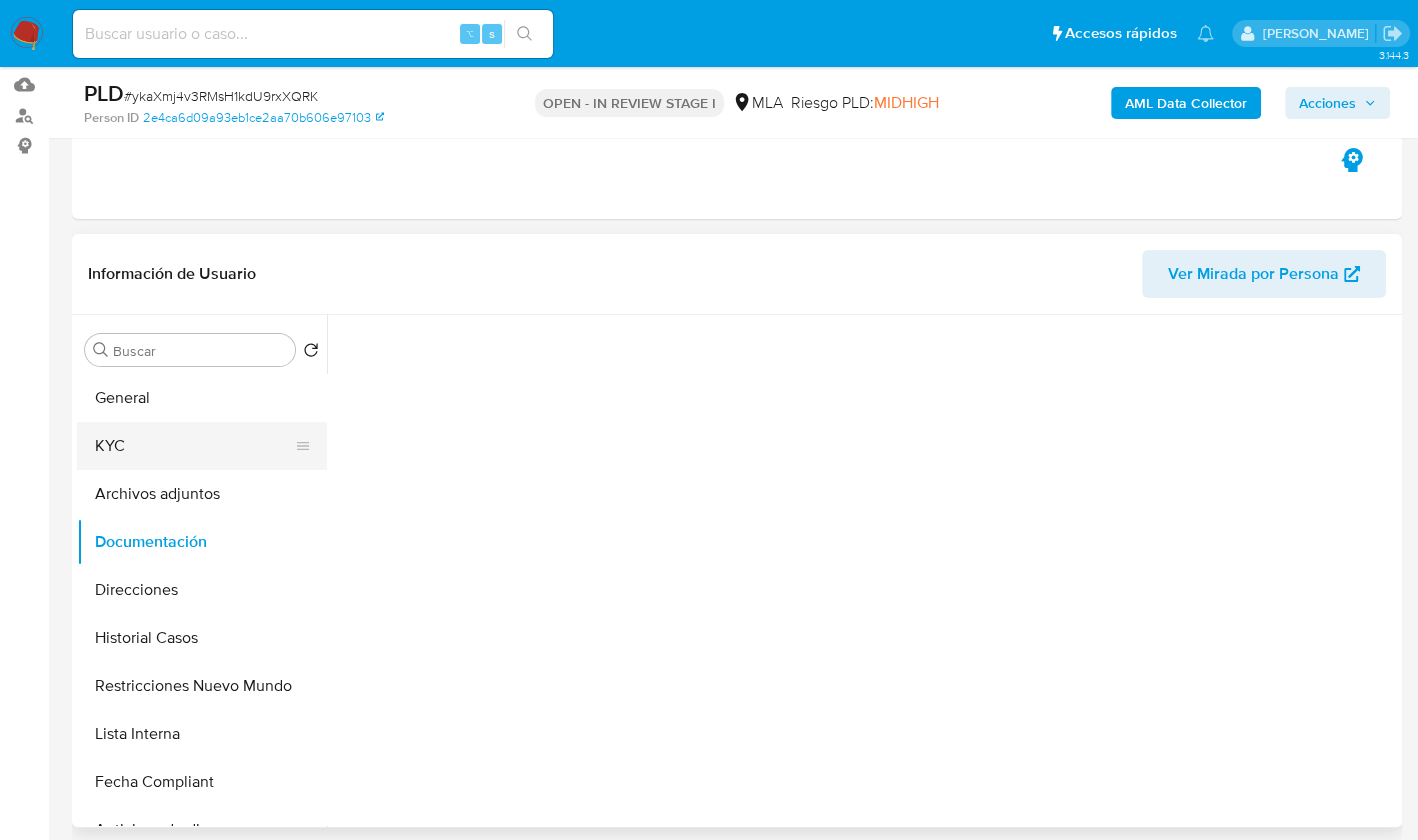 click on "KYC" at bounding box center [194, 446] 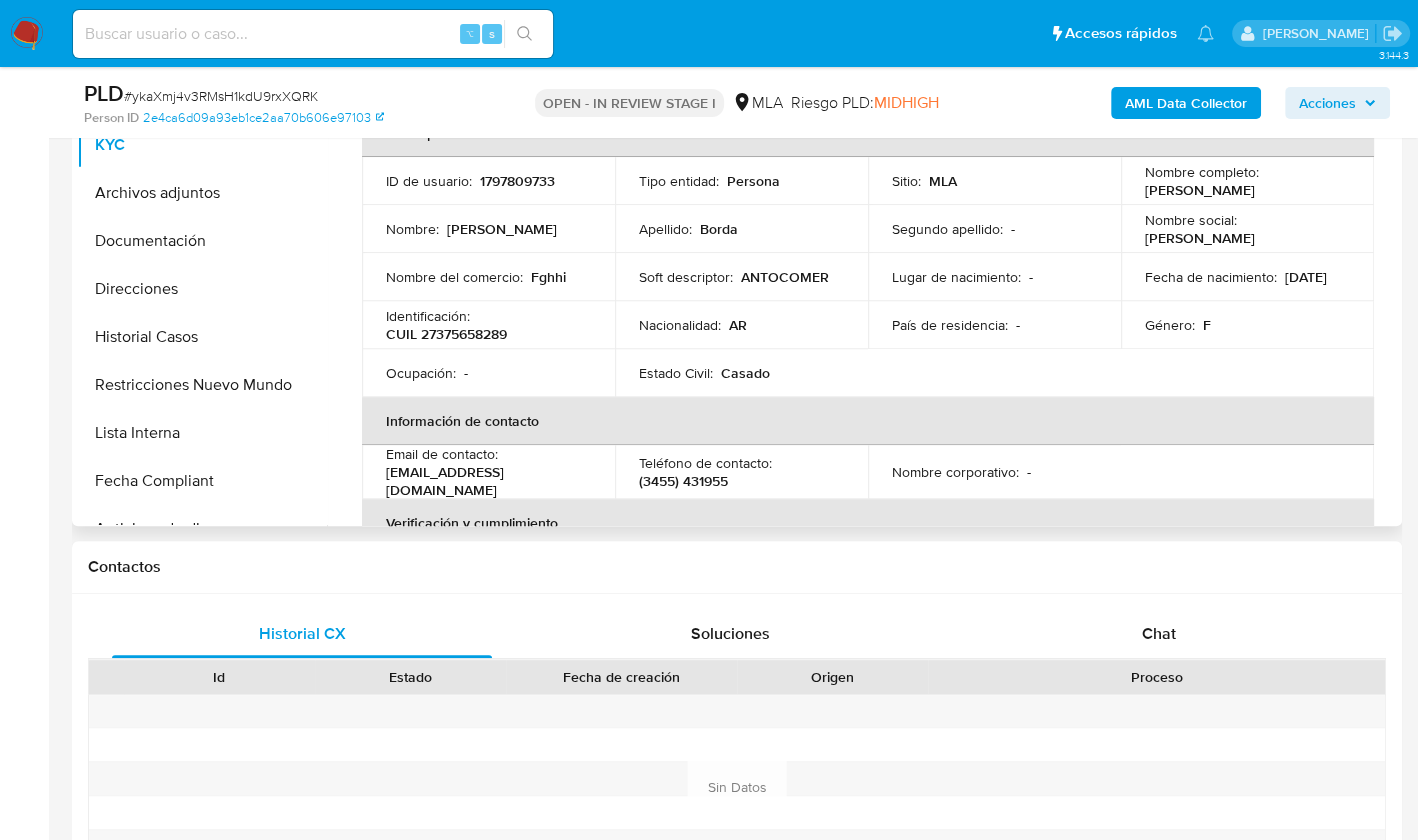 scroll, scrollTop: 512, scrollLeft: 0, axis: vertical 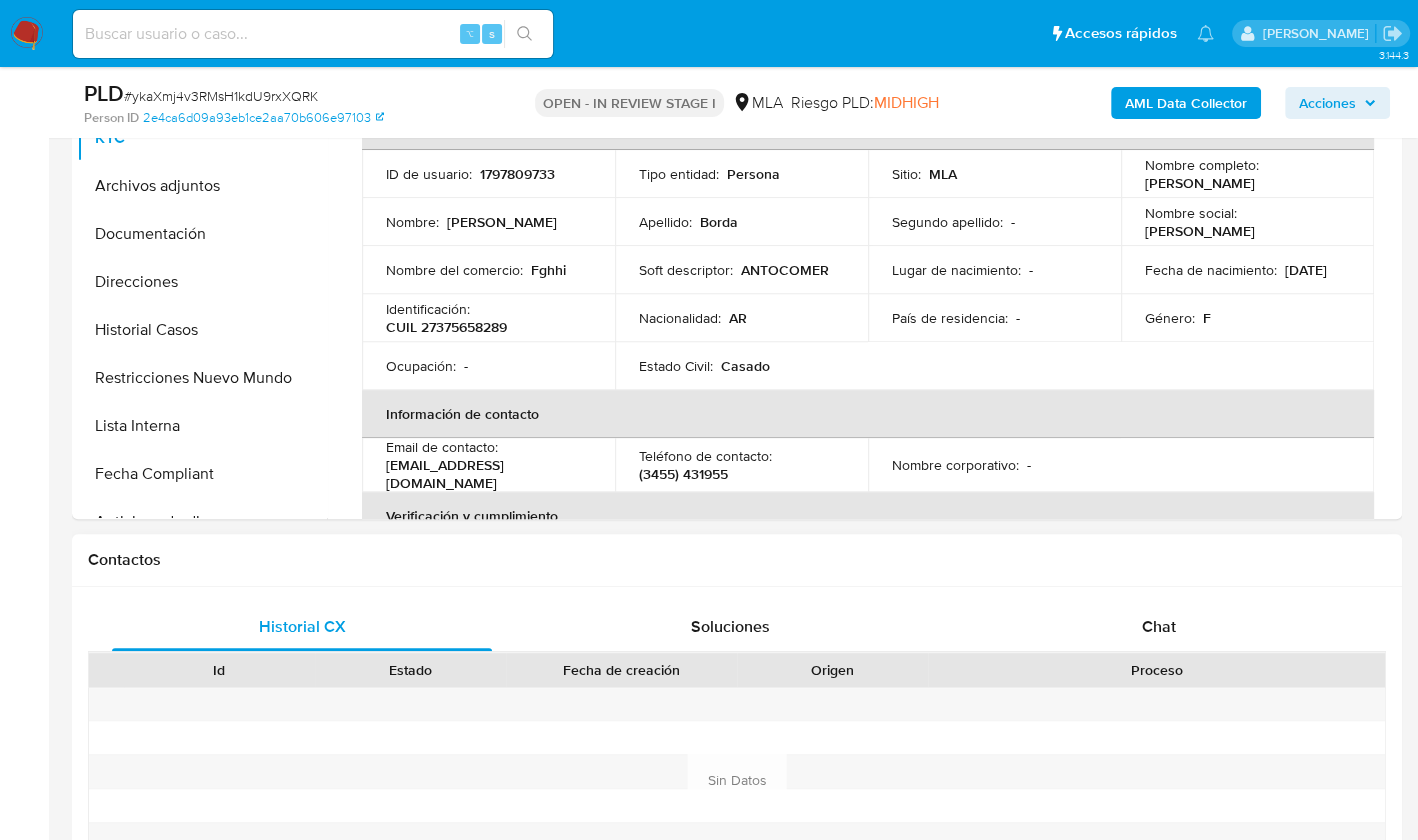 click on "Contactos" at bounding box center (737, 560) 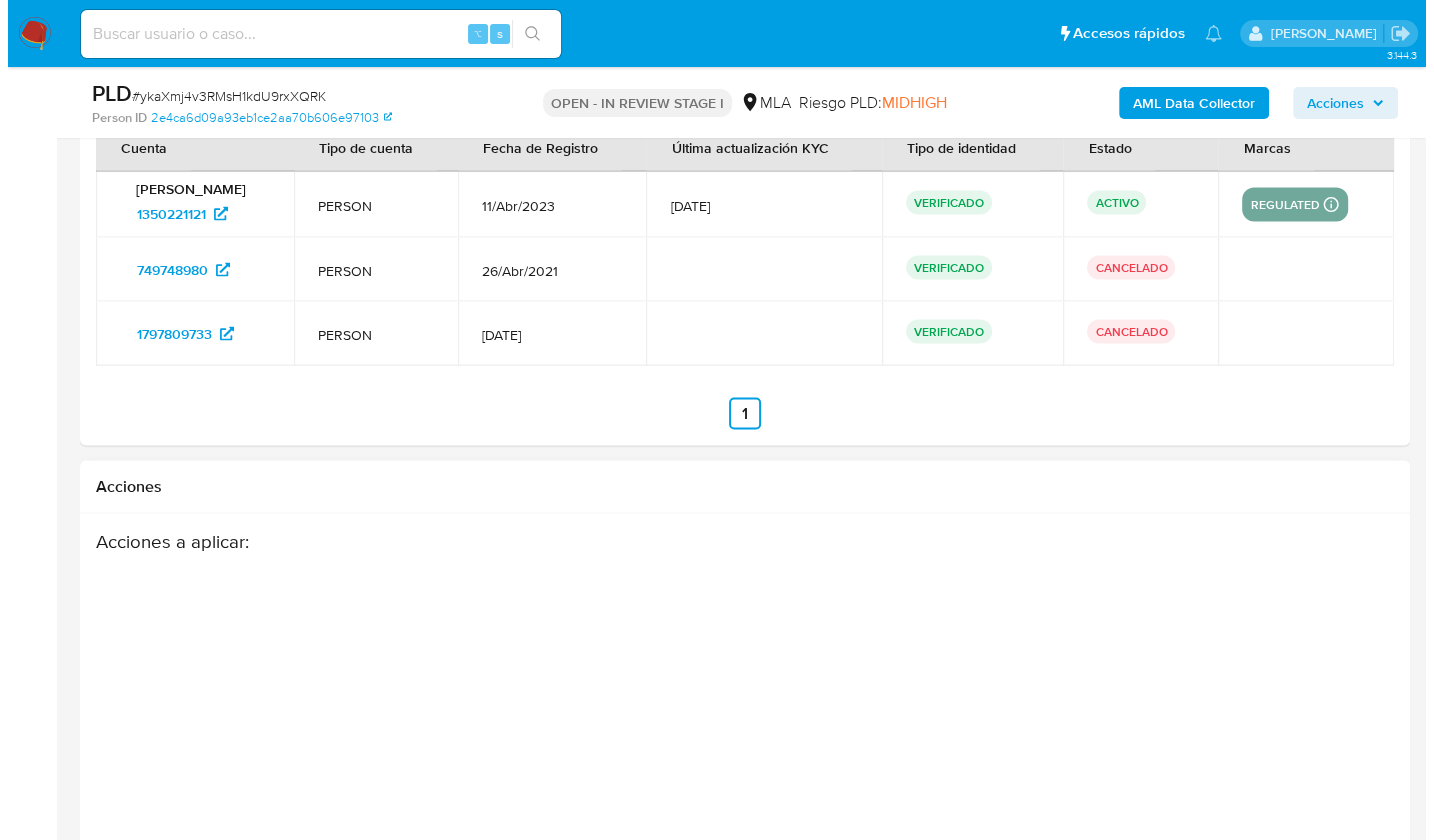 scroll, scrollTop: 3250, scrollLeft: 0, axis: vertical 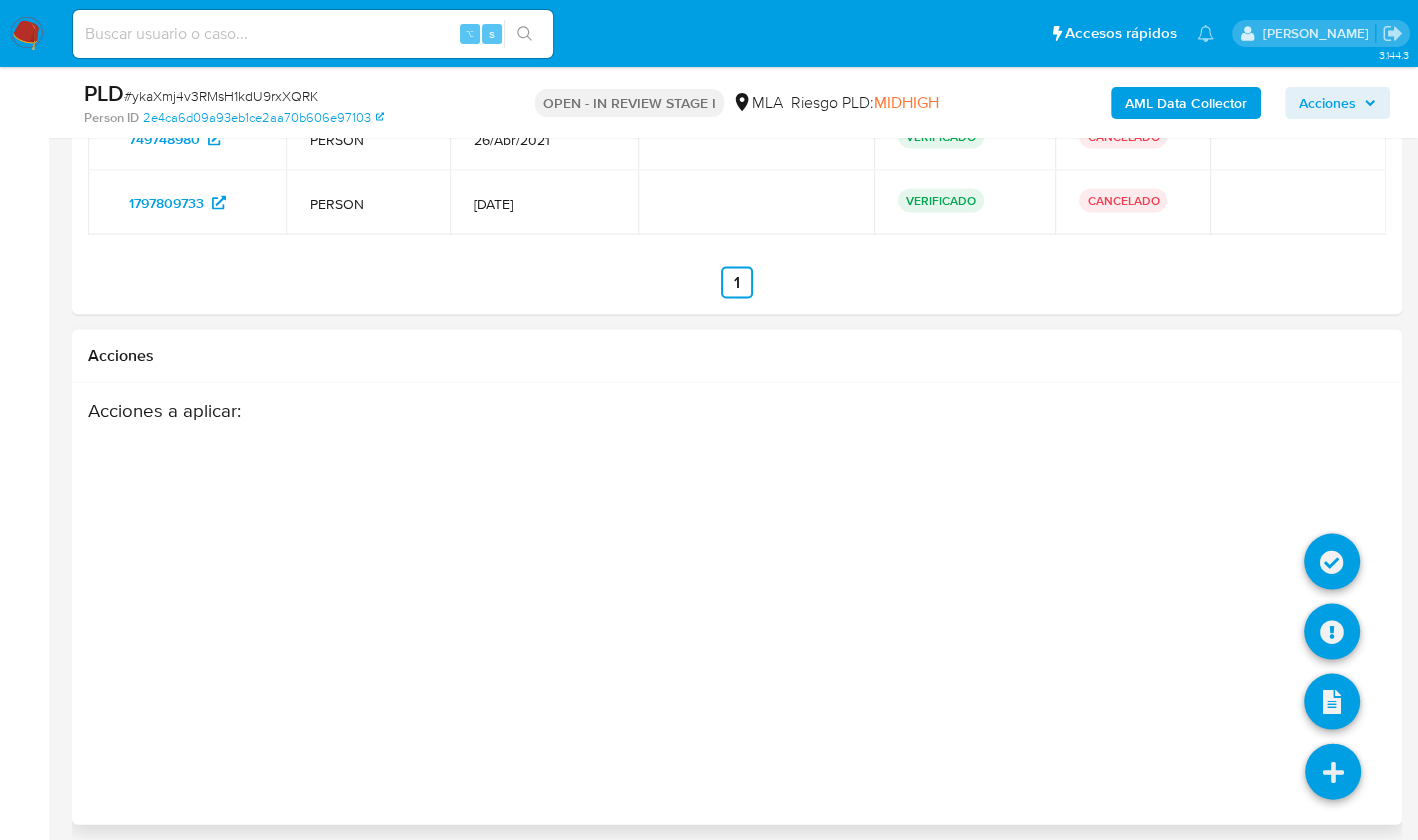 click at bounding box center (1333, 772) 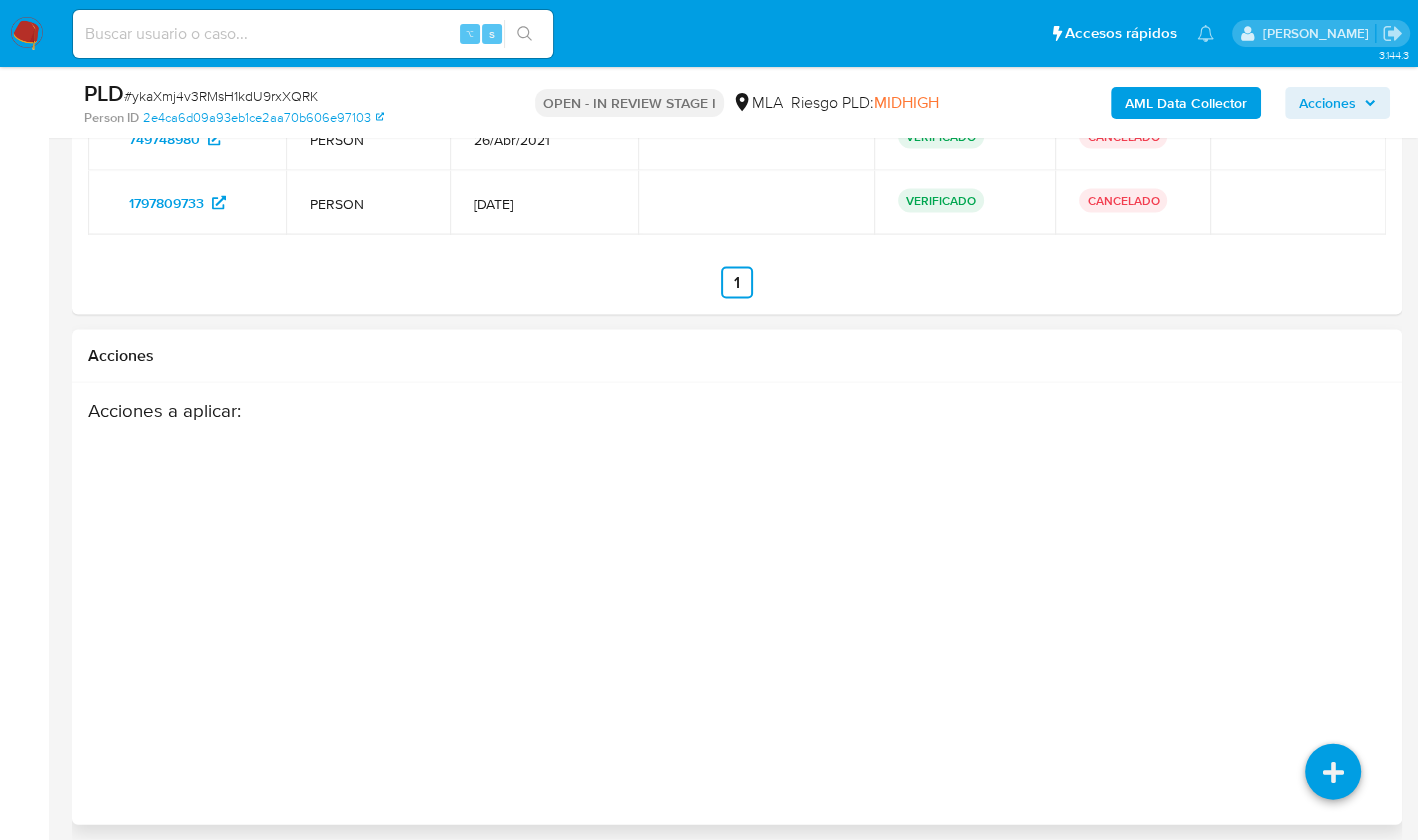 click on "Acciones a aplicar :" at bounding box center [737, 559] 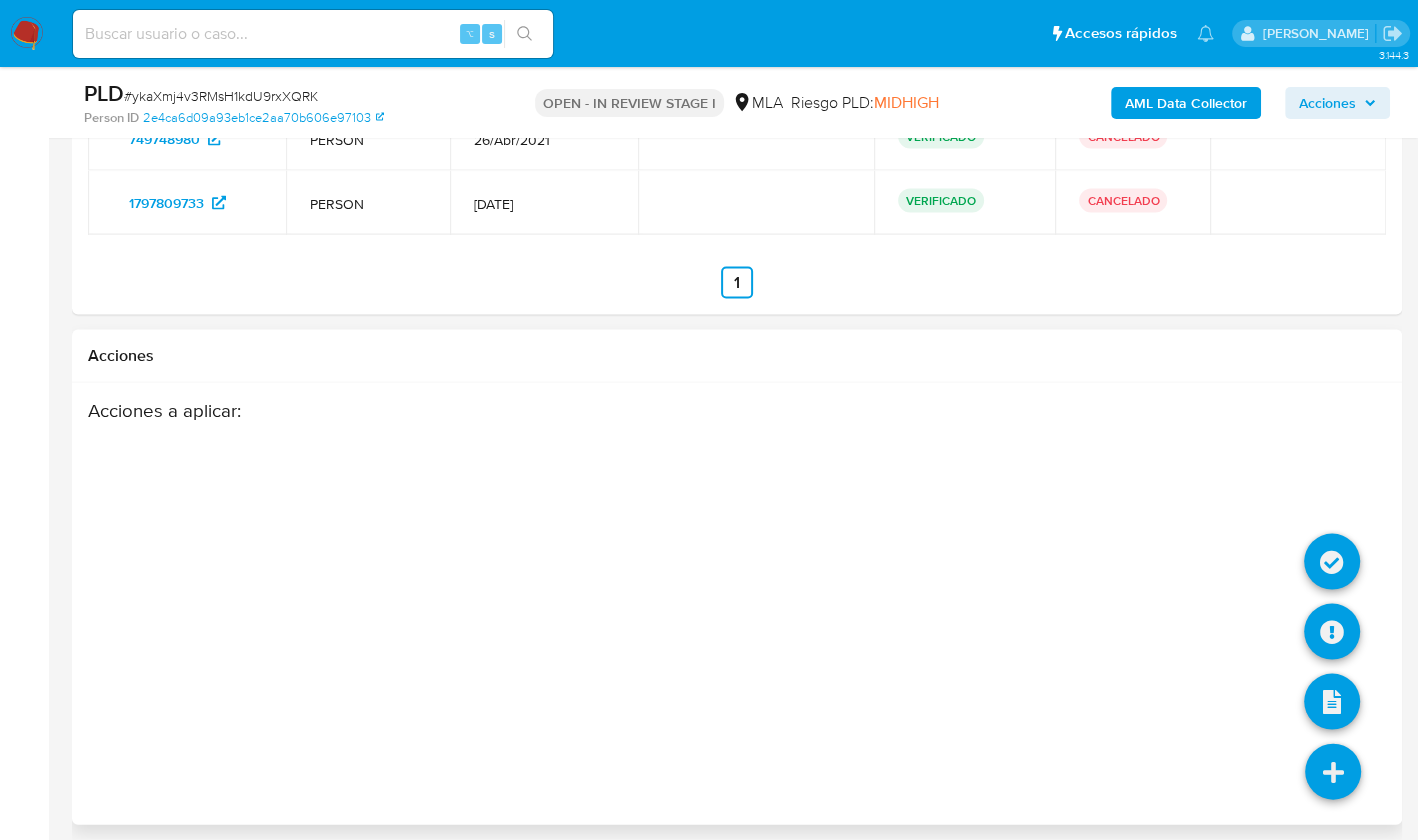 click at bounding box center [1333, 772] 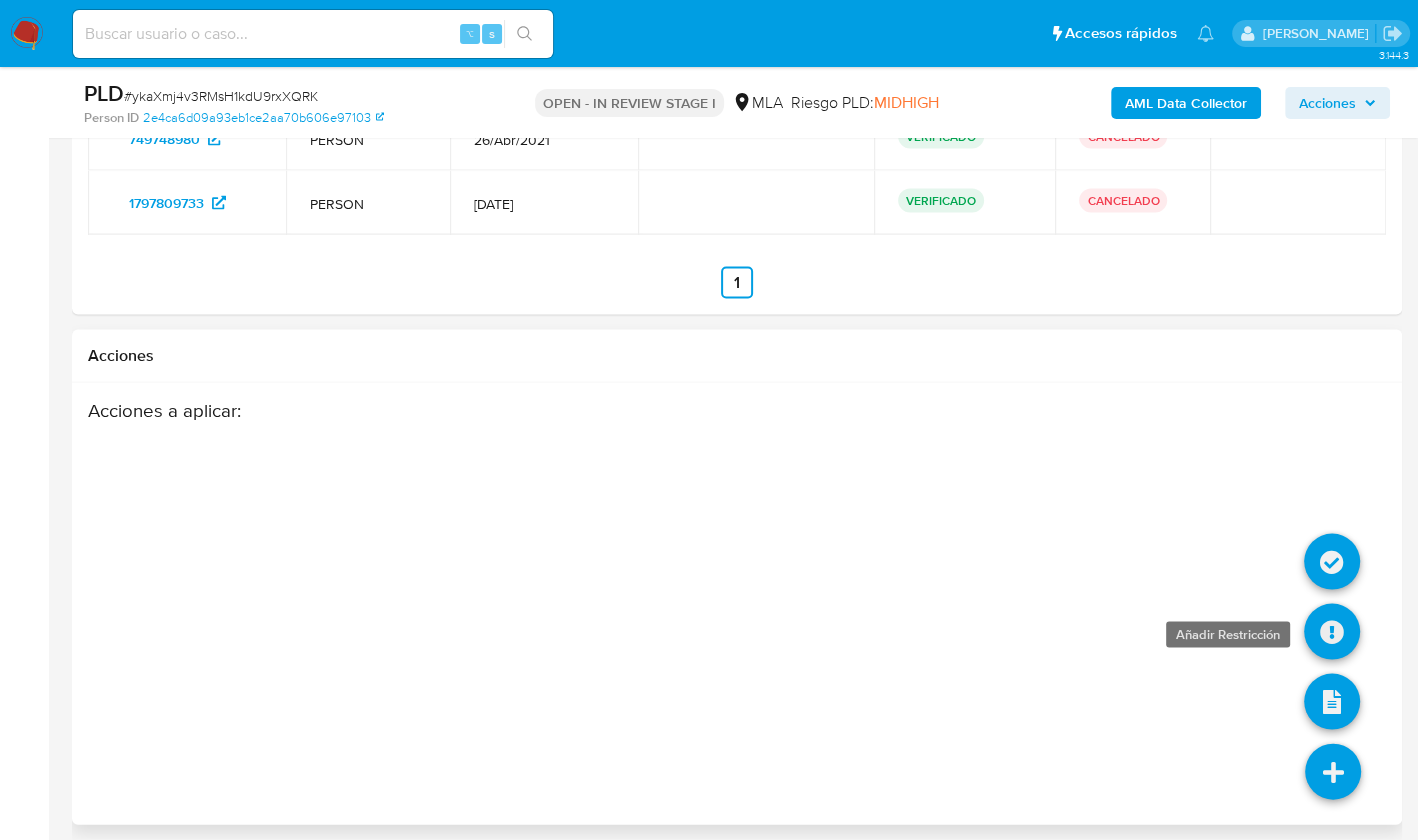 click at bounding box center (1332, 632) 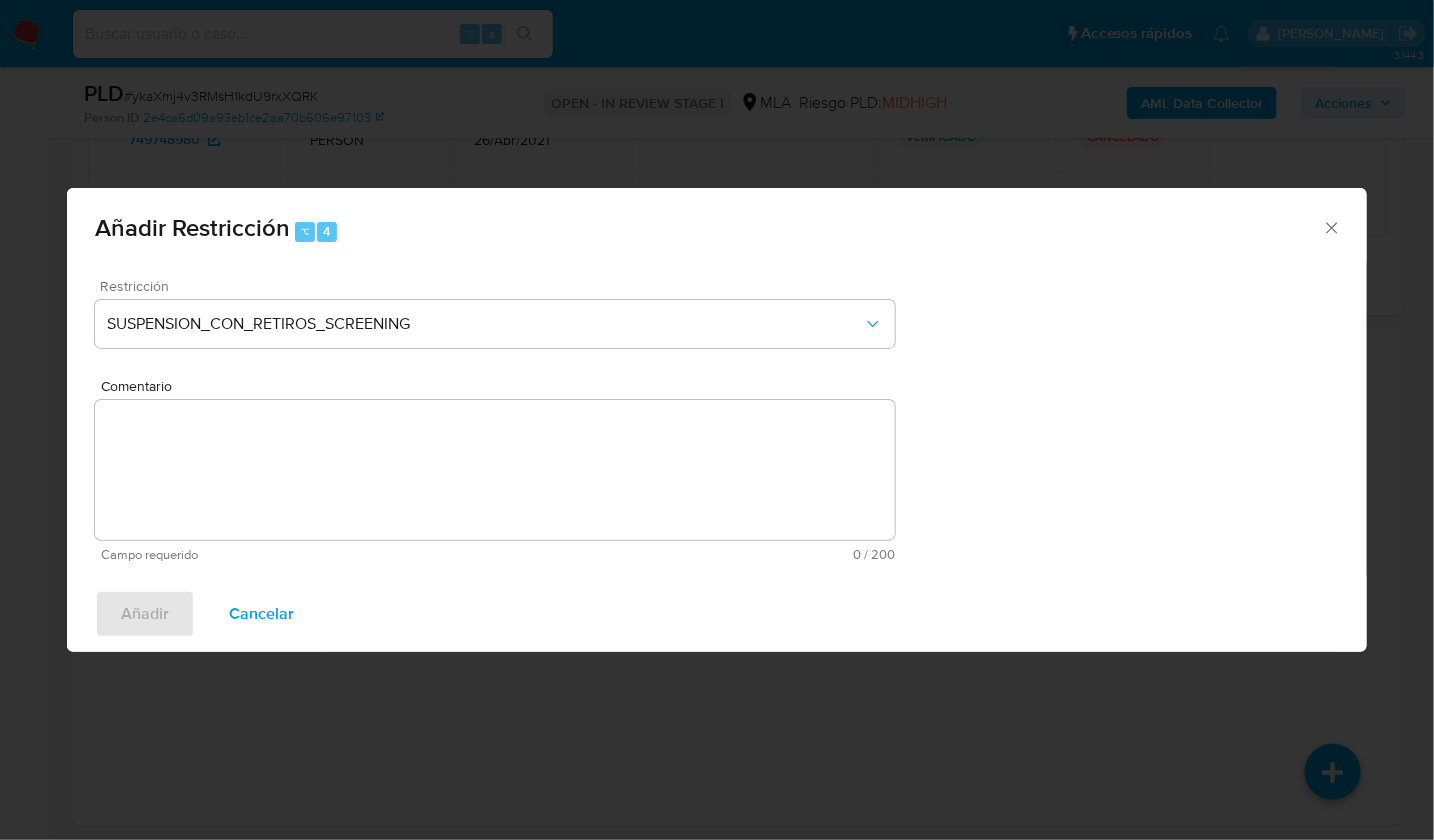 click on "Restricción SUSPENSION_CON_RETIROS_SCREENING" at bounding box center [495, 326] 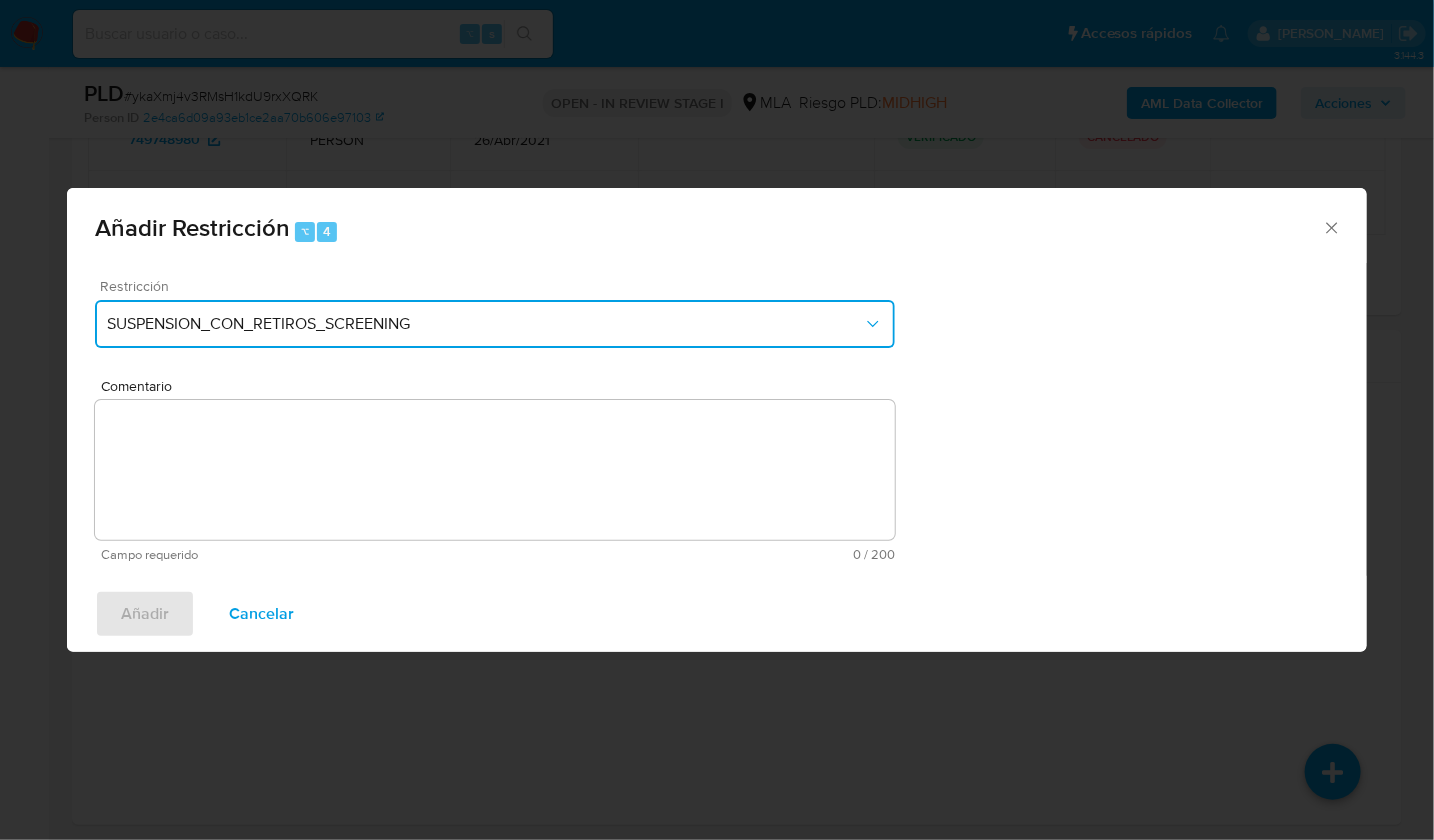 click on "SUSPENSION_CON_RETIROS_SCREENING" at bounding box center (485, 324) 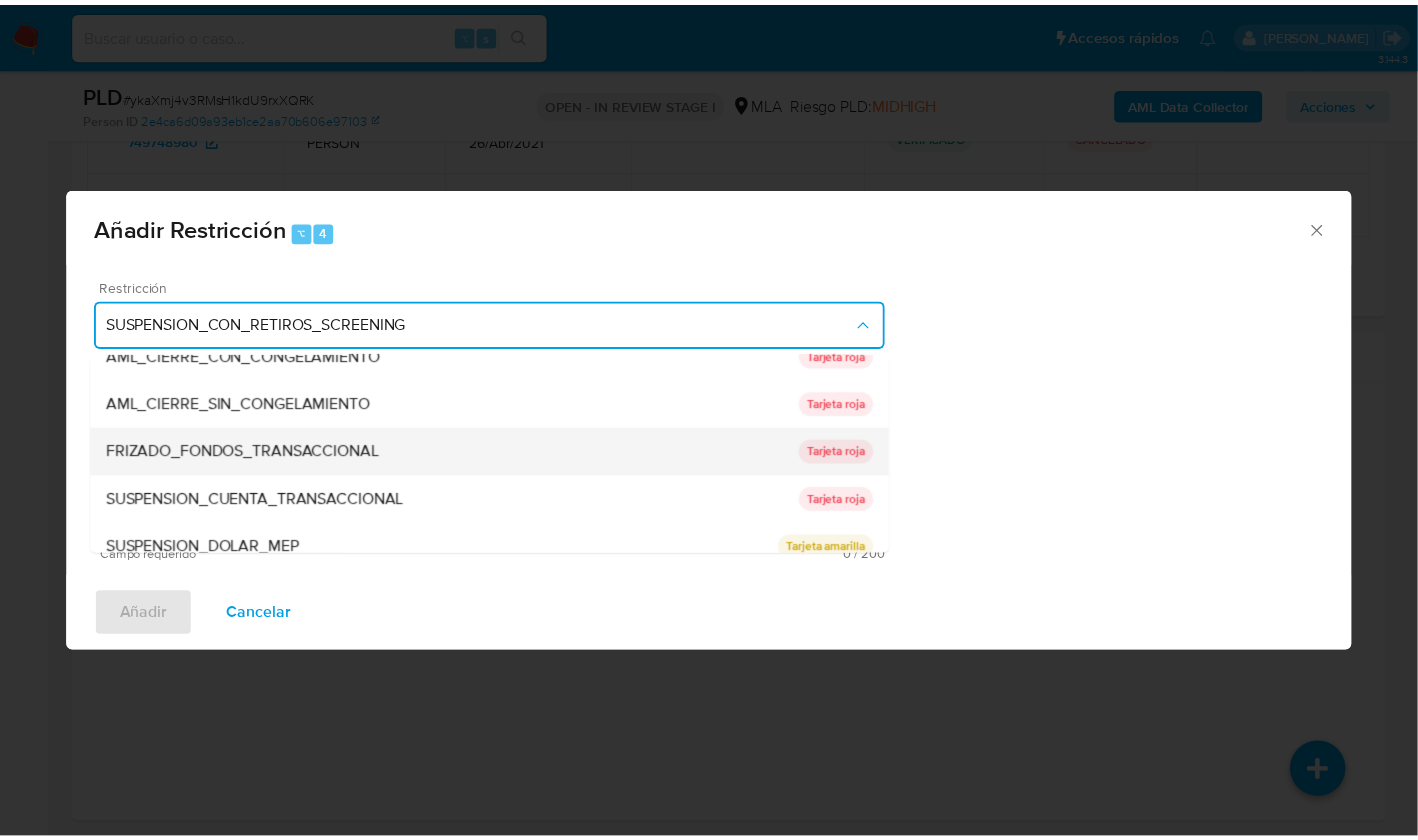 scroll, scrollTop: 136, scrollLeft: 0, axis: vertical 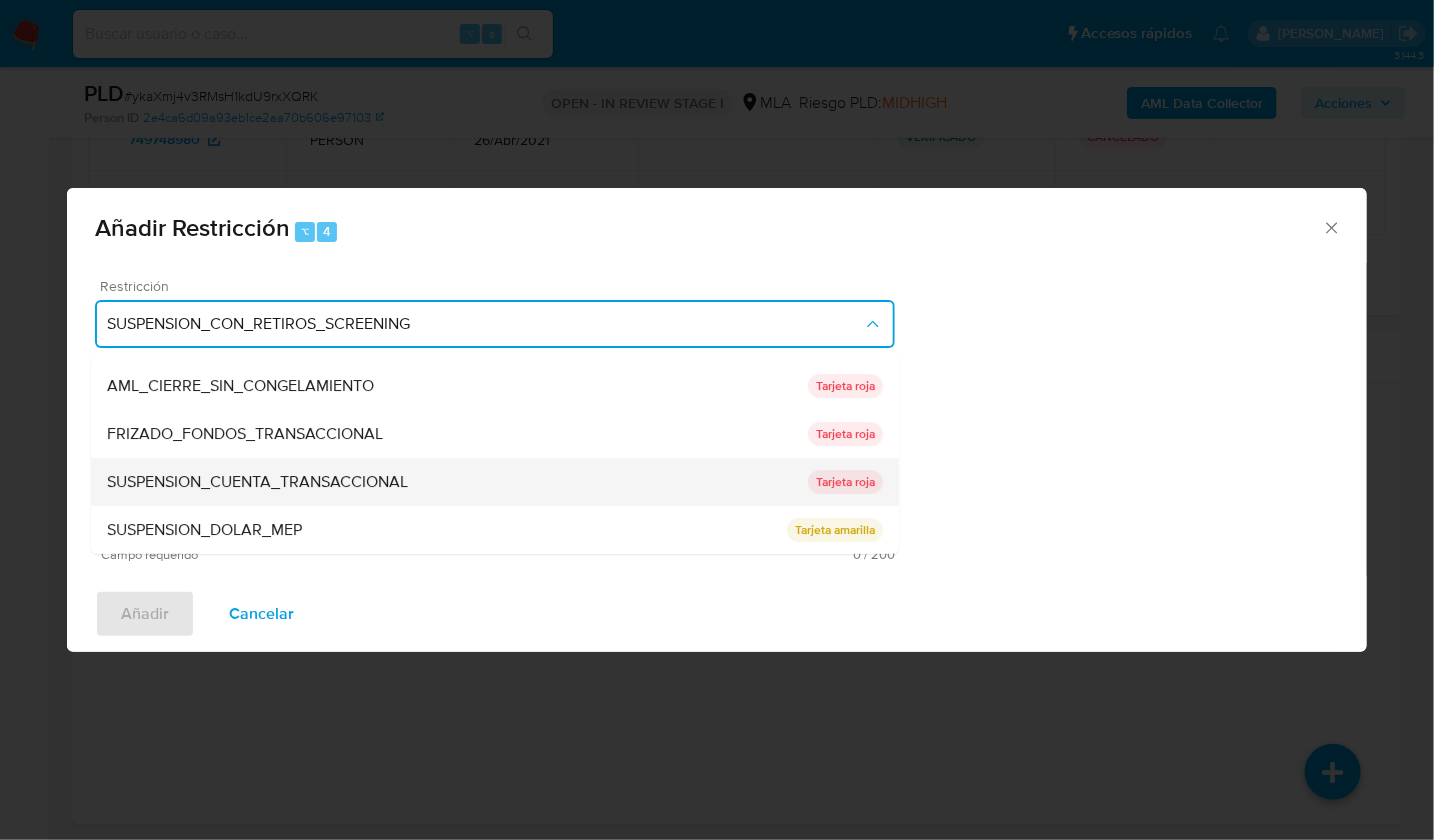 click on "SUSPENSION_CUENTA_TRANSACCIONAL" at bounding box center [257, 482] 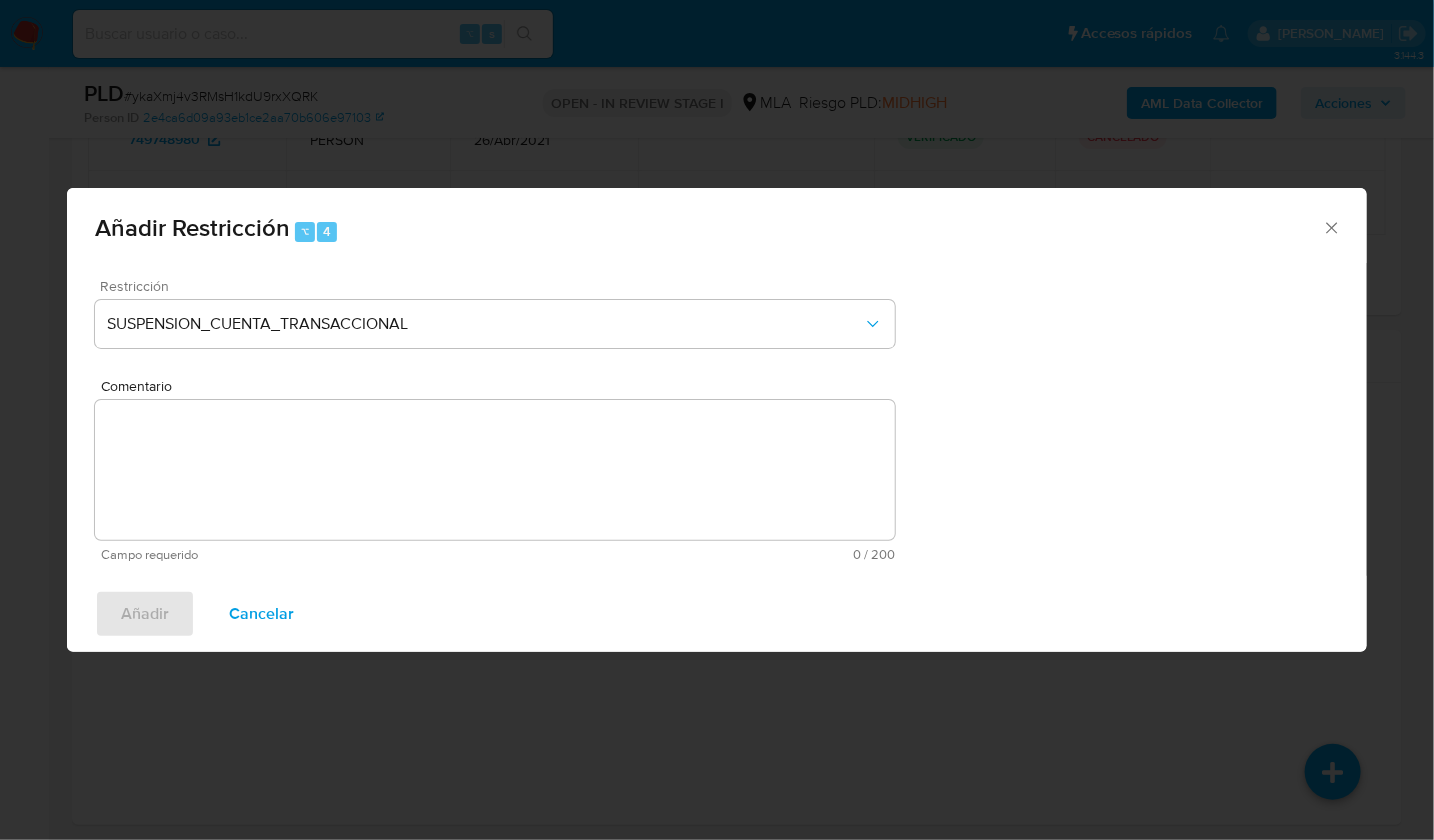 click on "Comentario" at bounding box center (495, 470) 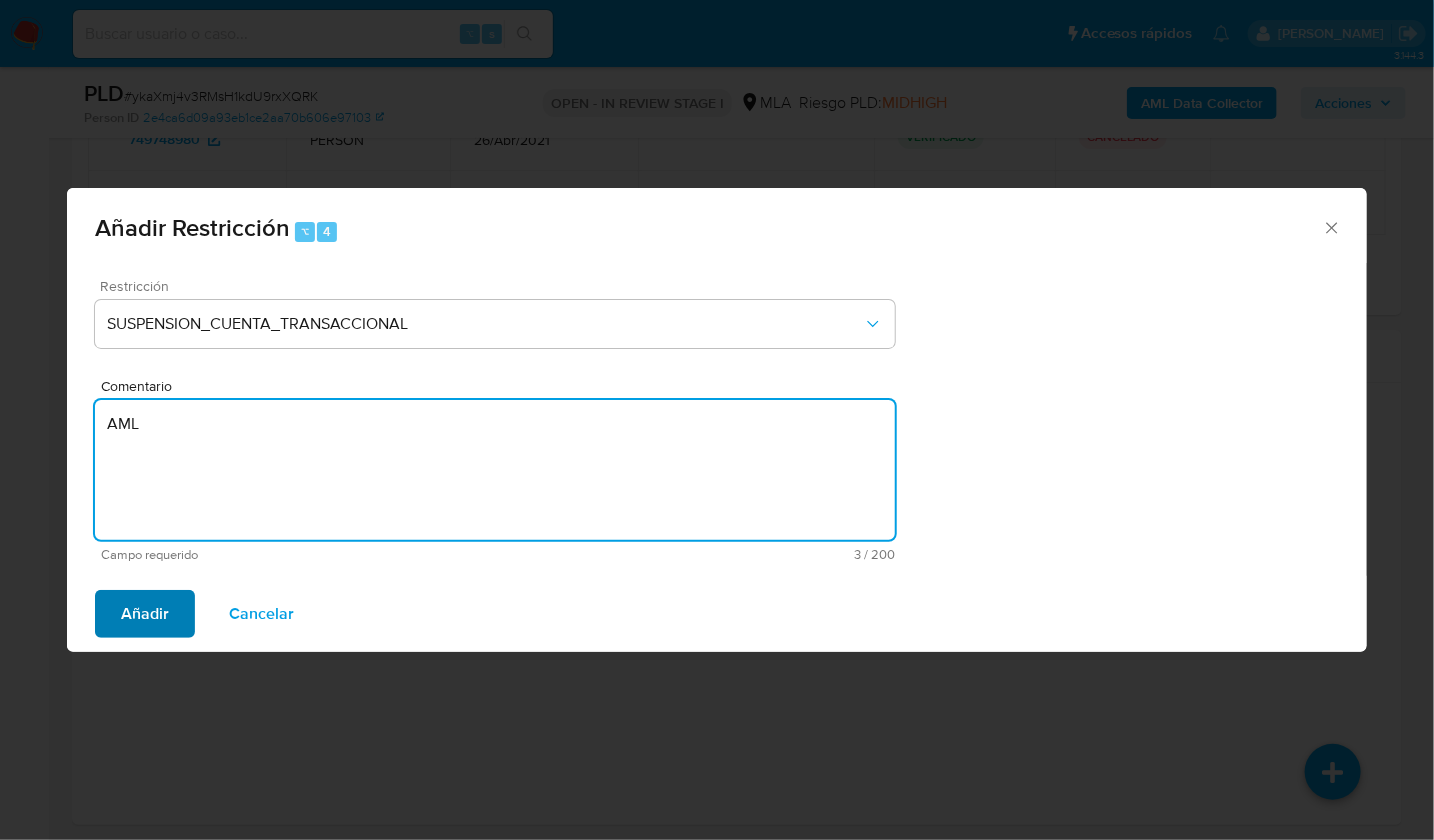 type on "AML" 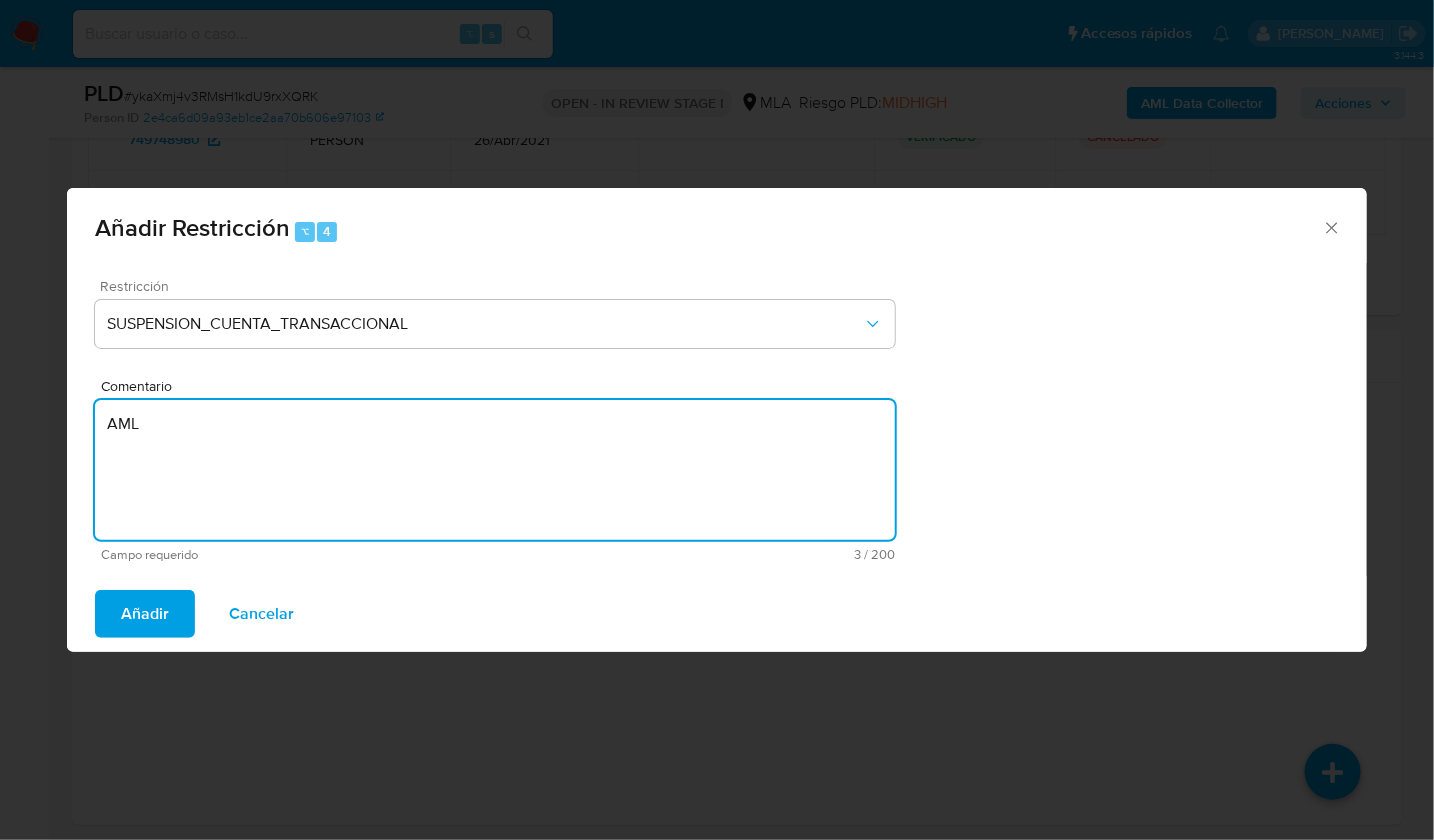 click on "Añadir" at bounding box center (145, 614) 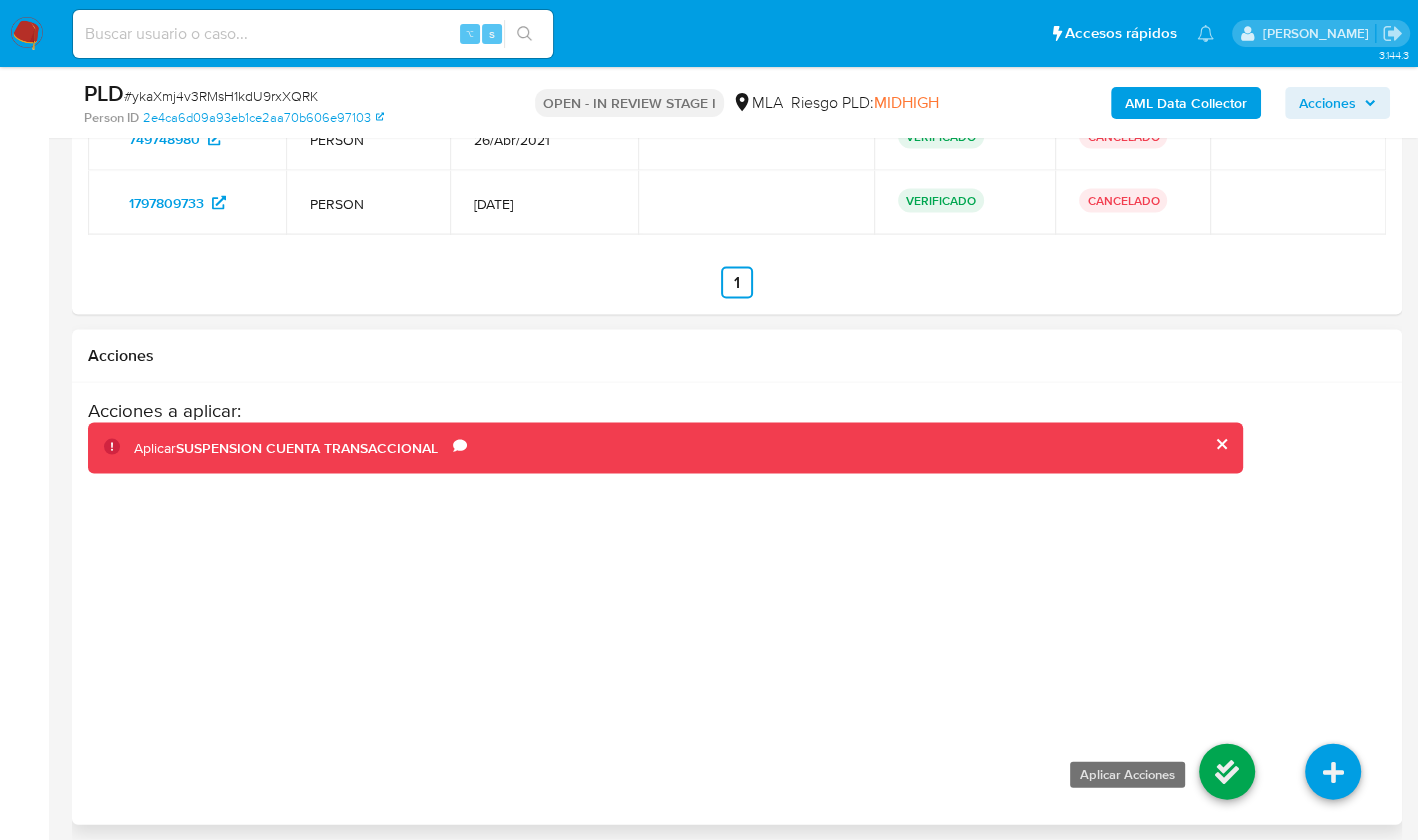 click at bounding box center [1227, 772] 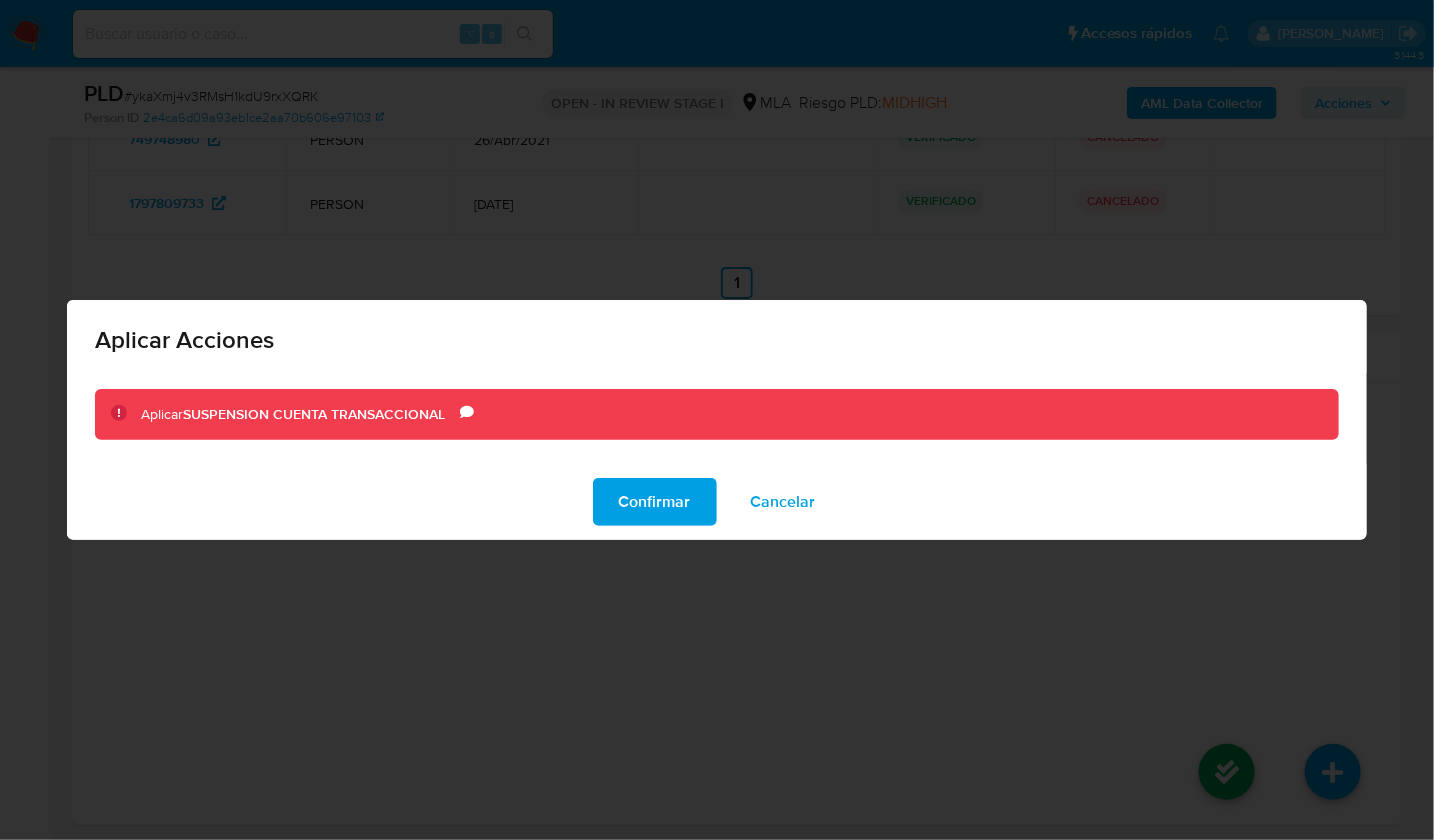 click on "Confirmar" at bounding box center [655, 502] 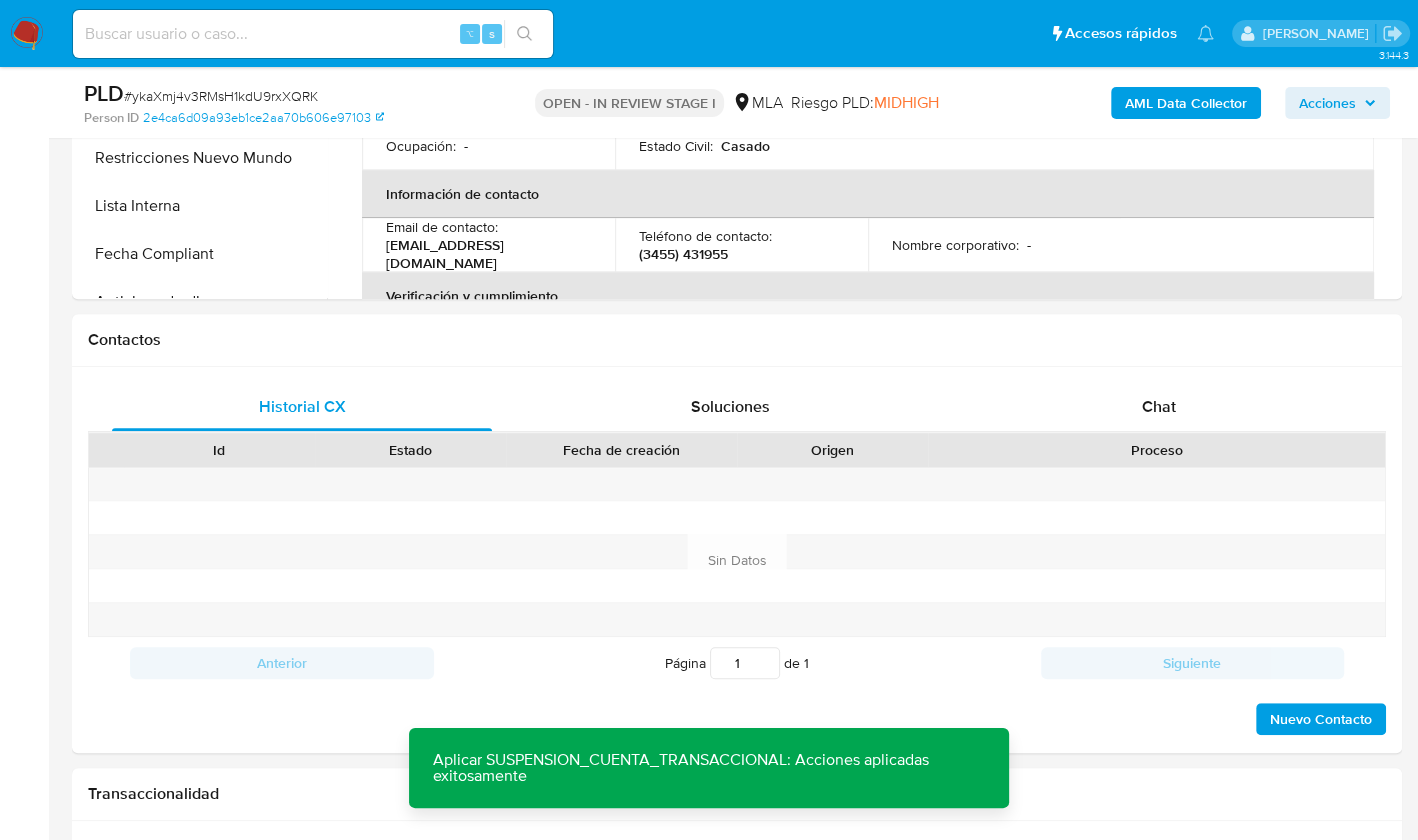scroll, scrollTop: 679, scrollLeft: 0, axis: vertical 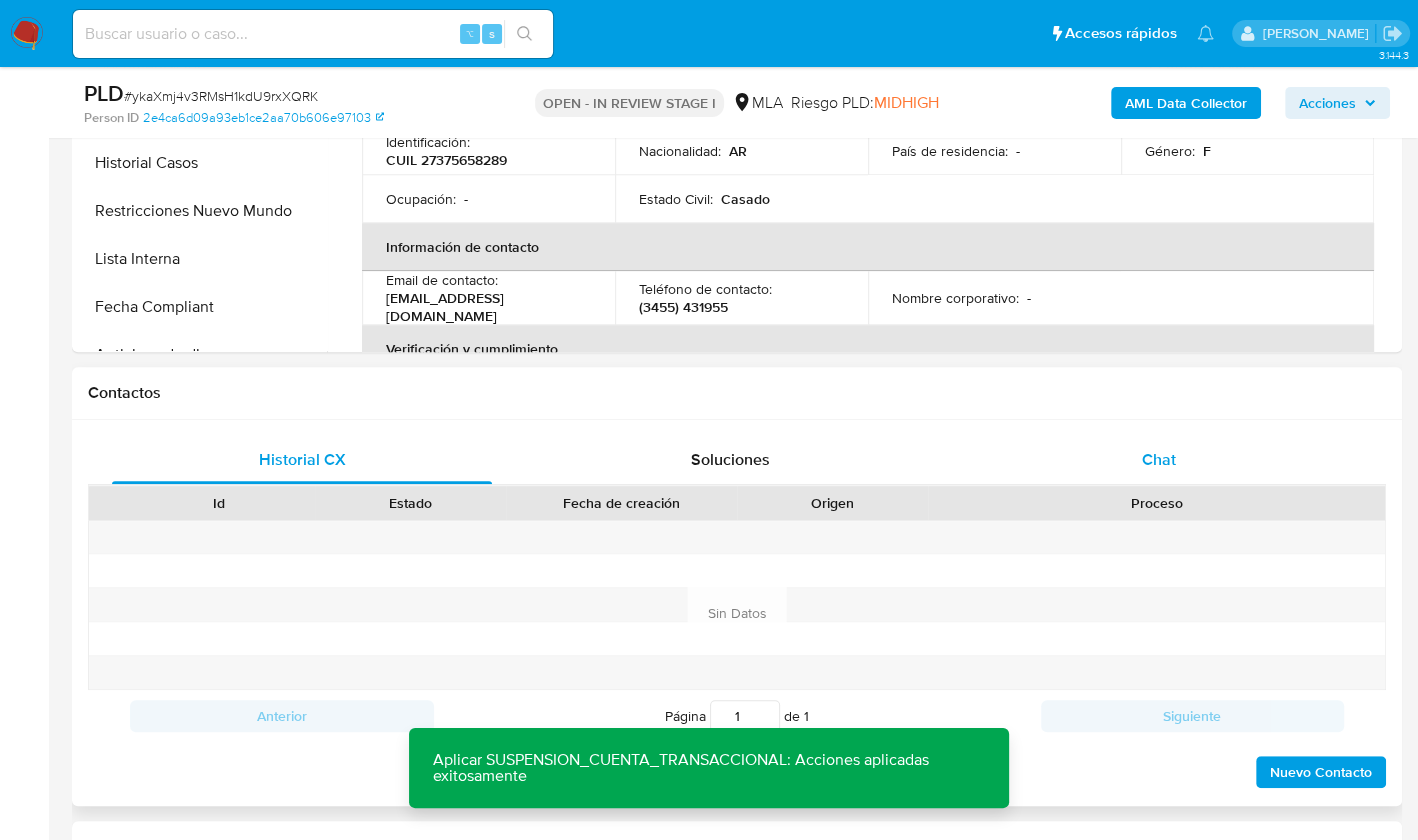 click on "Chat" at bounding box center [1159, 460] 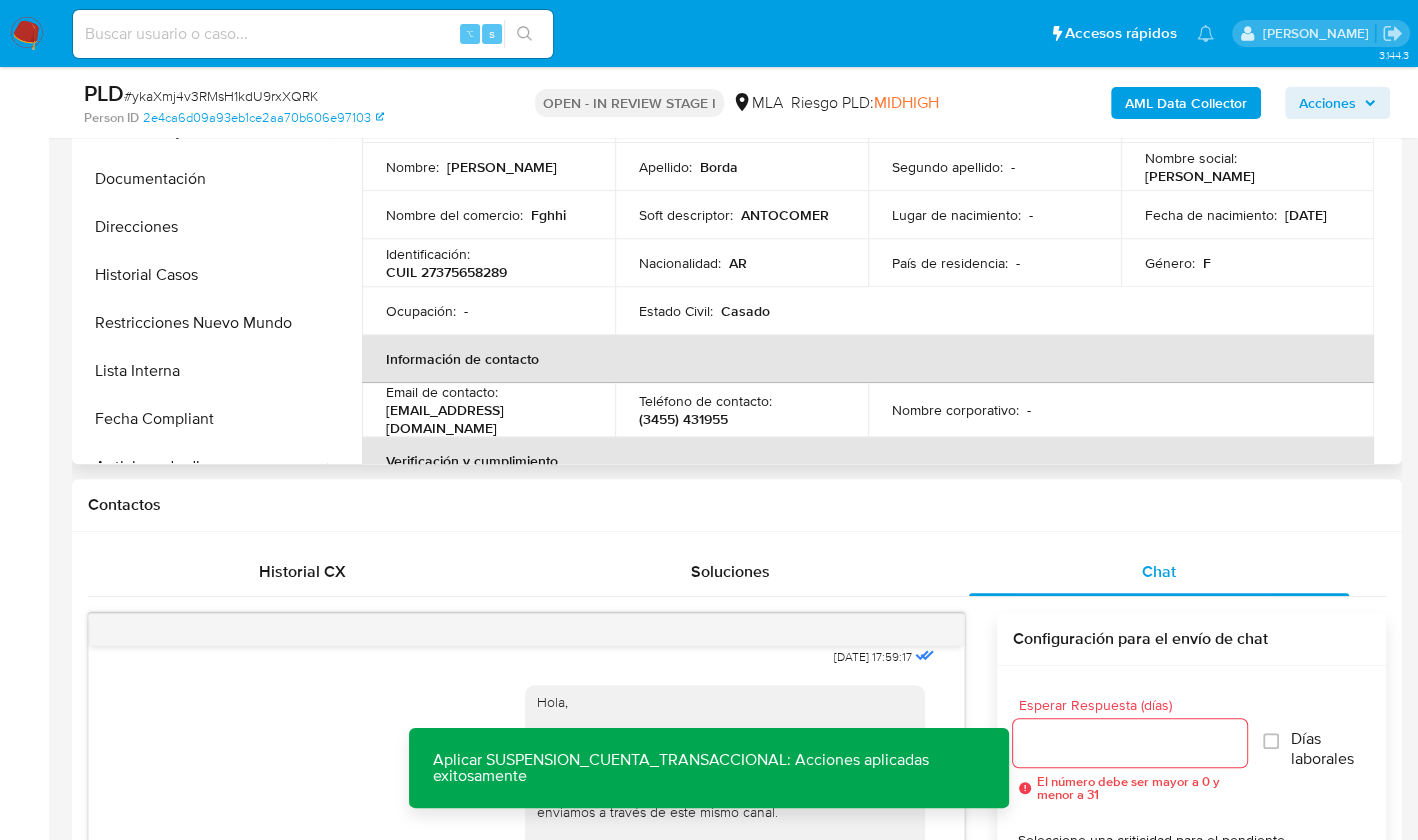 scroll, scrollTop: 312, scrollLeft: 0, axis: vertical 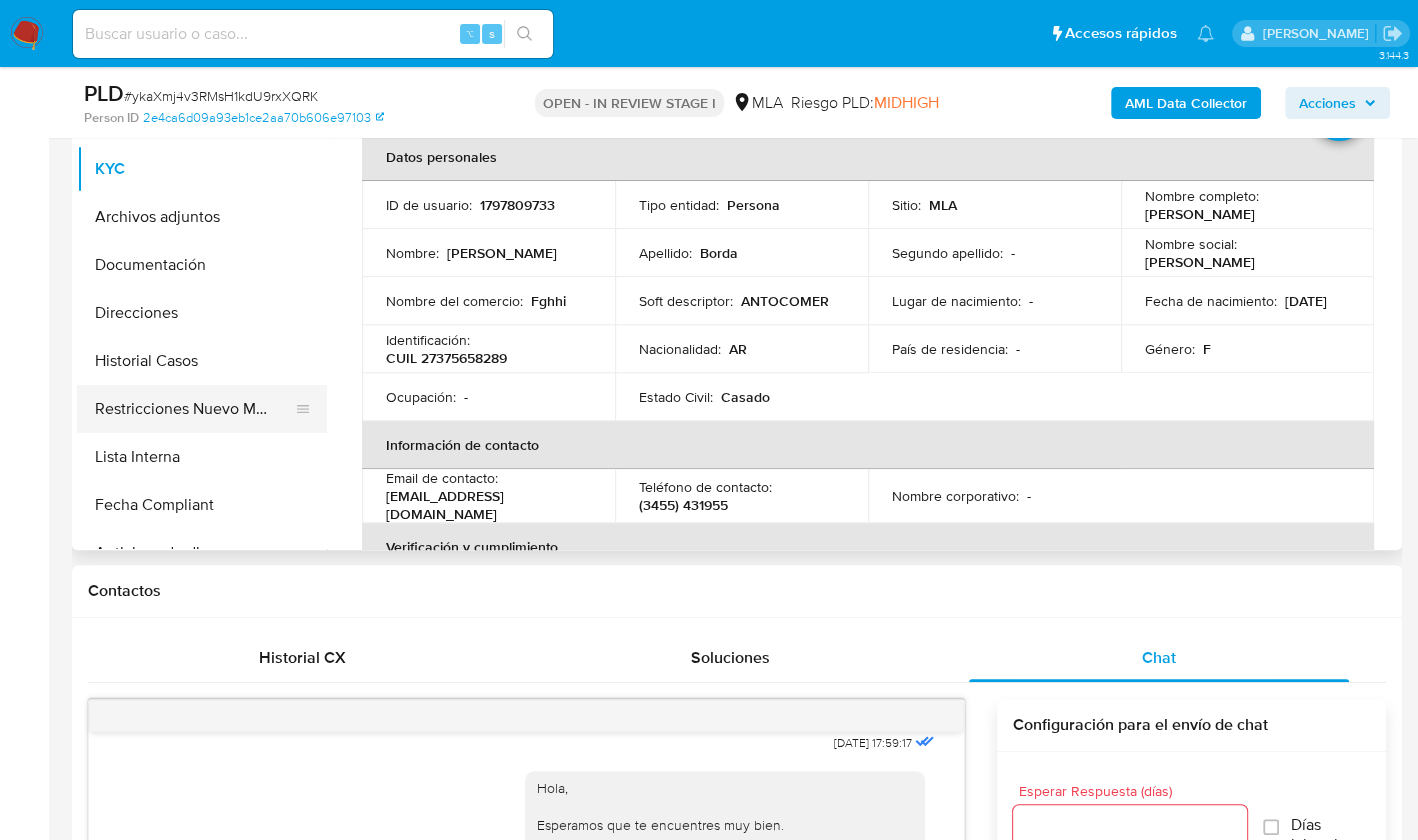 click on "Restricciones Nuevo Mundo" at bounding box center [194, 409] 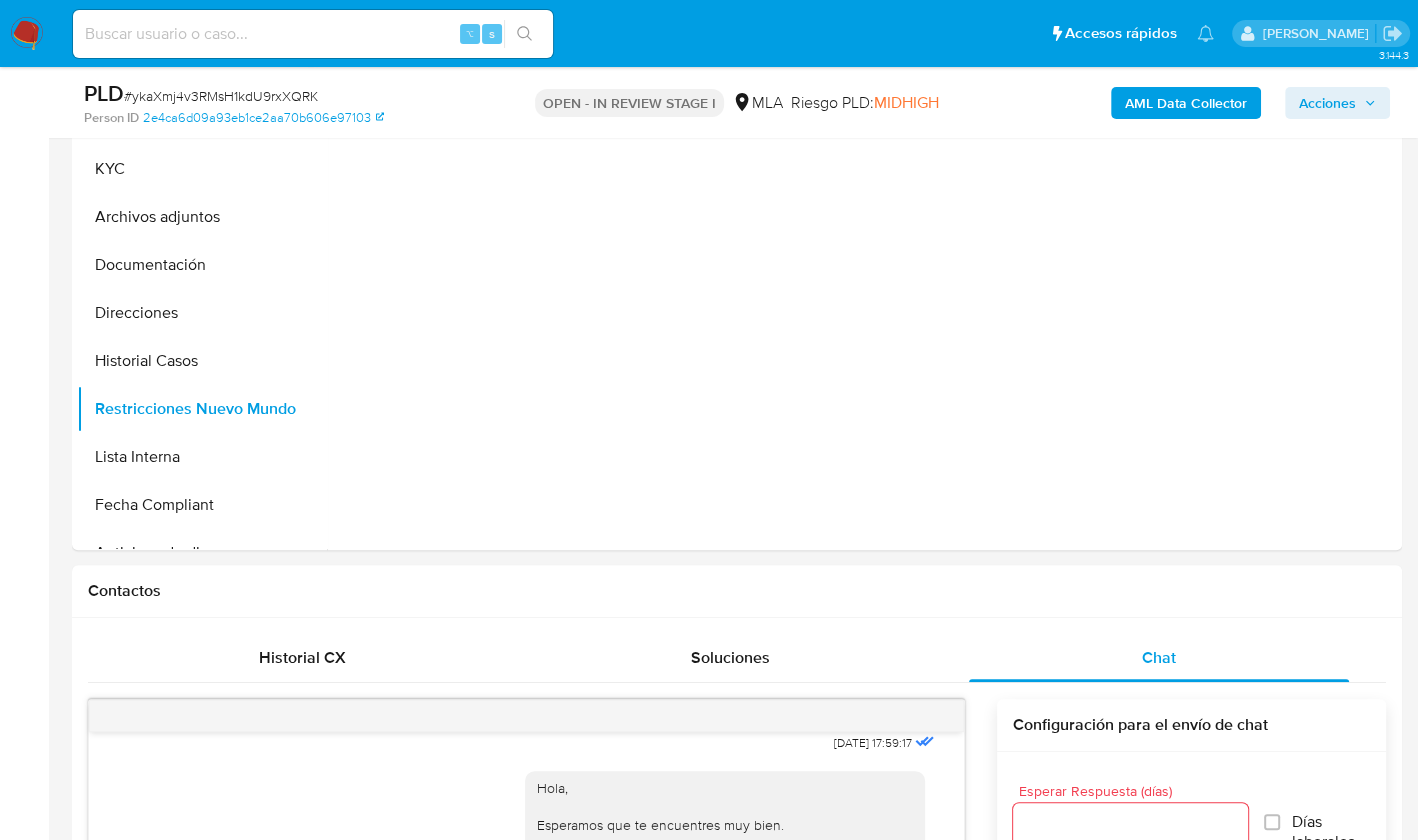 click on "AML Data Collector" at bounding box center (1186, 103) 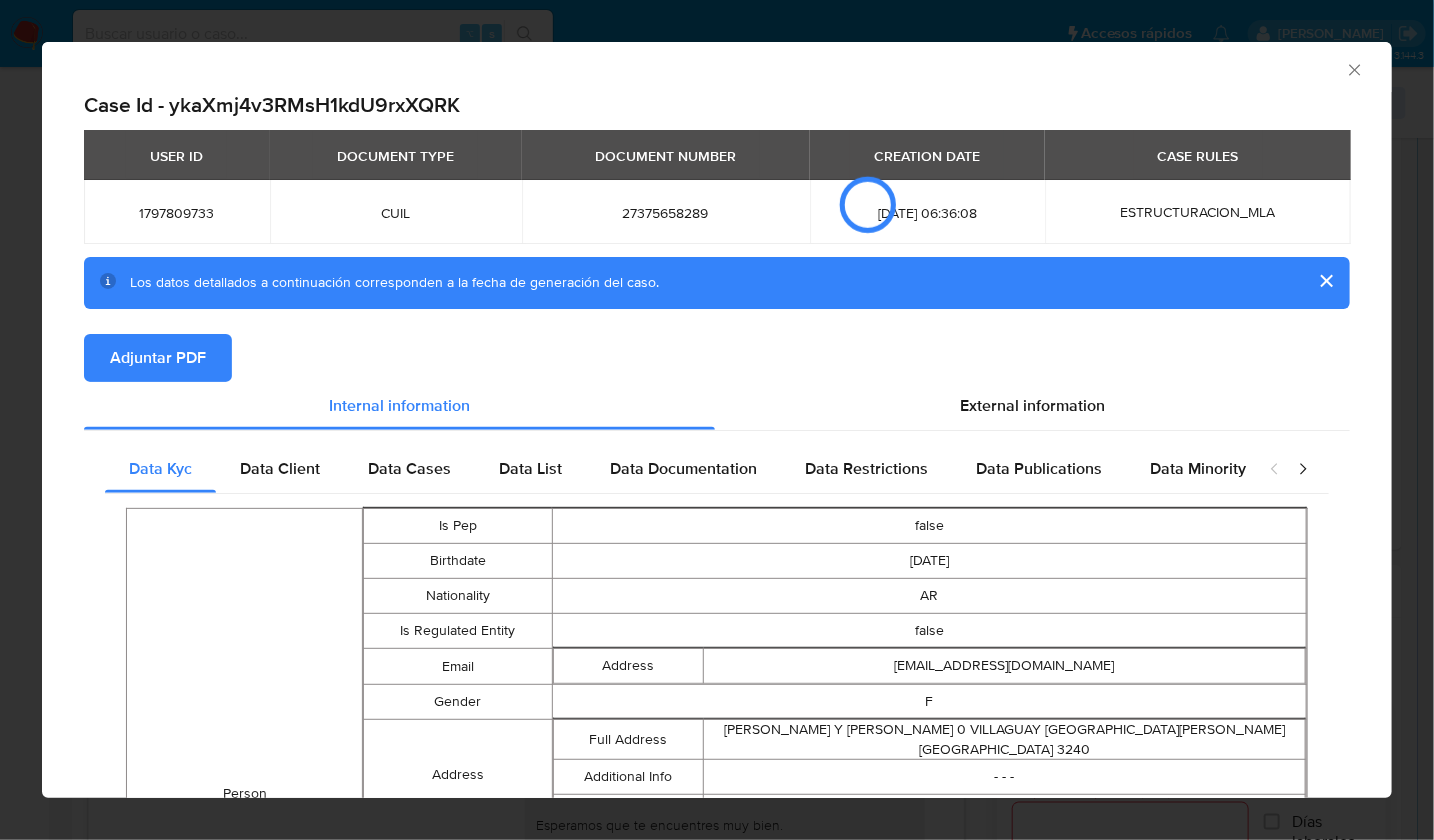 click on "Adjuntar PDF" at bounding box center (158, 358) 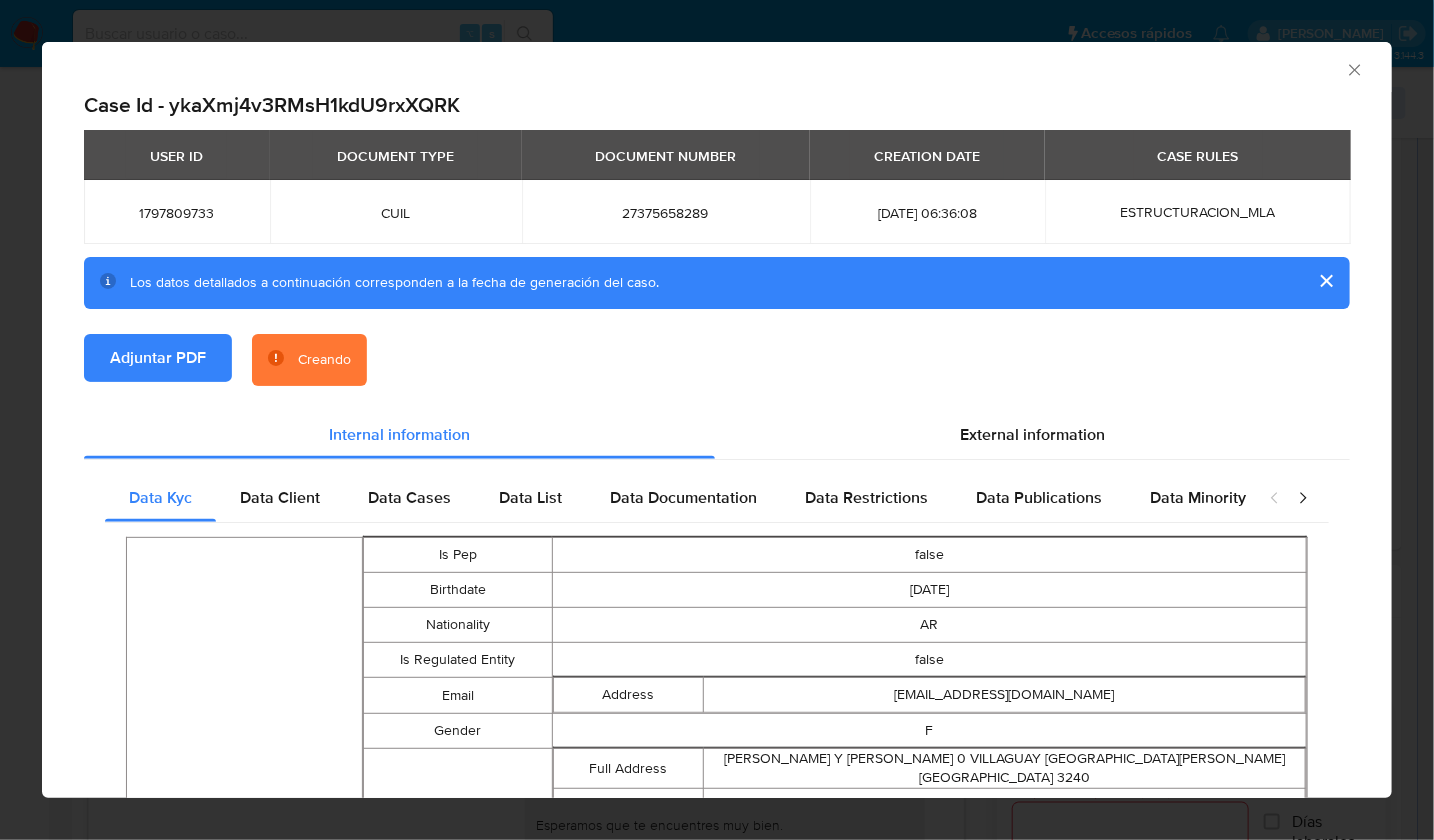 click on "Case Id - ykaXmj4v3RMsH1kdU9rxXQRK" at bounding box center [717, 105] 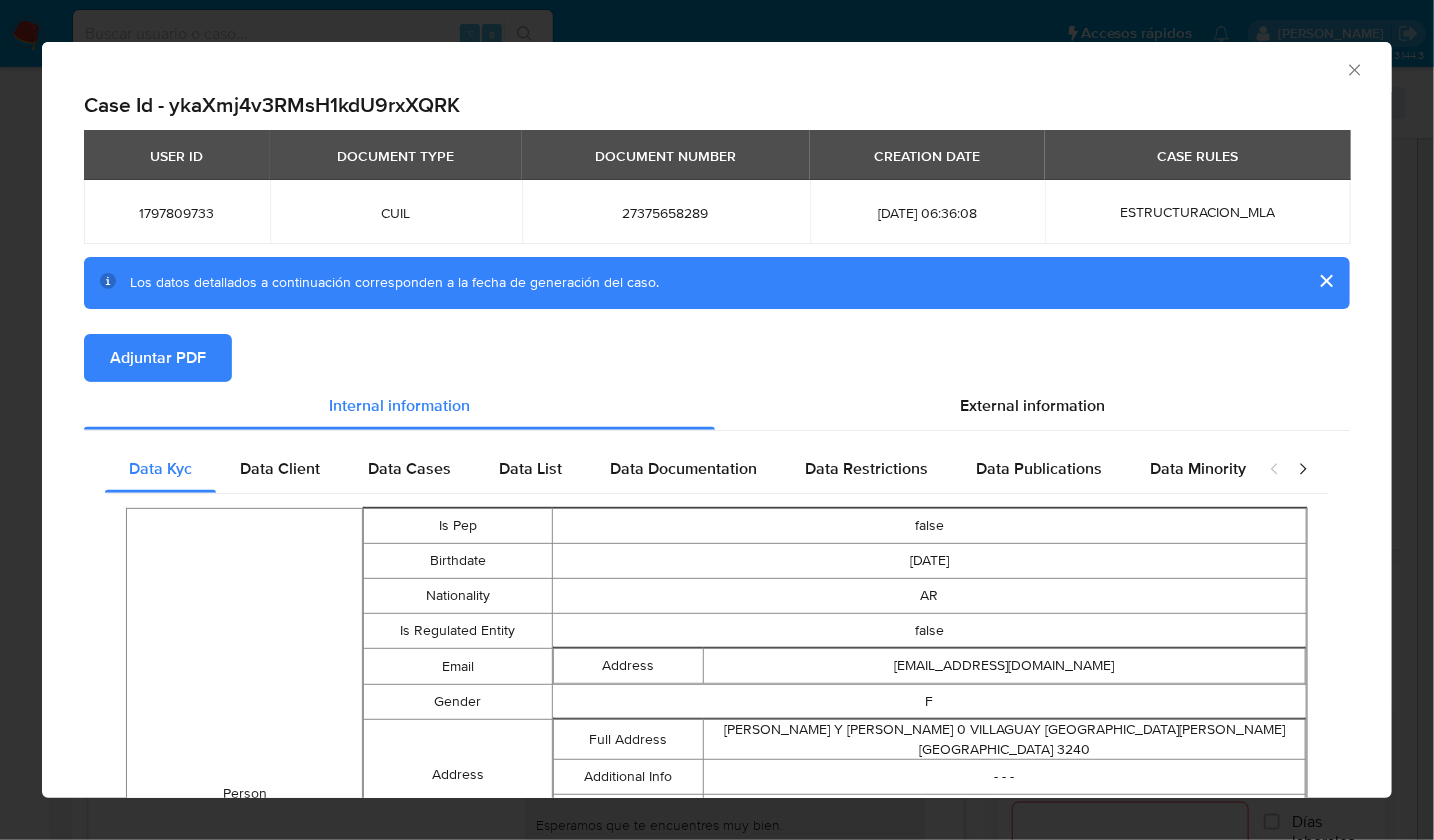 click 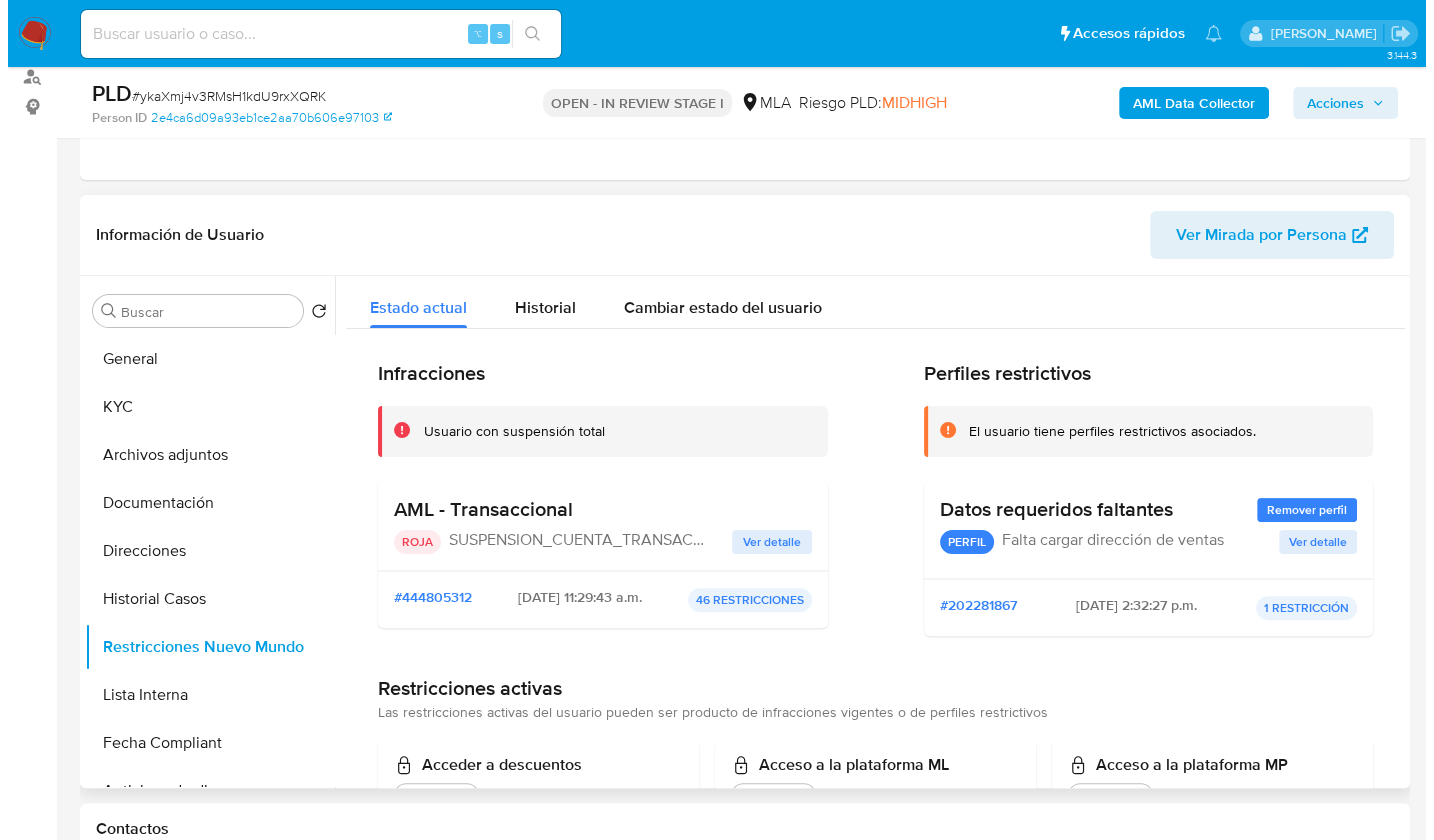 scroll, scrollTop: 199, scrollLeft: 0, axis: vertical 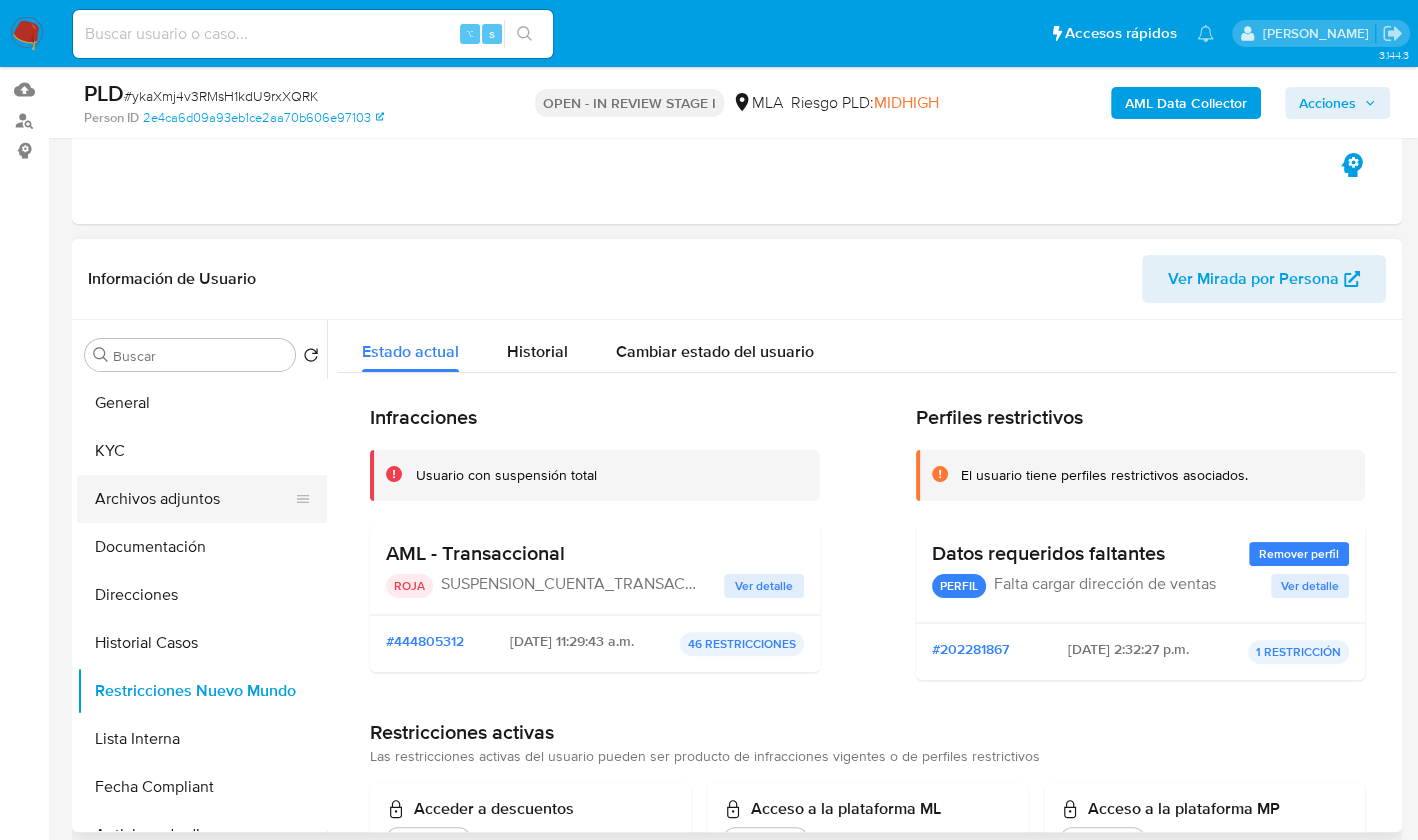 click on "Archivos adjuntos" at bounding box center (194, 499) 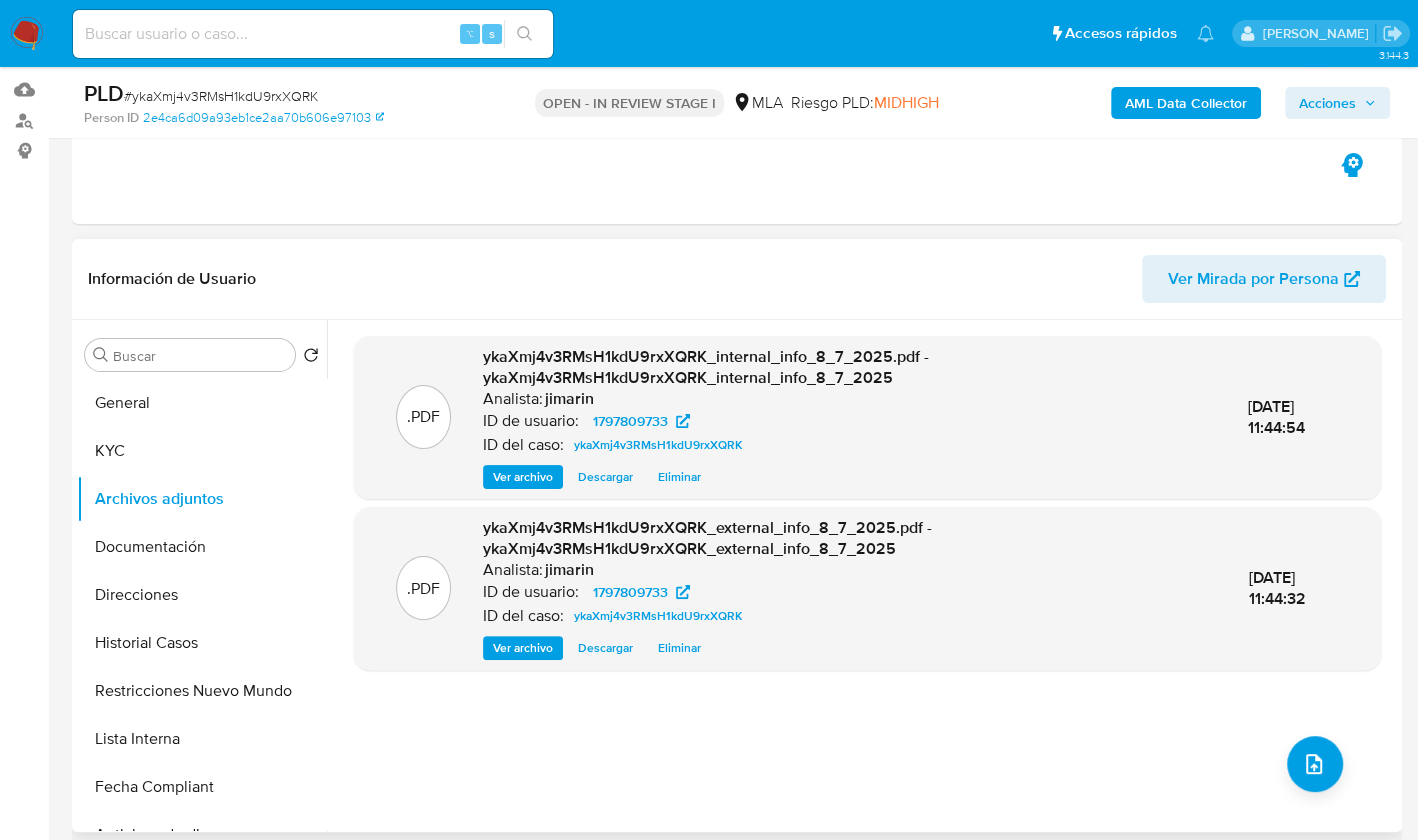 click on ".PDF ykaXmj4v3RMsH1kdU9rxXQRK_internal_info_8_7_2025.pdf - ykaXmj4v3RMsH1kdU9rxXQRK_internal_info_8_7_2025 Analista: jimarin ID de usuario: 1797809733 ID del caso: ykaXmj4v3RMsH1kdU9rxXQRK Ver archivo Descargar Eliminar 08/Jul/2025 11:44:54 .PDF ykaXmj4v3RMsH1kdU9rxXQRK_external_info_8_7_2025.pdf - ykaXmj4v3RMsH1kdU9rxXQRK_external_info_8_7_2025 Analista: jimarin ID de usuario: 1797809733 ID del caso: ykaXmj4v3RMsH1kdU9rxXQRK Ver archivo Descargar Eliminar 08/Jul/2025 11:44:32" at bounding box center (867, 576) 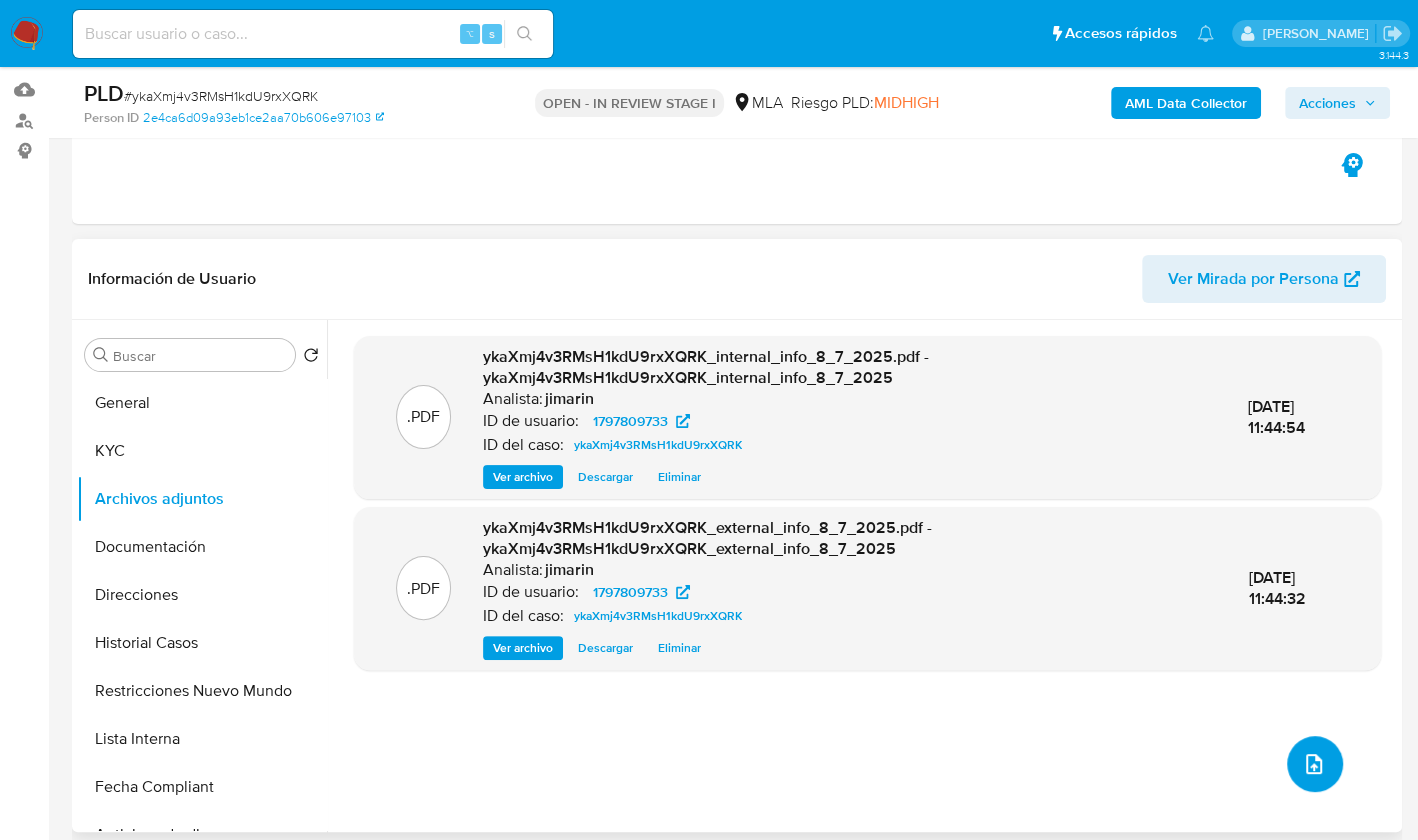 click at bounding box center (1315, 764) 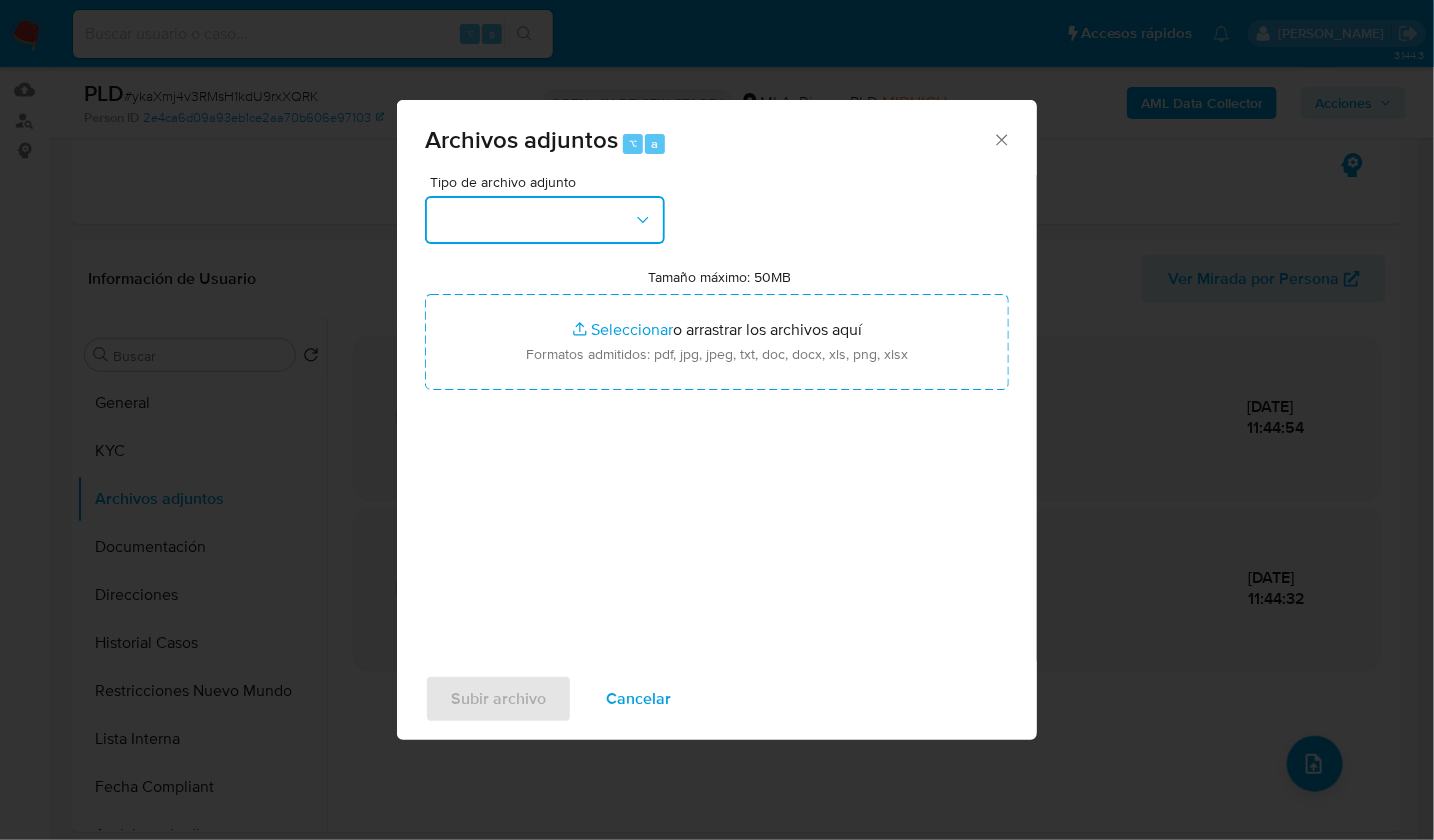 click at bounding box center (545, 220) 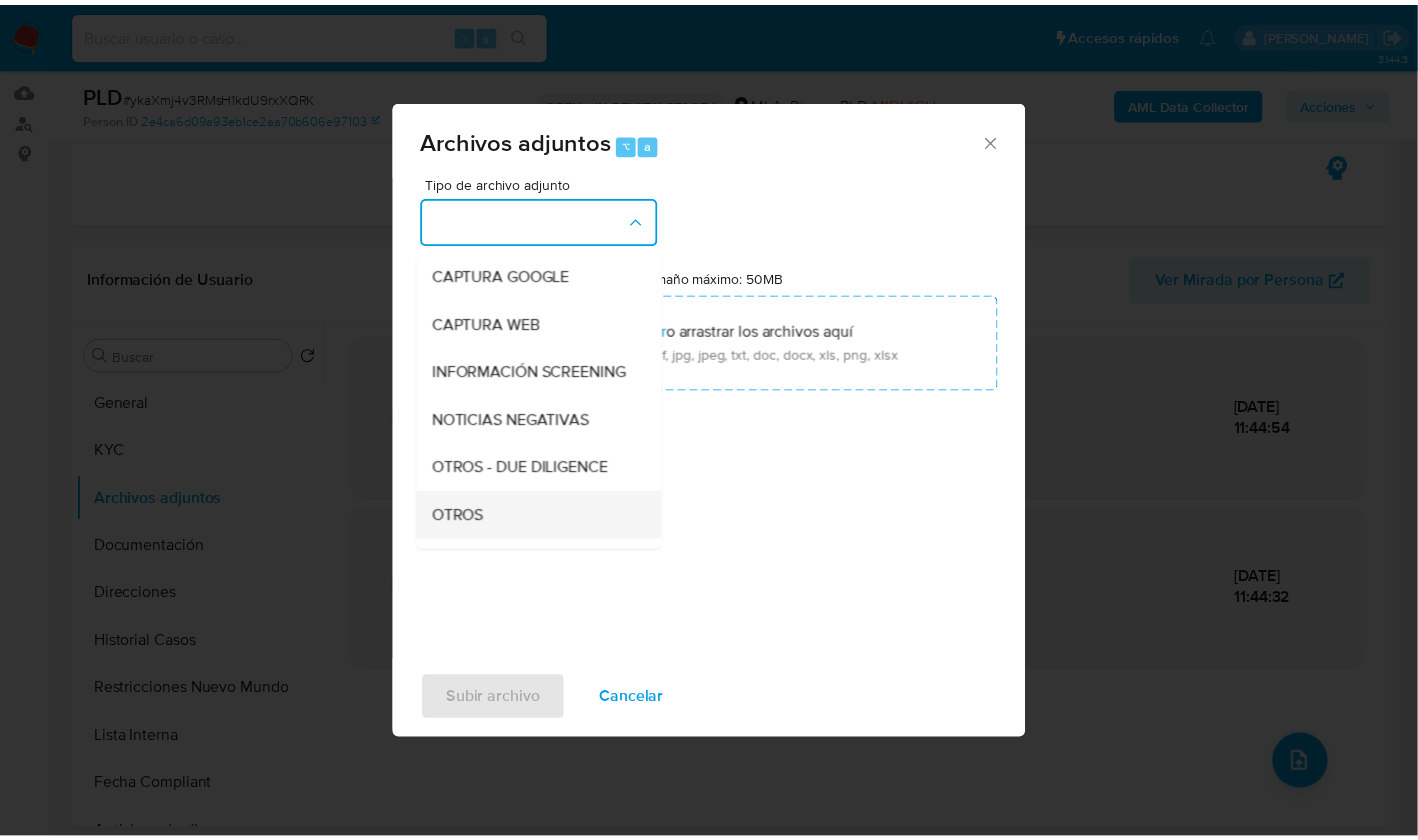 scroll, scrollTop: 285, scrollLeft: 0, axis: vertical 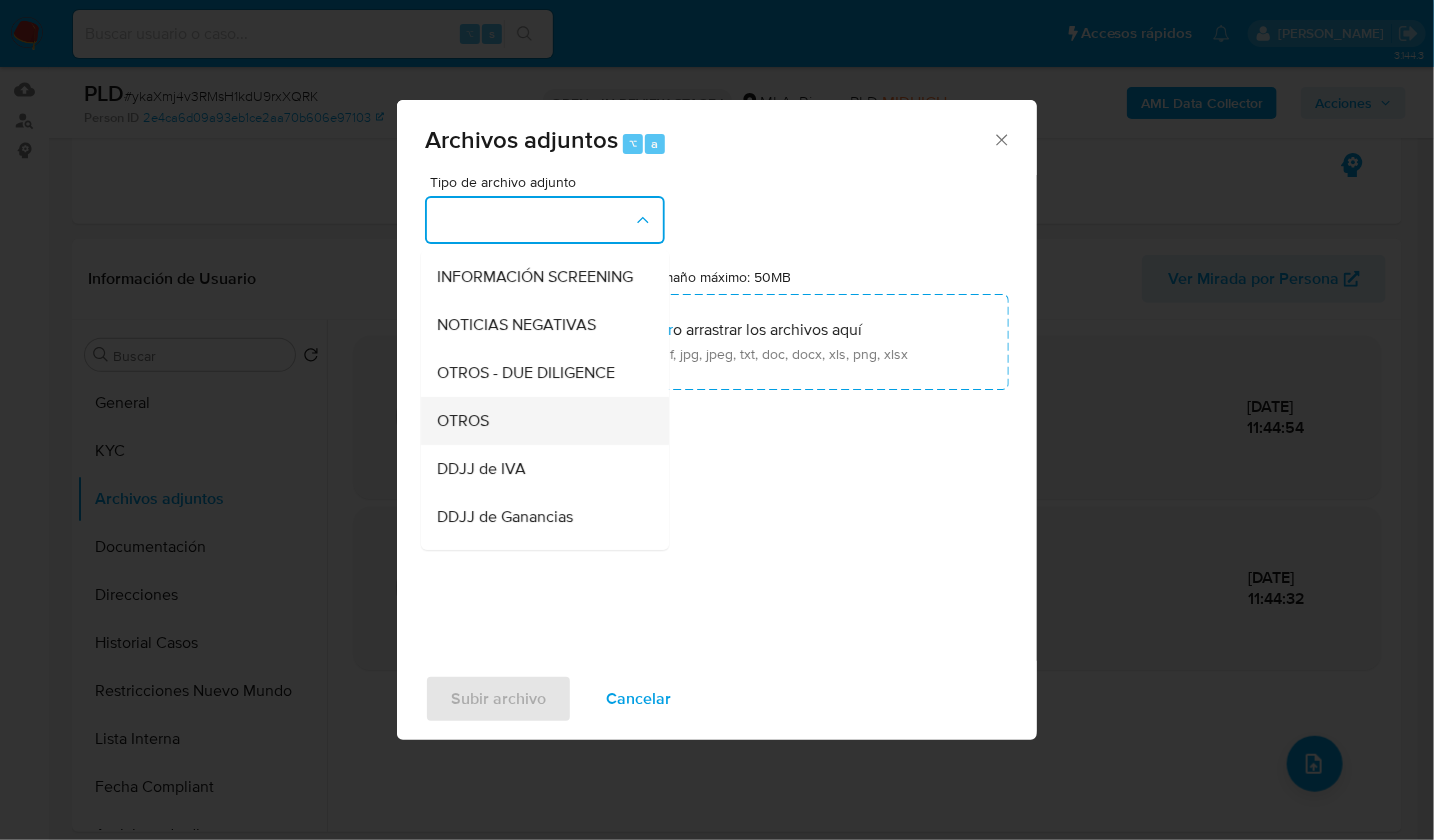 click on "OTROS" at bounding box center (539, 420) 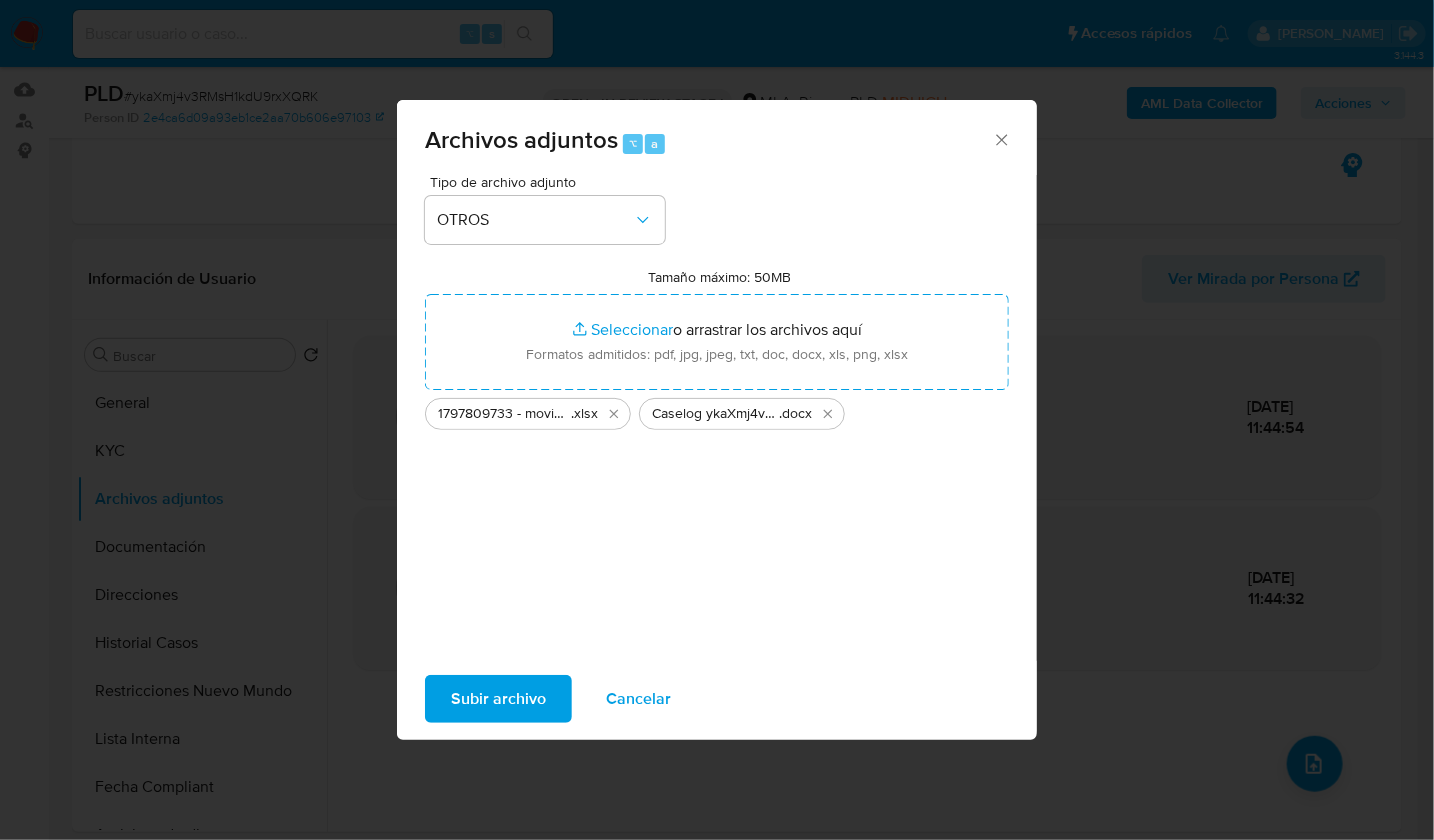 click on "Subir archivo" at bounding box center (498, 699) 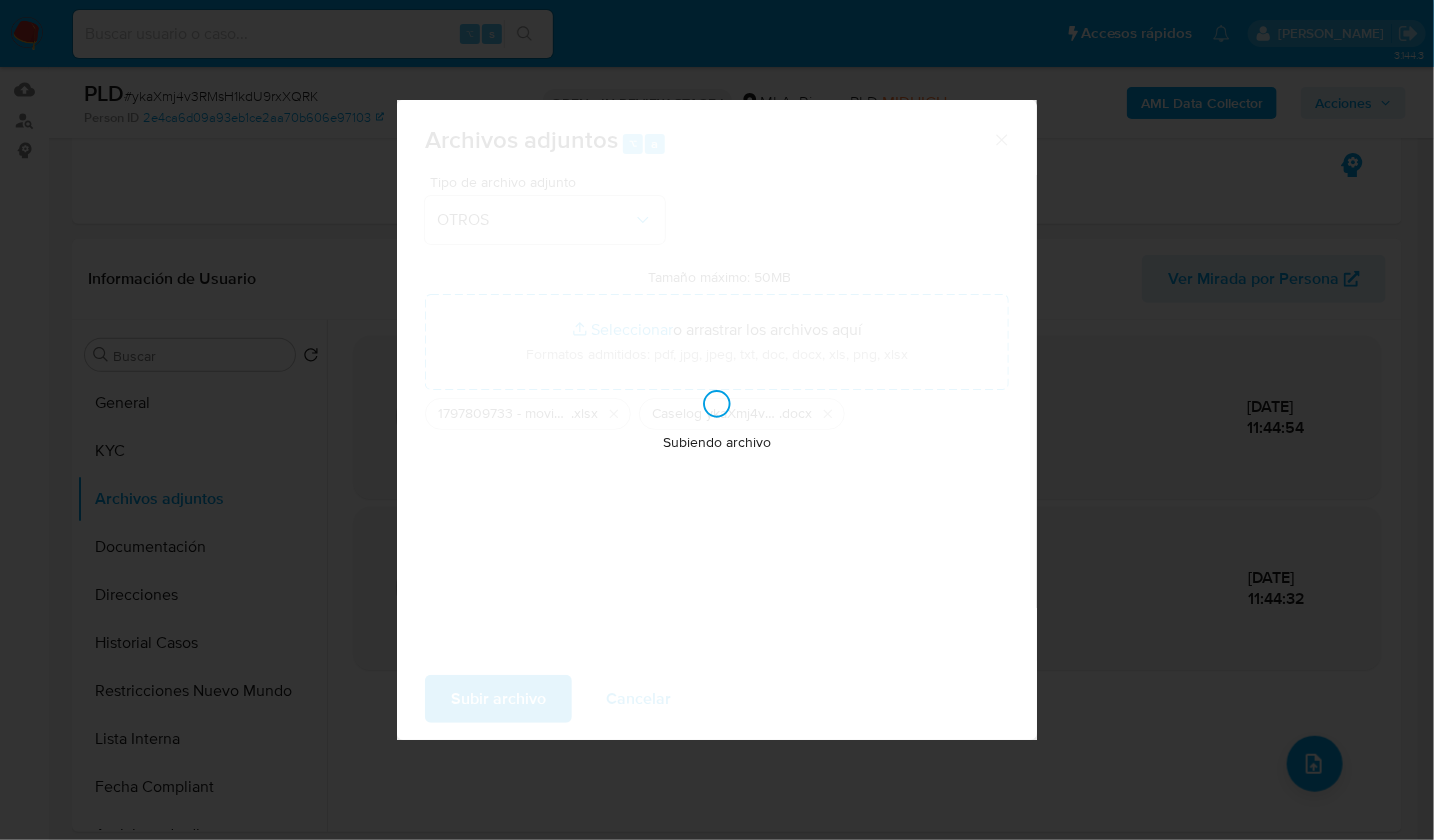 click on "Subiendo archivo" at bounding box center [717, 420] 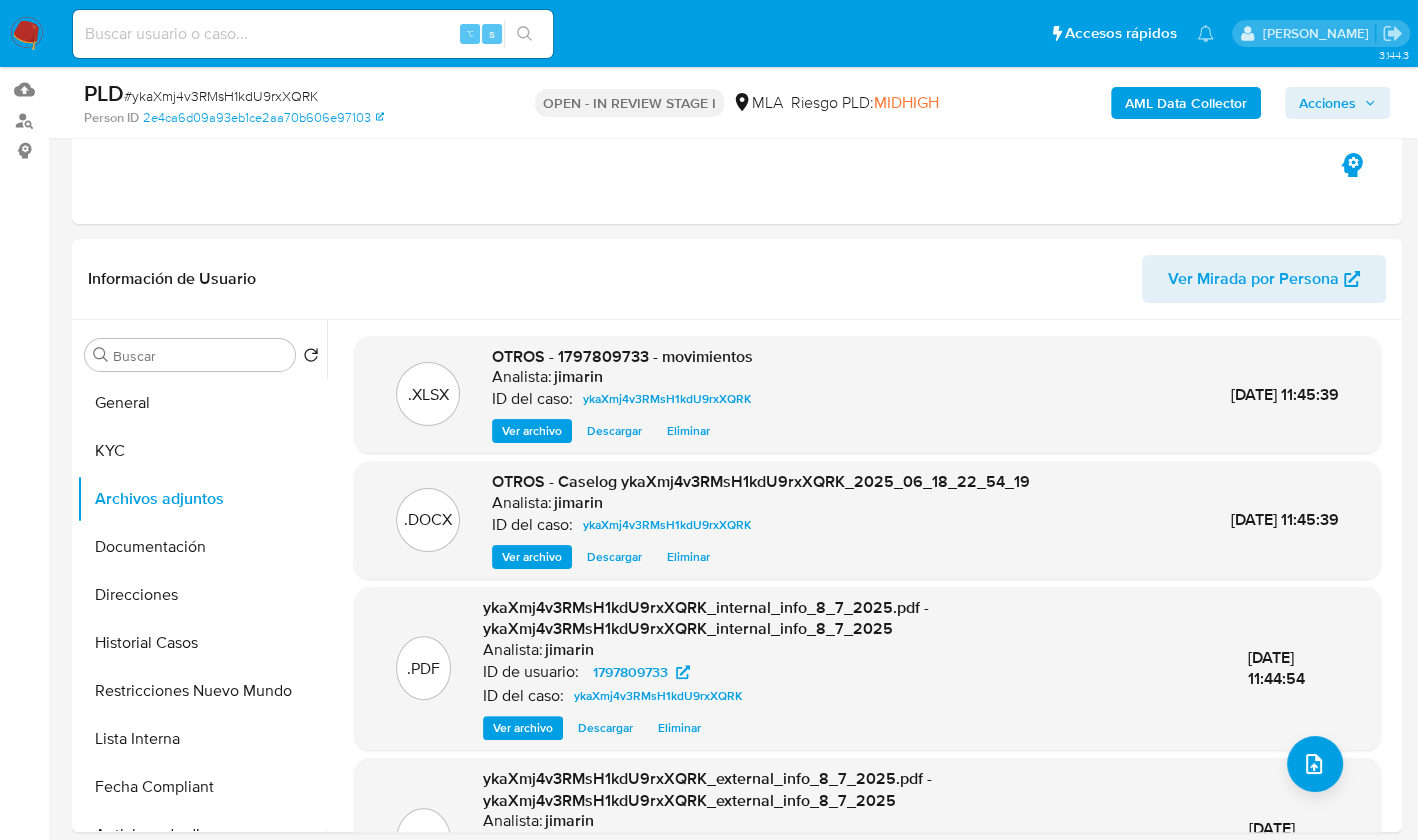 click on "Acciones" at bounding box center (1327, 103) 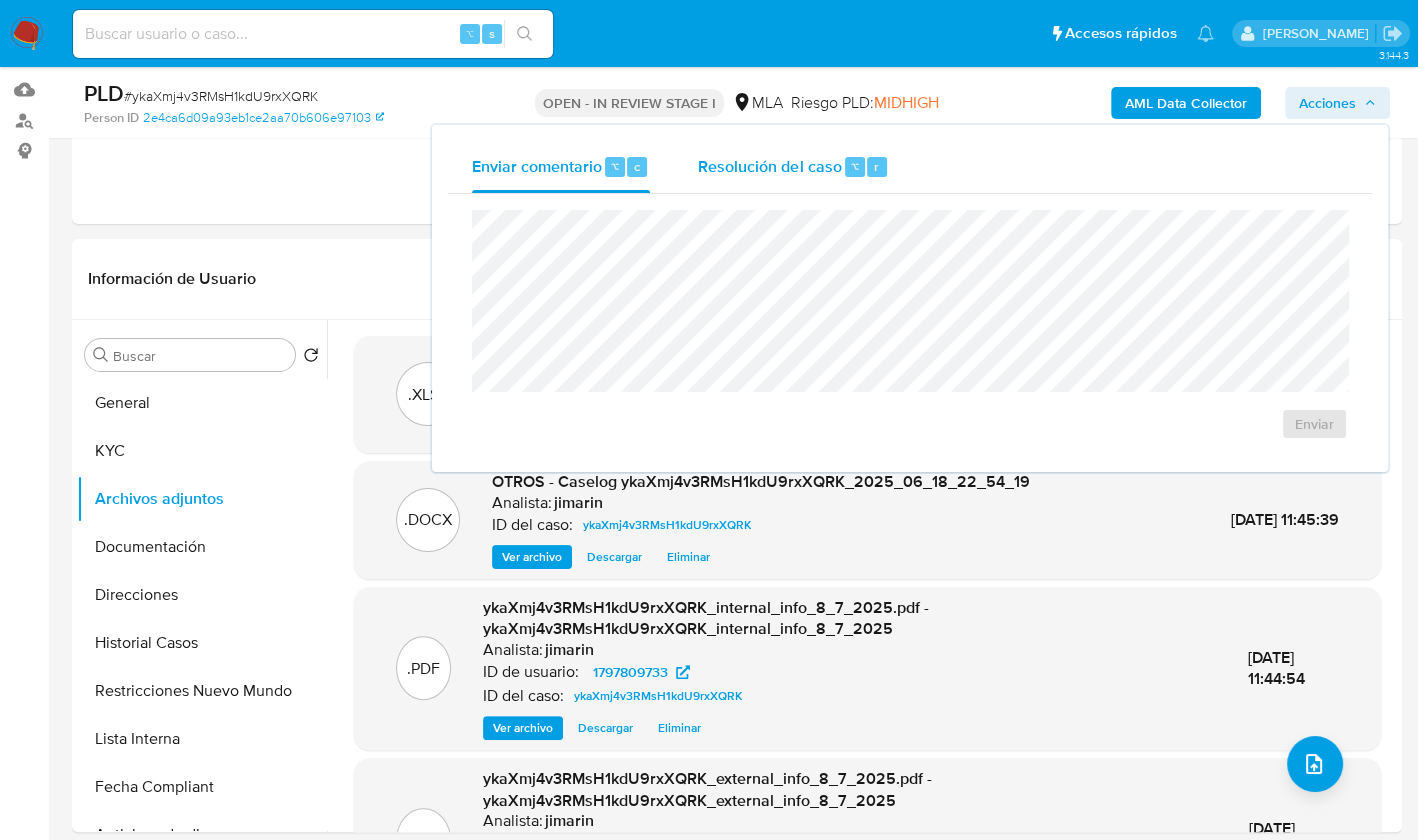 click on "Resolución del caso ⌥ r" at bounding box center [793, 167] 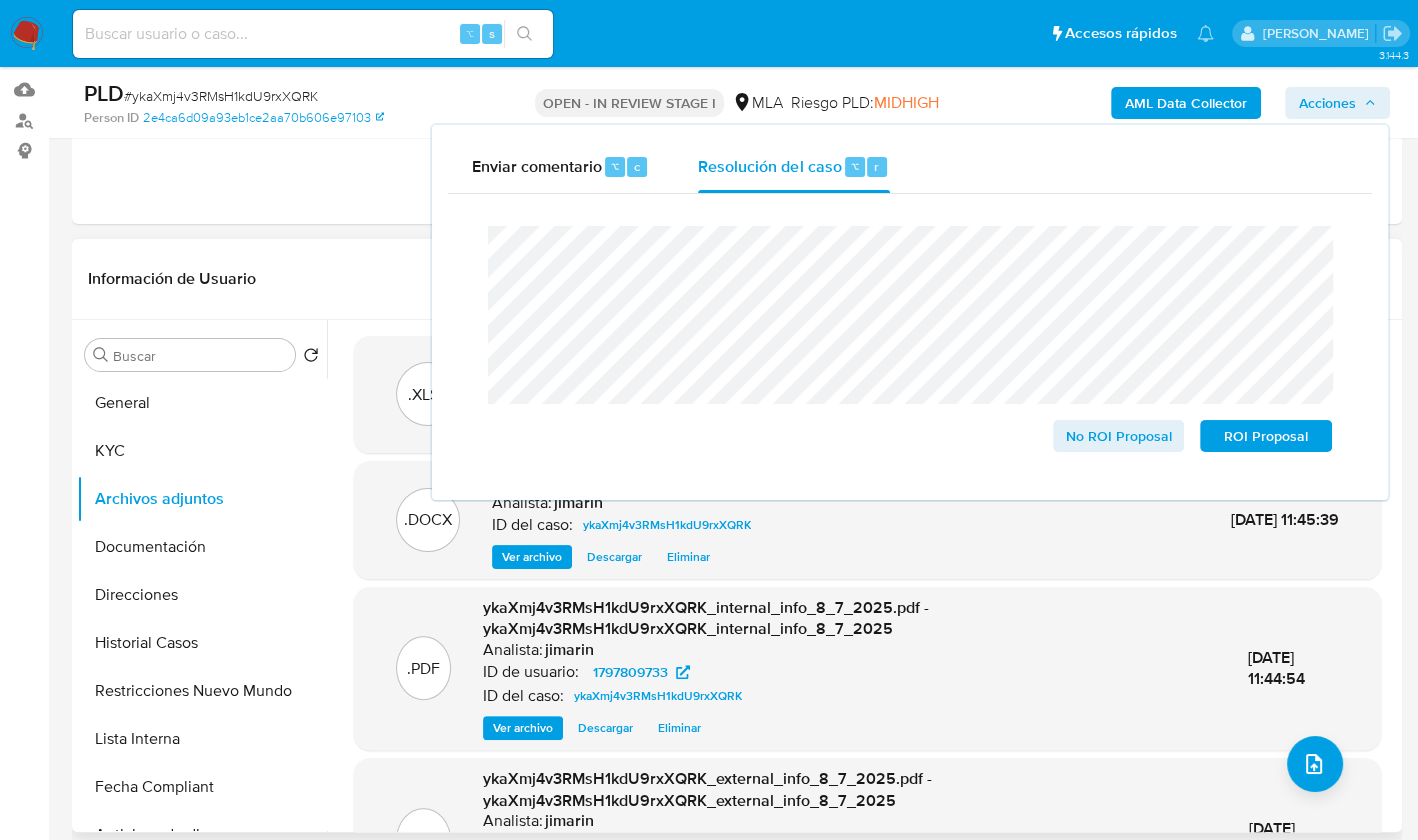 click on "Asignado a   jimarin   Asignado el: 18/06/2025 14:17:07 Creado el: 12/06/2025   Creado el: 12/06/2025 03:36:08 - Vence en 2 meses   Vence el 10/09/2025 03:36:08 PLD # ykaXmj4v3RMsH1kdU9rxXQRK Person ID 2e4ca6d09a93eb1ce2aa70b606e97103 OPEN - IN REVIEW STAGE I  MLA Riesgo PLD:  MIDHIGH AML Data Collector Acciones Enviar comentario ⌥ c Resolución del caso ⌥ r Cierre de caso No ROI Proposal ROI Proposal Información del caso Eventos ( 1 ) Acciones AUTOMATIC (1) Información de Usuario Ver Mirada por Persona Buscar   Volver al orden por defecto General KYC Archivos adjuntos Documentación Direcciones Historial Casos Restricciones Nuevo Mundo Lista Interna Fecha Compliant Anticipos de dinero CVU Cruces y Relaciones Créditos Cuentas Bancarias Datos Modificados Devices Geolocation Dispositivos Point Historial Riesgo PLD Historial de conversaciones IV Challenges Información de accesos Insurtech Inversiones Items Listas Externas Marcas AML Perfiles Tarjetas .XLSX OTROS - 1797809733 - movimientos Analista: .DOCX" at bounding box center [737, 2069] 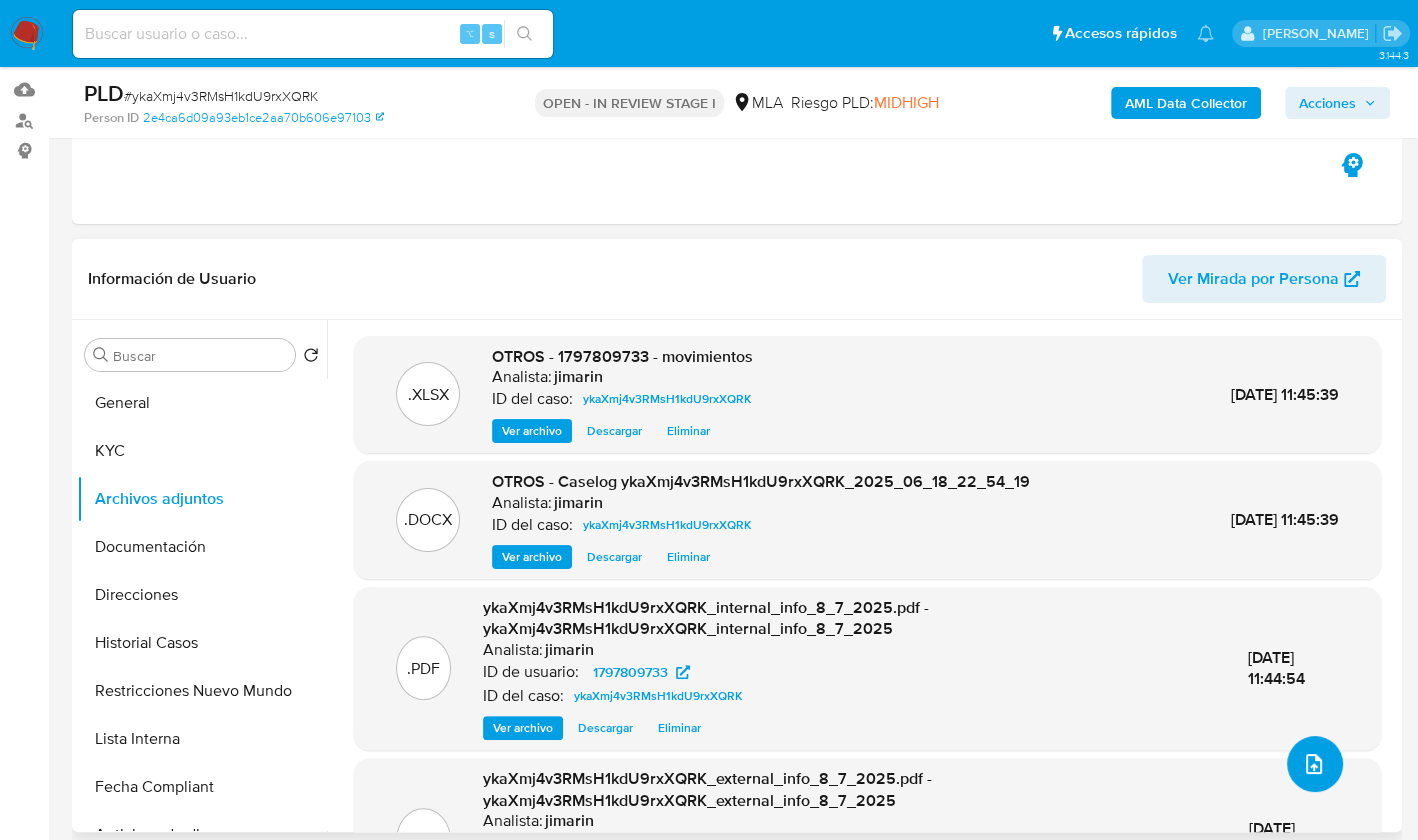 click 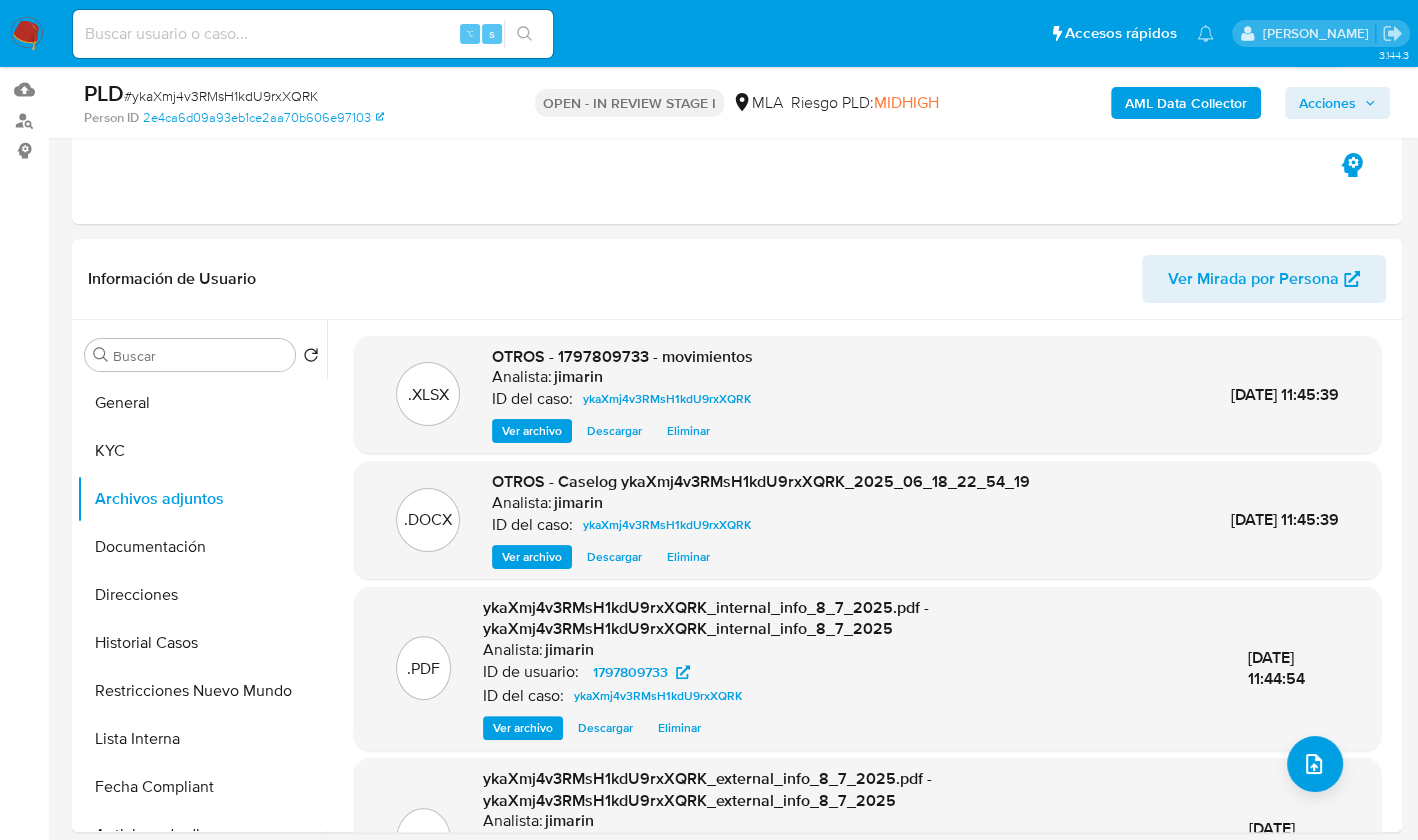 click on "Acciones" at bounding box center (1327, 103) 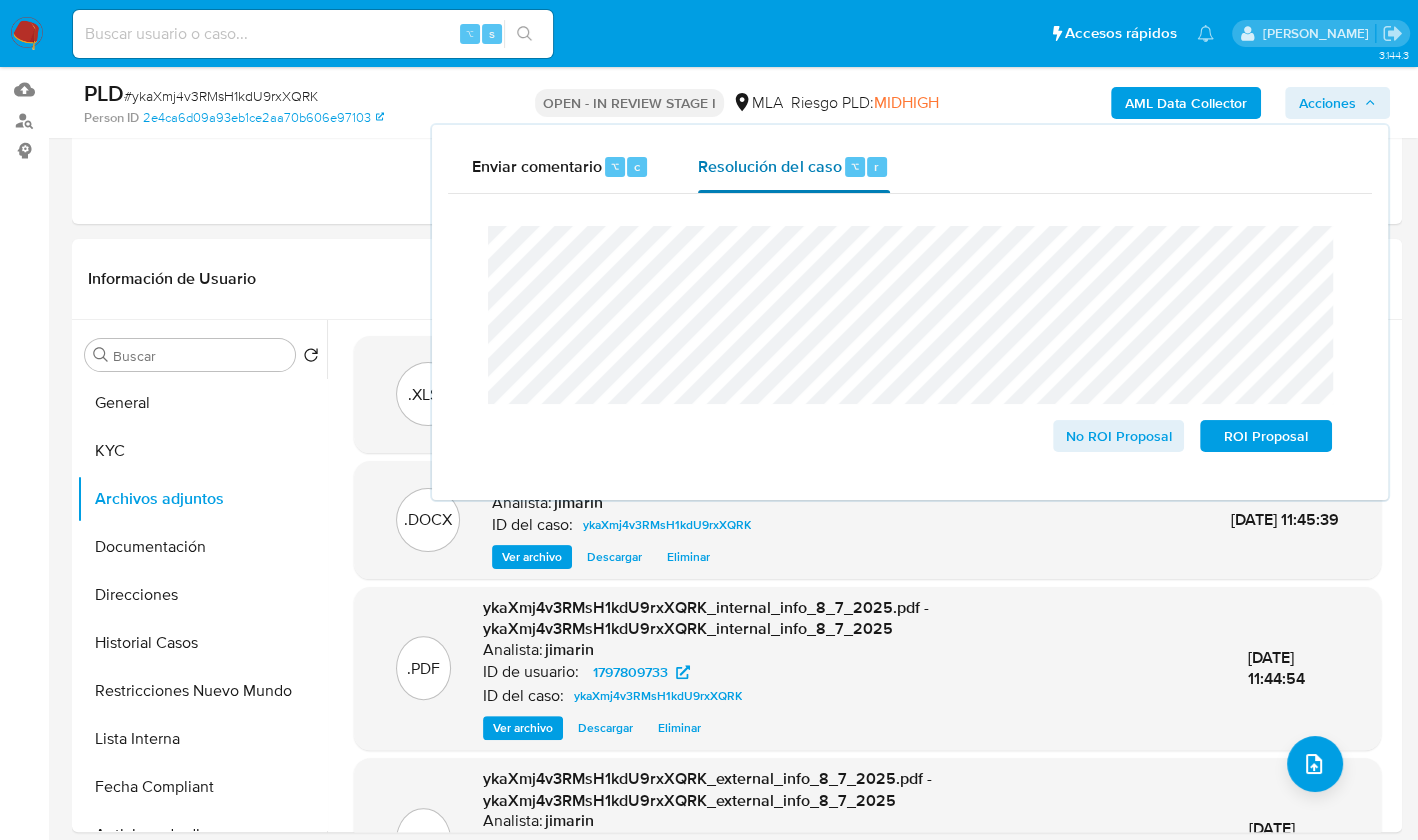 click on "Resolución del caso ⌥ r" at bounding box center [793, 167] 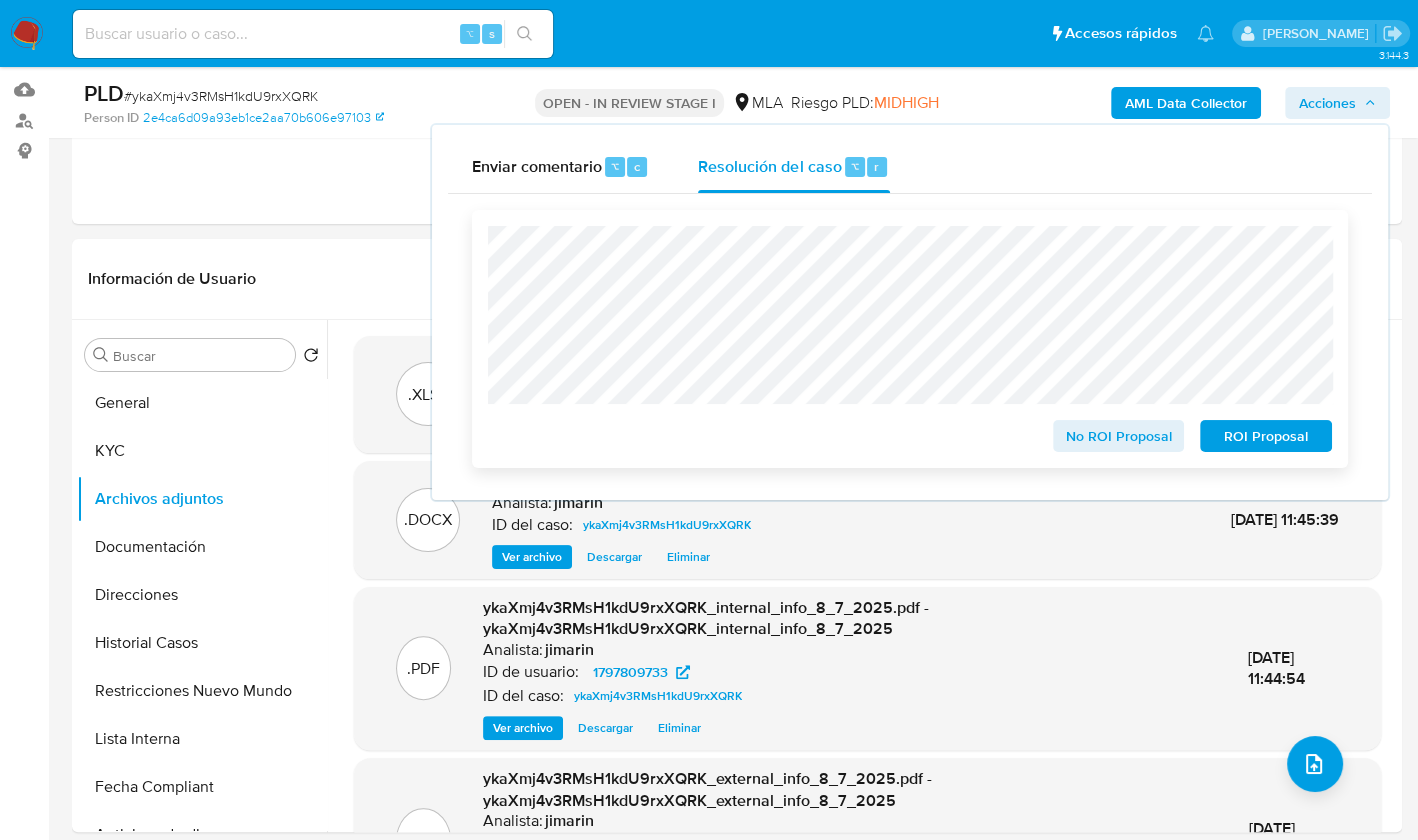 click on "ROI Proposal" at bounding box center [1266, 436] 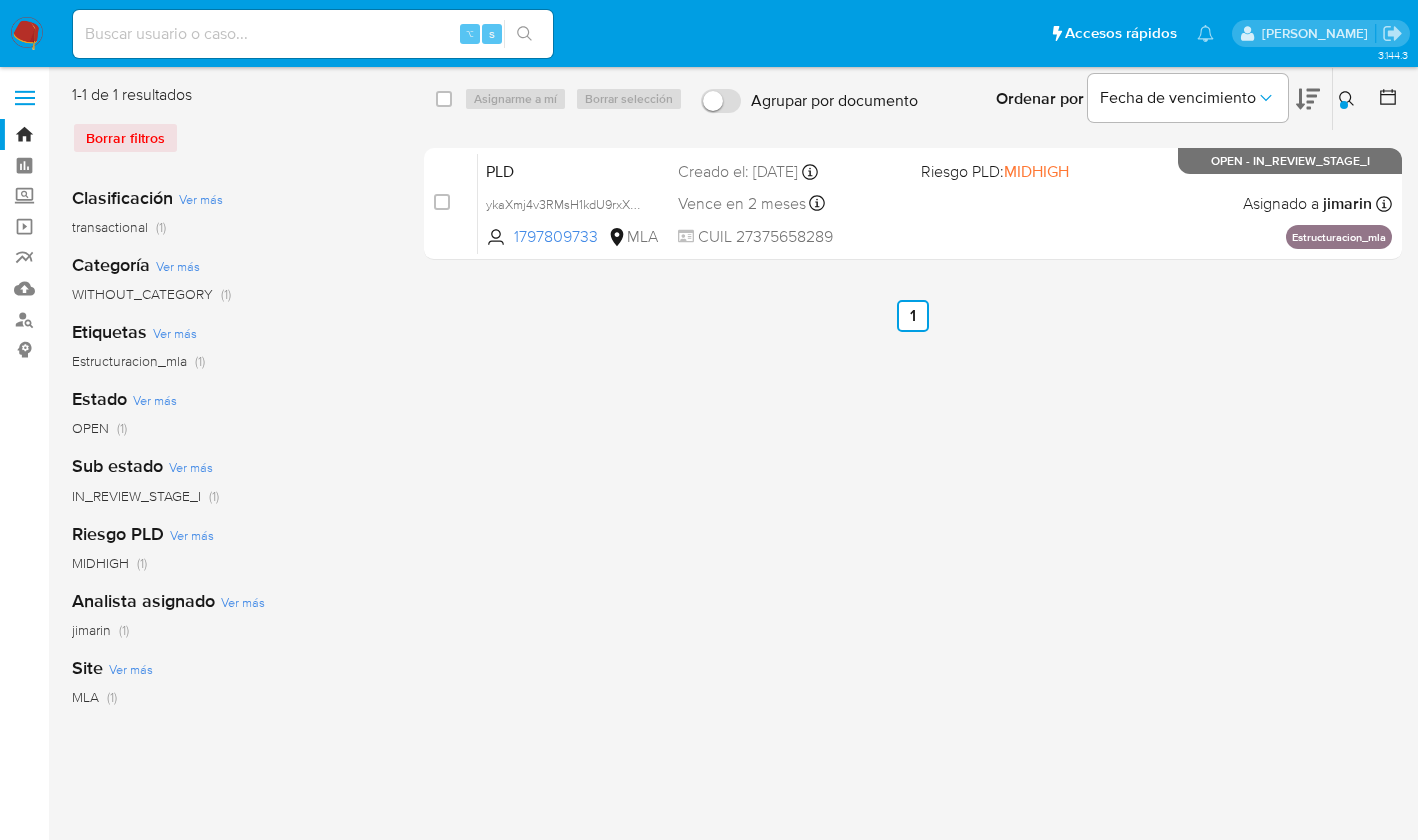 scroll, scrollTop: 0, scrollLeft: 0, axis: both 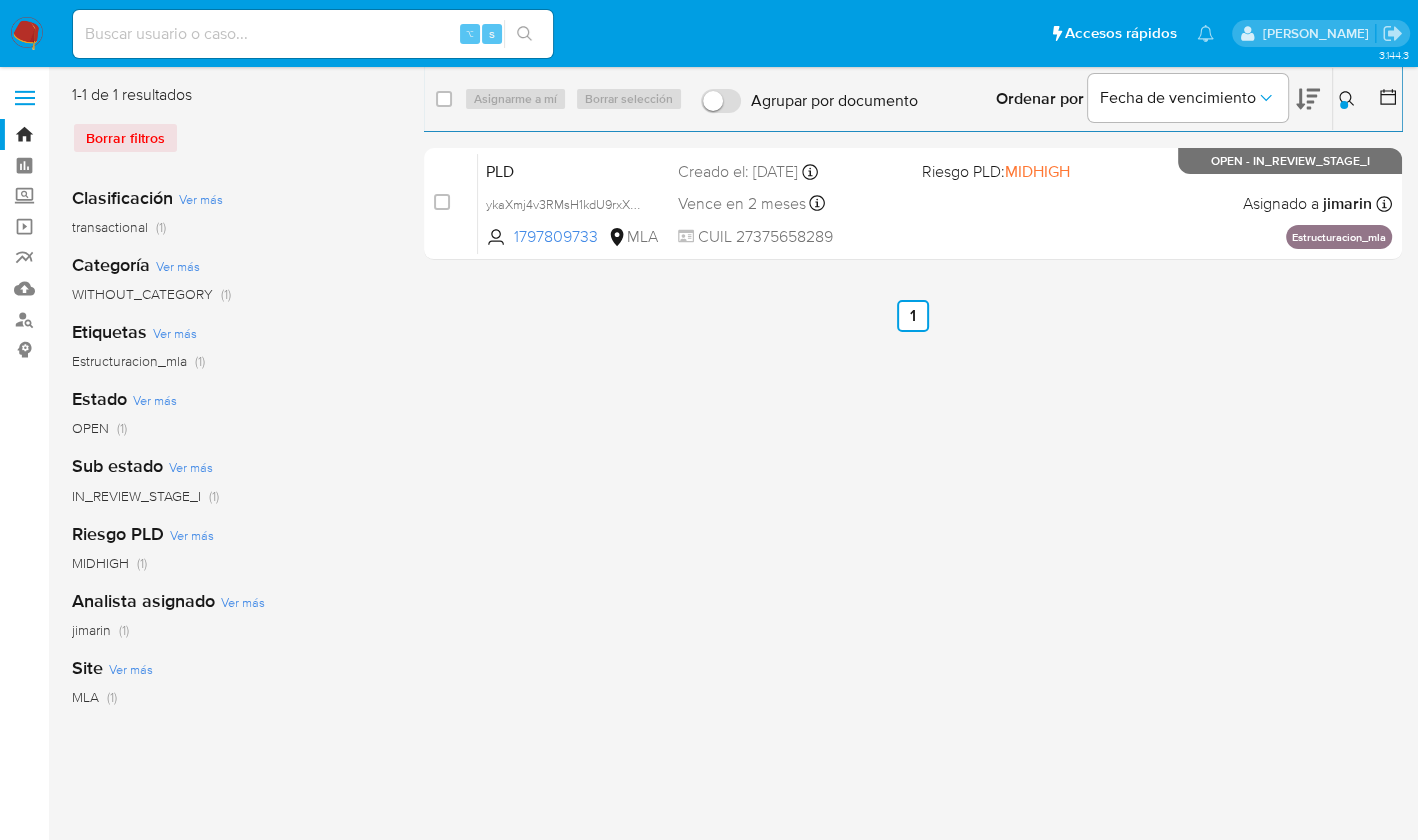 click at bounding box center (1349, 99) 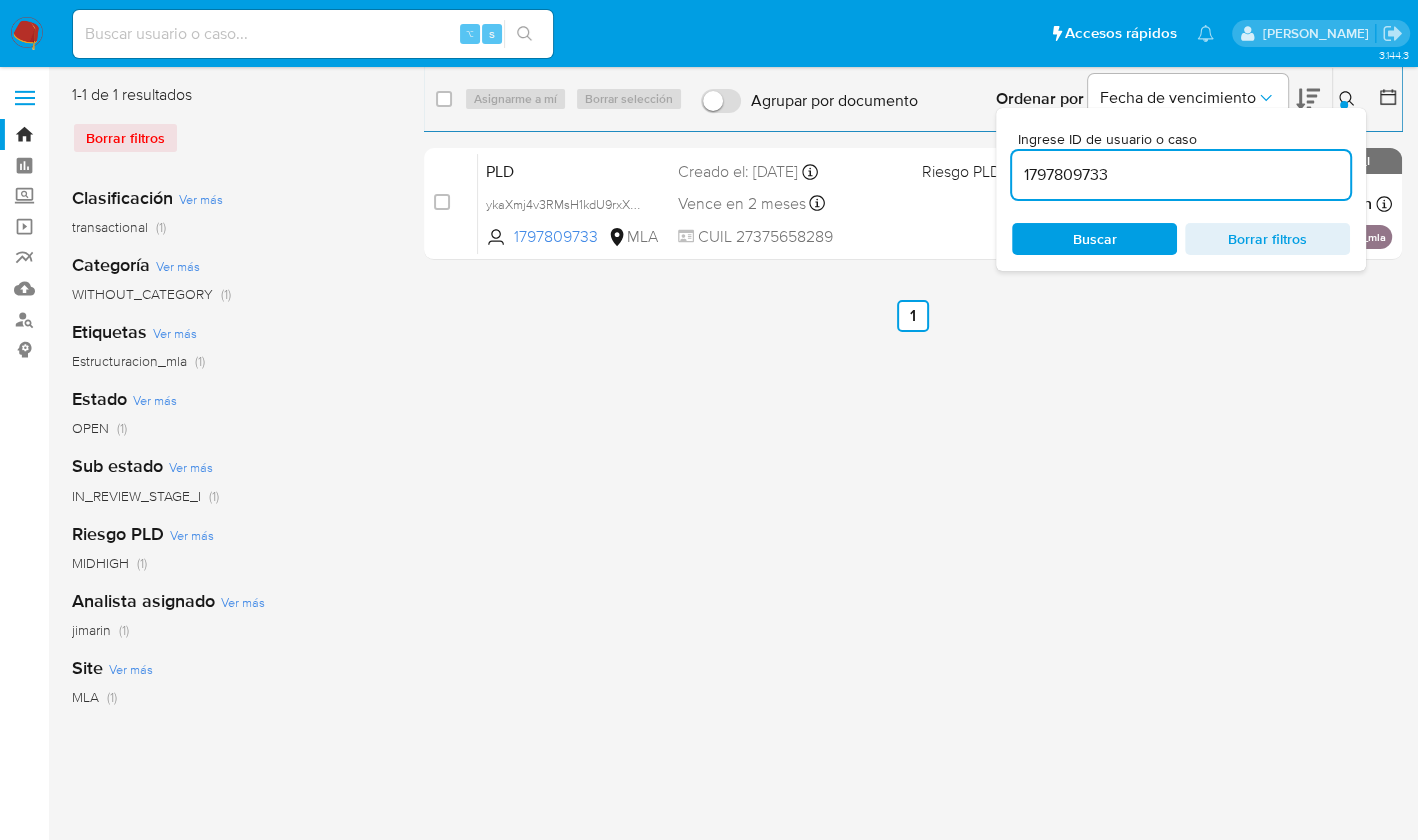 click on "1797809733" at bounding box center [1181, 175] 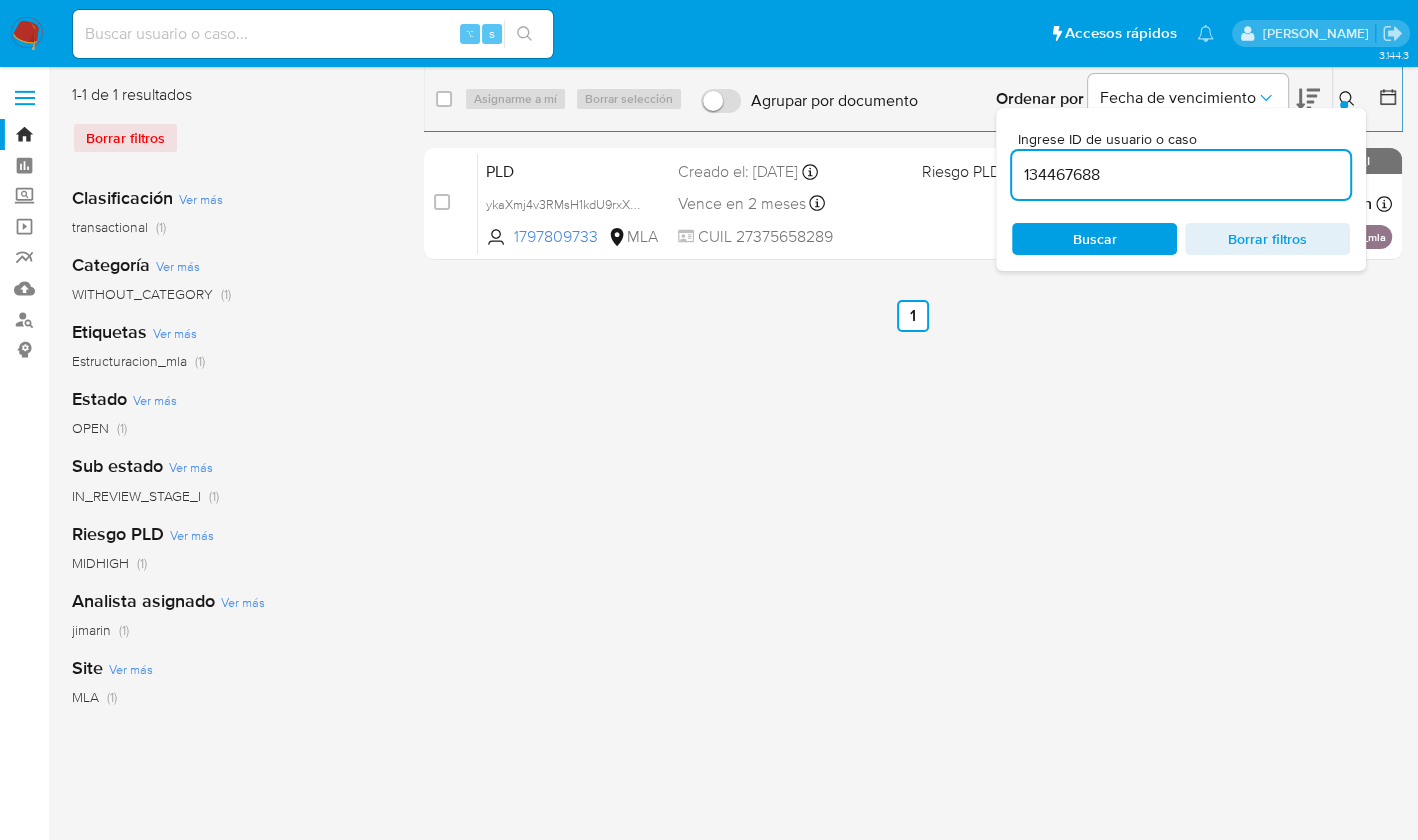type on "134467688" 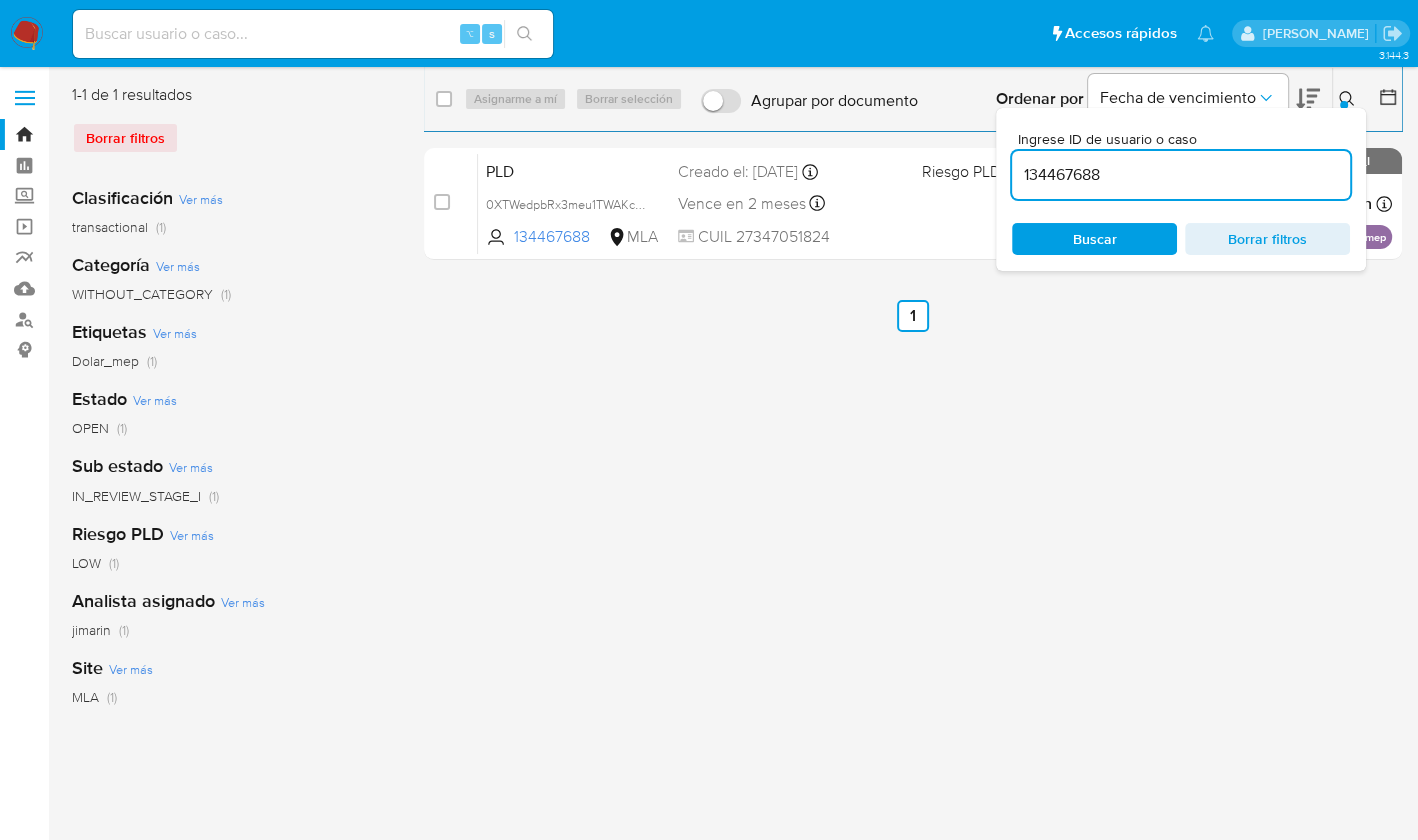 click 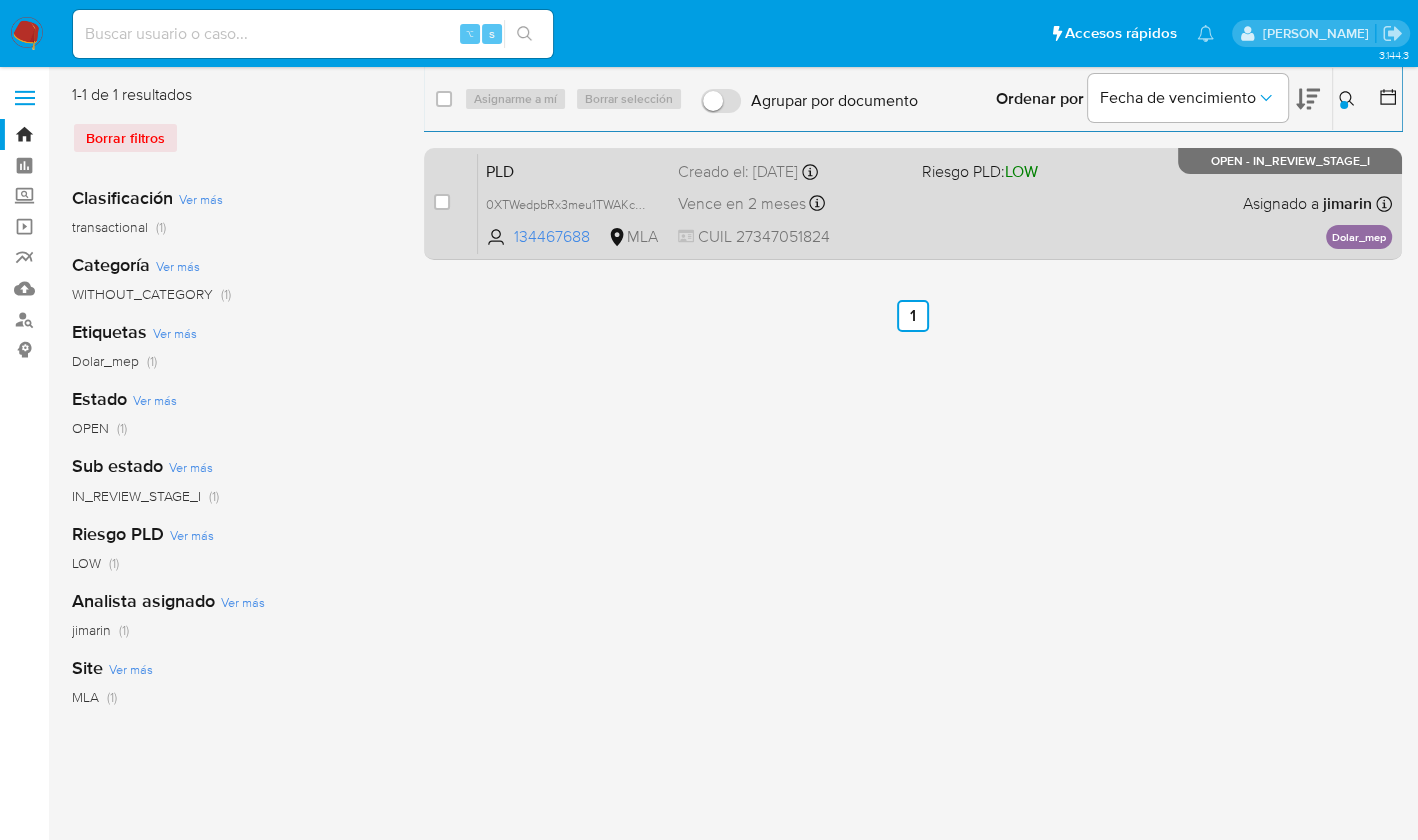 click on "PLD 0XTWedpbRx3meu1TWAKcqylN 134467688 MLA Riesgo PLD:  LOW Creado el: [DATE]   Creado el: [DATE] 03:04:59 Vence en 2 meses   Vence el [DATE] 03:04:59 CUIL   27347051824 Asignado a   jimarin   Asignado el: [DATE] 14:17:16 Dolar_mep OPEN - IN_REVIEW_STAGE_I" at bounding box center (935, 203) 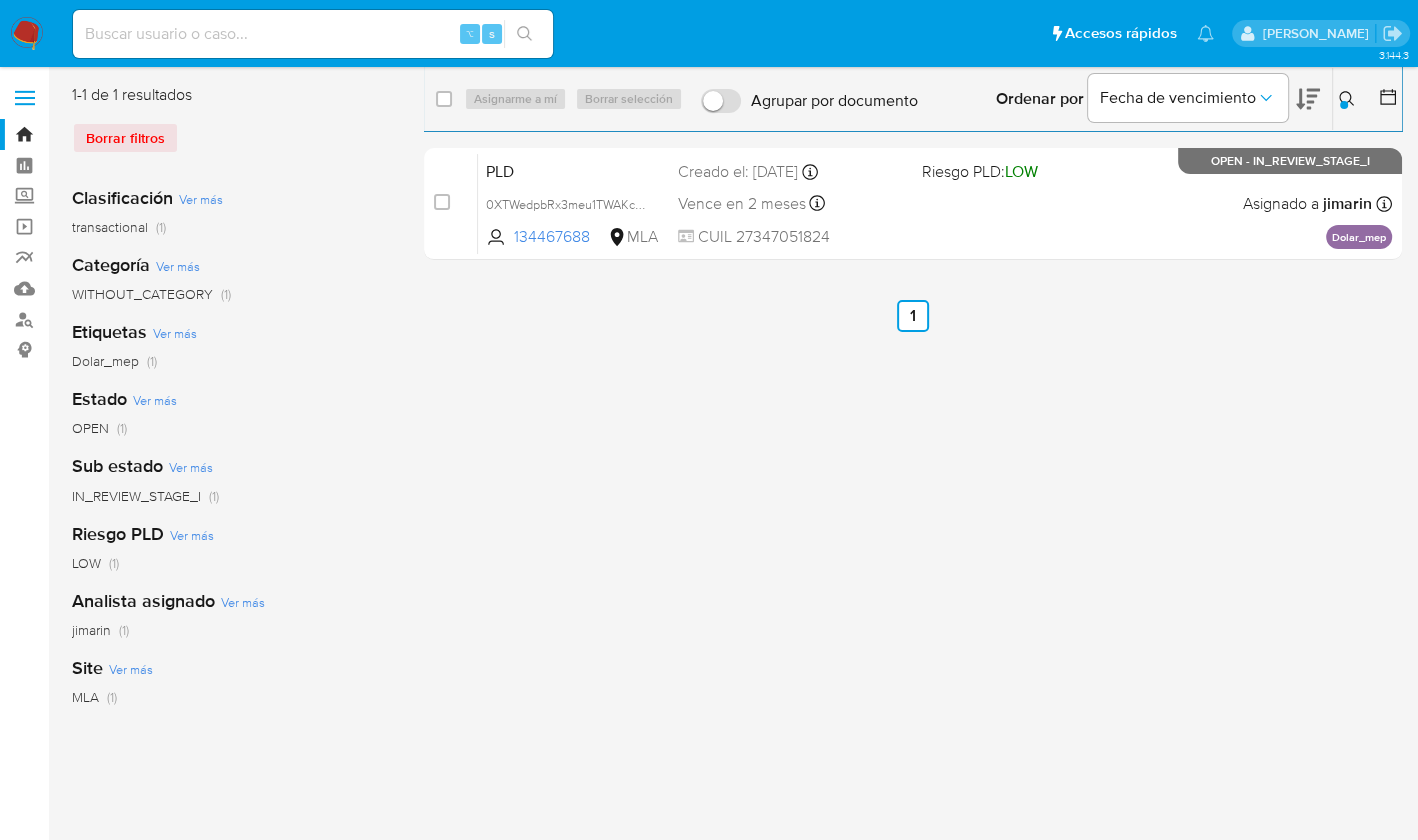 drag, startPoint x: 1061, startPoint y: 545, endPoint x: 1060, endPoint y: 499, distance: 46.010868 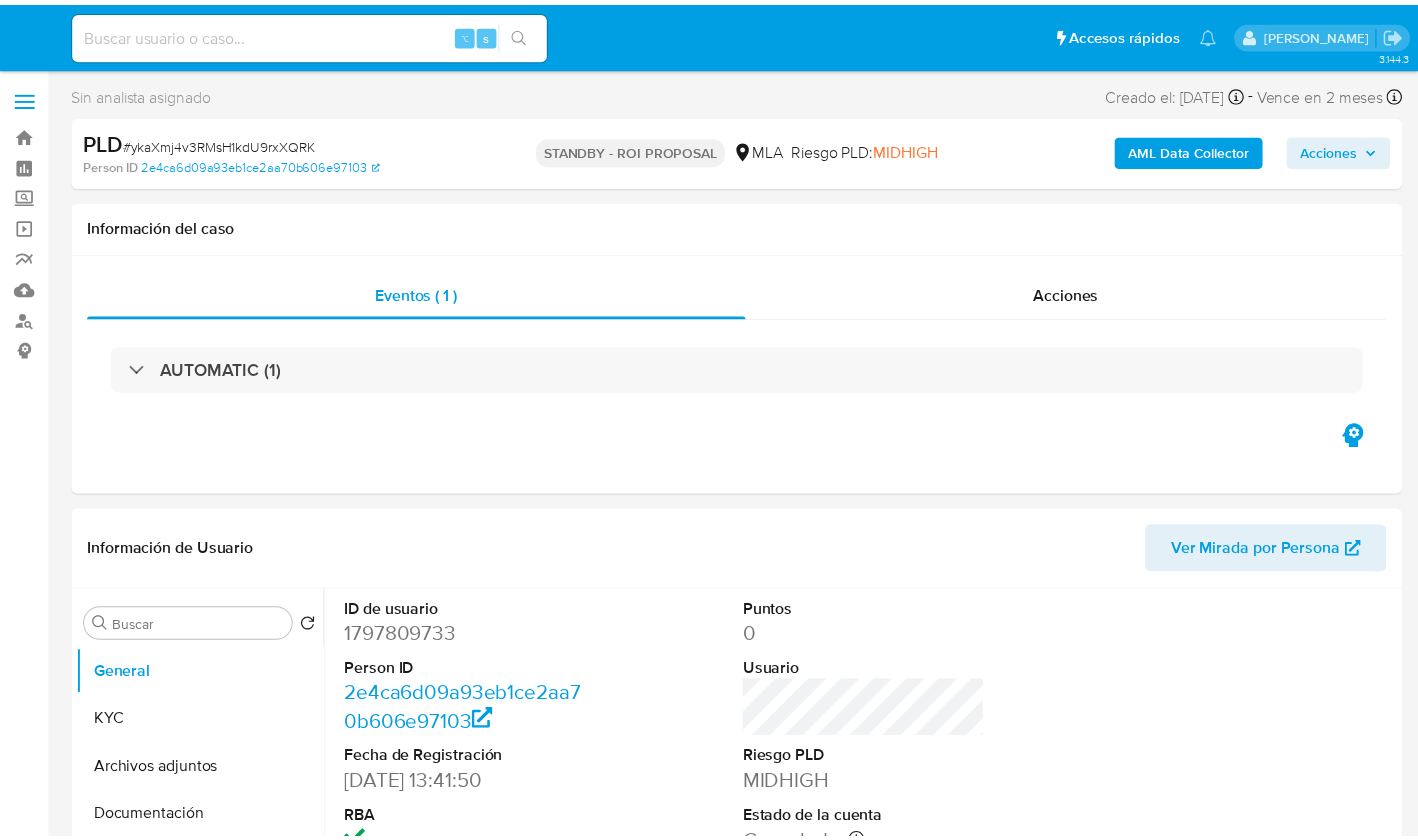 scroll, scrollTop: 0, scrollLeft: 0, axis: both 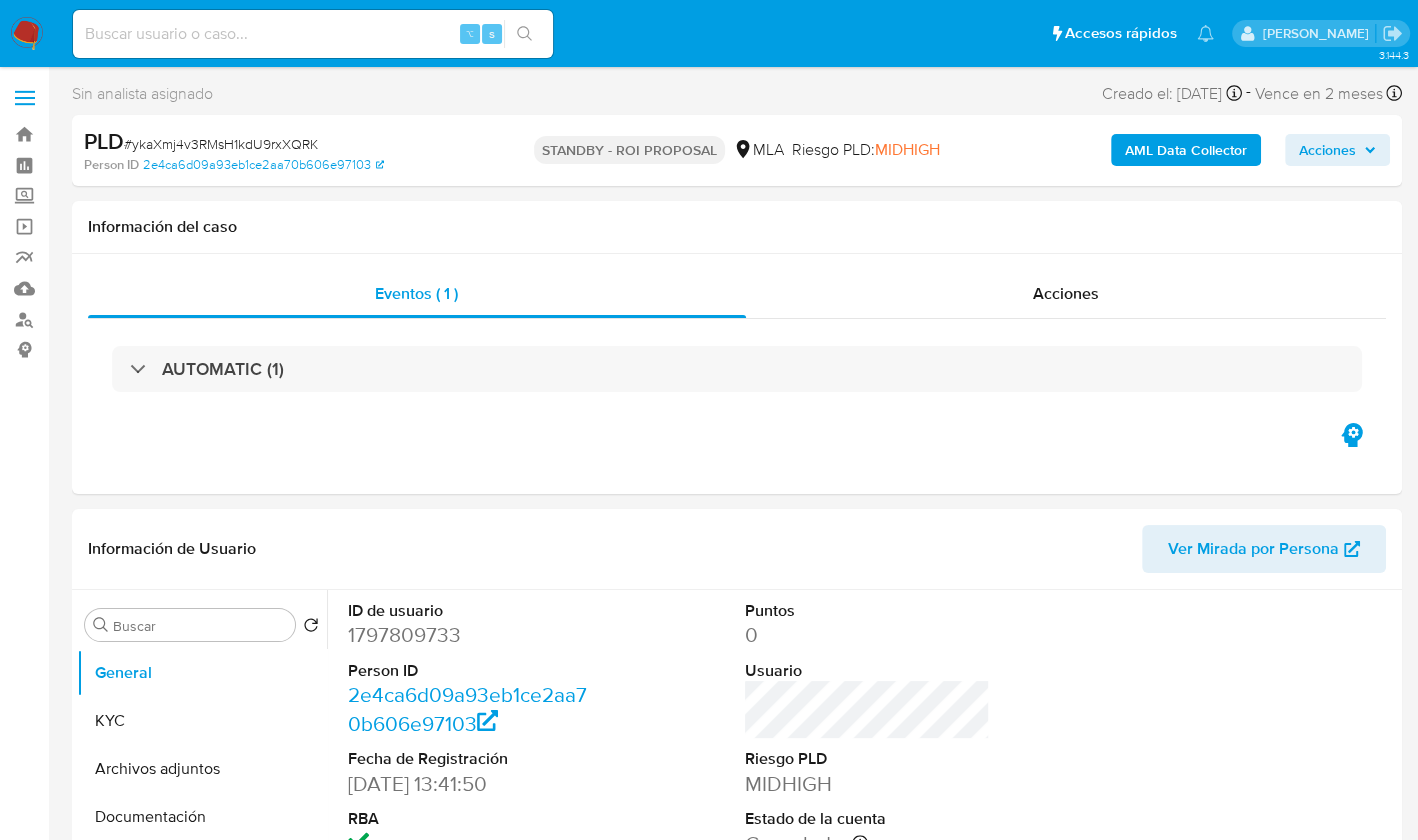 select on "10" 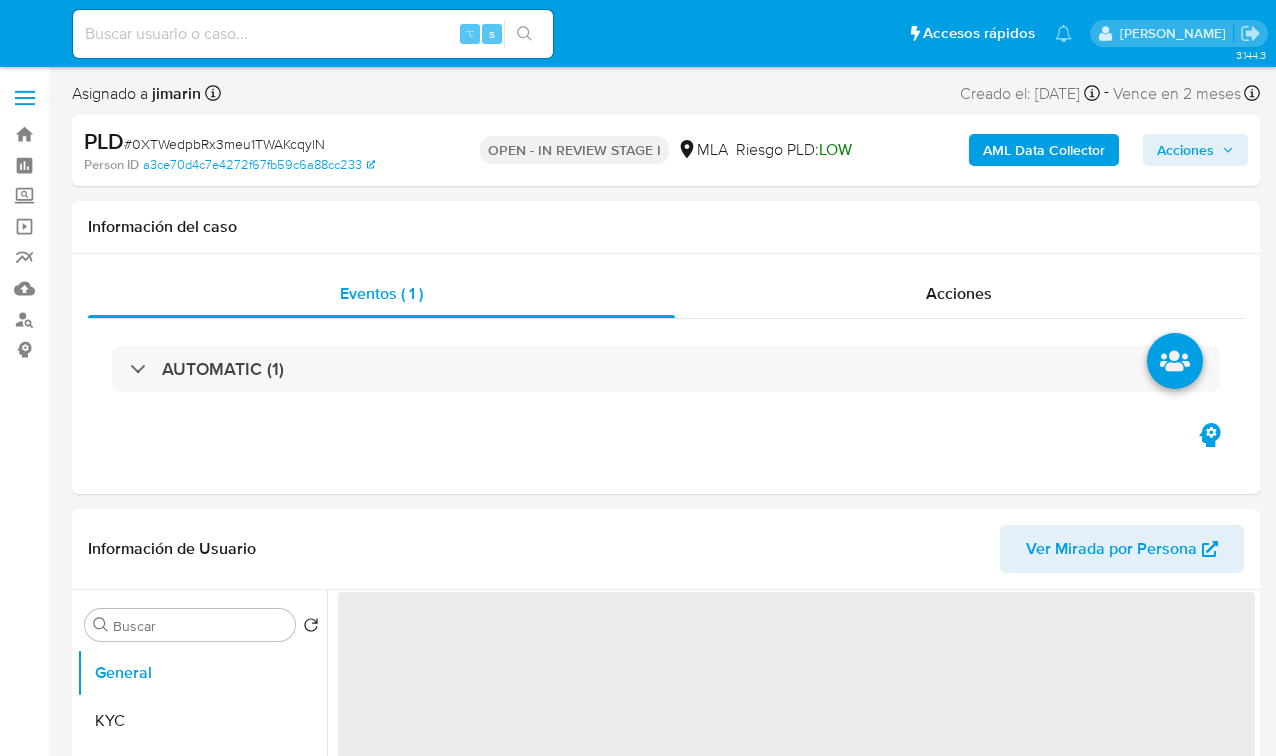 select on "10" 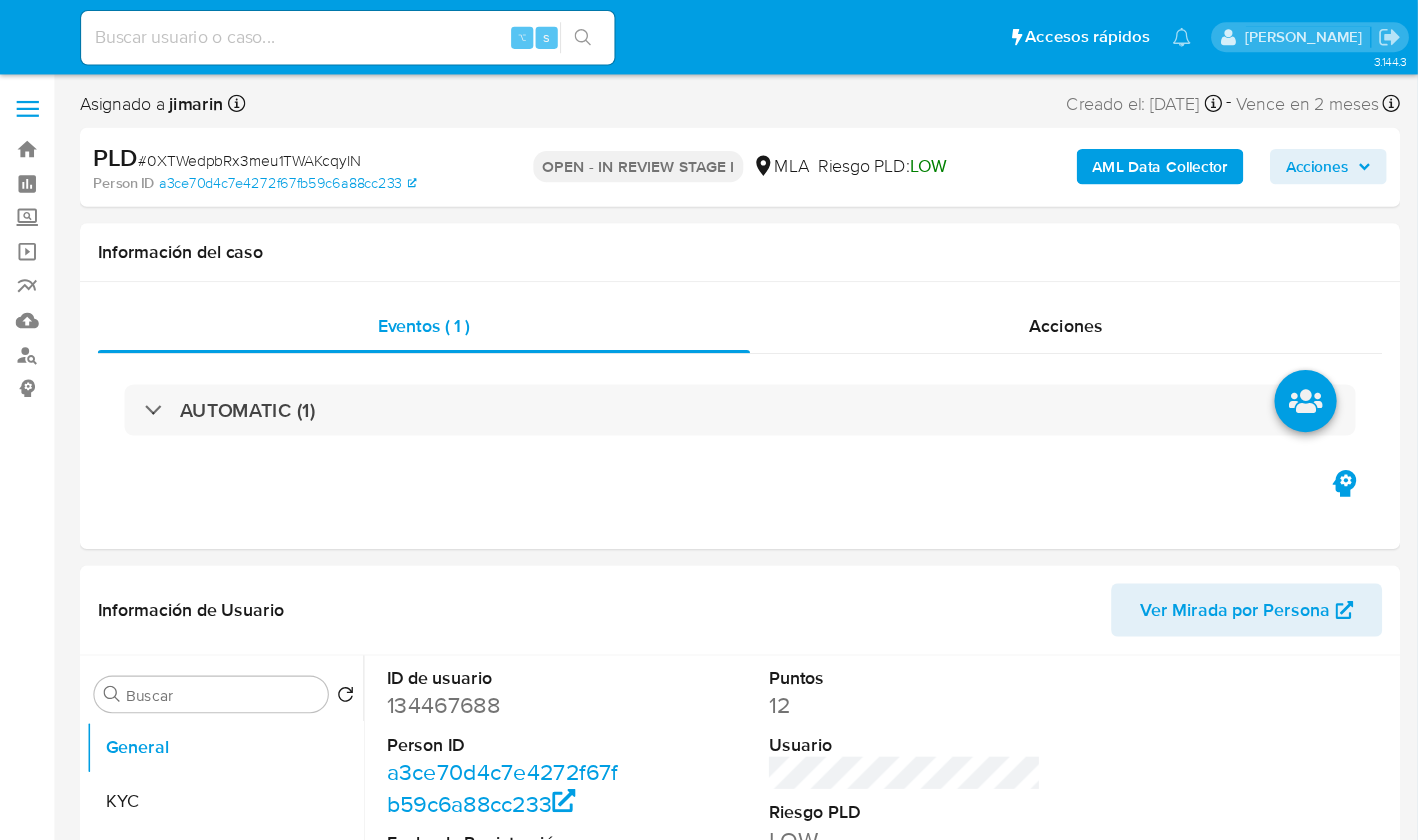scroll, scrollTop: 0, scrollLeft: 0, axis: both 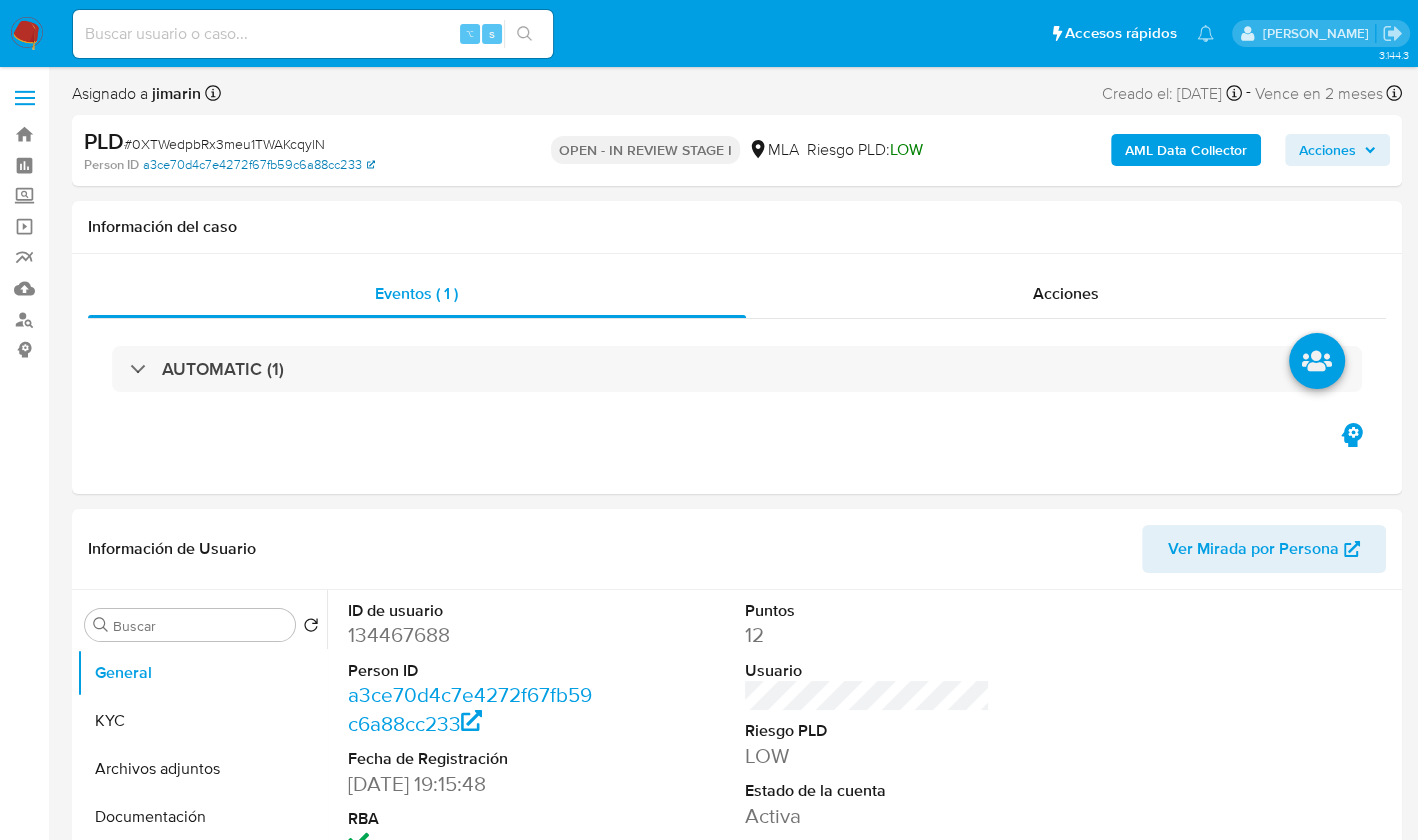 click on "a3ce70d4c7e4272f67fb59c6a88cc233" at bounding box center [259, 165] 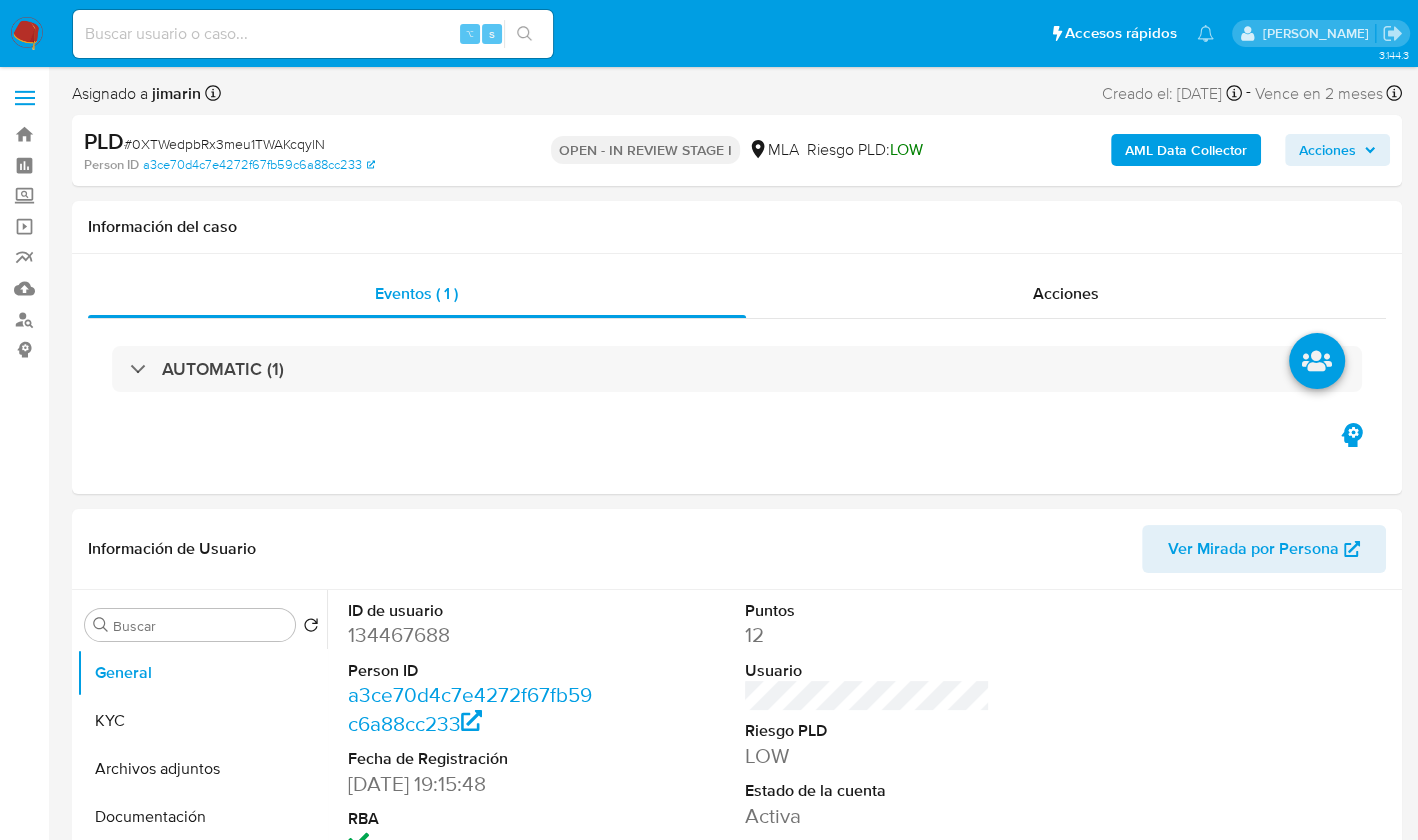 click on "# 0XTWedpbRx3meu1TWAKcqylN" at bounding box center (224, 144) 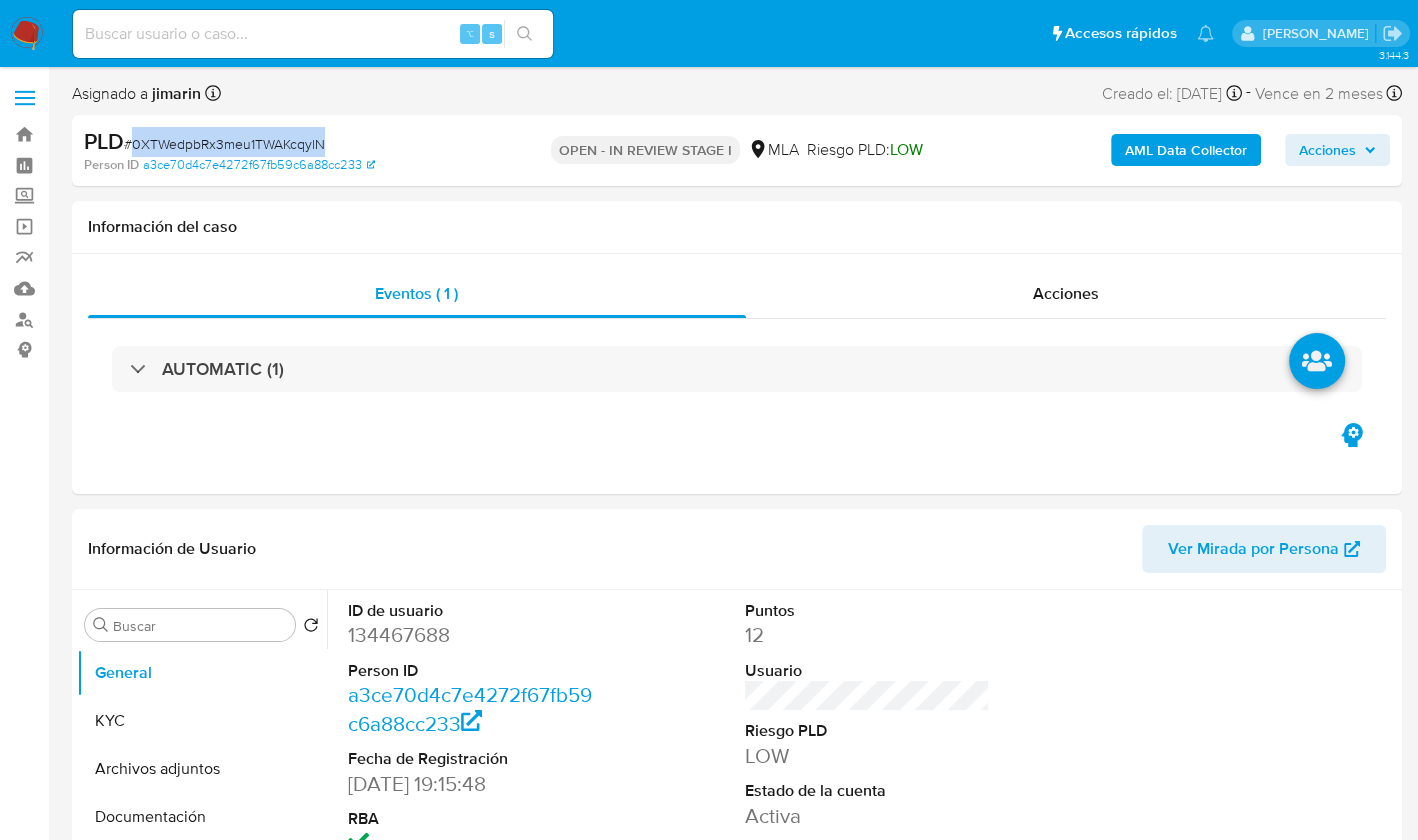 click on "# 0XTWedpbRx3meu1TWAKcqylN" at bounding box center (224, 144) 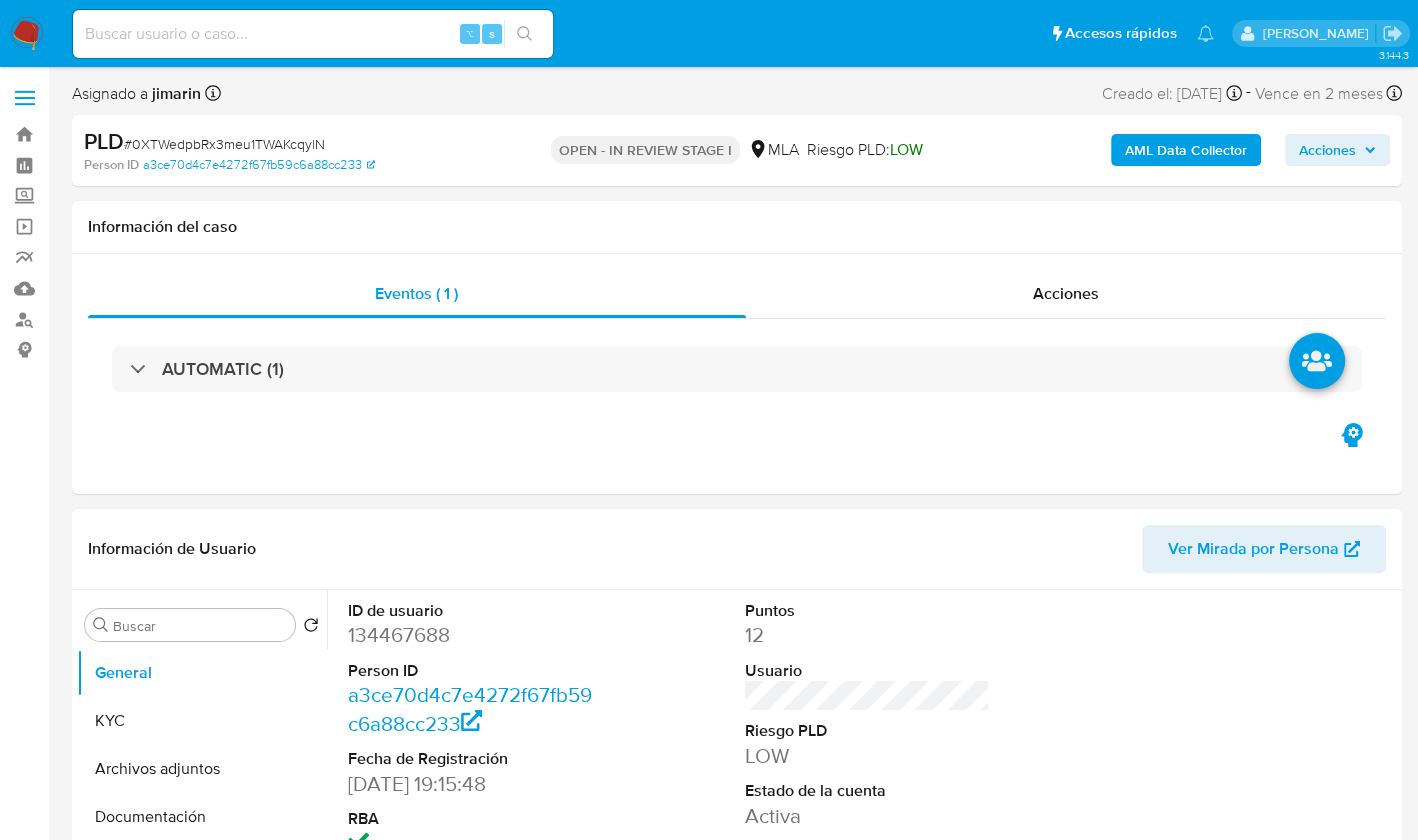 click on "134467688" at bounding box center (470, 635) 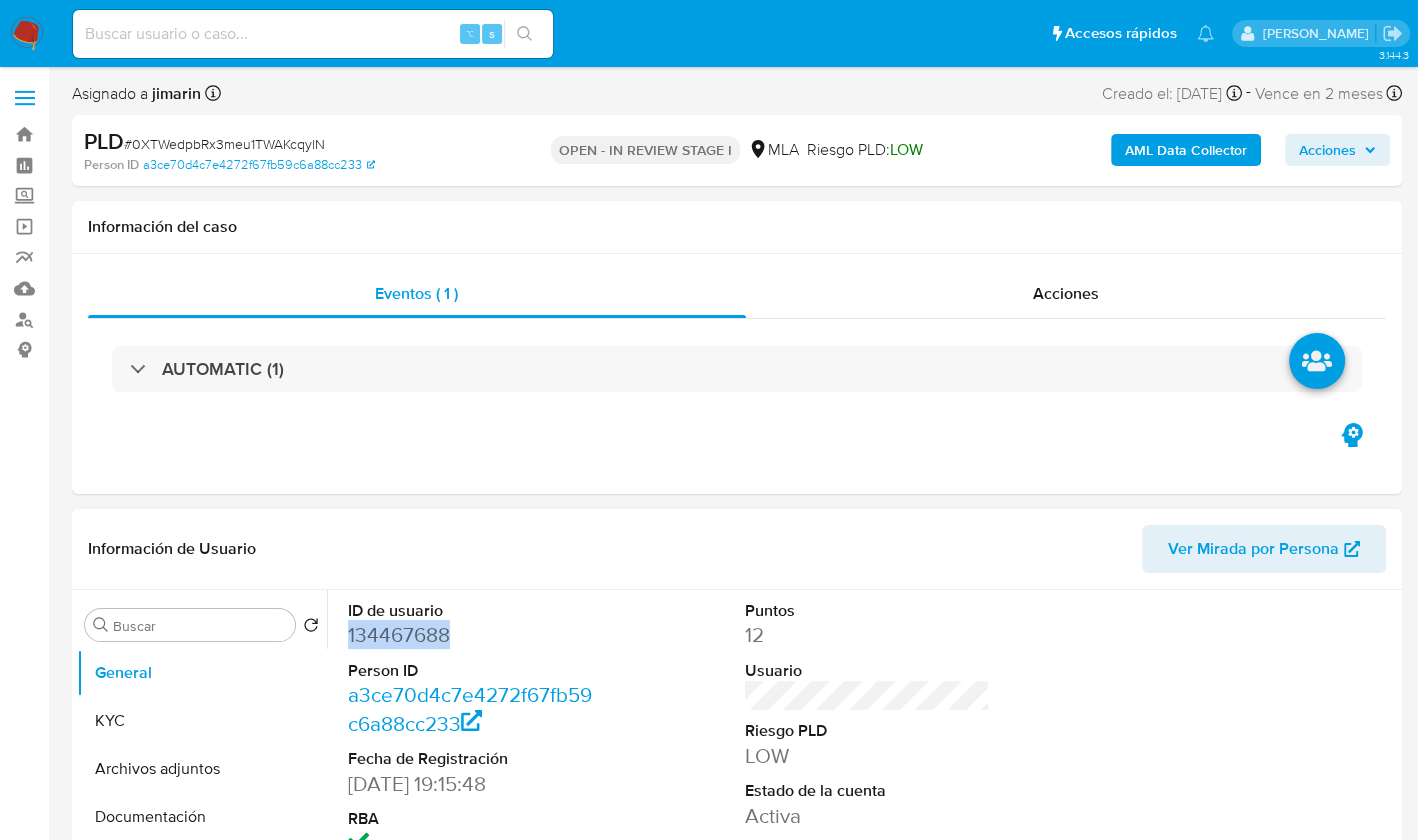 click on "134467688" at bounding box center (470, 635) 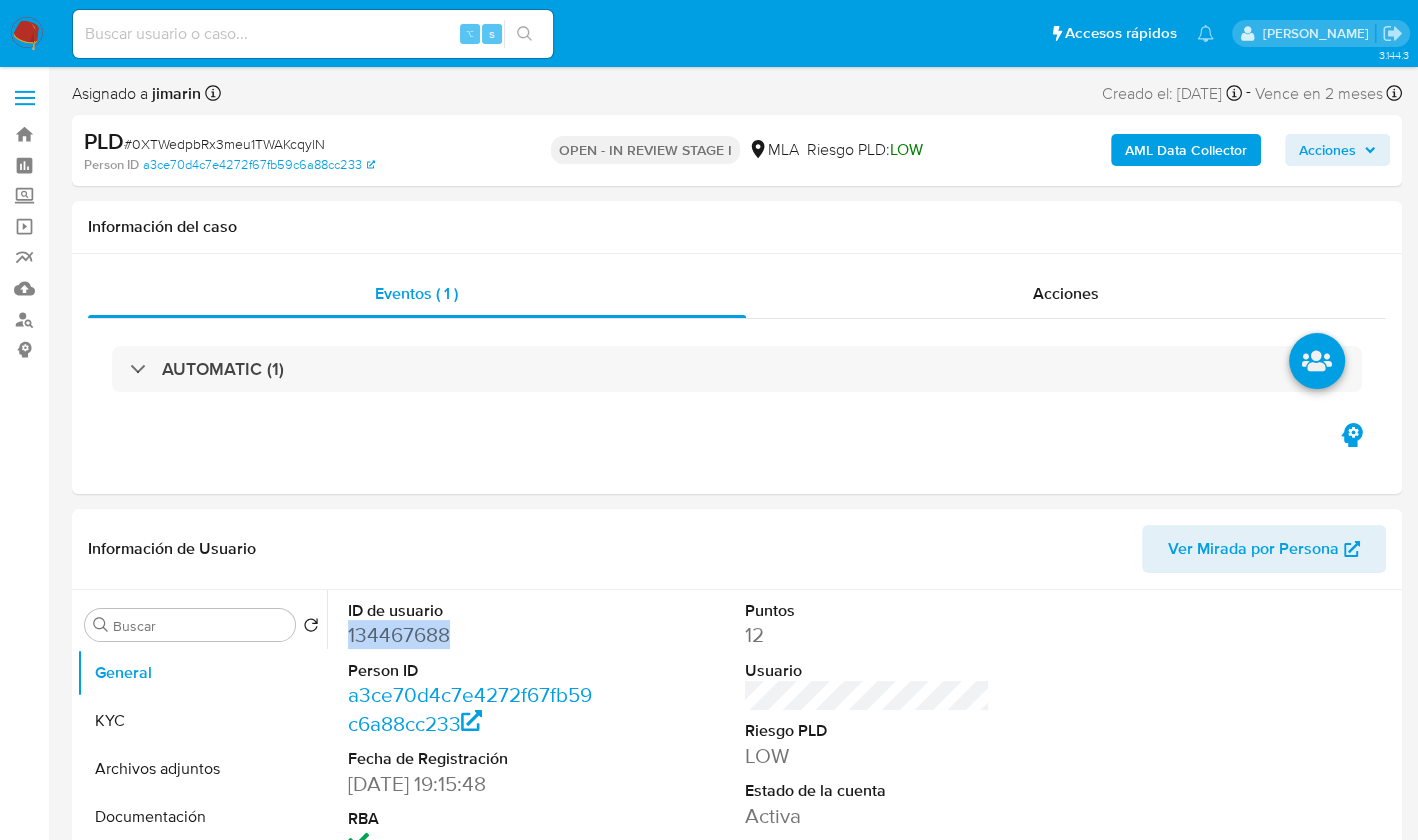 copy on "134467688" 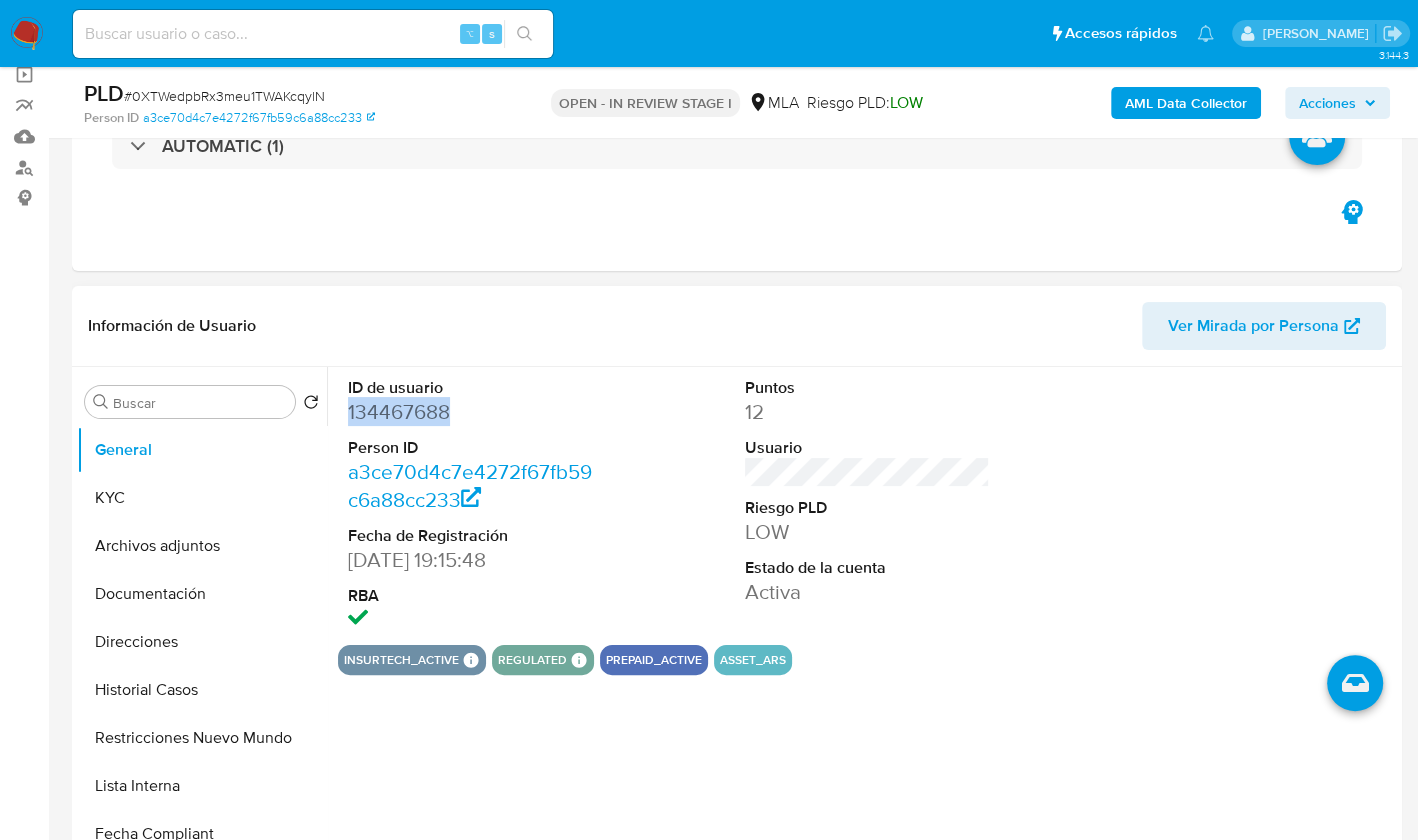 scroll, scrollTop: 354, scrollLeft: 0, axis: vertical 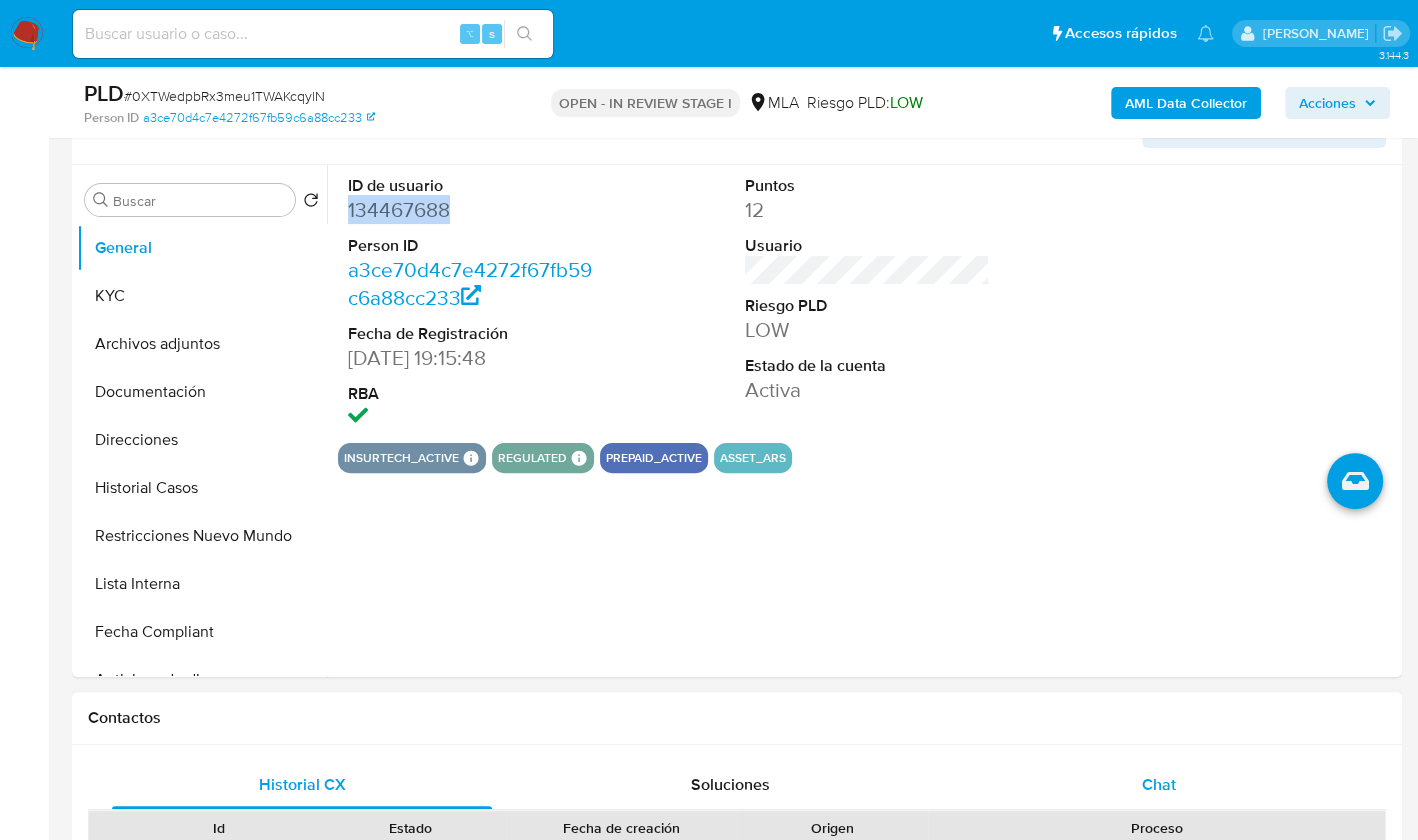 click on "Chat" at bounding box center [1159, 785] 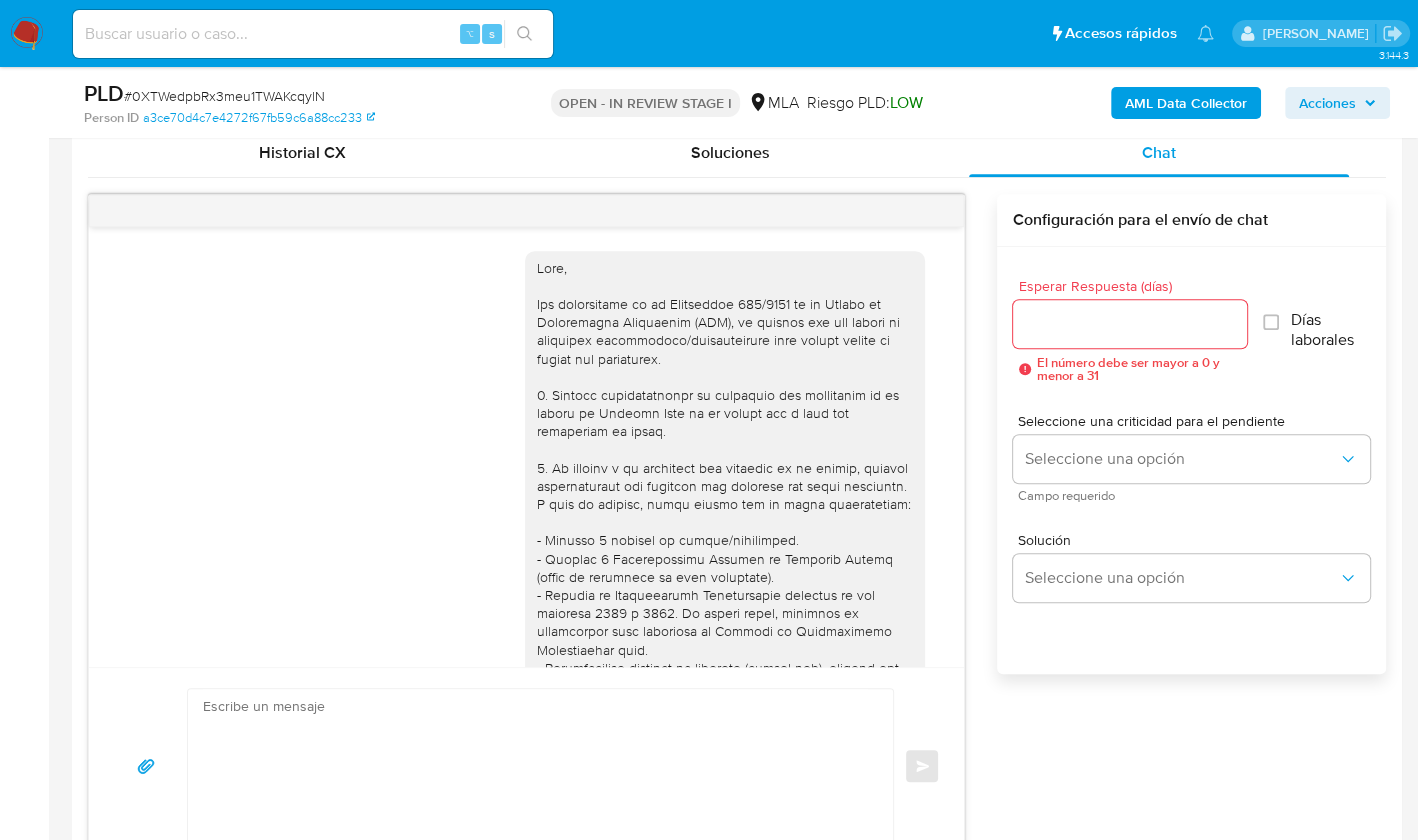 scroll, scrollTop: 1033, scrollLeft: 0, axis: vertical 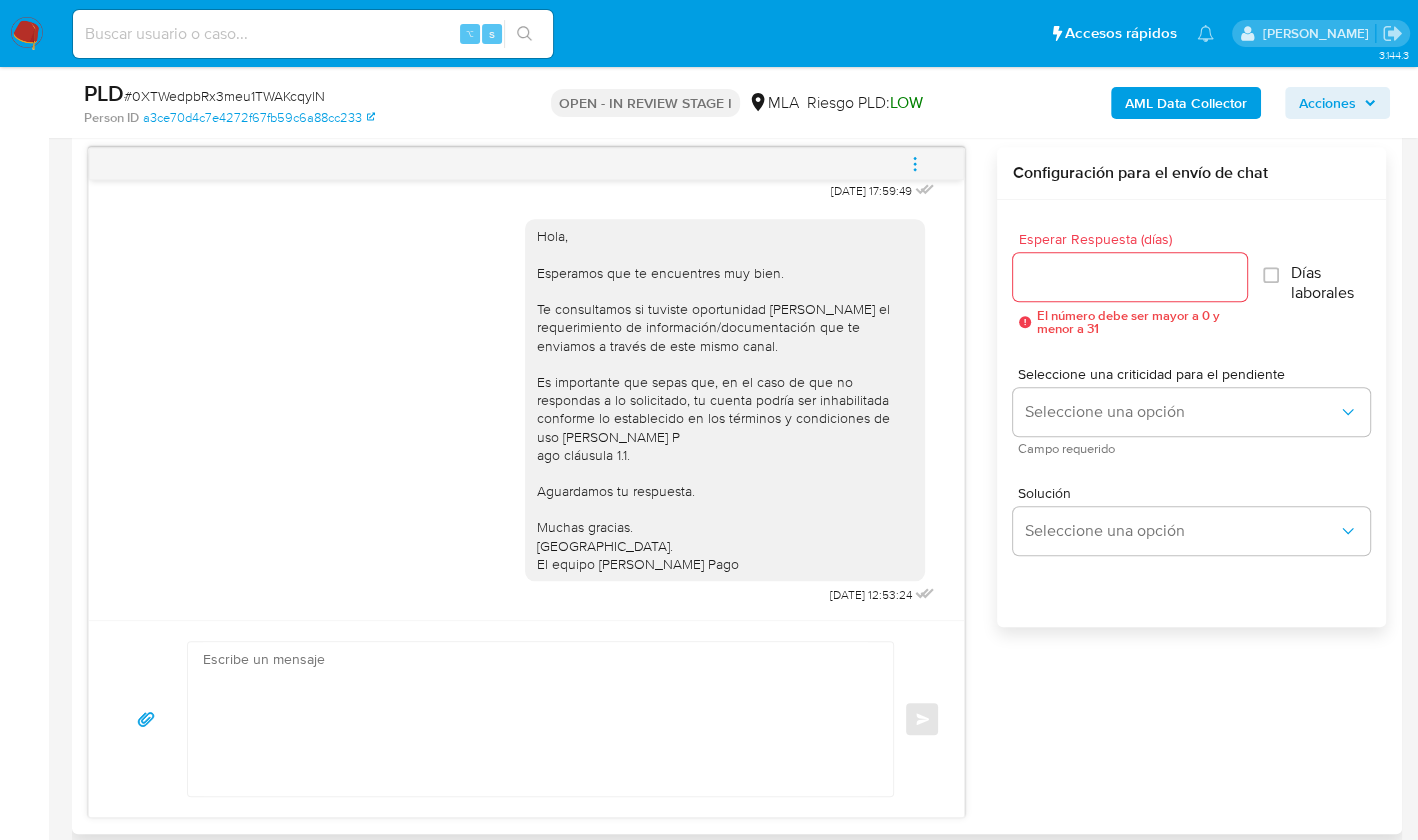 click at bounding box center (915, 164) 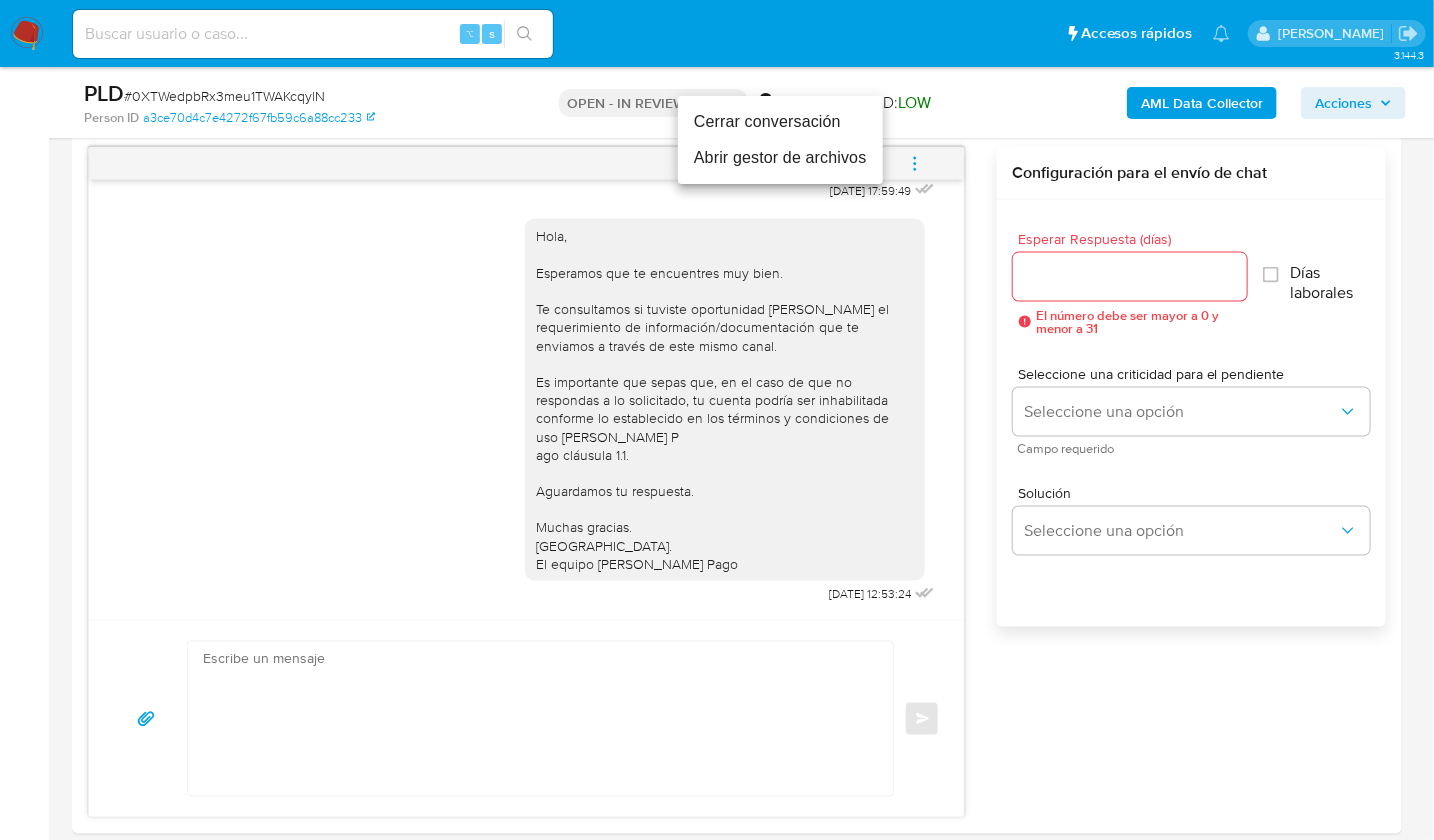 click on "Cerrar conversación" at bounding box center [780, 122] 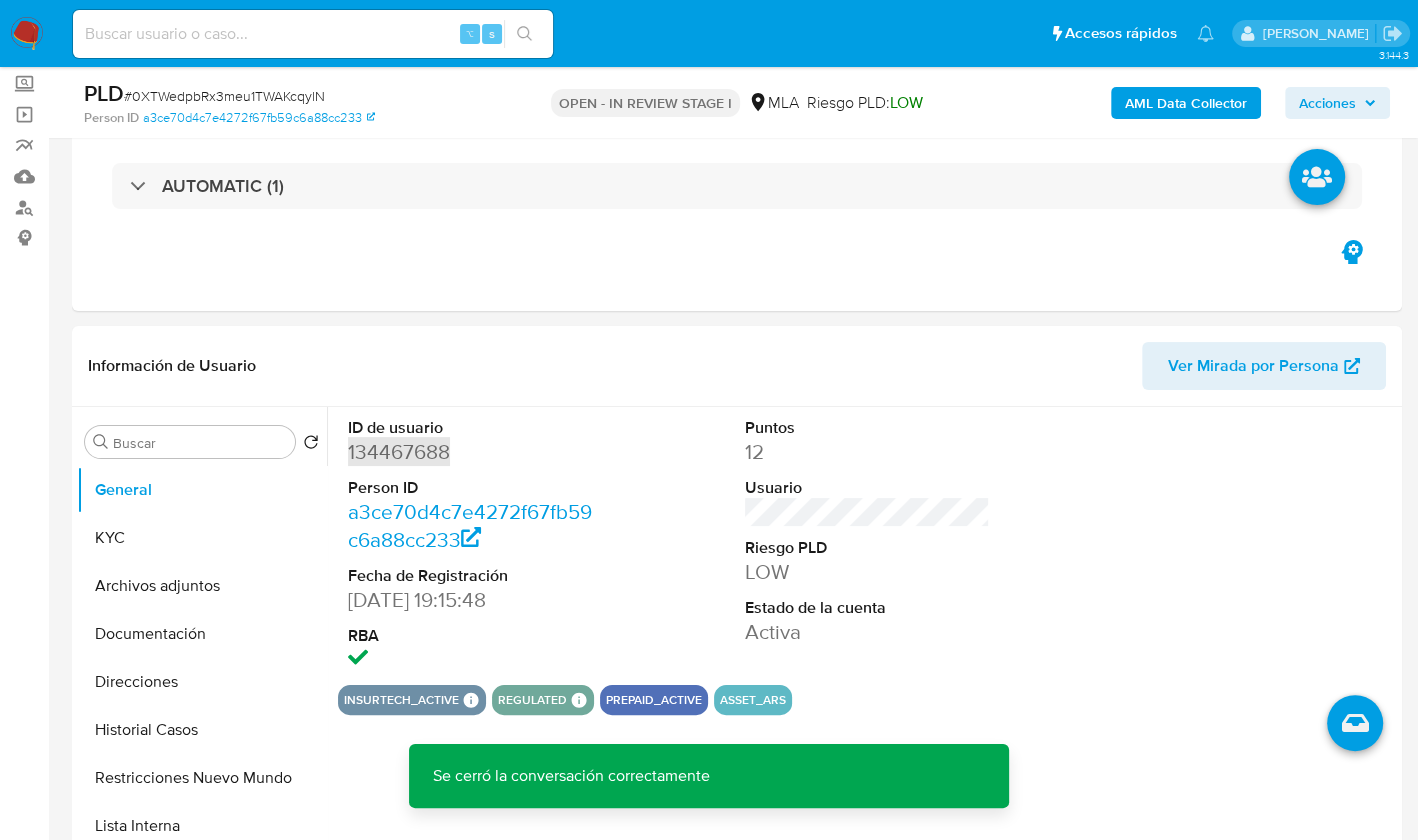 scroll, scrollTop: 110, scrollLeft: 0, axis: vertical 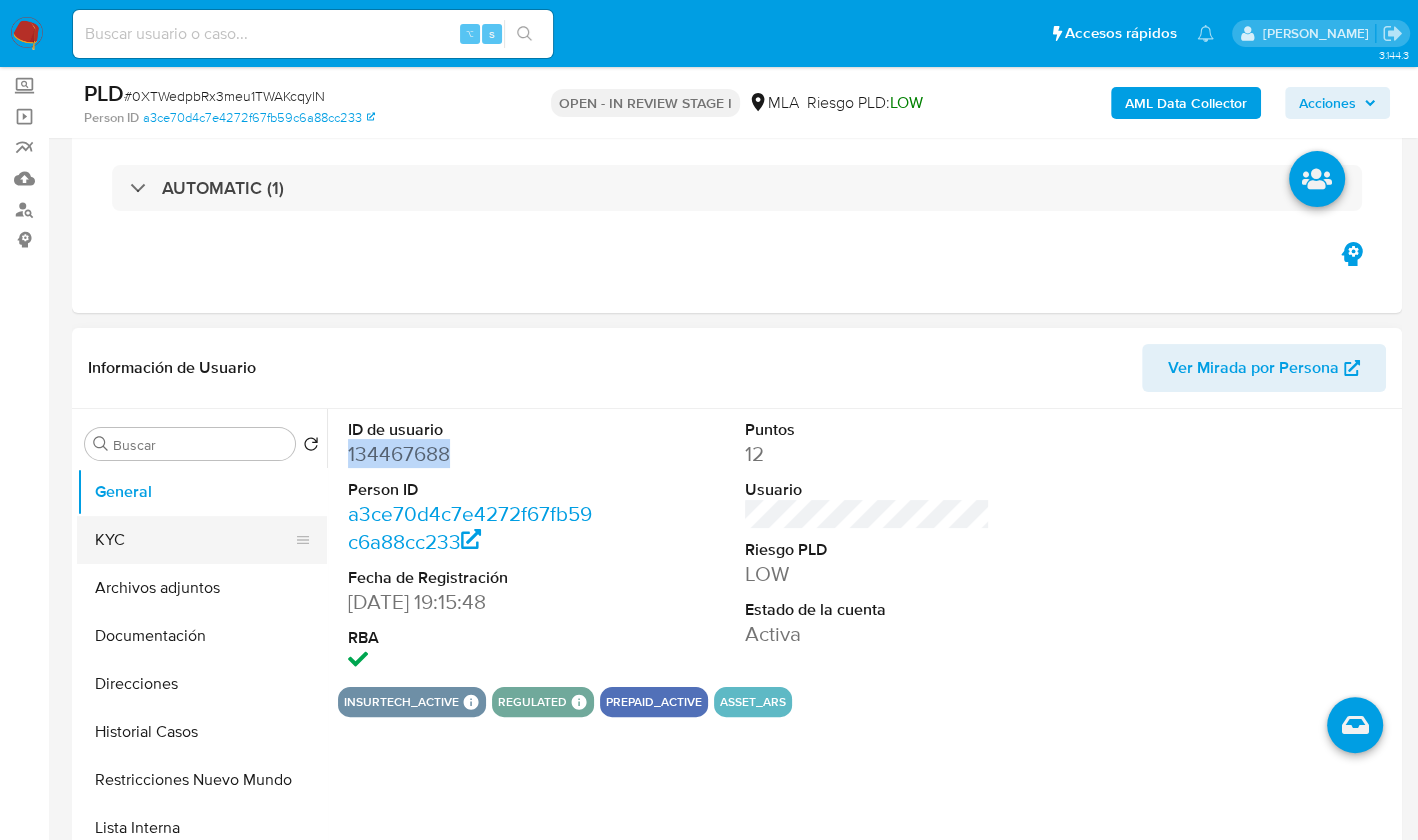 click on "KYC" at bounding box center [194, 540] 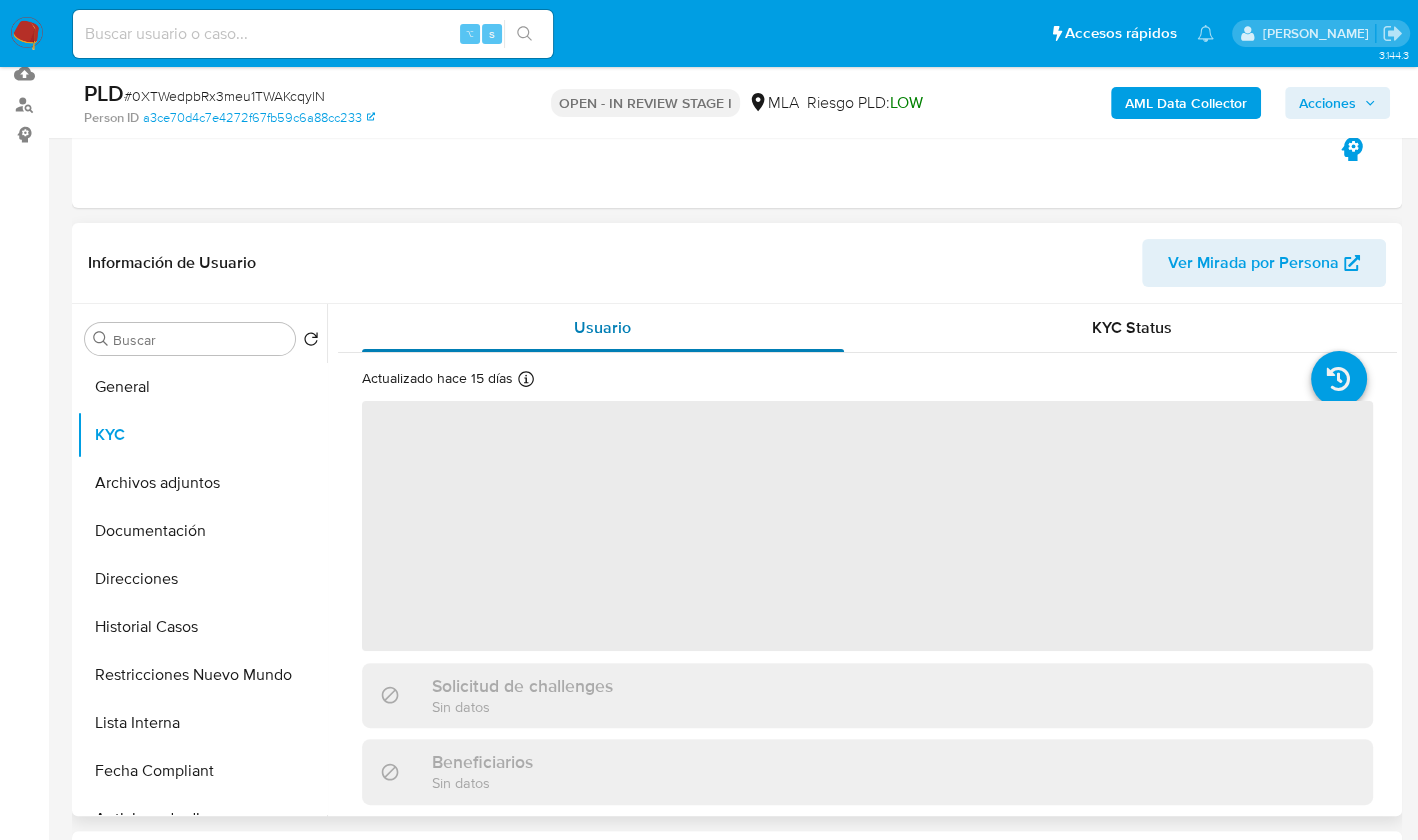 scroll, scrollTop: 245, scrollLeft: 0, axis: vertical 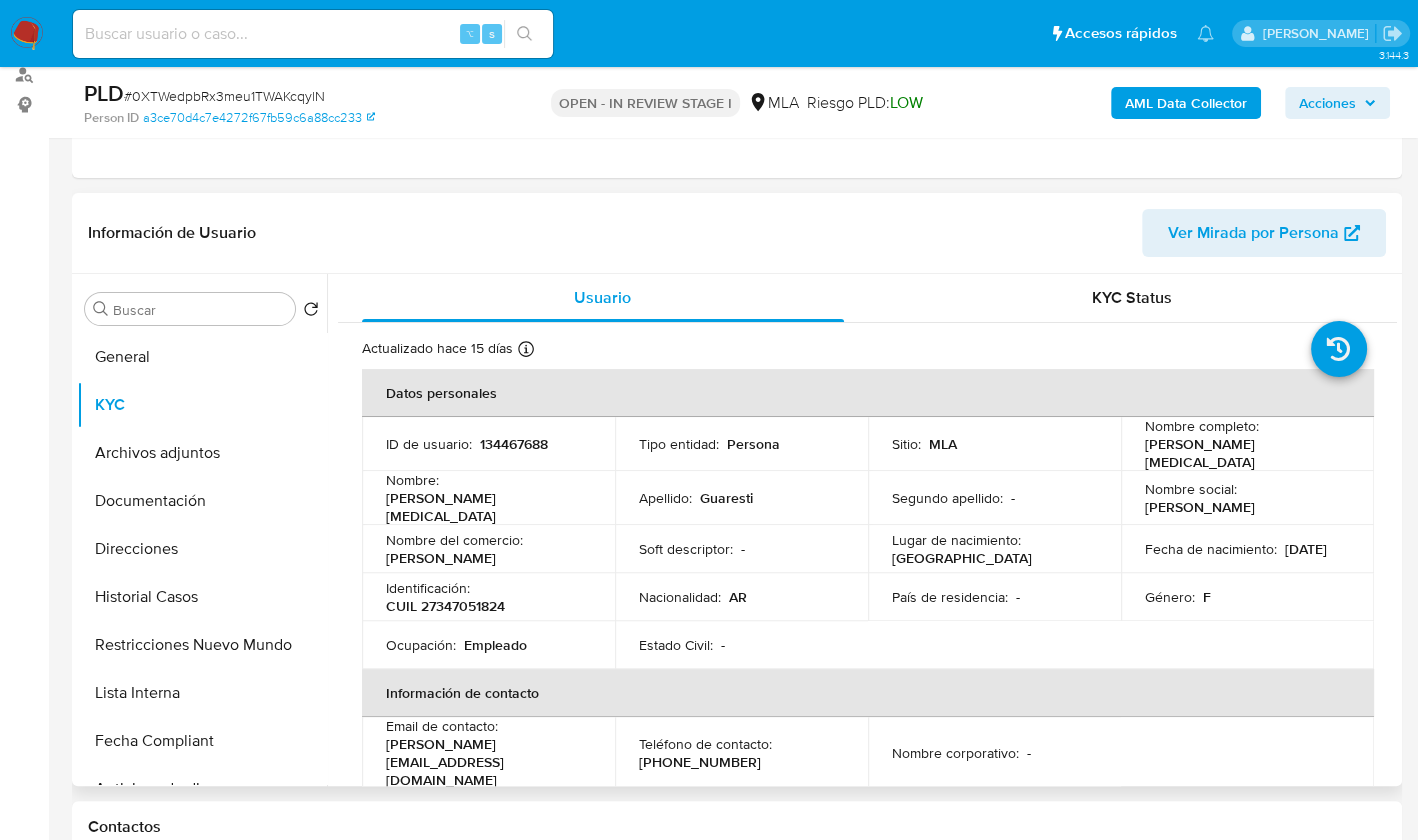 click on "CUIL 27347051824" at bounding box center [445, 606] 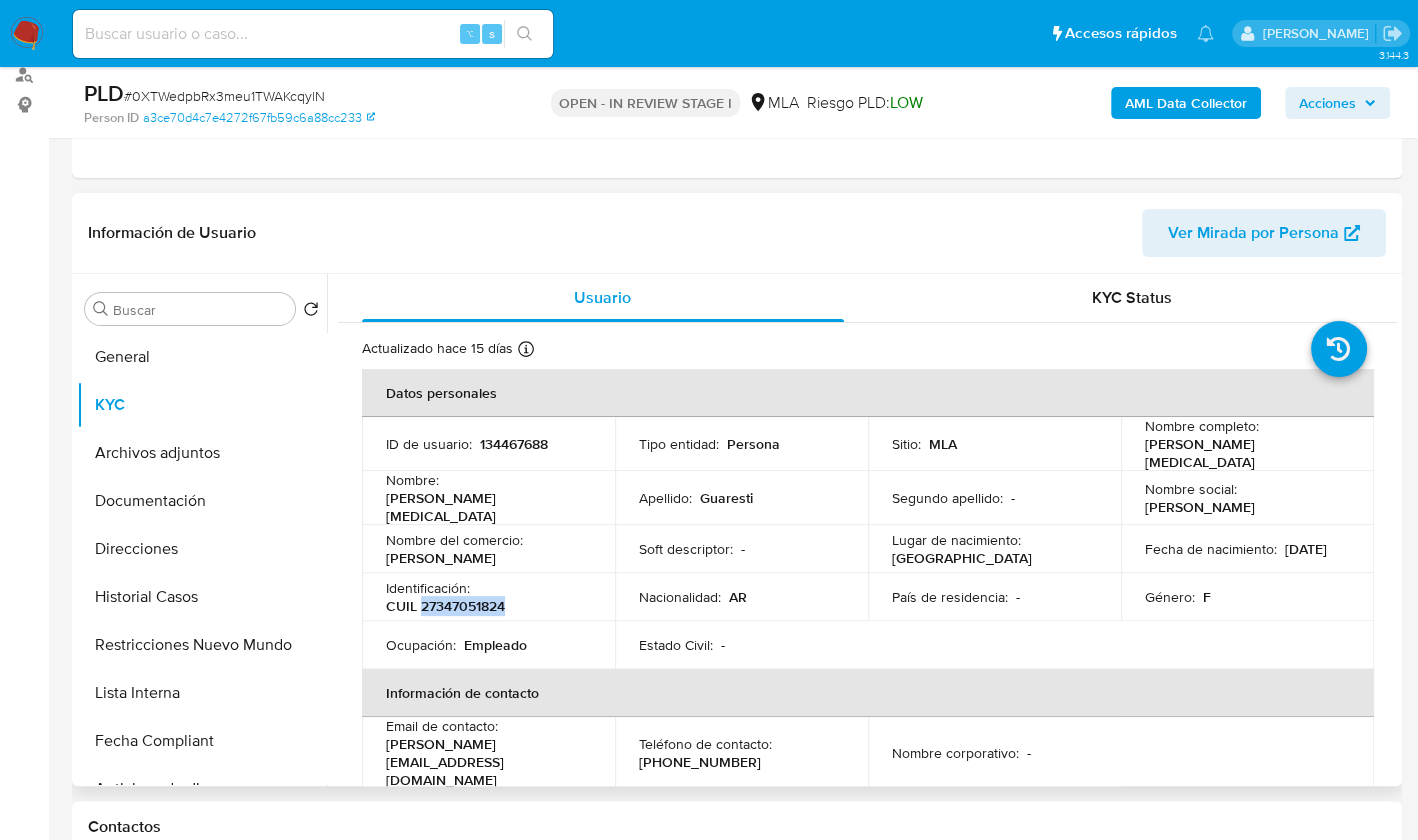 click on "CUIL 27347051824" at bounding box center (445, 606) 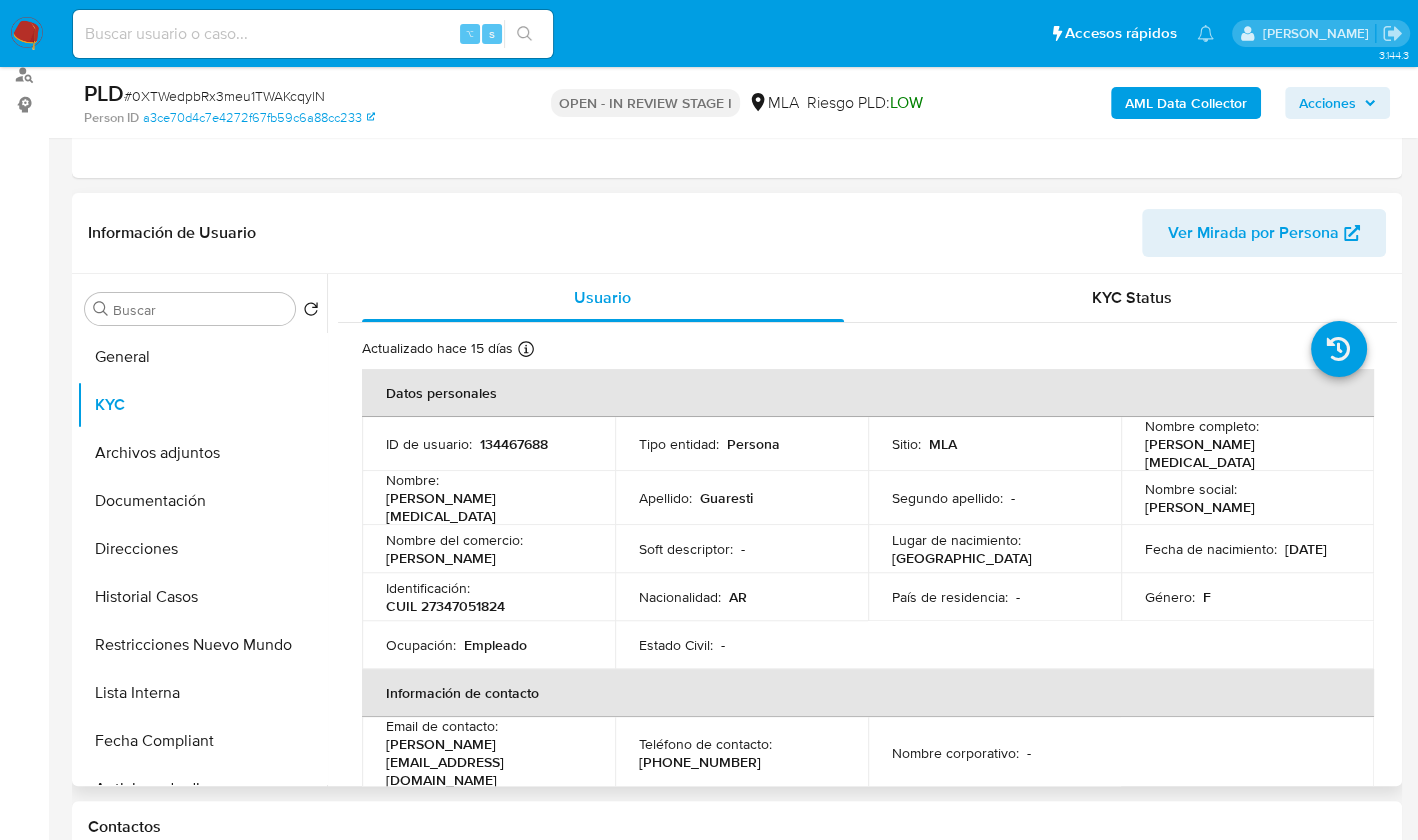 click on "Identificación :    CUIL 27347051824" at bounding box center (488, 597) 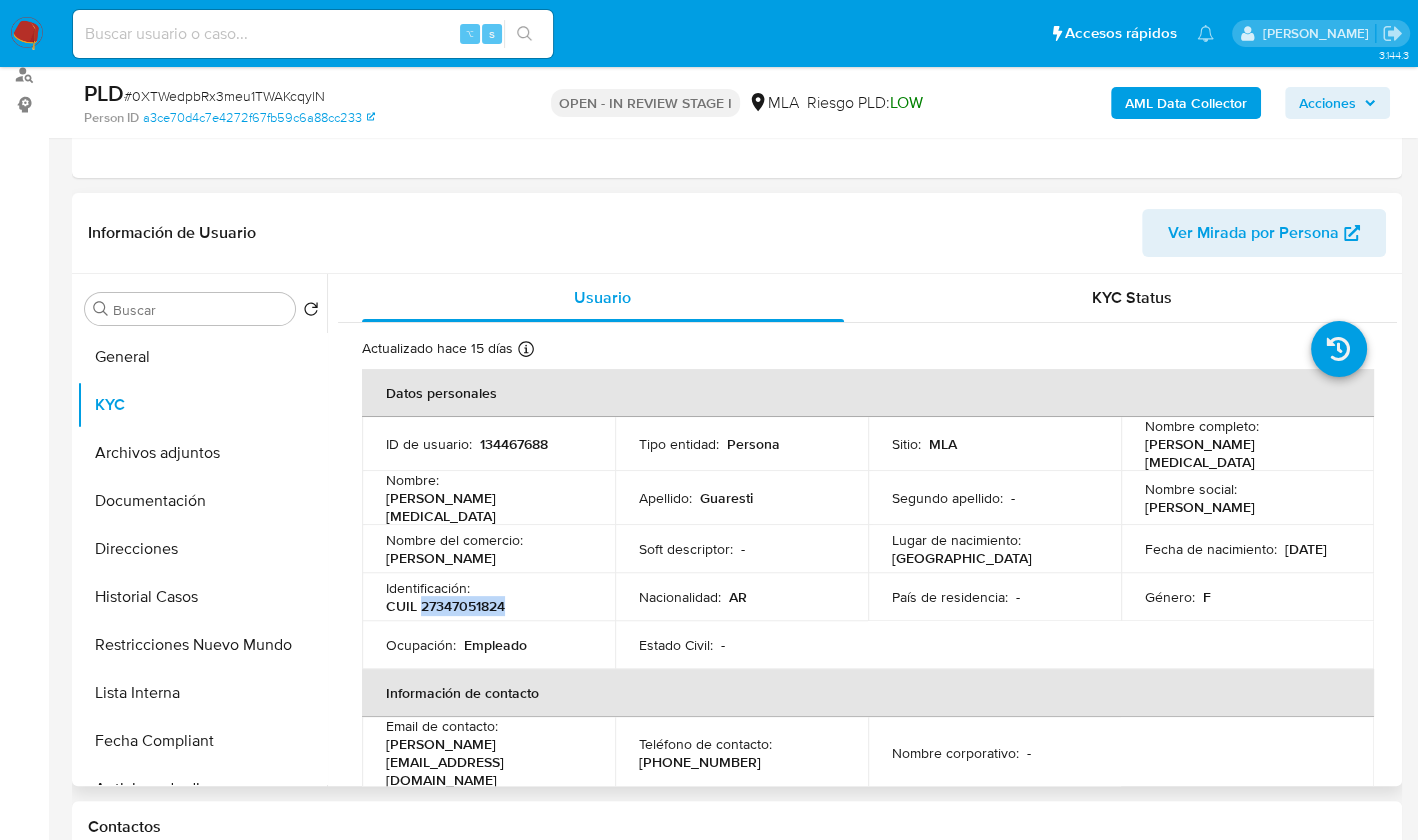 click on "CUIL 27347051824" at bounding box center (445, 606) 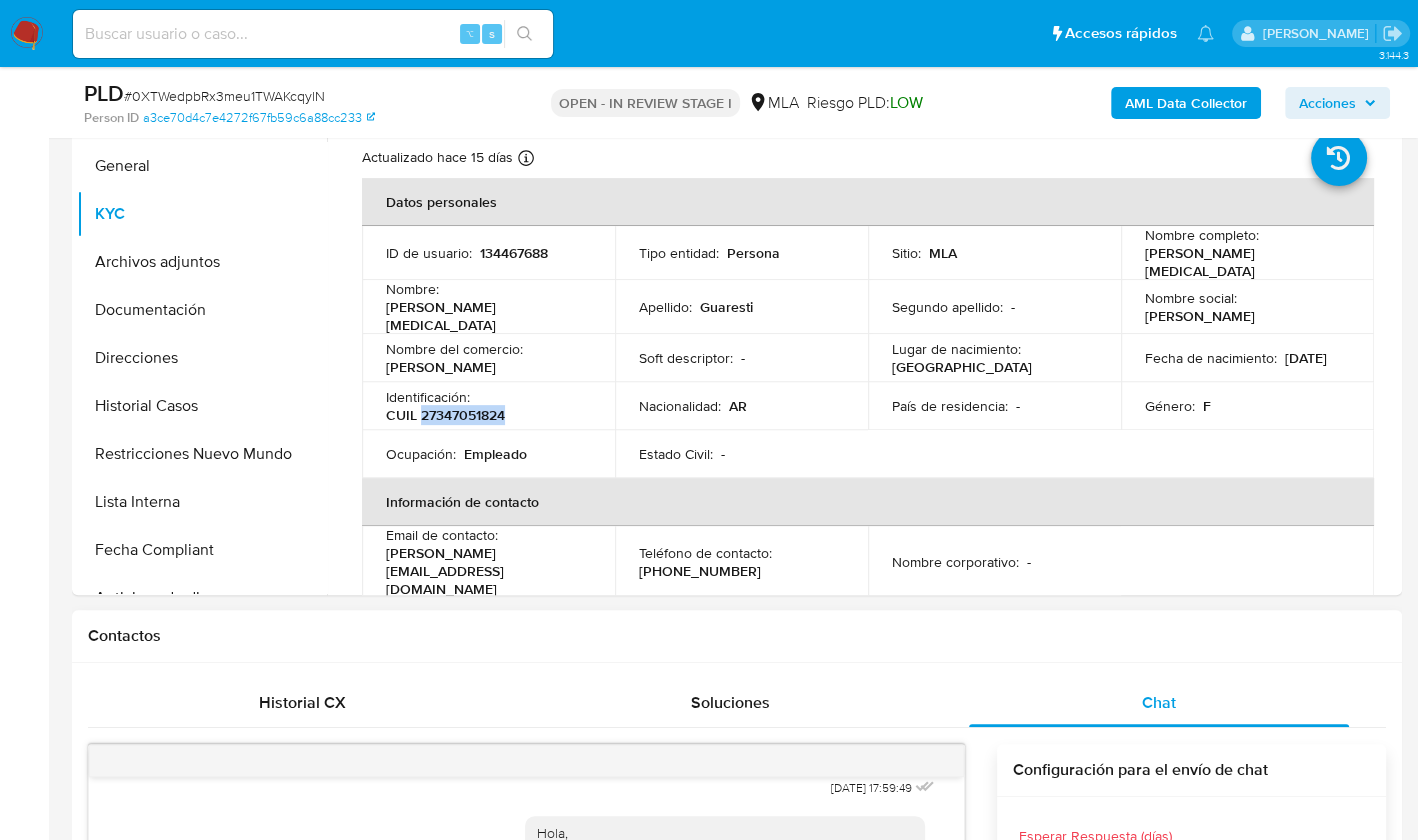 scroll, scrollTop: 283, scrollLeft: 0, axis: vertical 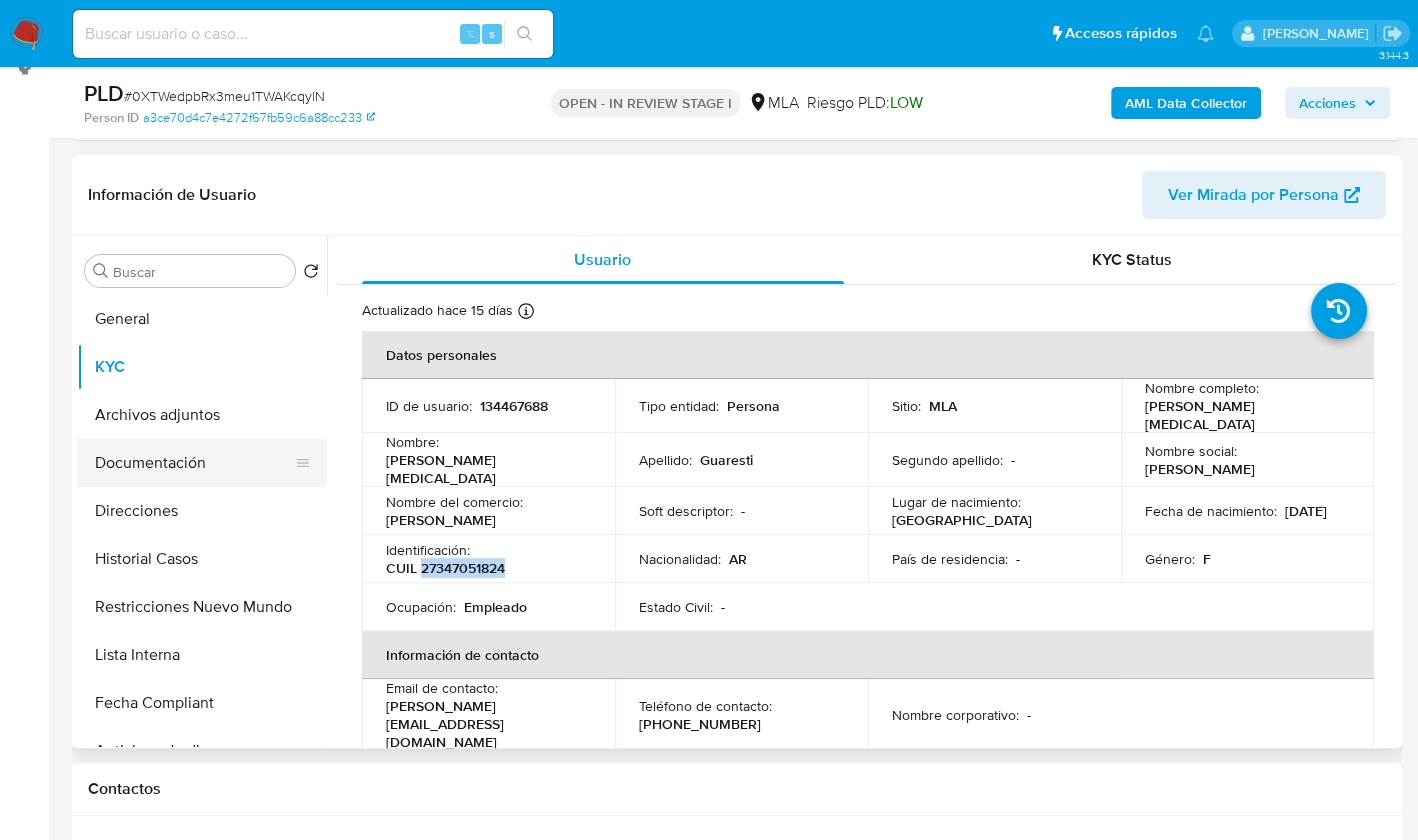 click on "Documentación" at bounding box center (194, 463) 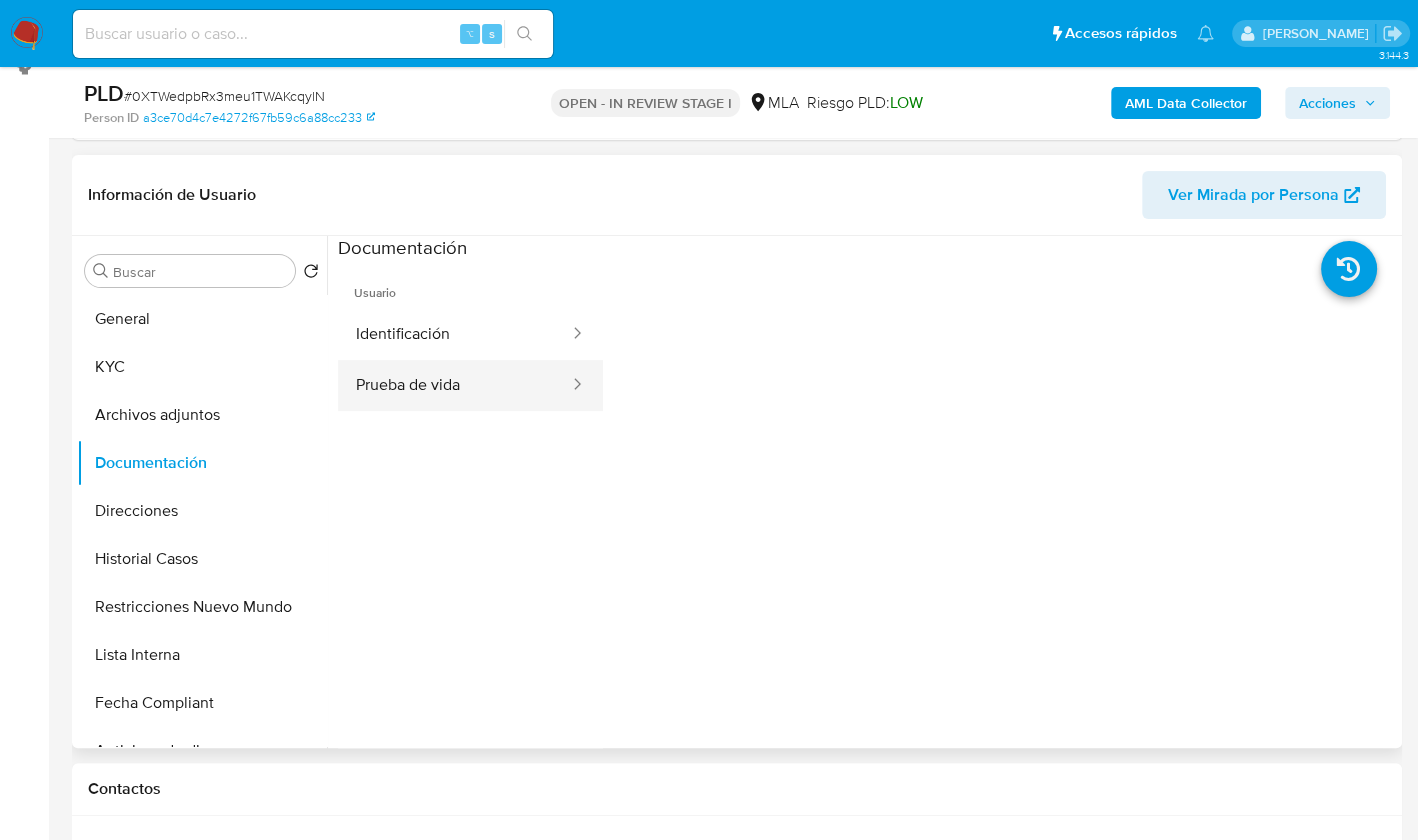 click on "Prueba de vida" at bounding box center (454, 385) 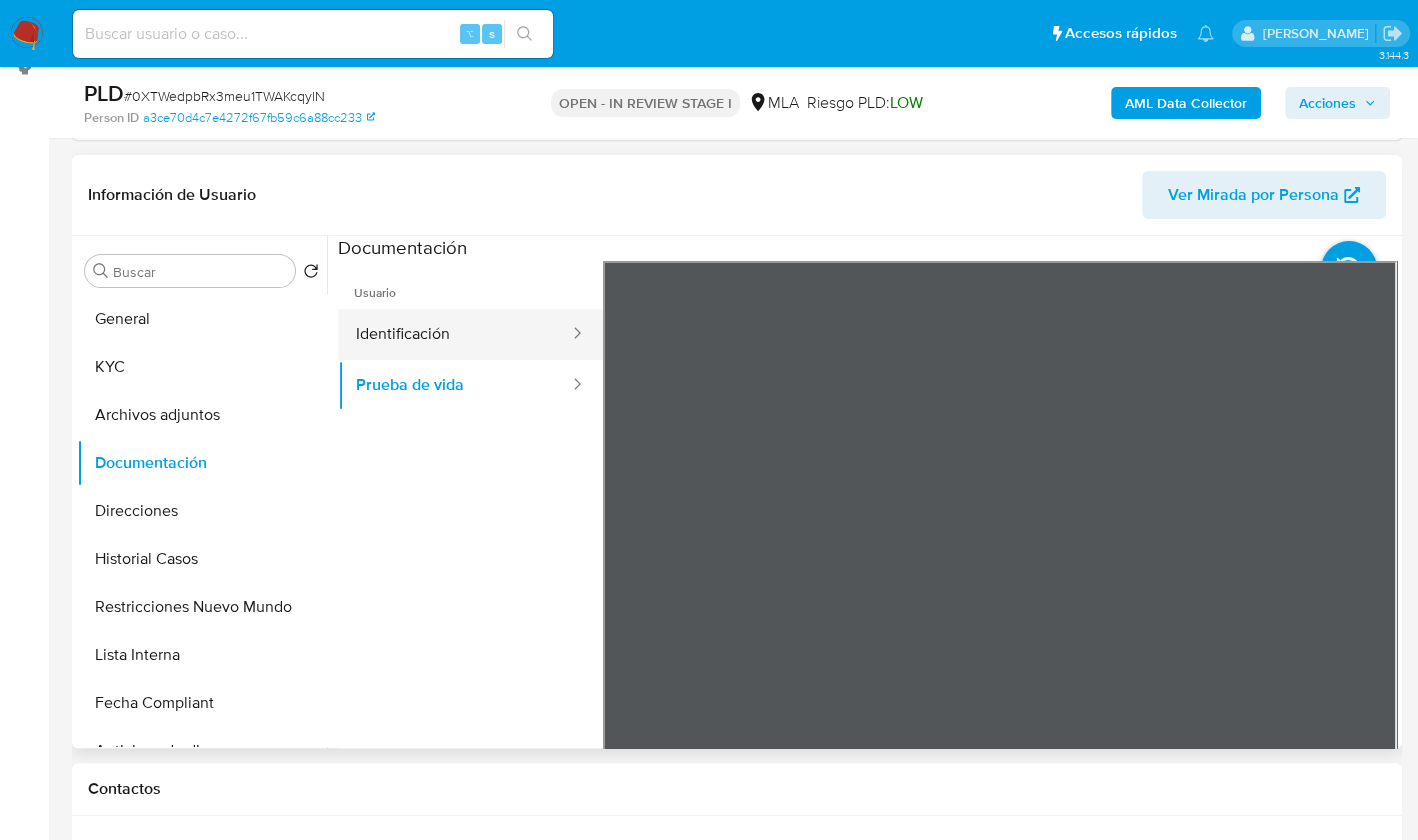 click on "Identificación" at bounding box center [454, 334] 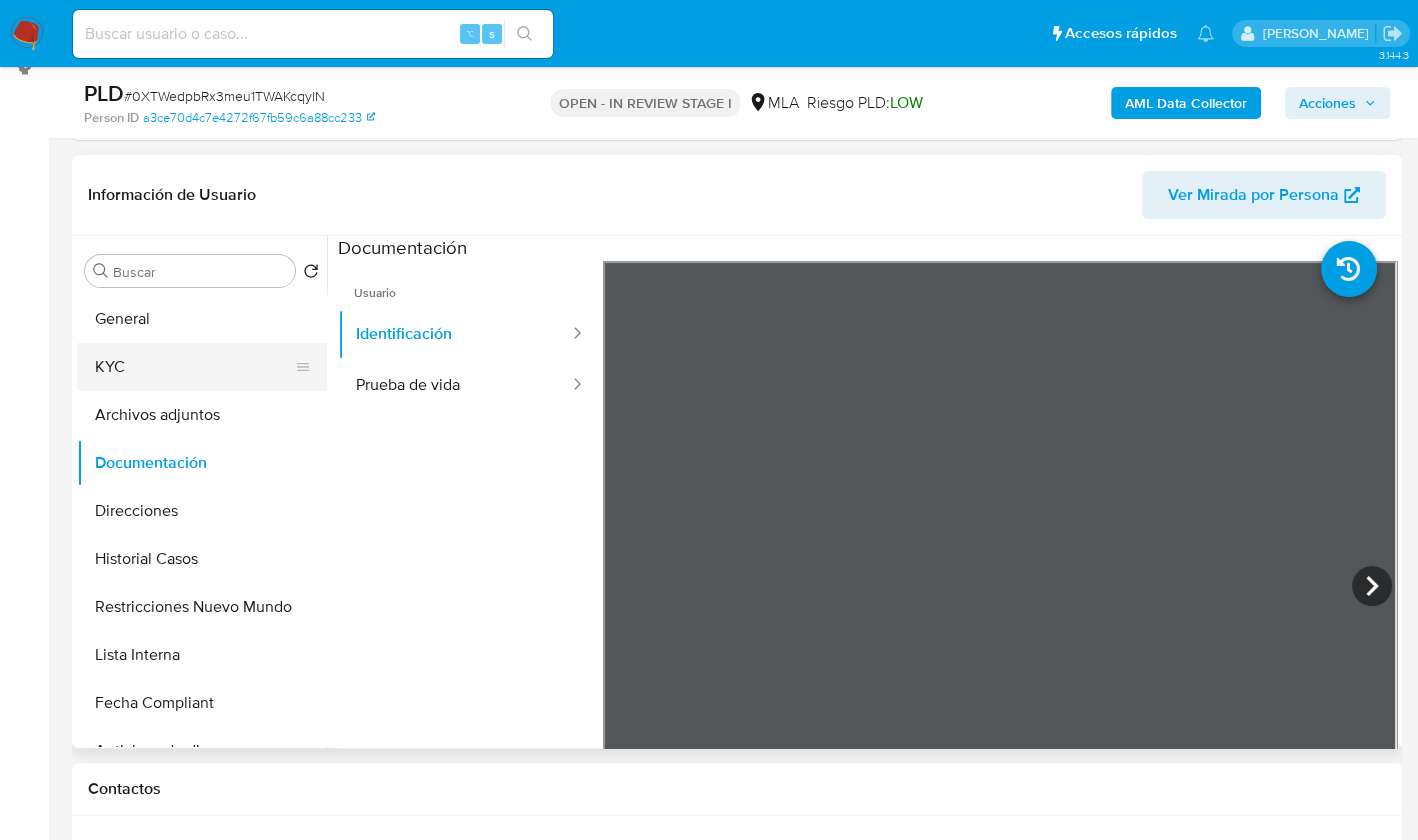 click on "KYC" at bounding box center [194, 367] 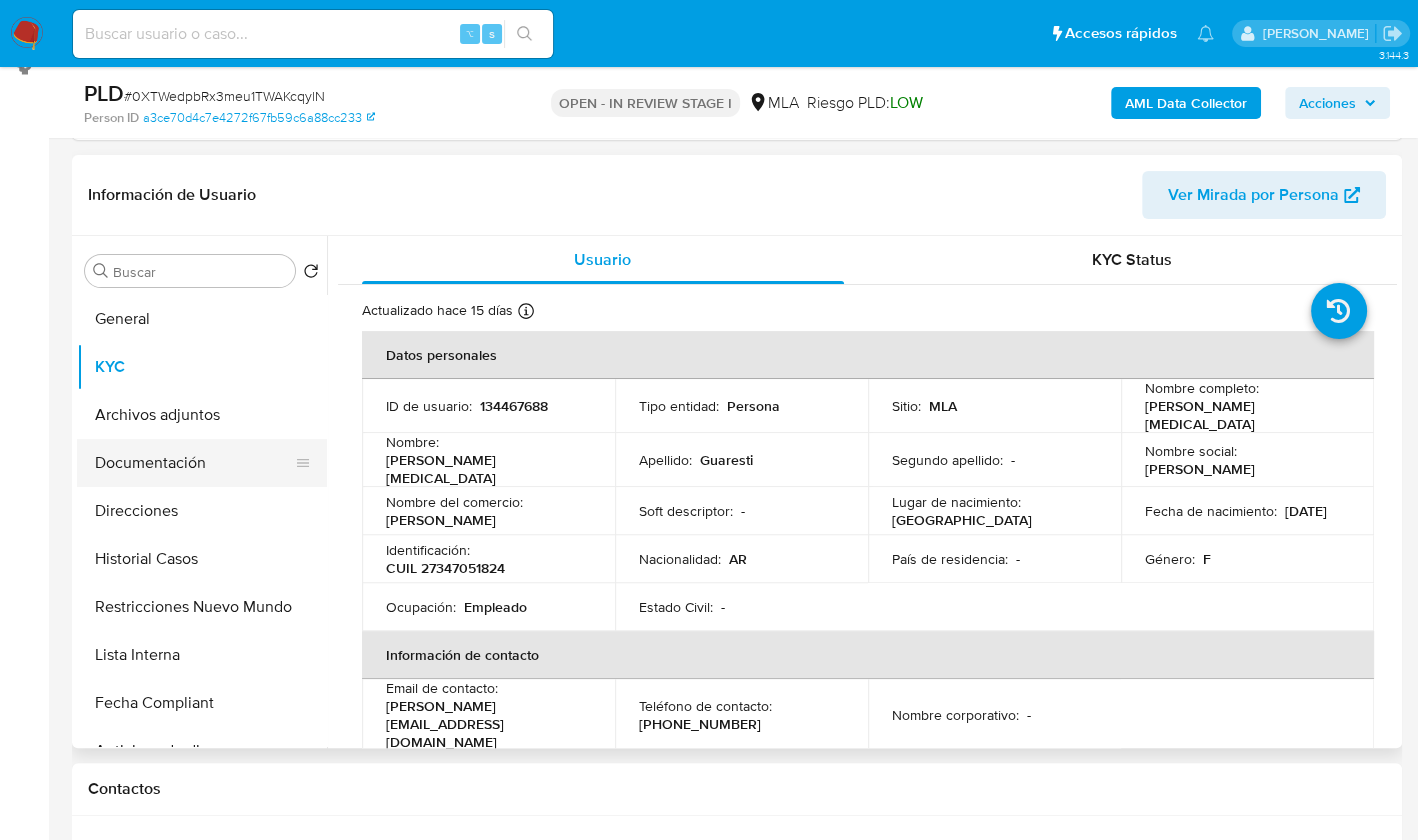 click on "Documentación" at bounding box center (194, 463) 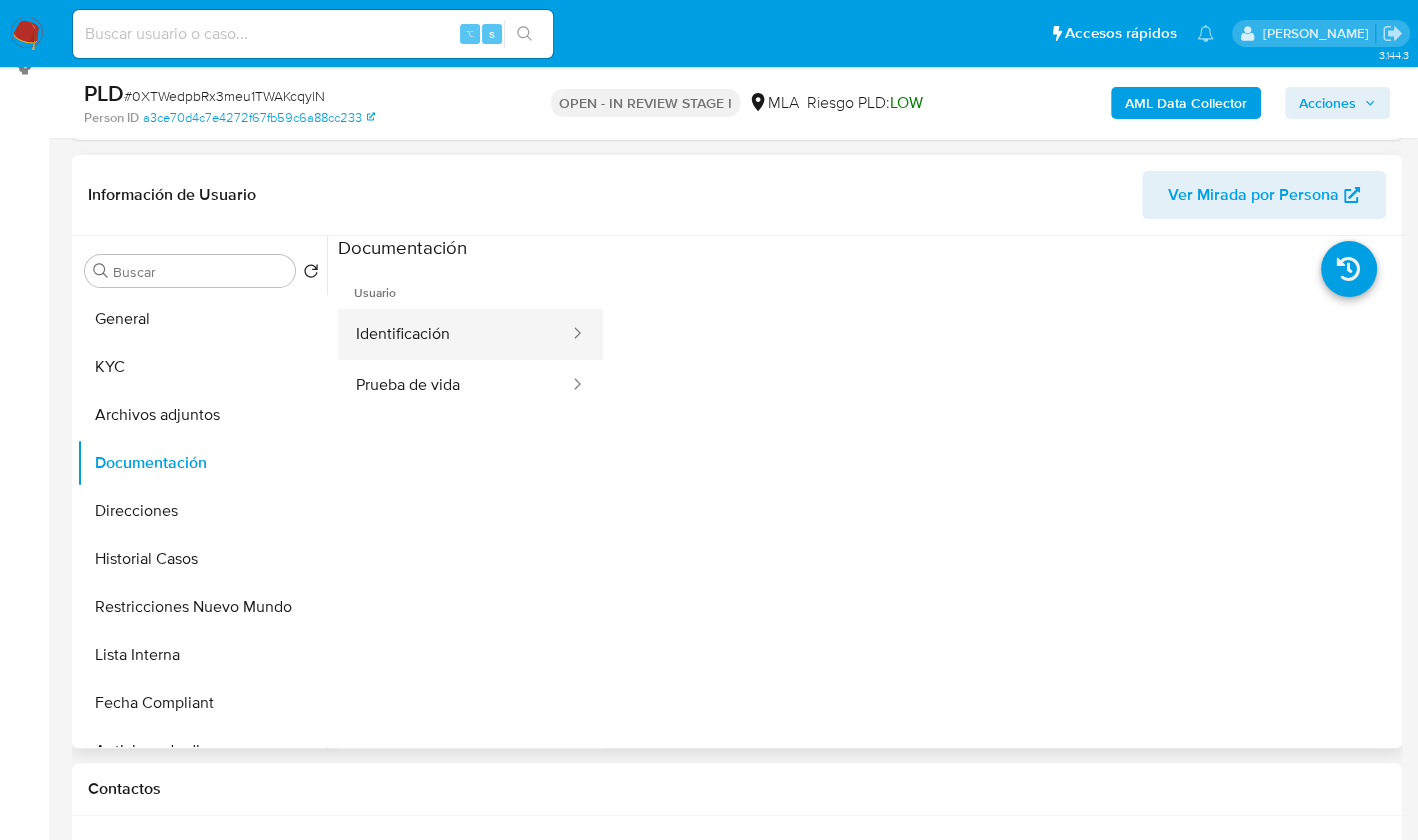 click on "Identificación" at bounding box center (454, 334) 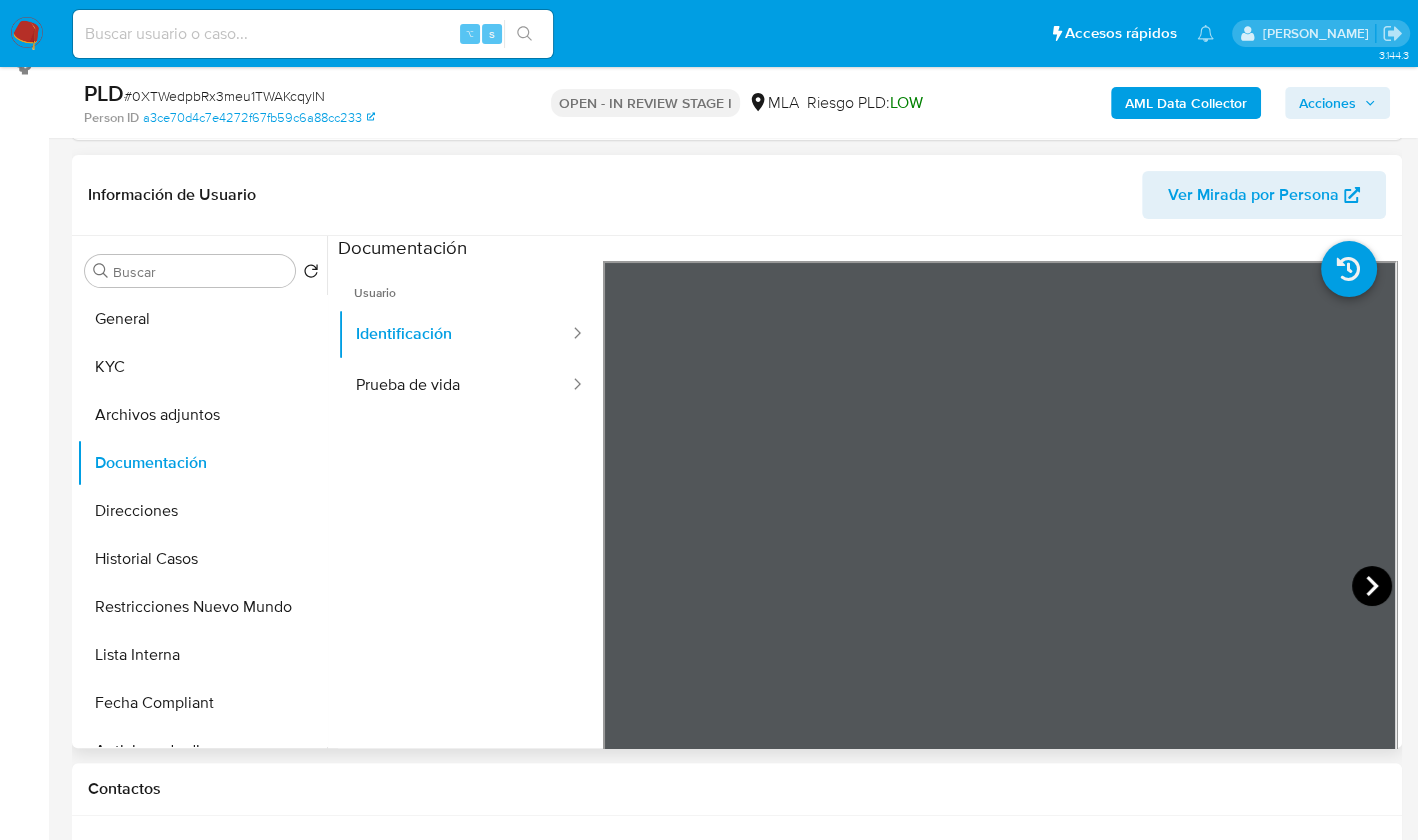 click 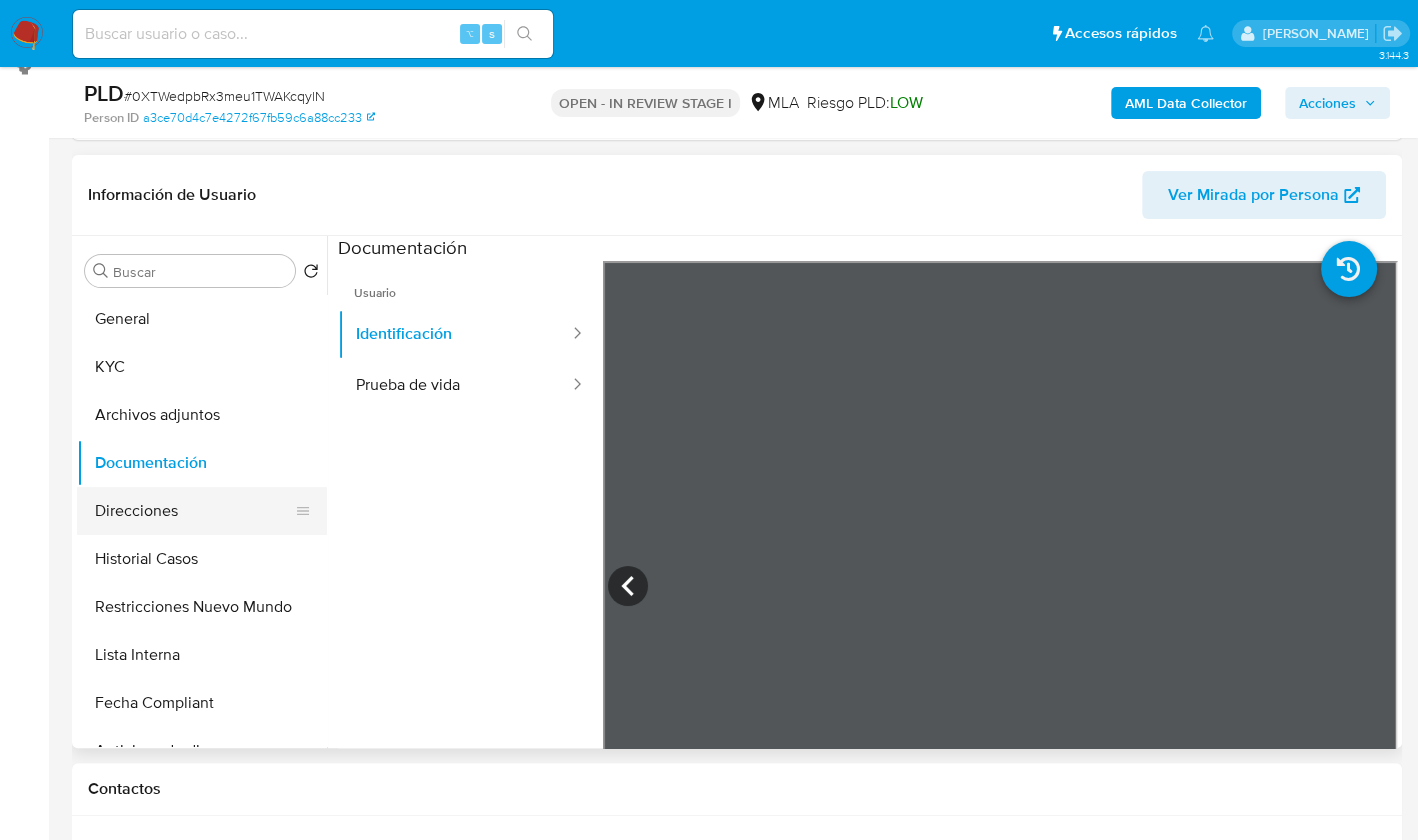 click on "Direcciones" at bounding box center (194, 511) 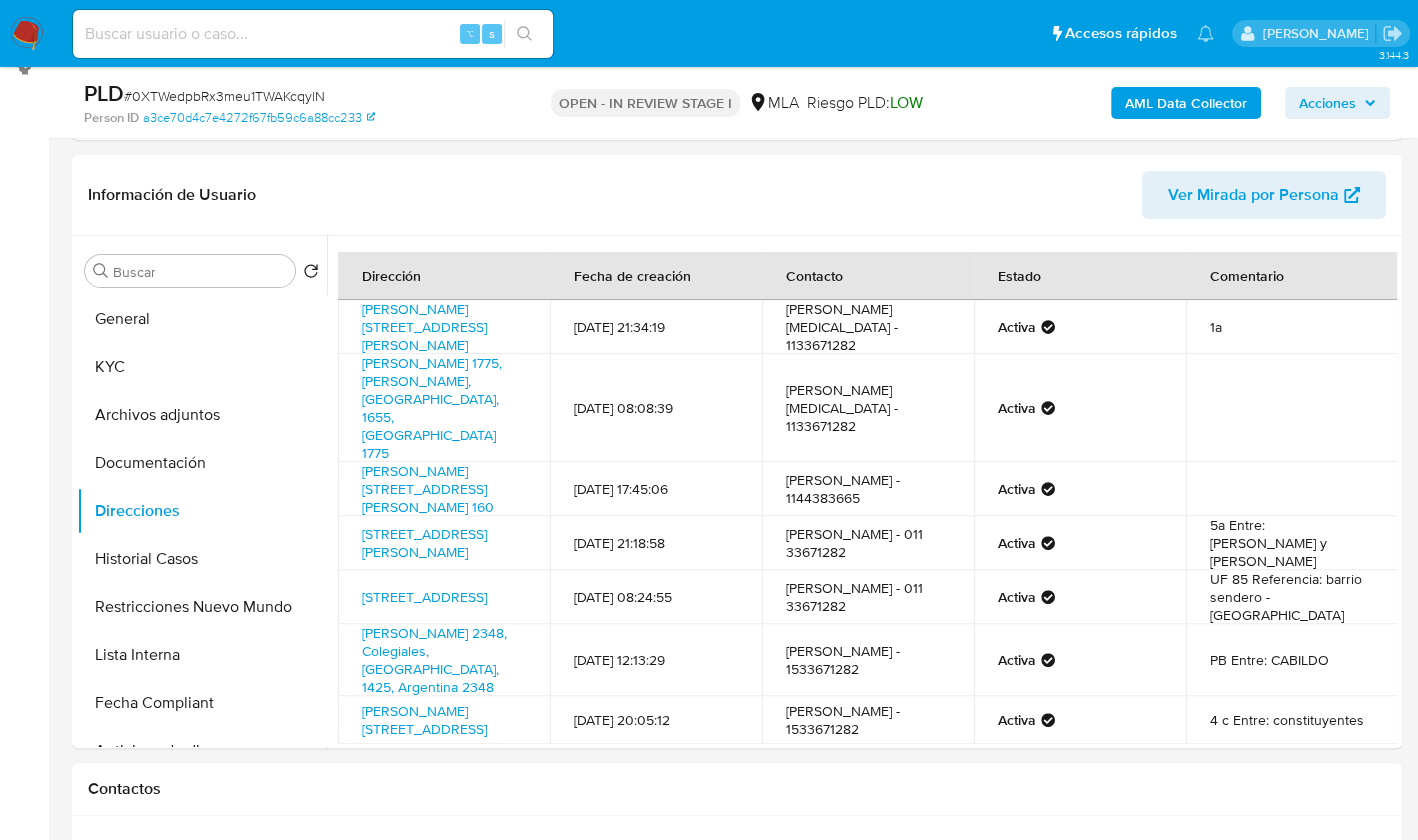 click on "Dirección Fecha de creación Contacto Estado Comentario Cullen 5551, Villa Urquiza, Capital Federal, 1431, Argentina 5551 18/11/2024 21:34:19 Cynthia Yasmin Guaresti - 1133671282 Activa 1a Fray Mamerto Esquiú 1775, Jose Leon Suarez, Buenos Aires, 1655, Argentina 1775 16/06/2025 08:08:39 Cynthia Yasmin Guaresti - 1133671282 Activa Heredia 160, Villa Ortúzar, Capital Federal, 1427, Argentina 160 14/05/2025 17:45:06 Luciano Sarachiari - 1144383665 Activa Ceretti 2149, Villa Urquiza, Capital Federal, 1431, Argentina 2149 26/11/2021 21:18:58 Cynthia guaresti - 011 33671282 Activa 5a Entre: Mendoza  y Olazabal Av Del Golf 610, Tigre, Buenos Aires, 1670, Argentina 610 05/01/2021 08:24:55 cynthia guaresti - 011 33671282 Activa UF 85 Referencia: barrio sendero - nordelta Zabala 2348, Colegiales, Capital Federal, 1425, Argentina 2348 15/05/2019 12:13:29 CYNTHIA GUARESTI - 1533671282 Activa PB Entre: CABILDO Mendoza 5884, Buenos Aires, Capital Federal, 1431, Argentina 5884 12/03/2014 20:05:12 Activa Anterior 1" at bounding box center [867, 530] 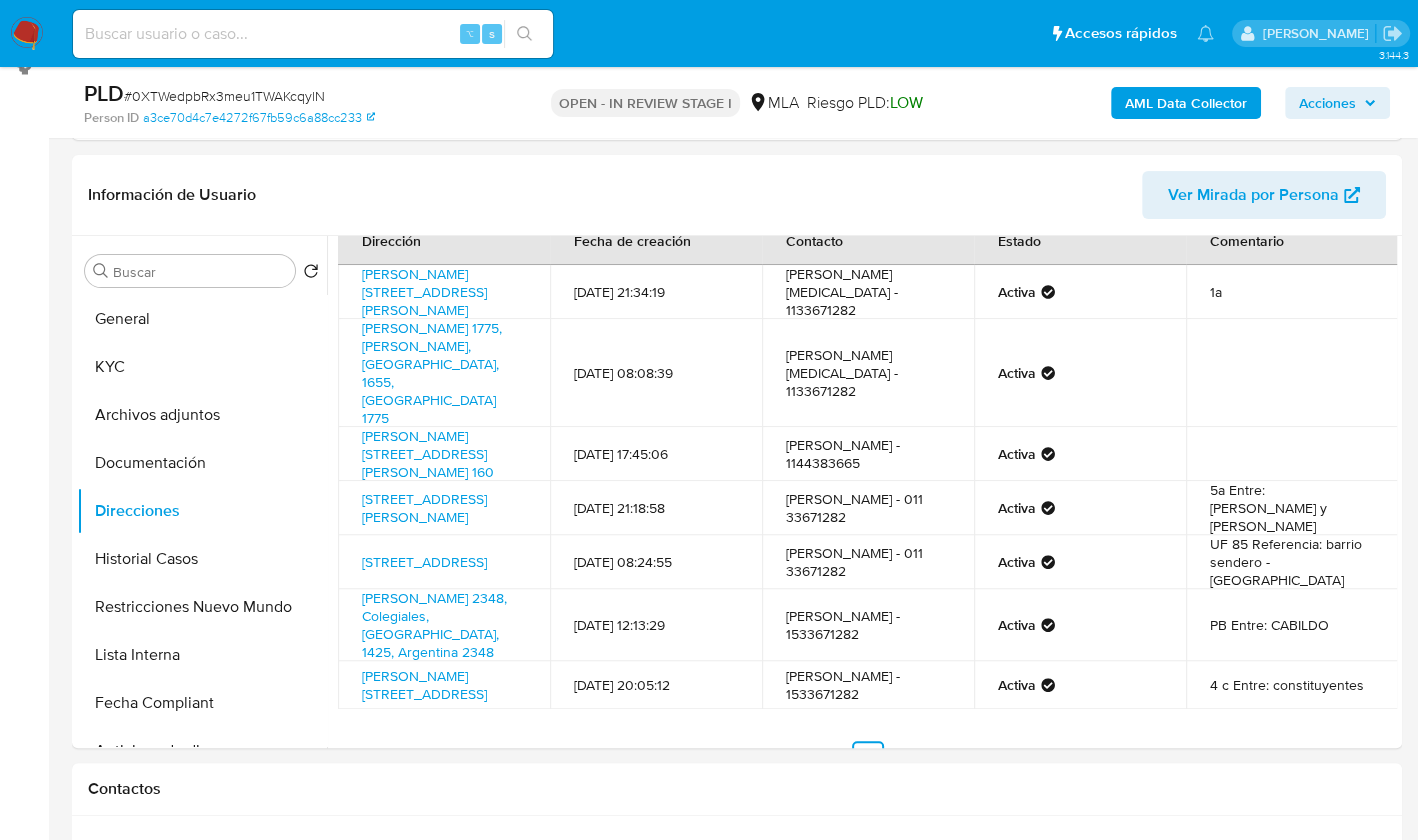 scroll, scrollTop: 37, scrollLeft: 0, axis: vertical 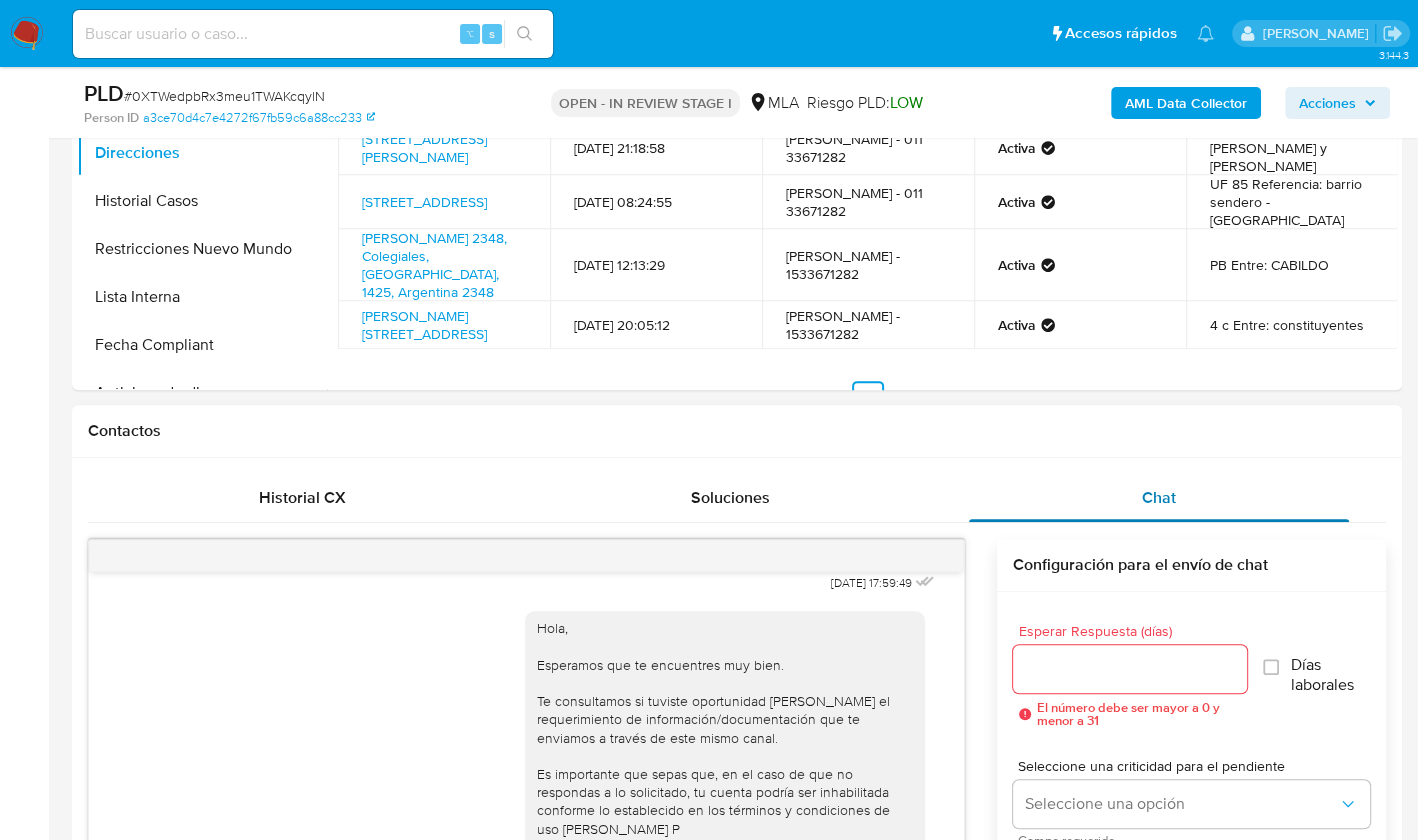 click on "Chat" at bounding box center (1159, 498) 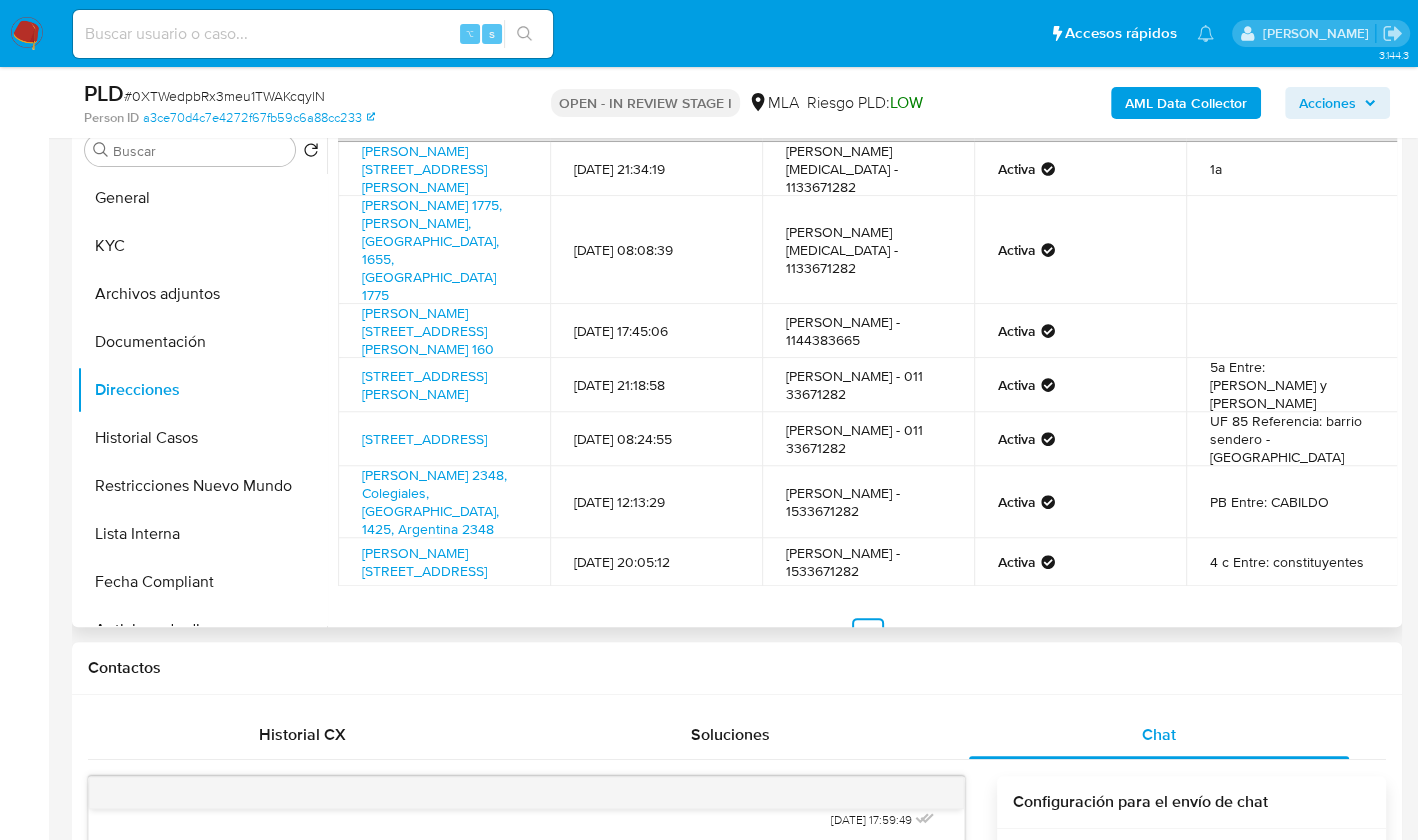 scroll, scrollTop: 400, scrollLeft: 0, axis: vertical 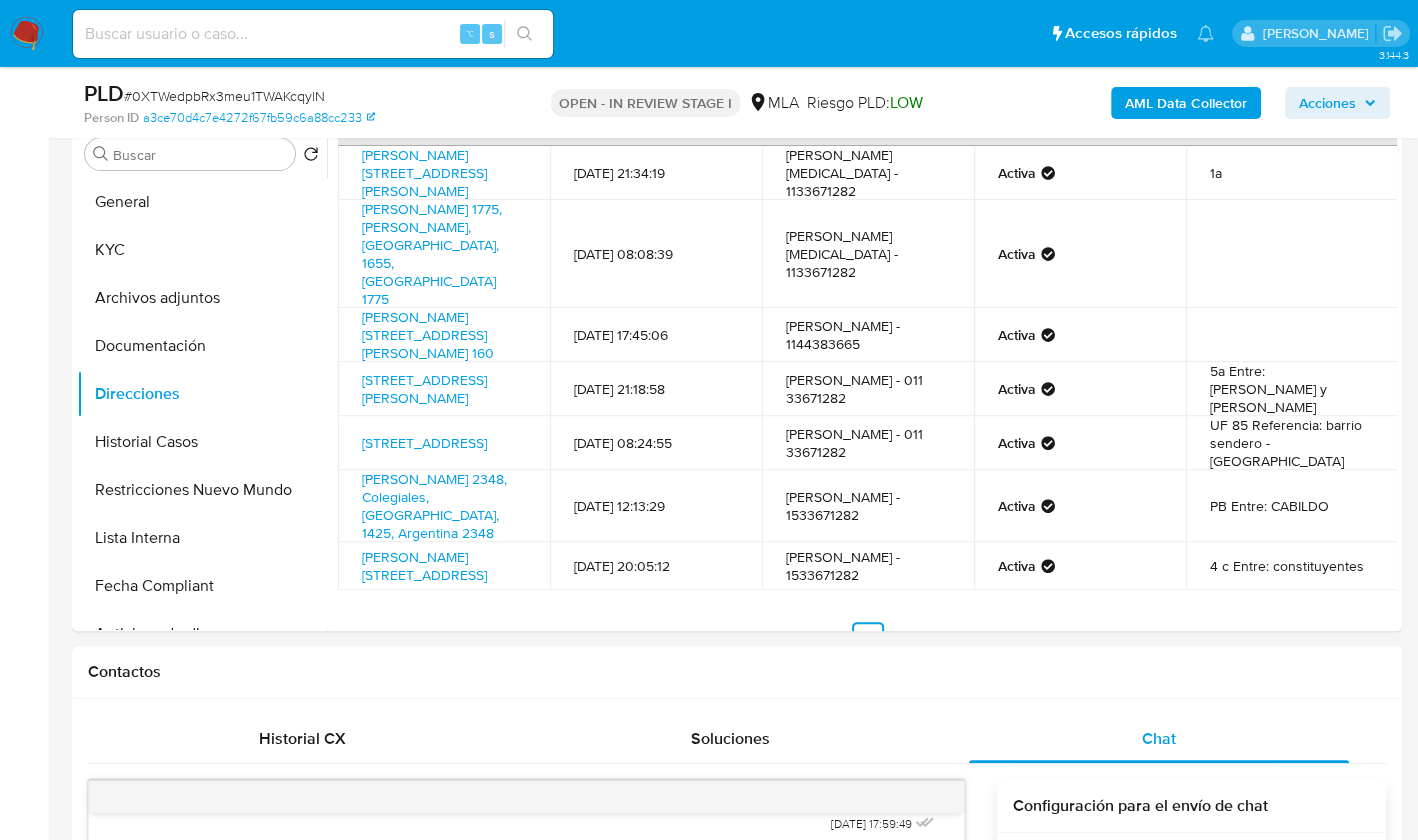 click on "AML Data Collector" at bounding box center [1186, 103] 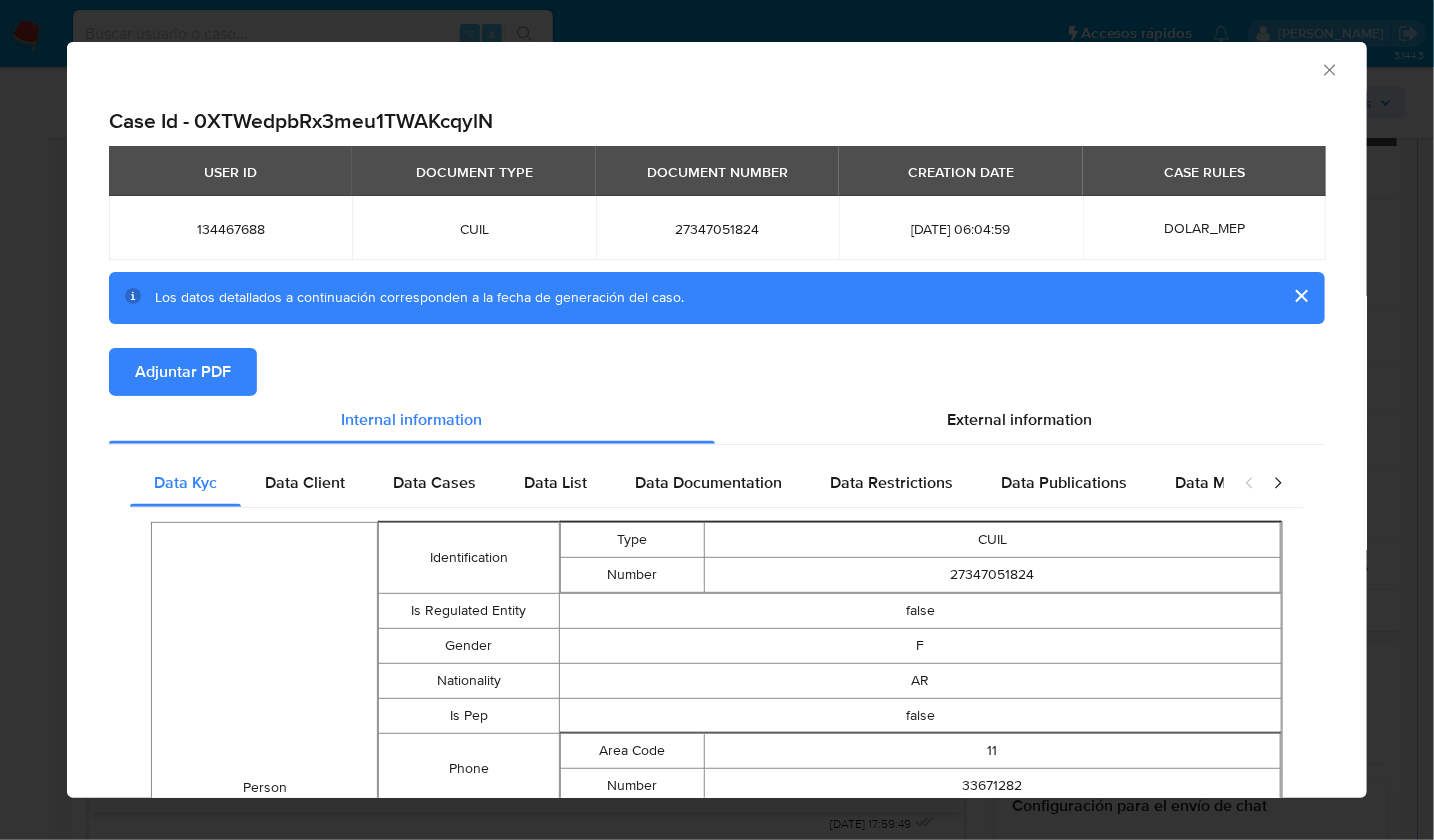 click on "Adjuntar PDF" at bounding box center [183, 372] 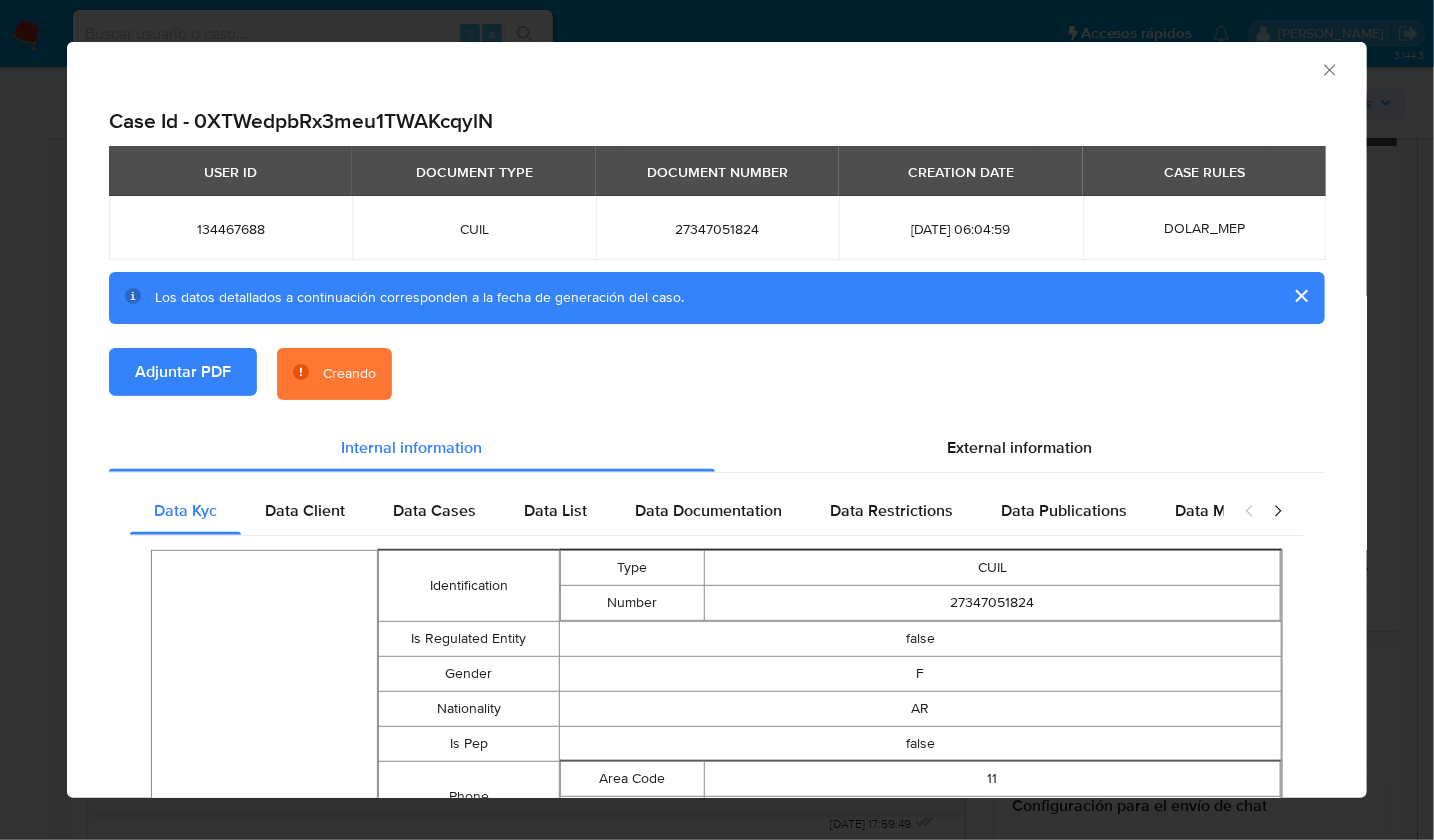 click on "Adjuntar PDF     Creando" at bounding box center (717, 386) 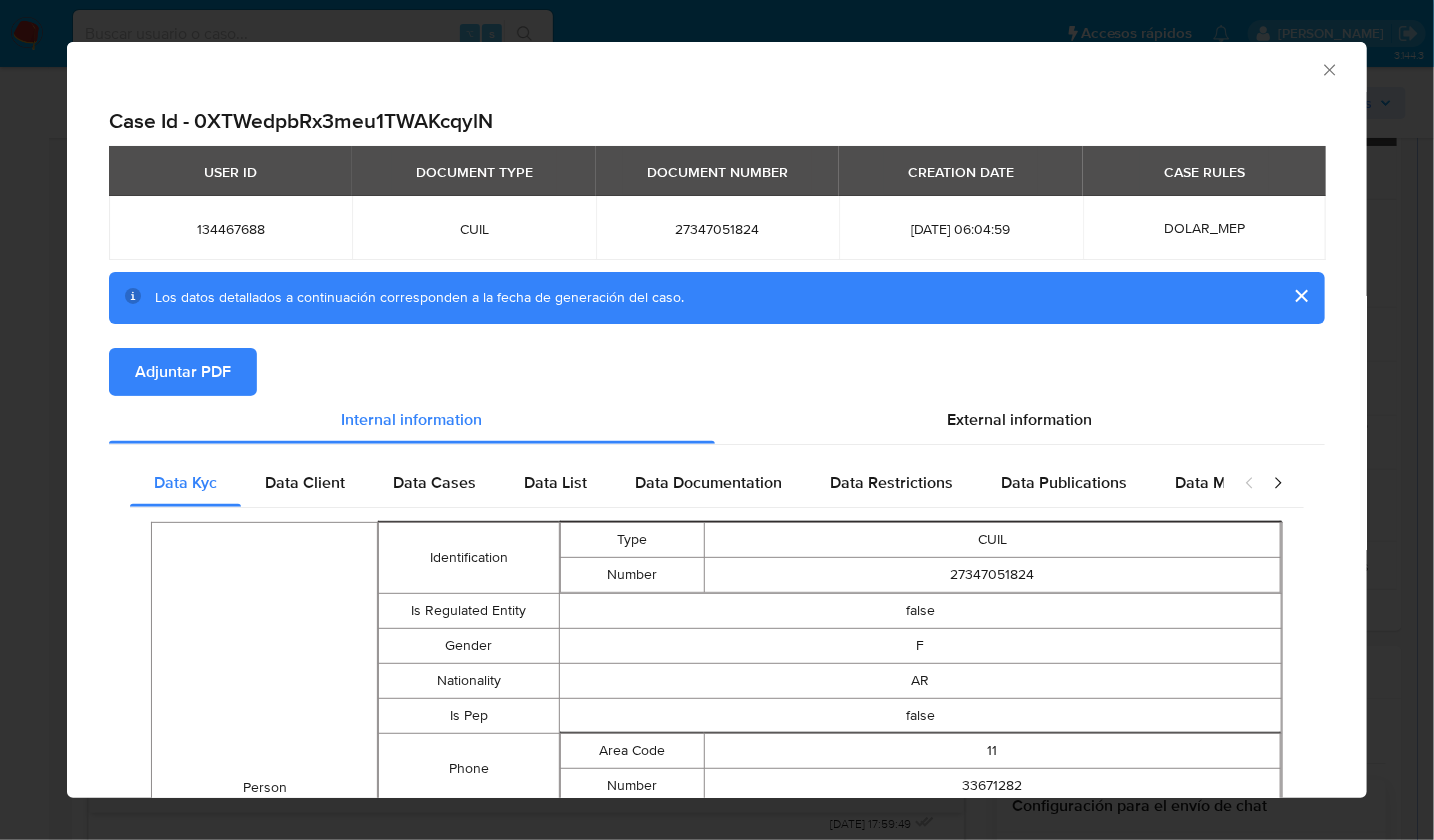 click 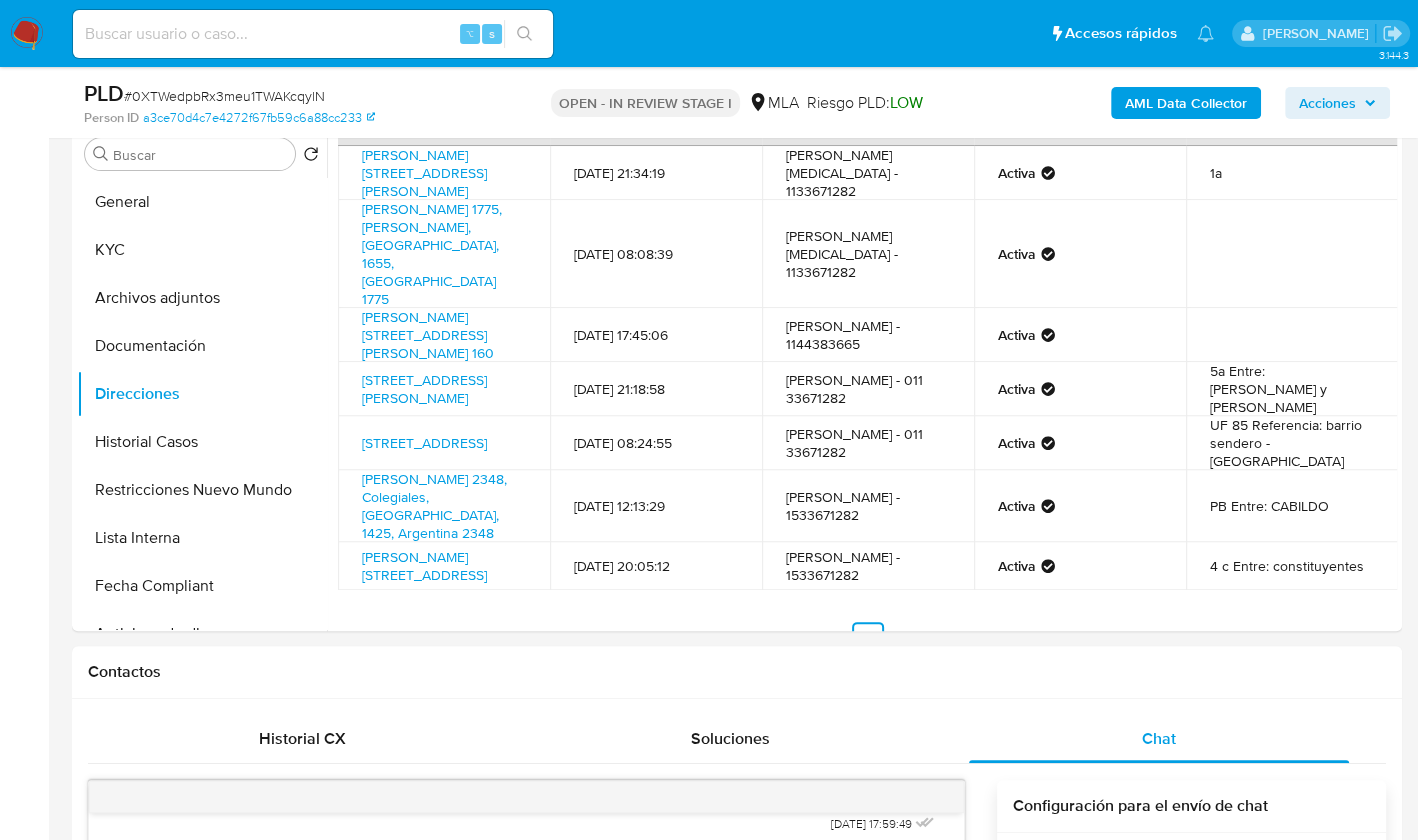 click on "PLD # 0XTWedpbRx3meu1TWAKcqylN Person ID a3ce70d4c7e4272f67fb59c6a88cc233 OPEN - IN REVIEW STAGE I  MLA Riesgo PLD:  LOW AML Data Collector Acciones" at bounding box center (737, 102) 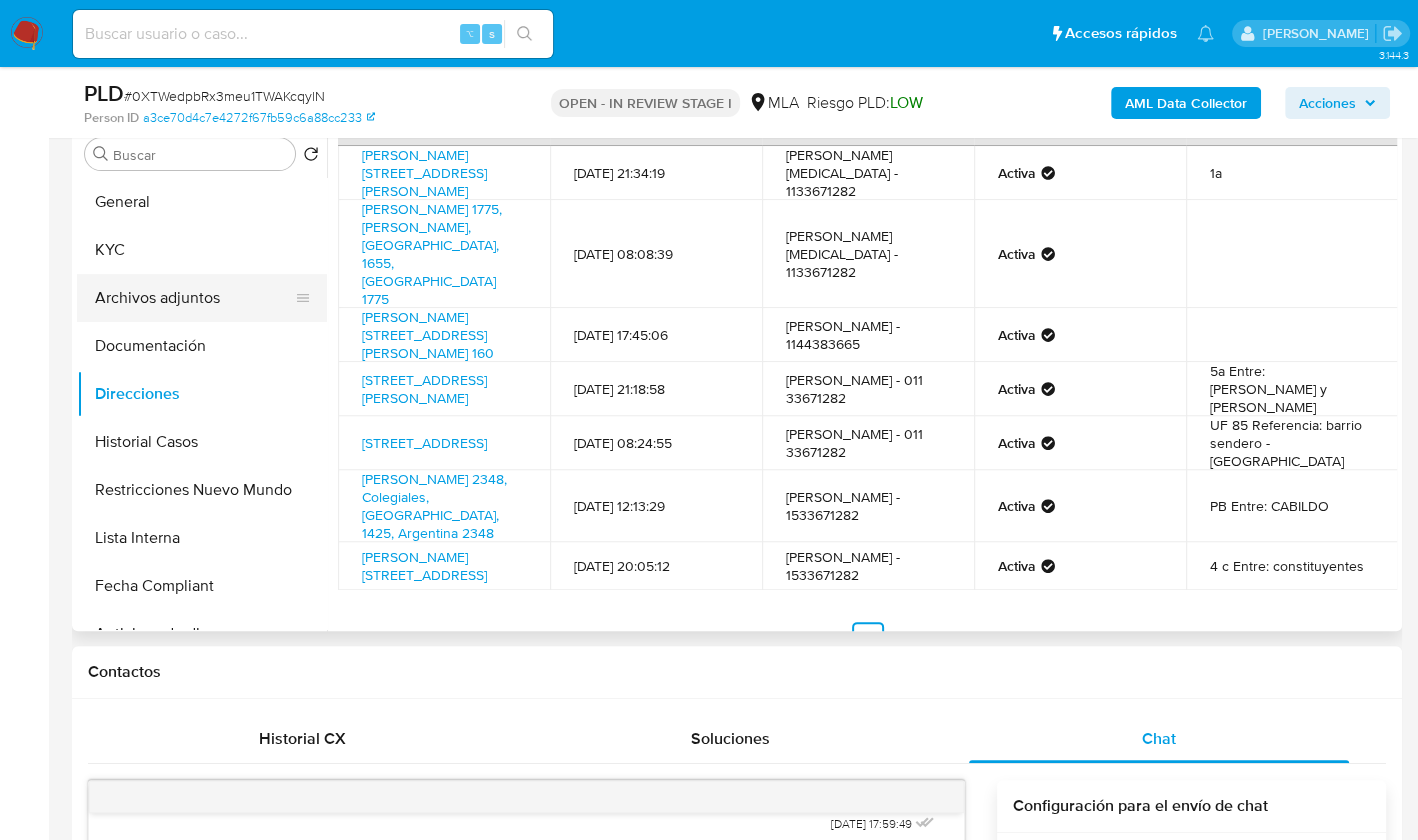 click on "Archivos adjuntos" at bounding box center (194, 298) 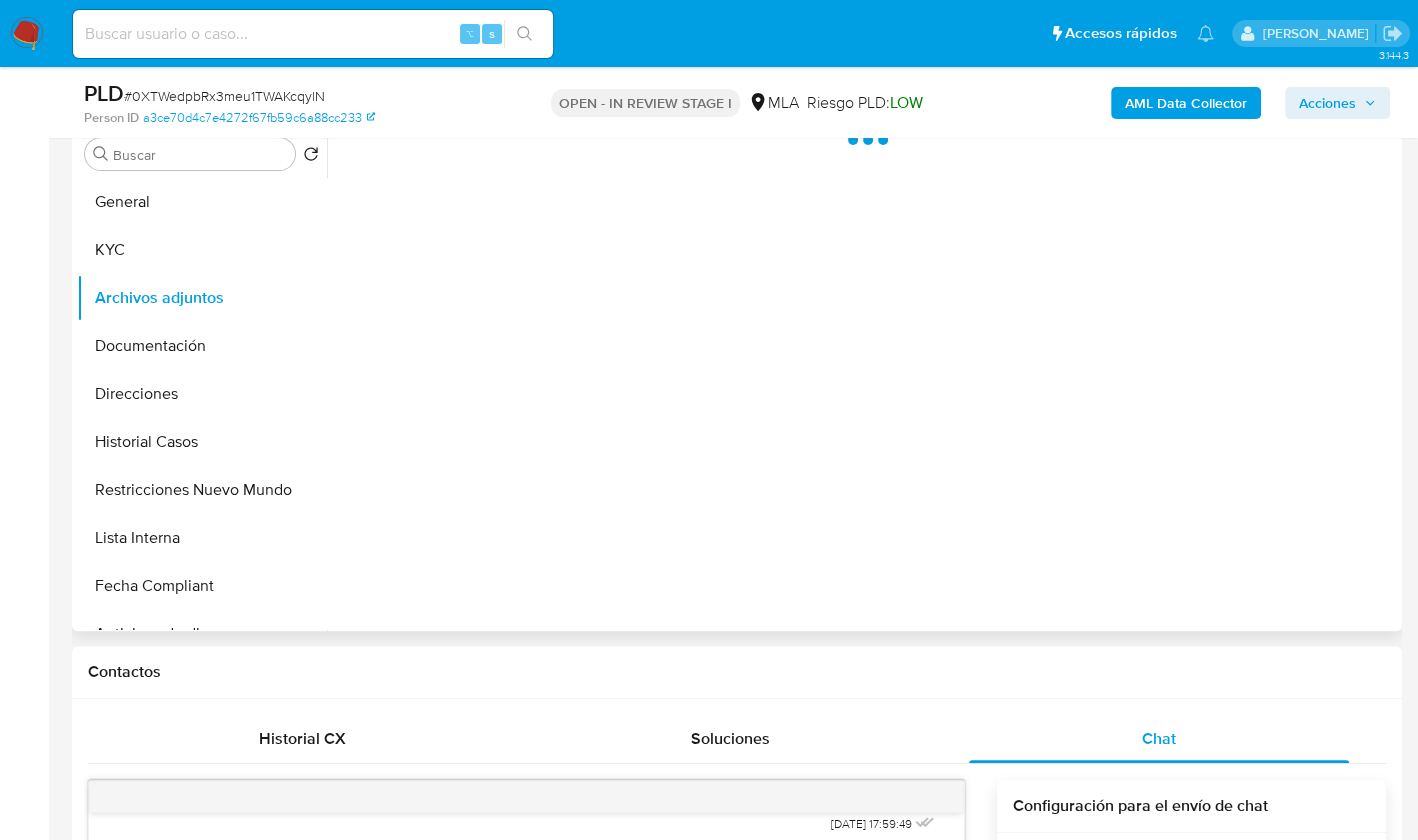 scroll, scrollTop: 0, scrollLeft: 0, axis: both 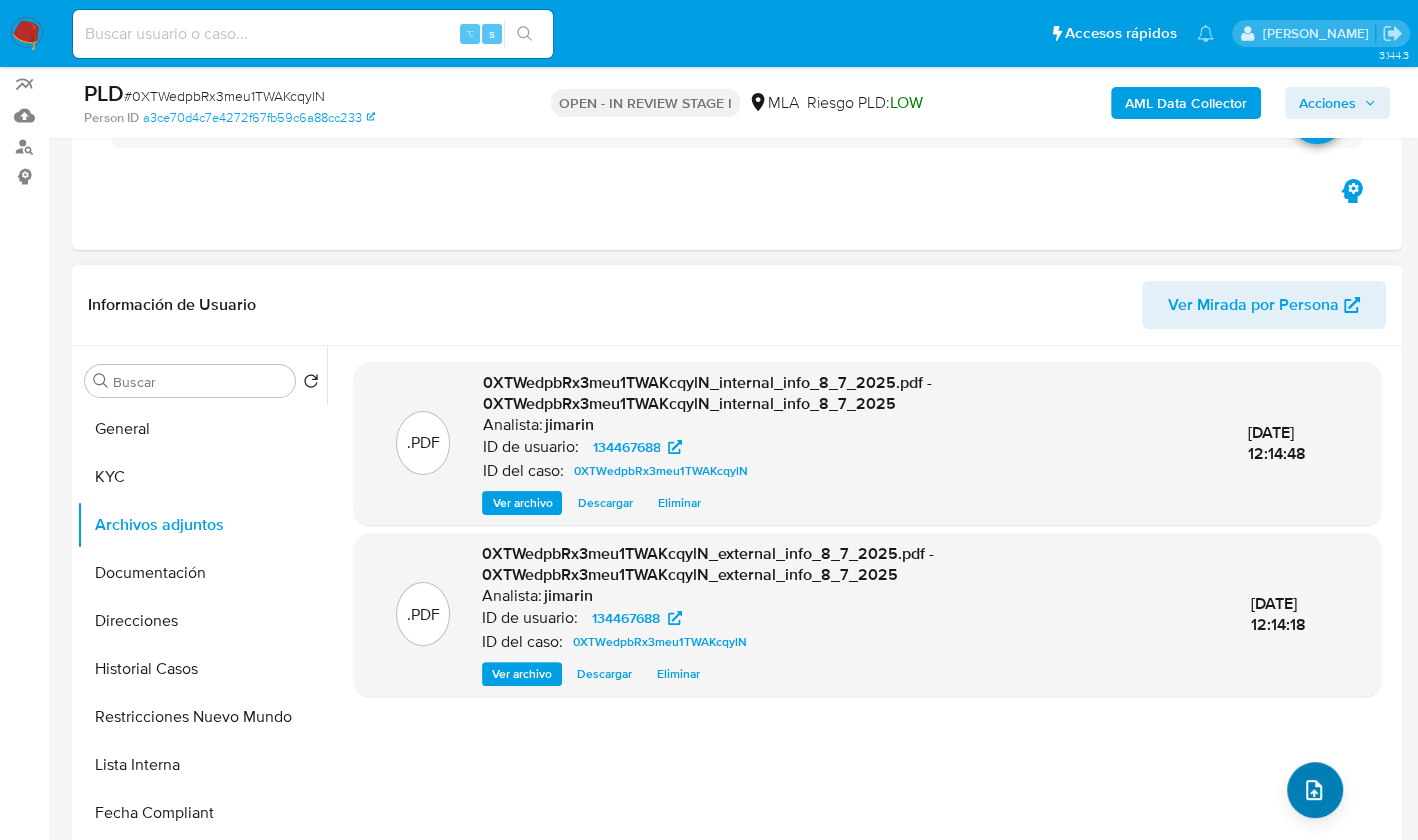 click on ".PDF 0XTWedpbRx3meu1TWAKcqylN_internal_info_8_7_2025.pdf - 0XTWedpbRx3meu1TWAKcqylN_internal_info_8_7_2025 Analista: jimarin ID de usuario: 134467688 ID del caso: 0XTWedpbRx3meu1TWAKcqylN Ver archivo Descargar Eliminar 08/Jul/2025 12:14:48 .PDF 0XTWedpbRx3meu1TWAKcqylN_external_info_8_7_2025.pdf - 0XTWedpbRx3meu1TWAKcqylN_external_info_8_7_2025 Analista: jimarin ID de usuario: 134467688 ID del caso: 0XTWedpbRx3meu1TWAKcqylN Ver archivo Descargar Eliminar 08/Jul/2025 12:14:18" at bounding box center [867, 602] 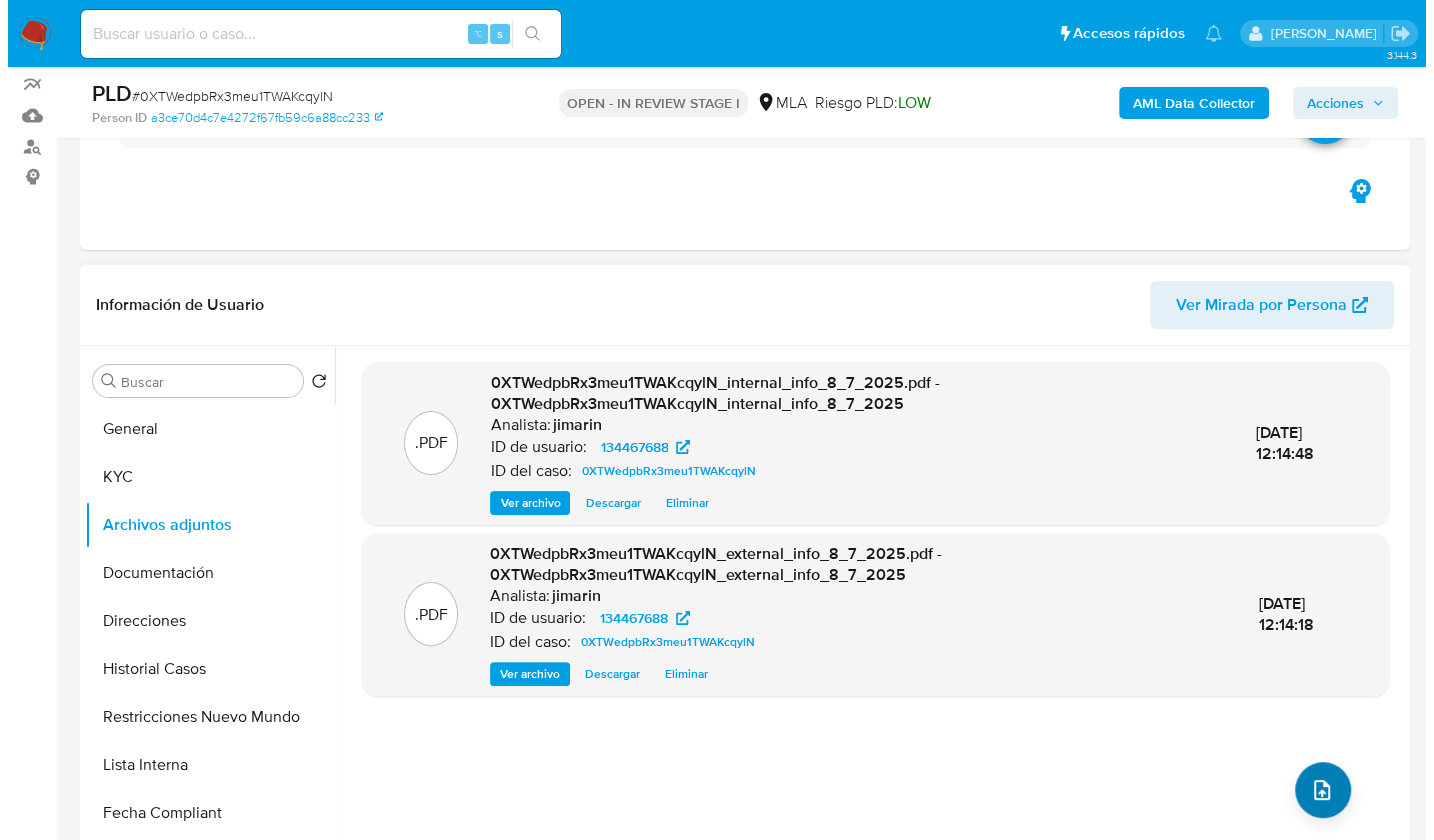 scroll, scrollTop: 0, scrollLeft: 0, axis: both 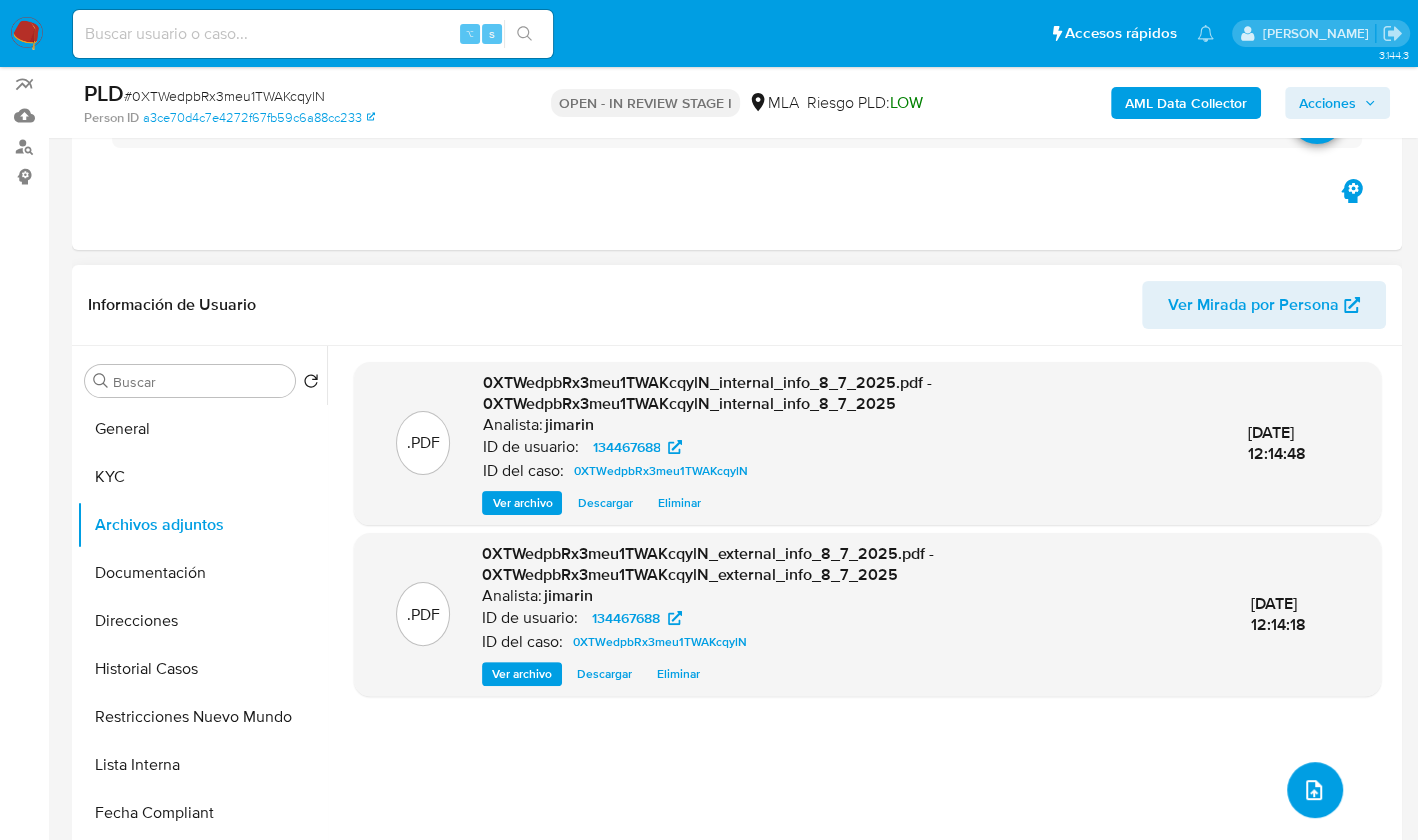 click at bounding box center (1315, 790) 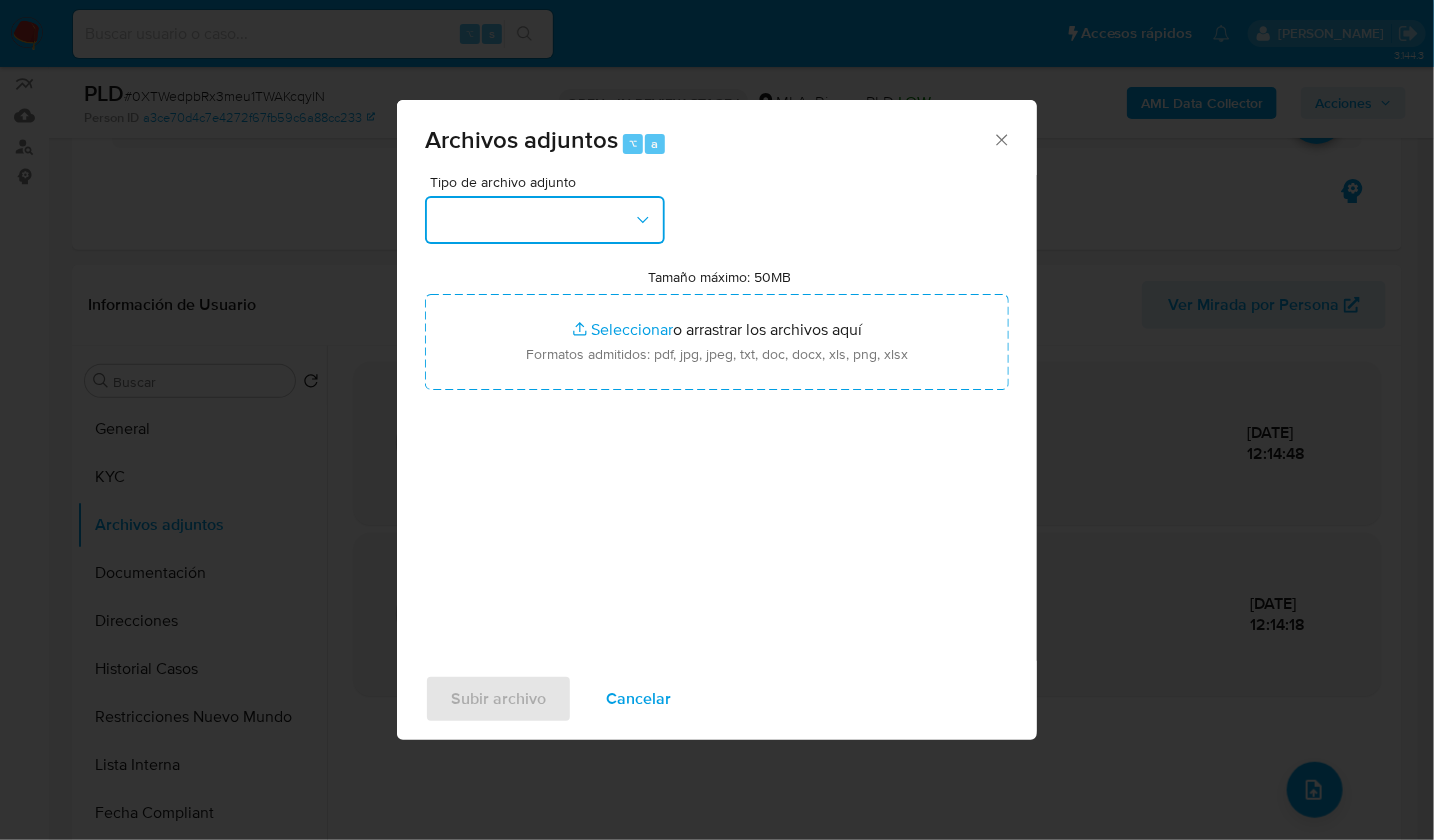 click 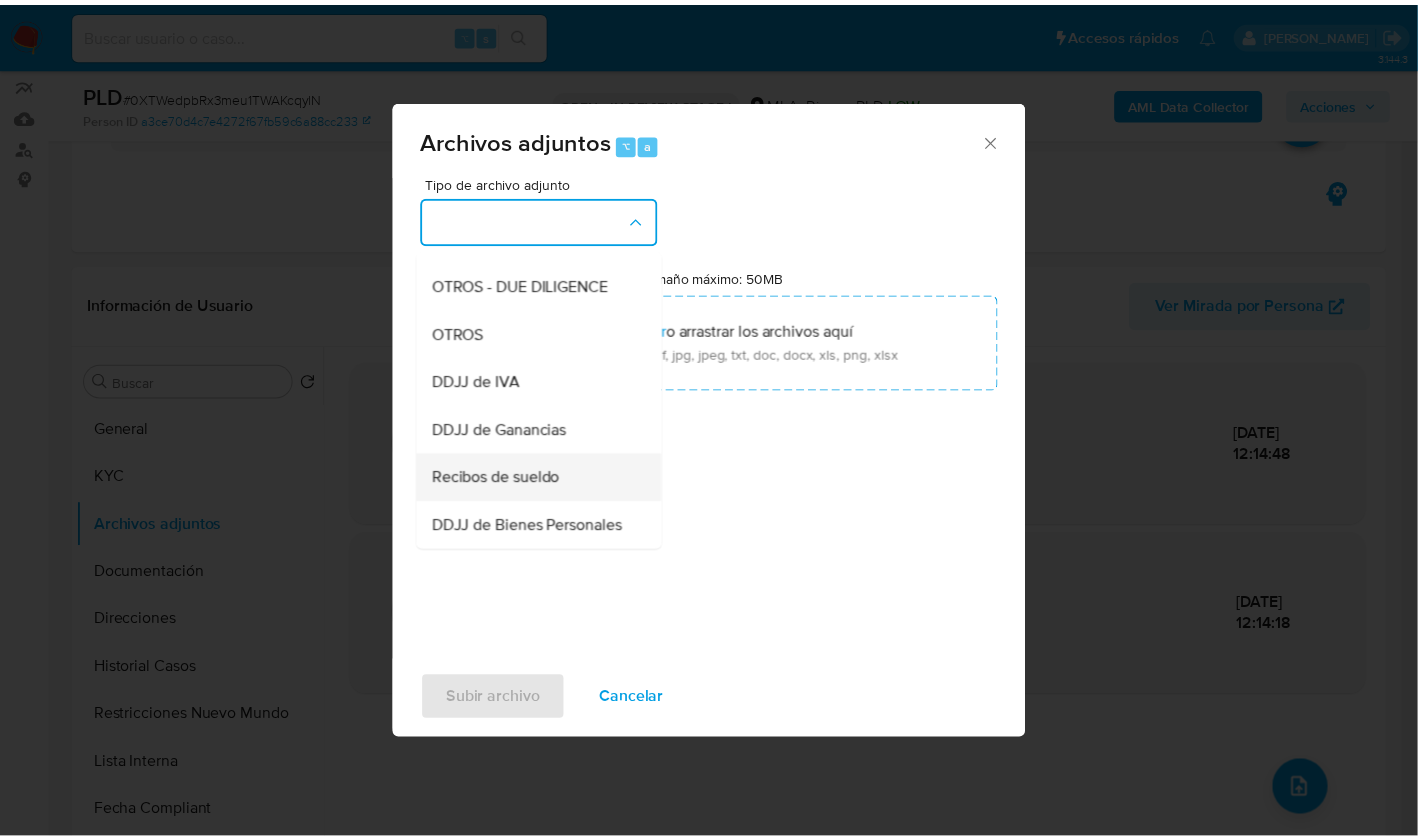 scroll, scrollTop: 425, scrollLeft: 0, axis: vertical 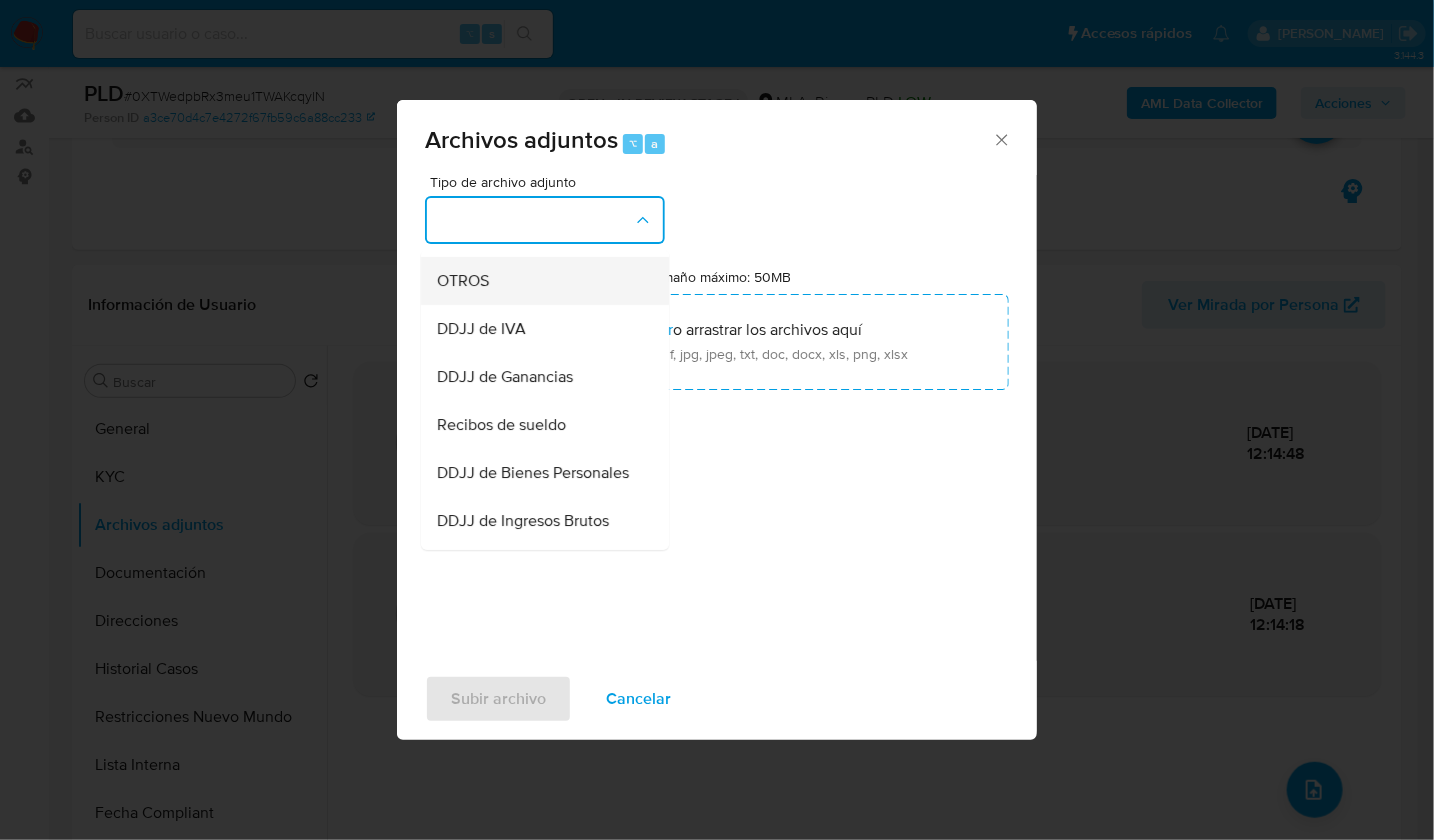 click on "OTROS" at bounding box center [539, 280] 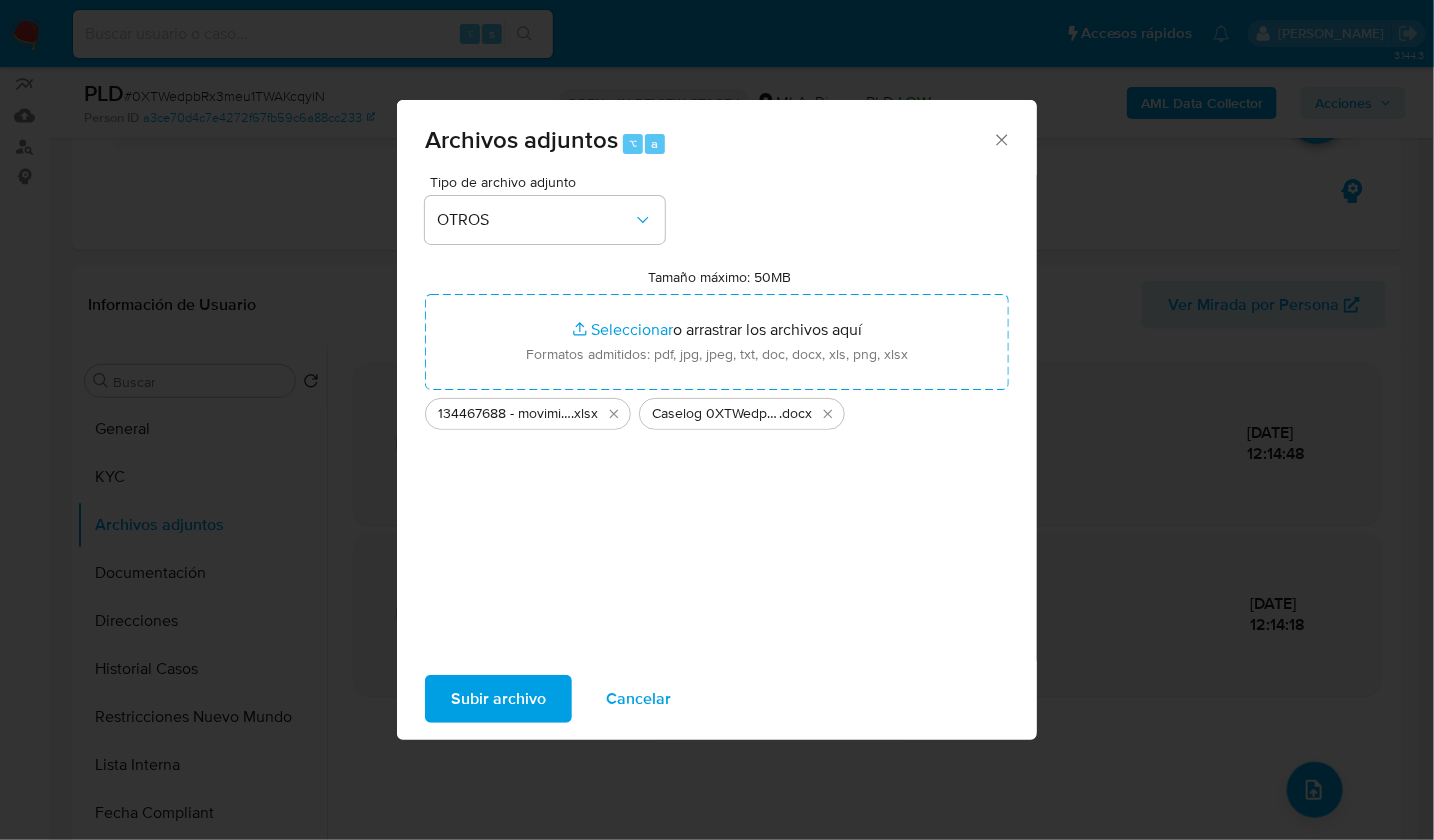 click on "Subir archivo" at bounding box center [498, 699] 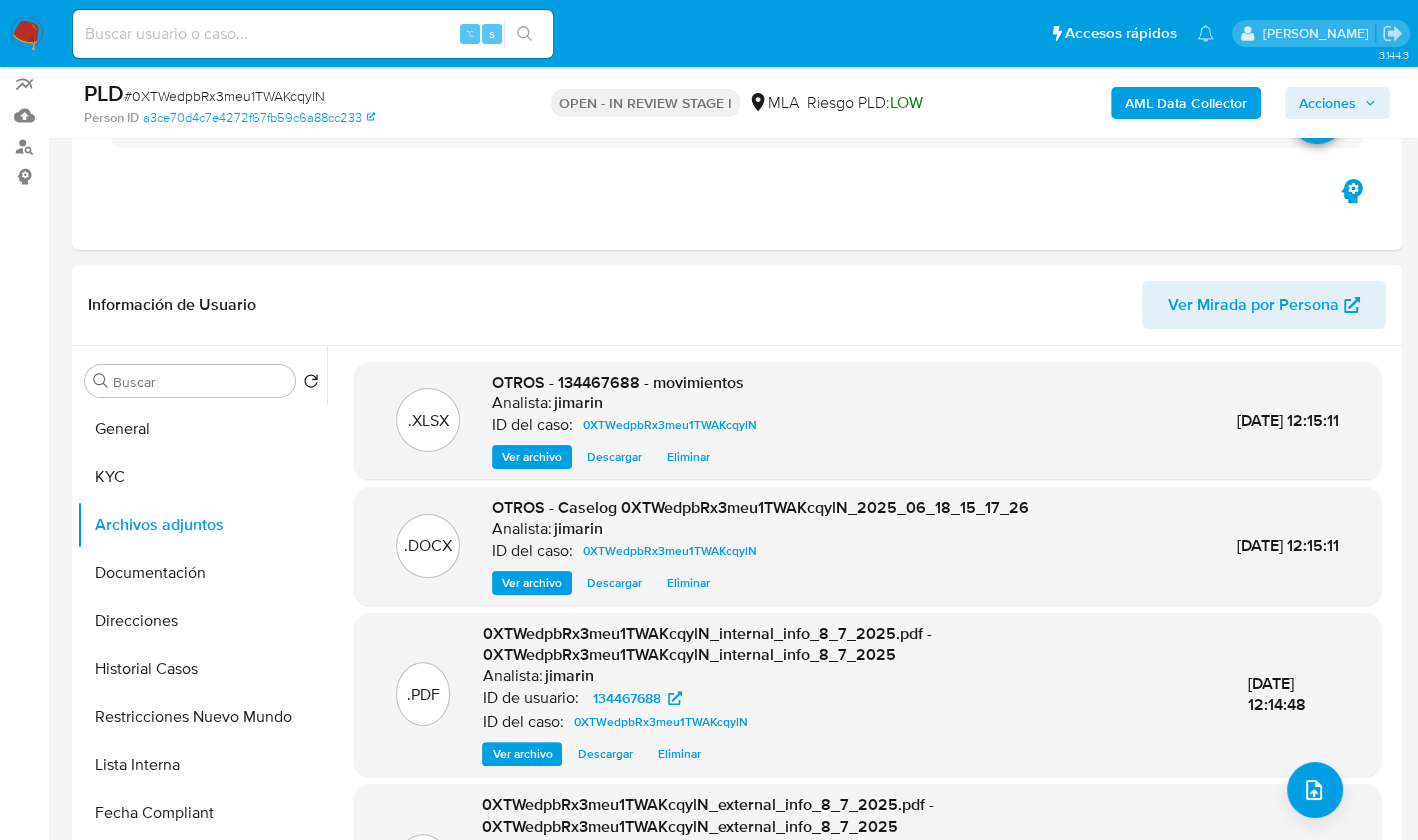 click on "Acciones" at bounding box center [1327, 103] 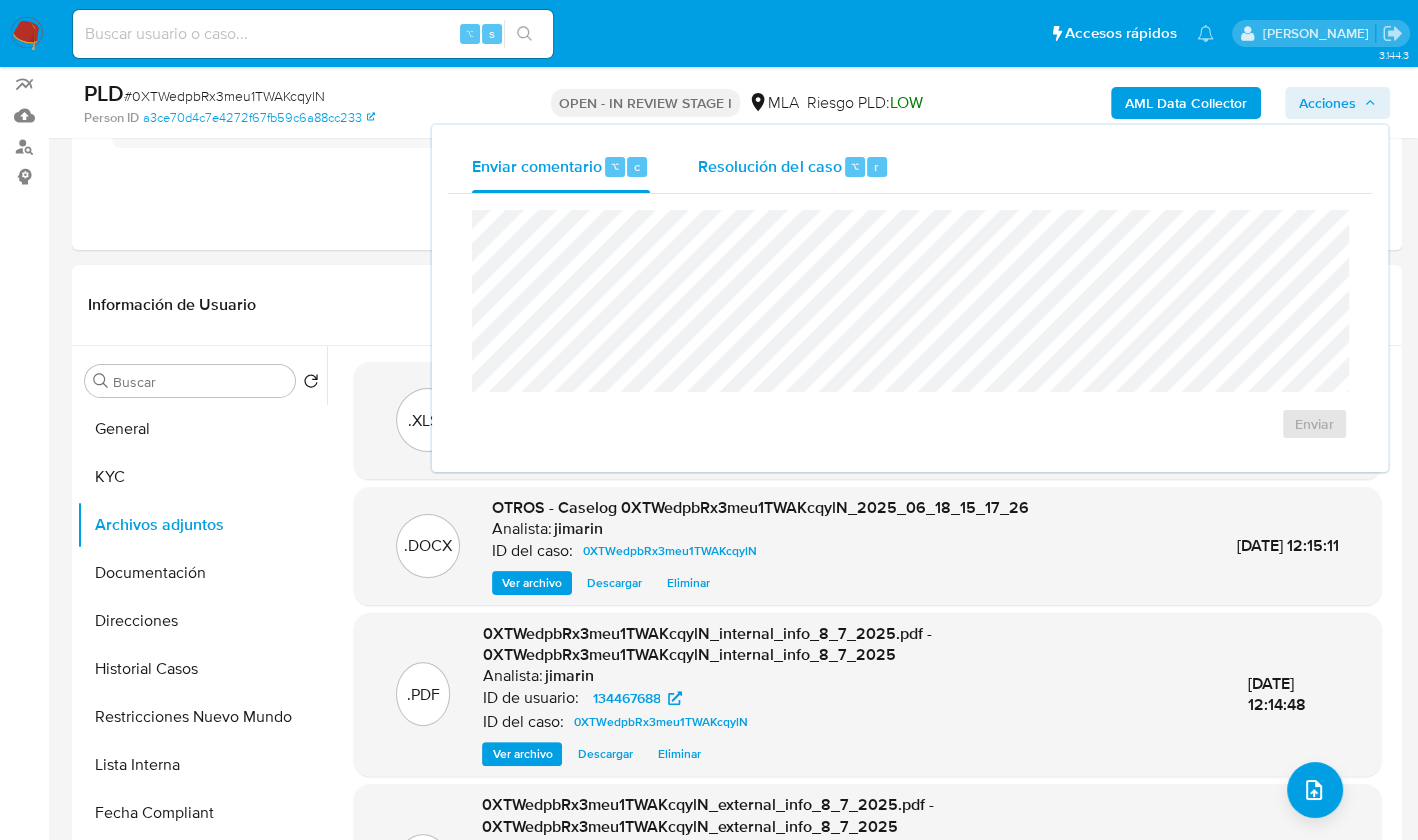 click on "Resolución del caso ⌥ r" at bounding box center (793, 167) 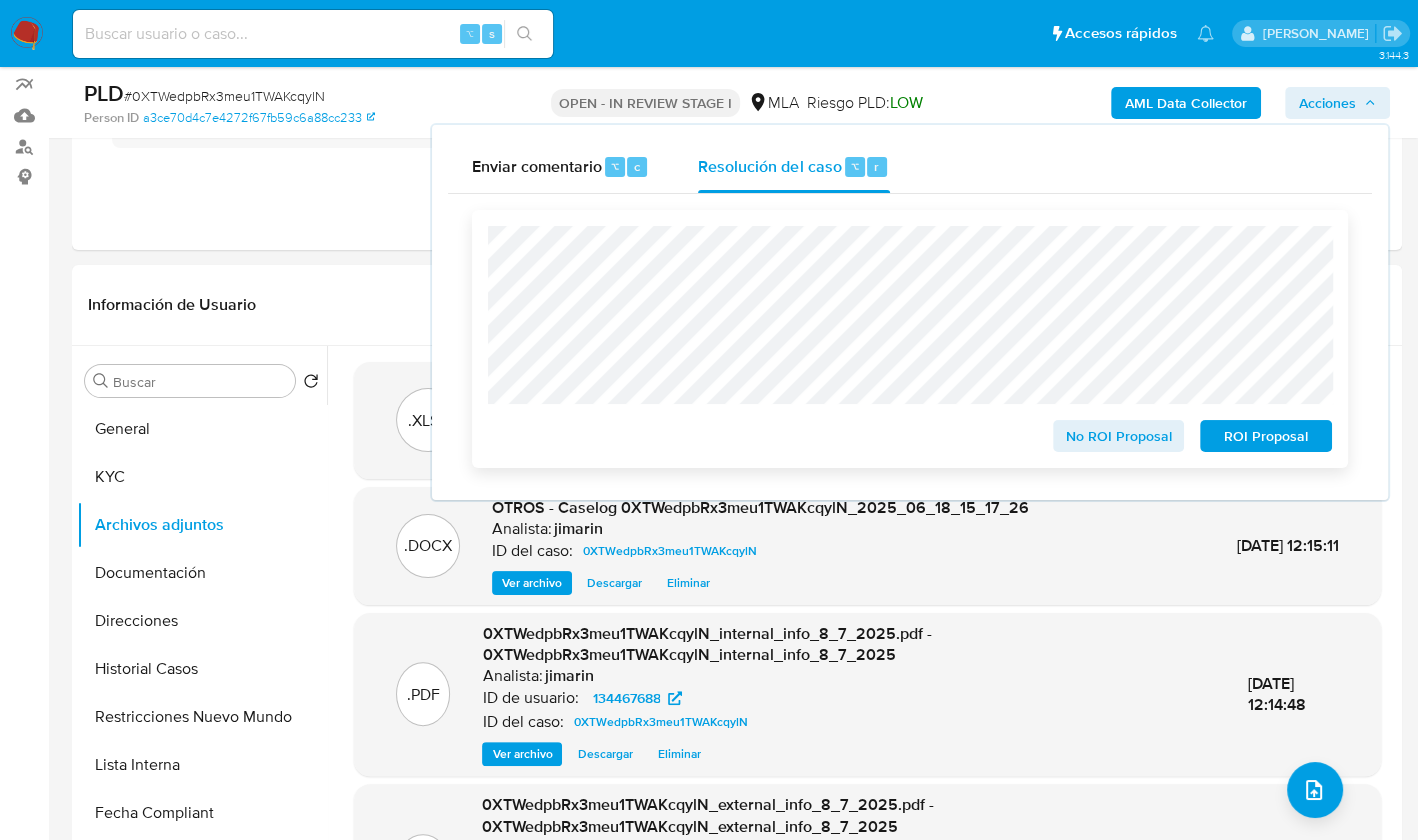 click on "No ROI Proposal" at bounding box center [1119, 436] 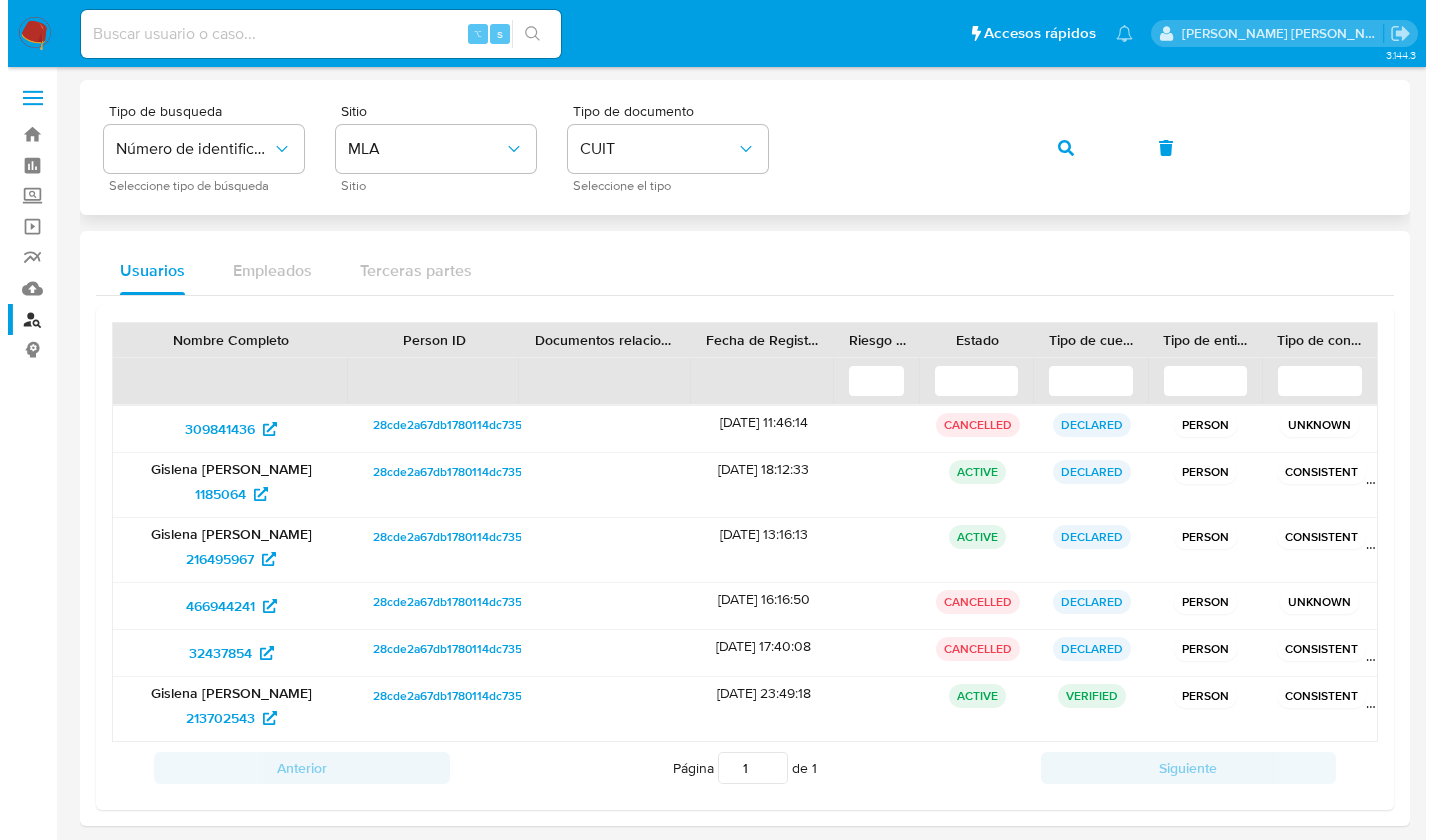 scroll, scrollTop: 0, scrollLeft: 0, axis: both 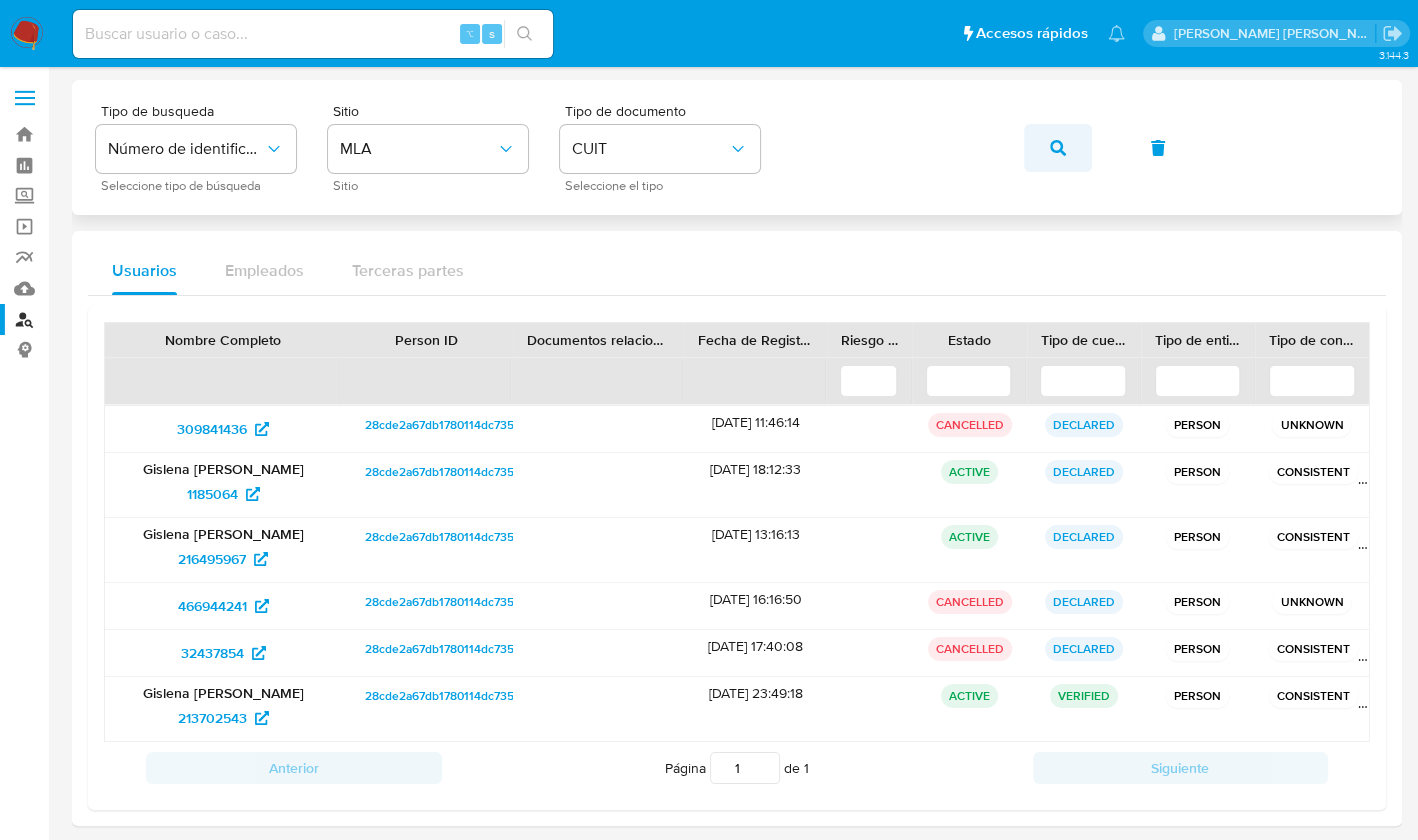 click on "Tipo de busqueda Número de identificación Seleccione tipo de búsqueda Sitio MLA Sitio Tipo de documento CUIT Seleccione el tipo" at bounding box center (737, 147) 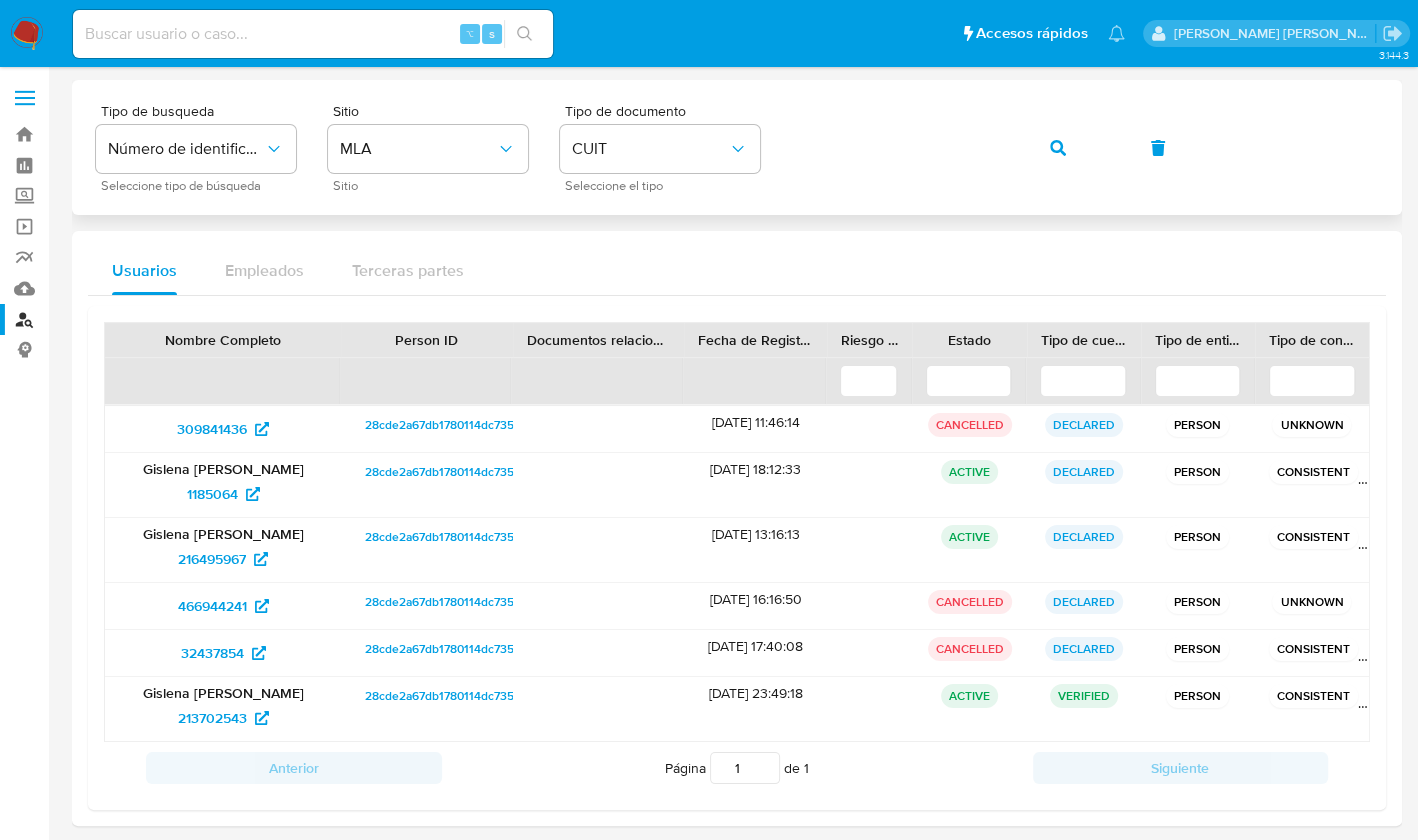 click at bounding box center (1058, 148) 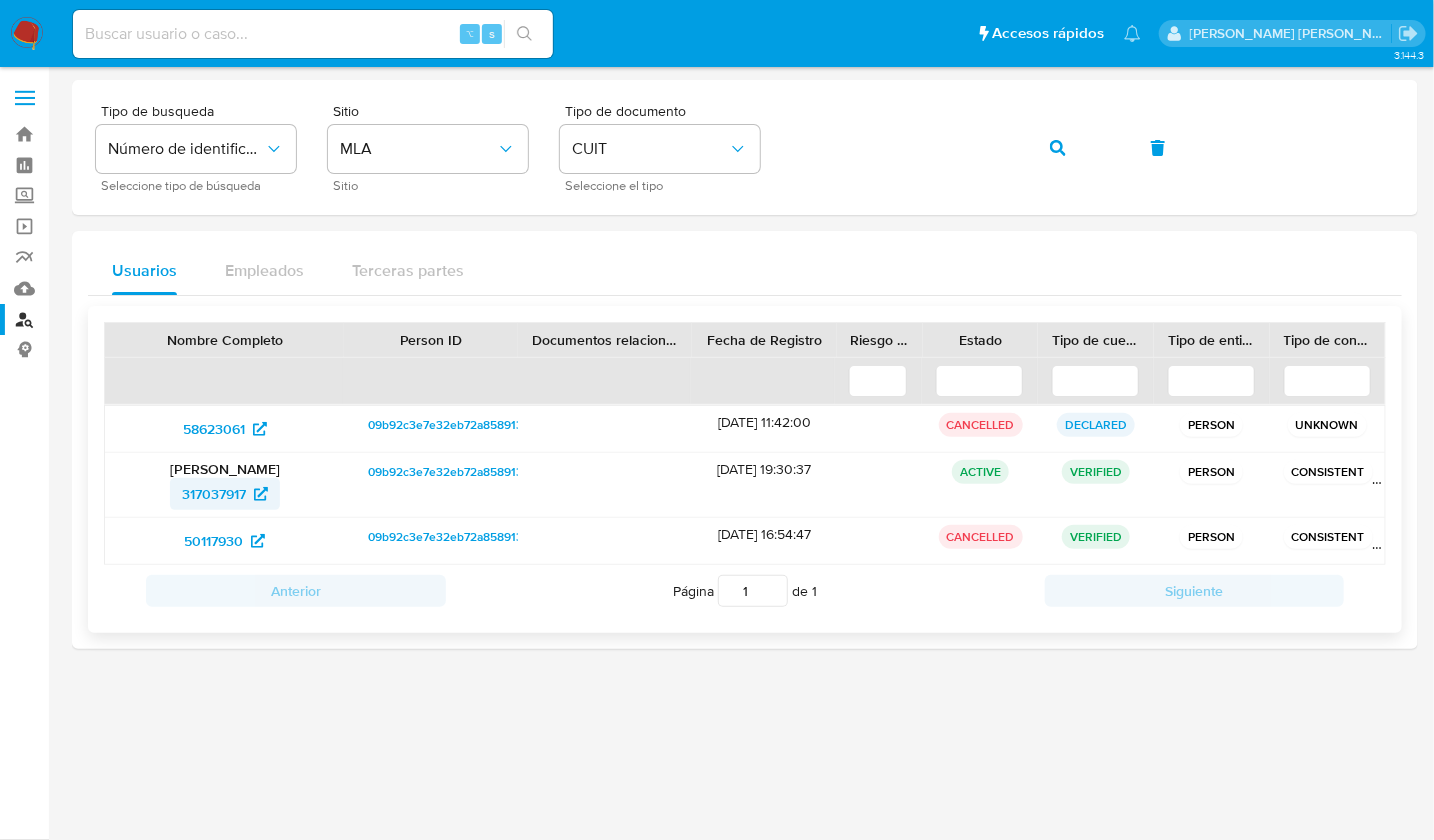click on "317037917" at bounding box center (214, 494) 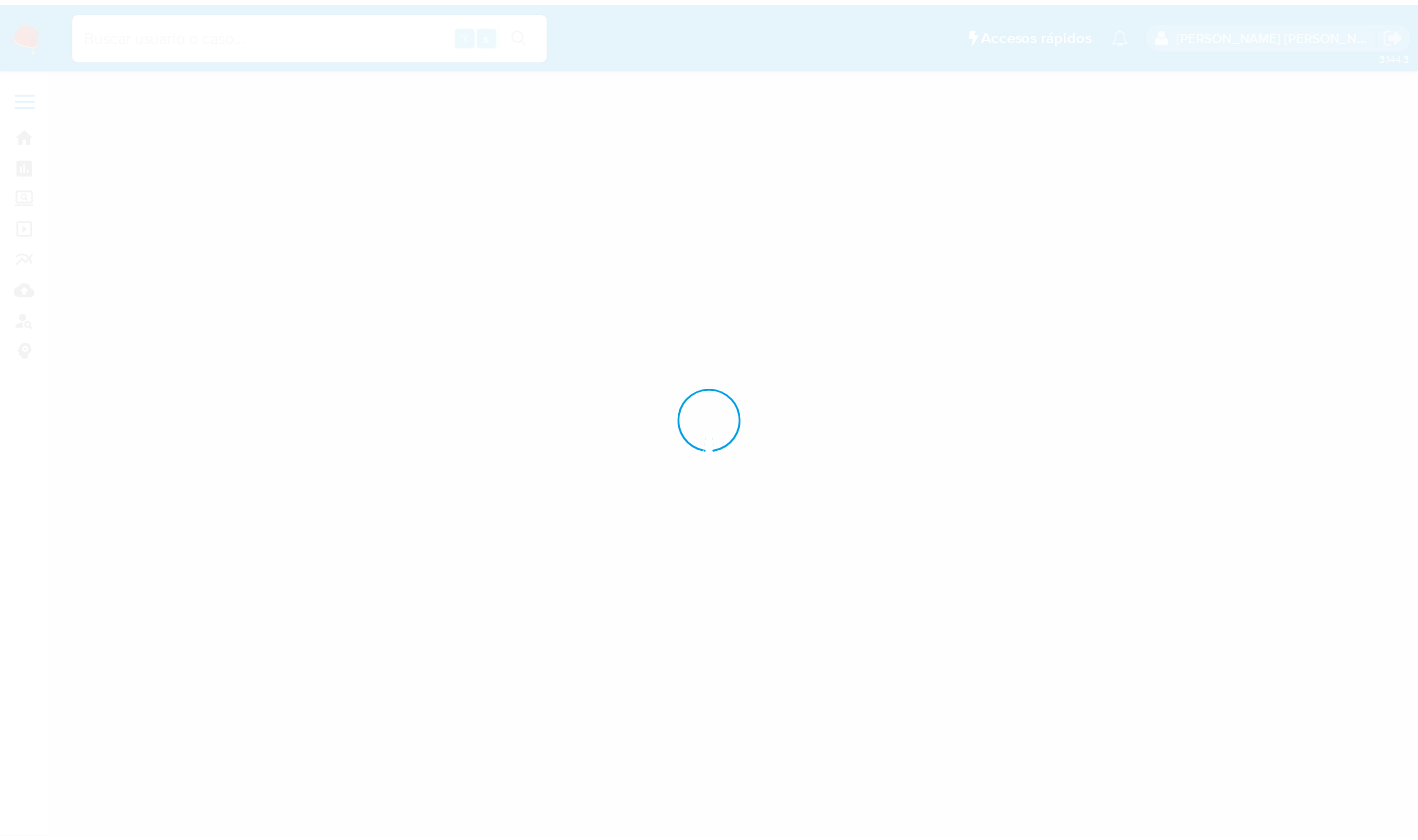scroll, scrollTop: 0, scrollLeft: 0, axis: both 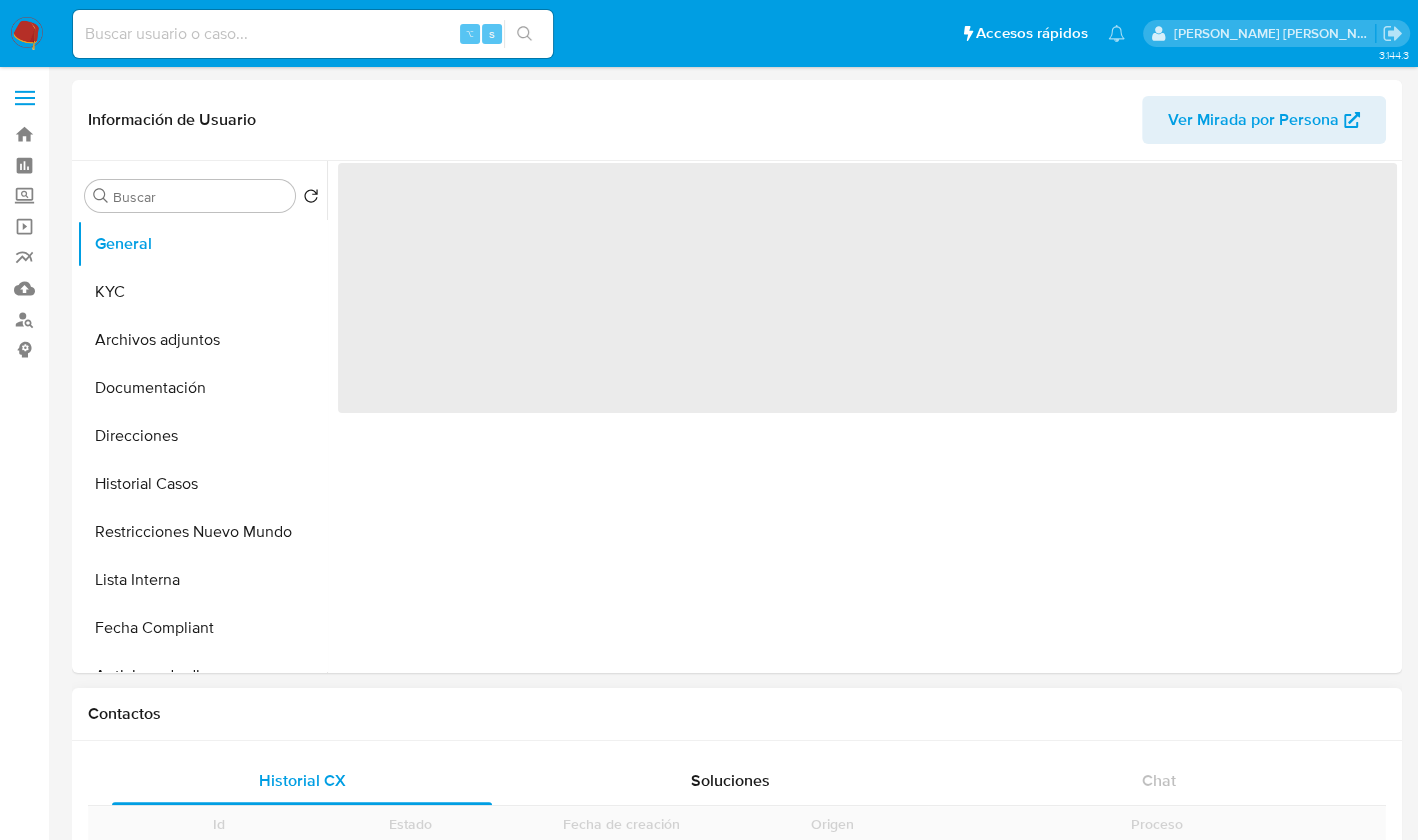 click on "Contactos" at bounding box center [737, 714] 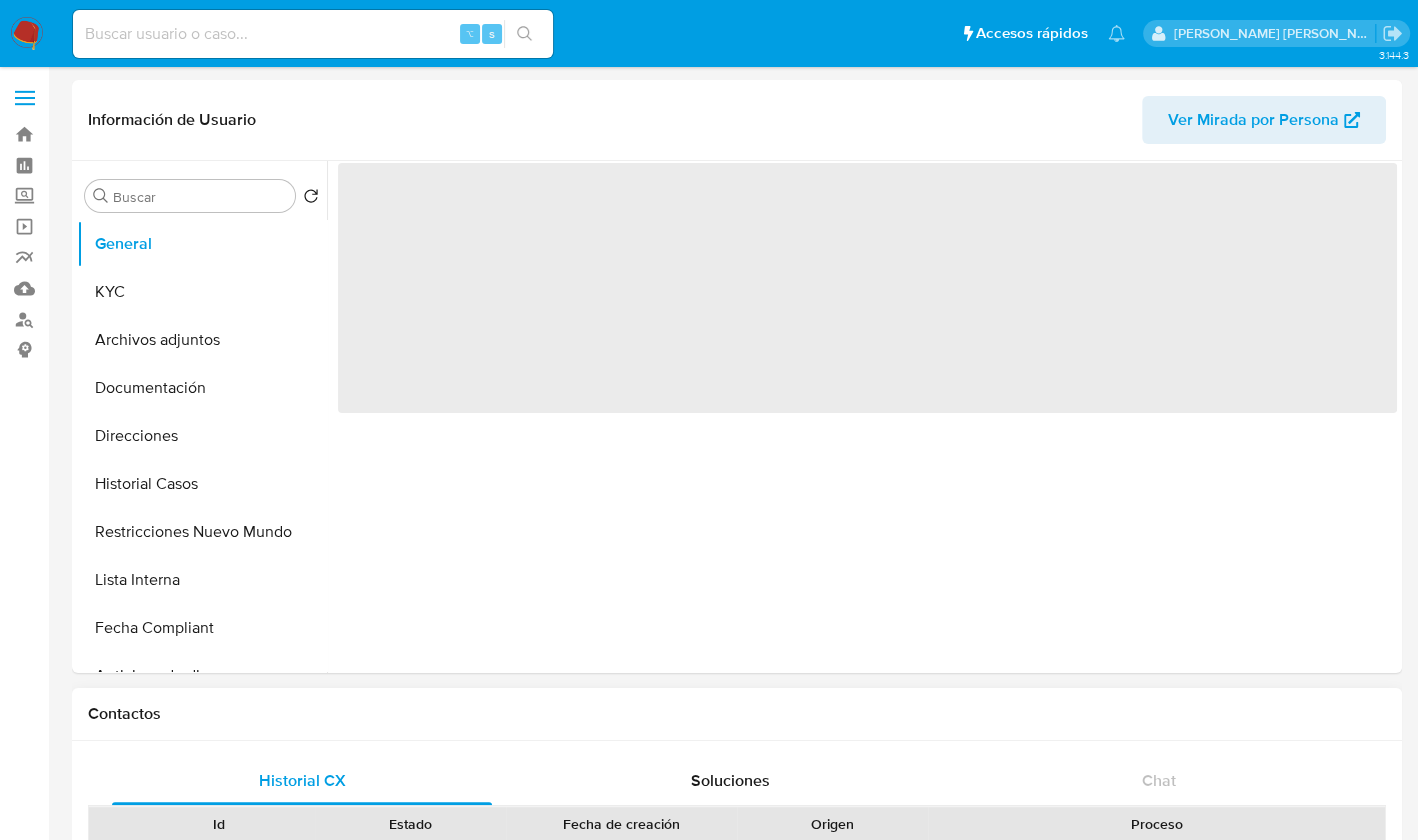 select on "10" 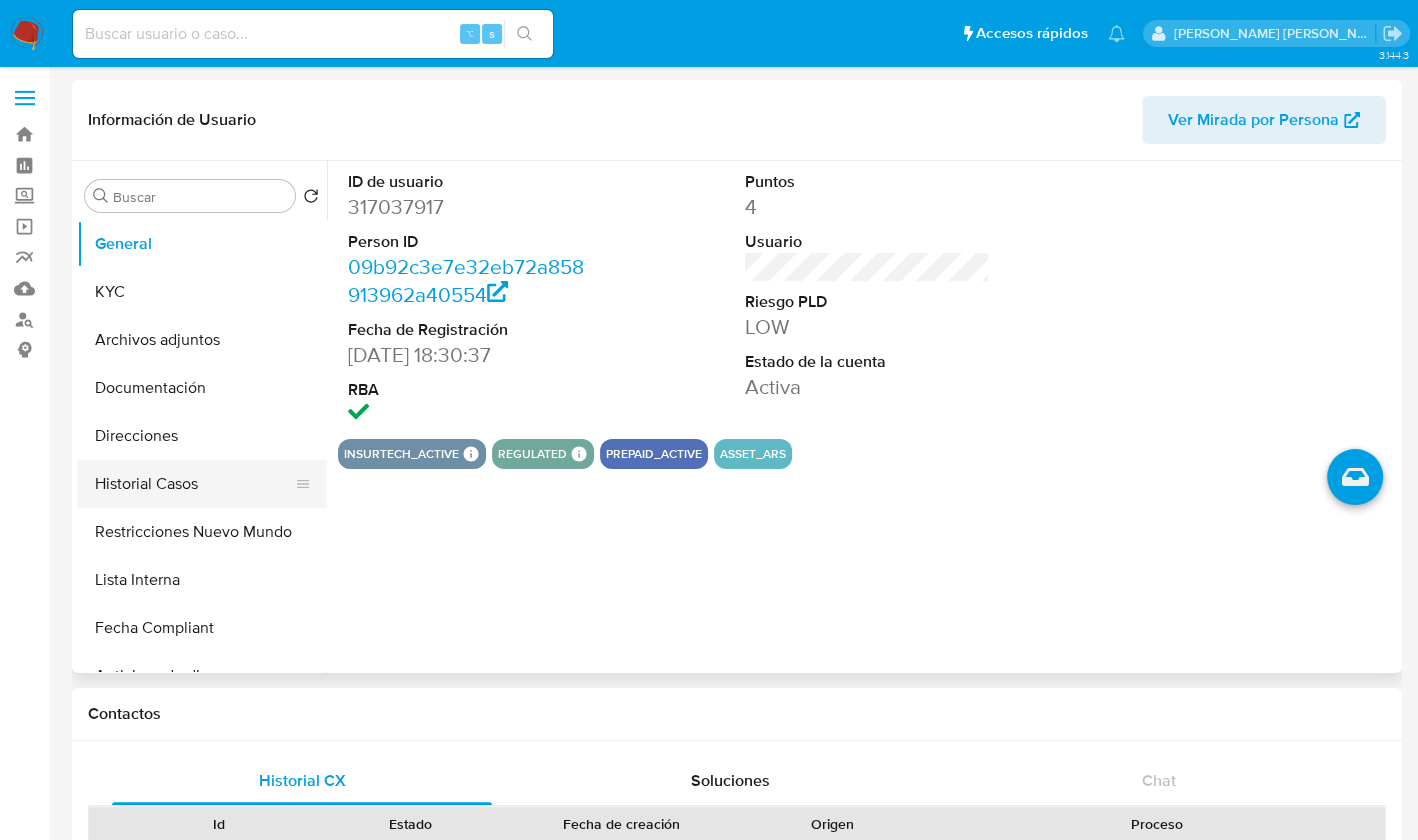 click on "Historial Casos" at bounding box center [194, 484] 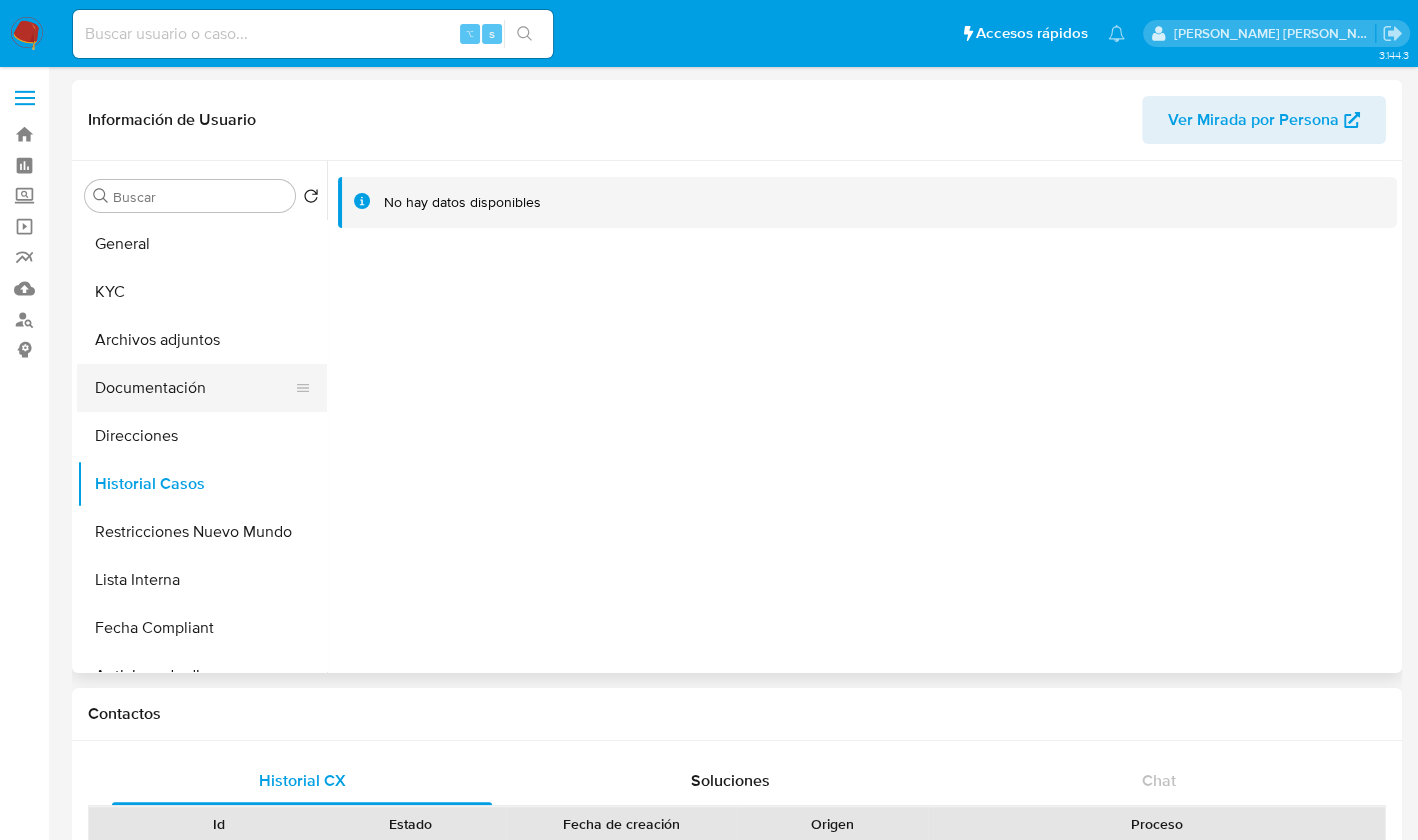 click on "Documentación" at bounding box center [194, 388] 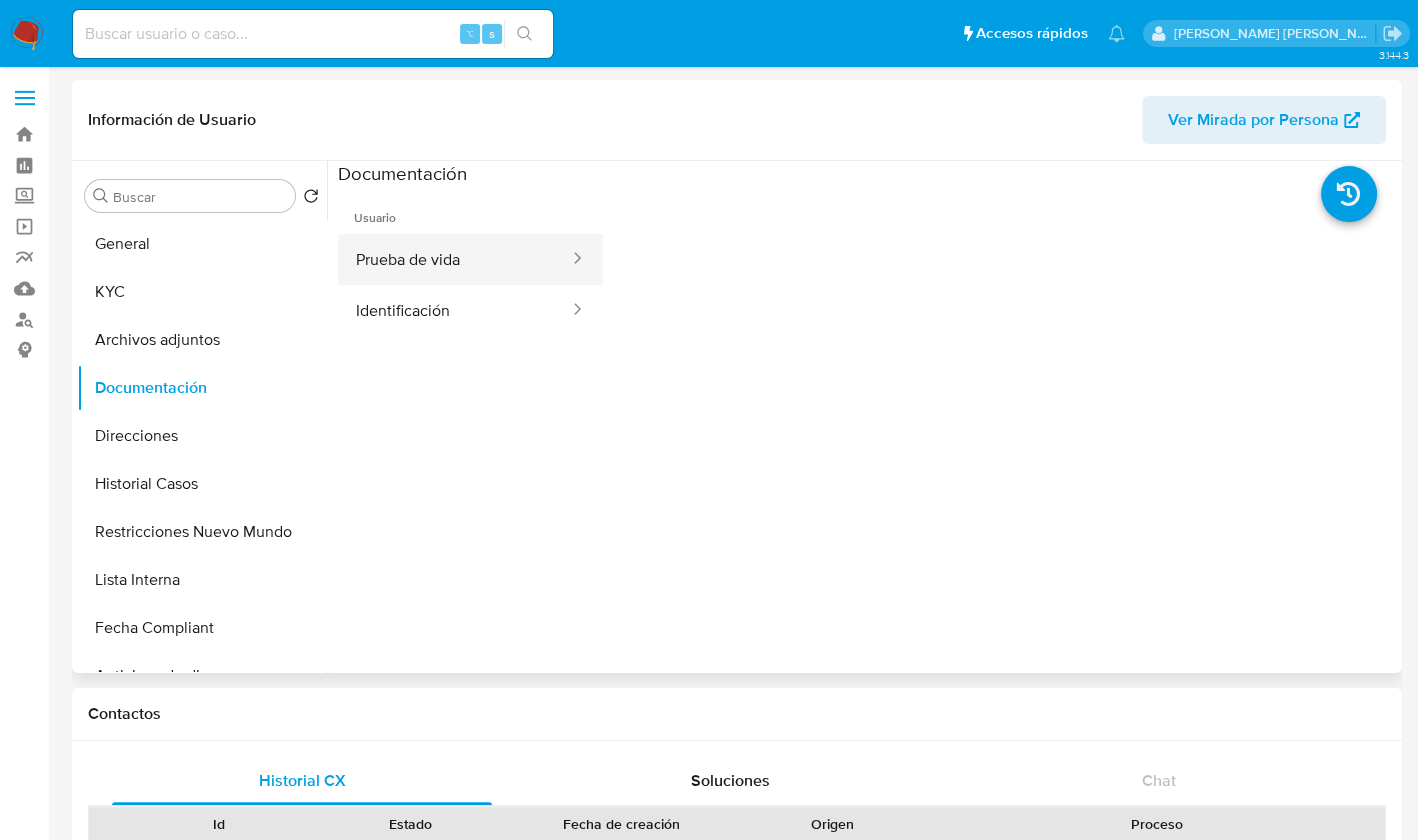 click on "Prueba de vida" at bounding box center (454, 259) 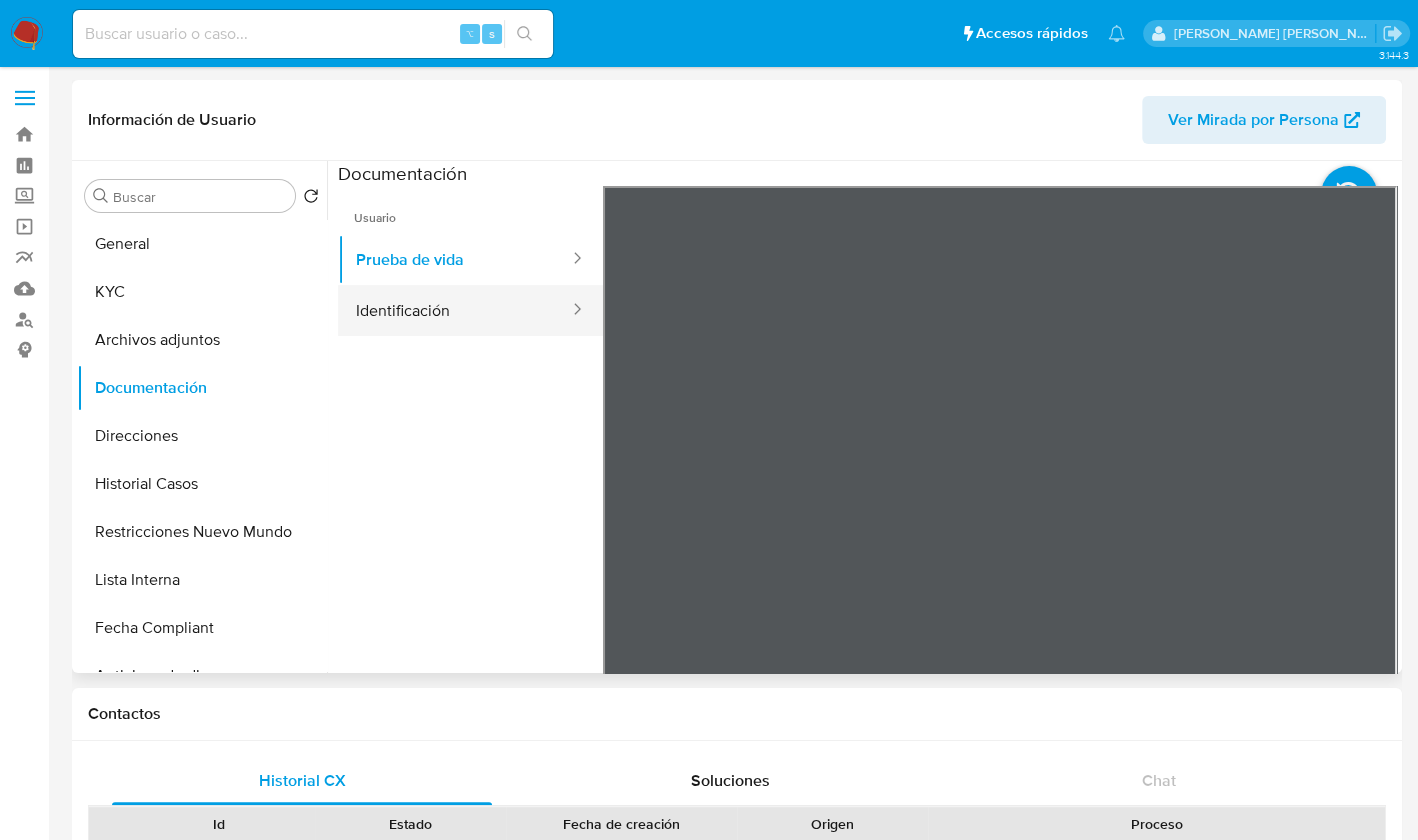 click on "Identificación" at bounding box center (454, 310) 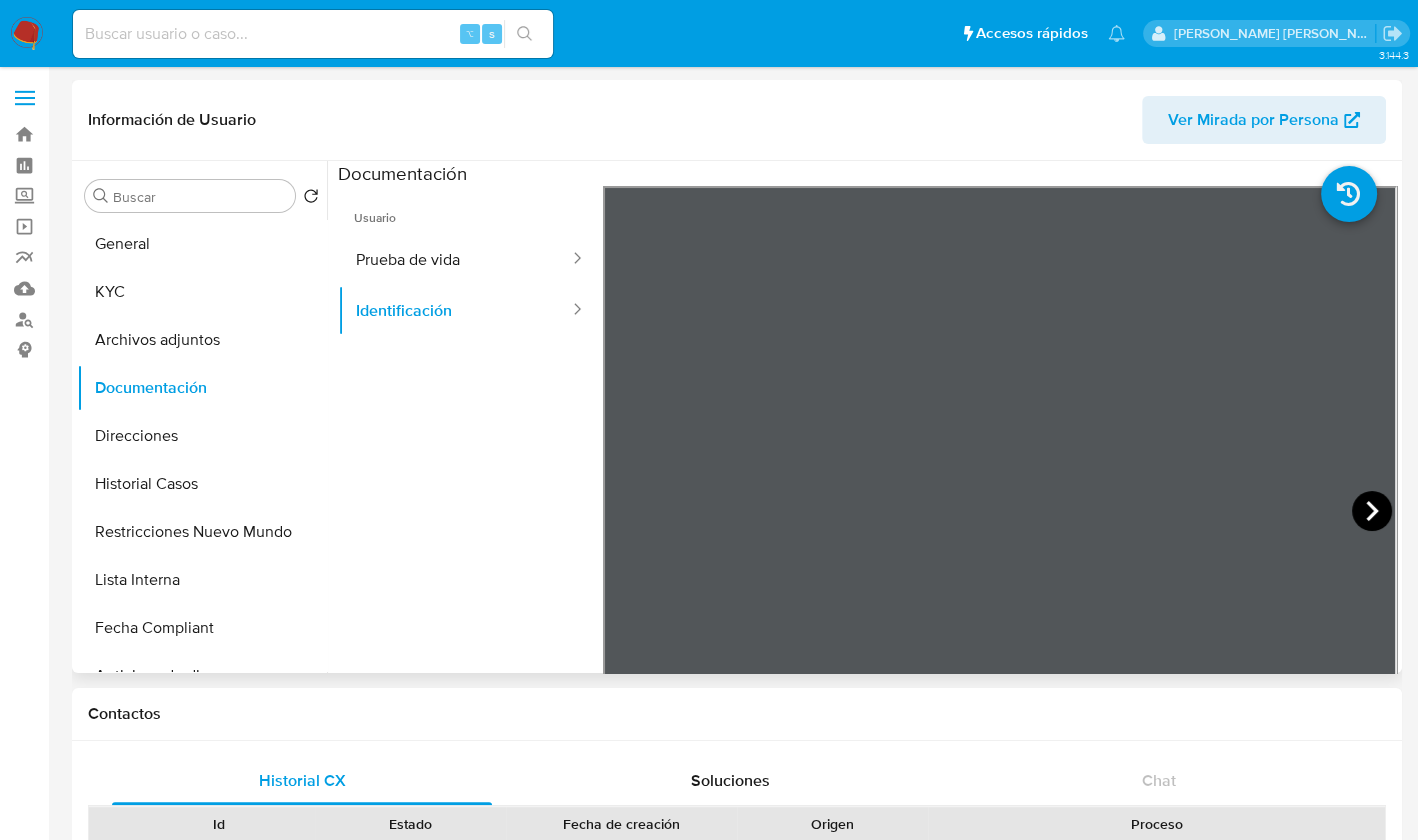 click 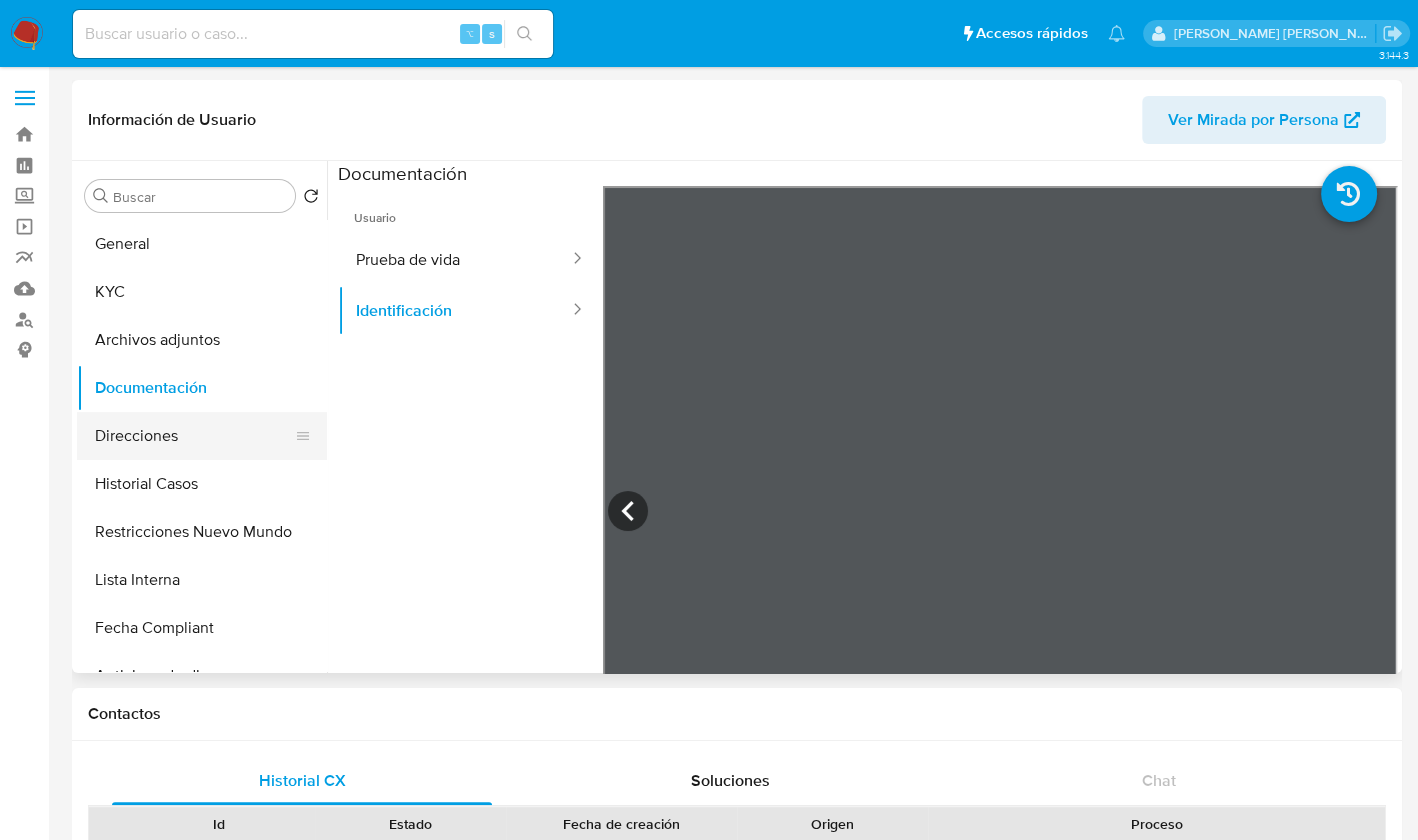 click on "Direcciones" at bounding box center (194, 436) 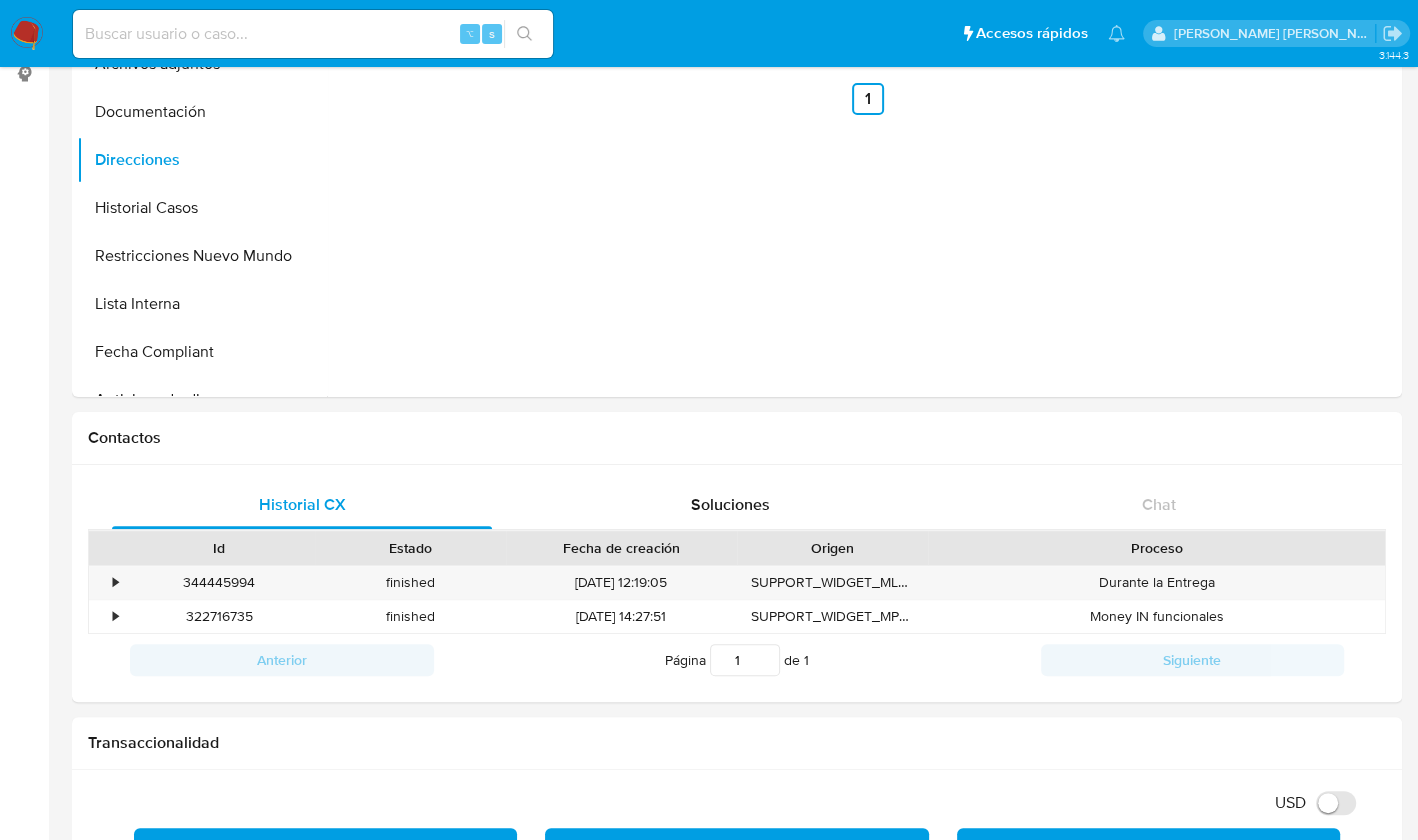 scroll, scrollTop: 275, scrollLeft: 0, axis: vertical 